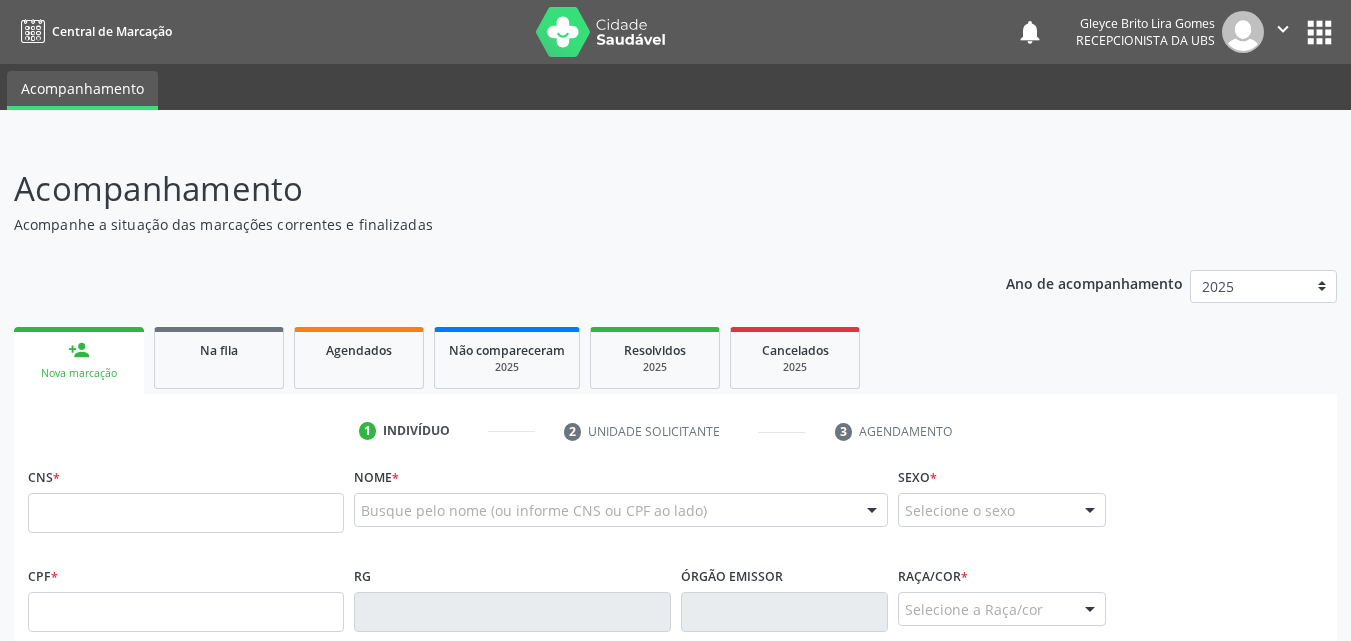 scroll, scrollTop: 0, scrollLeft: 0, axis: both 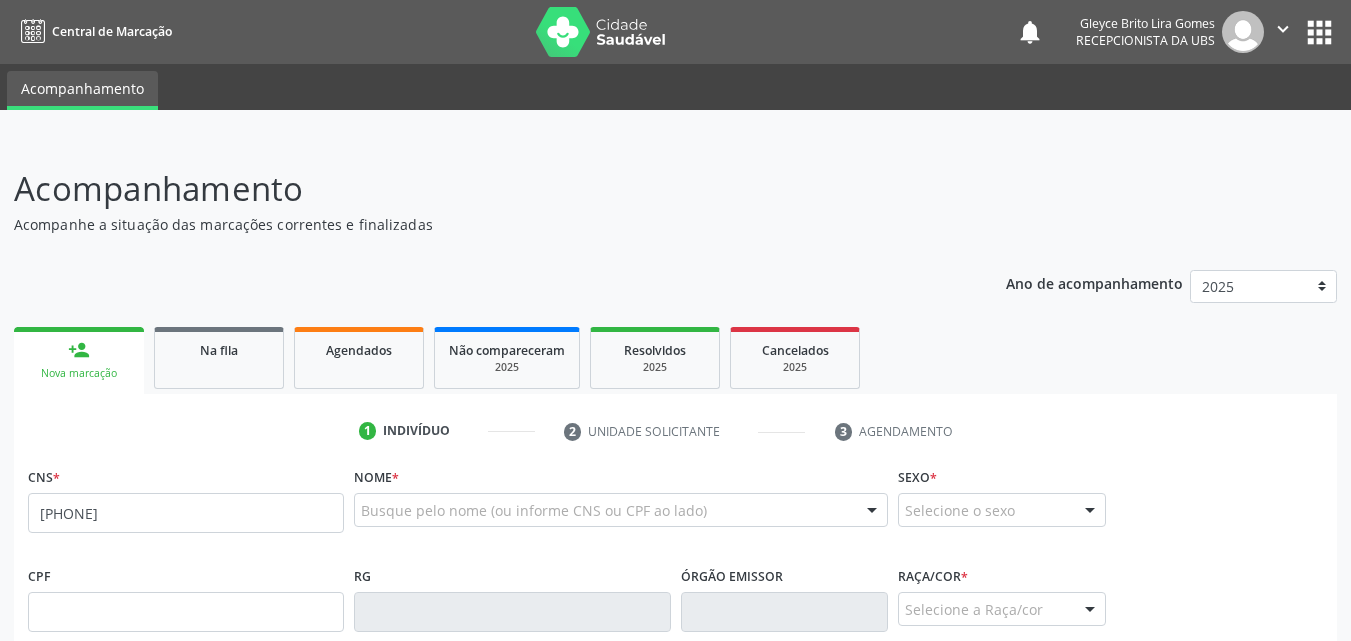type on "[PHONE]" 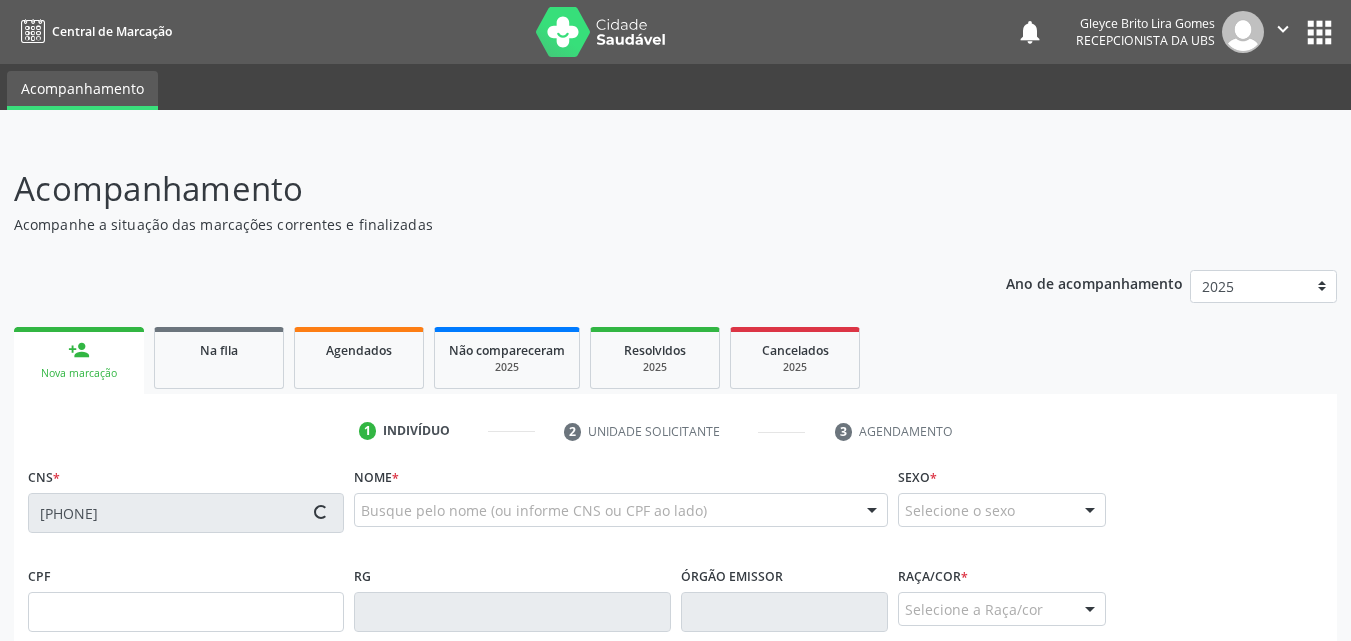 scroll, scrollTop: 100, scrollLeft: 0, axis: vertical 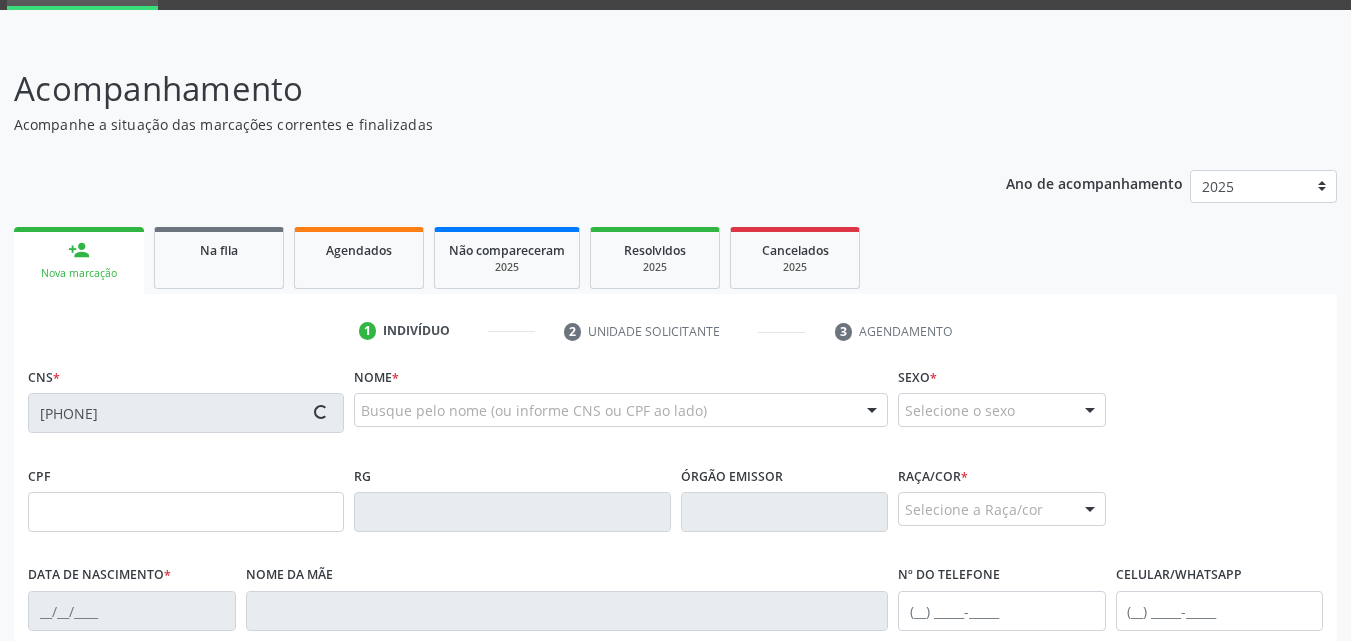 type on "[CPF]" 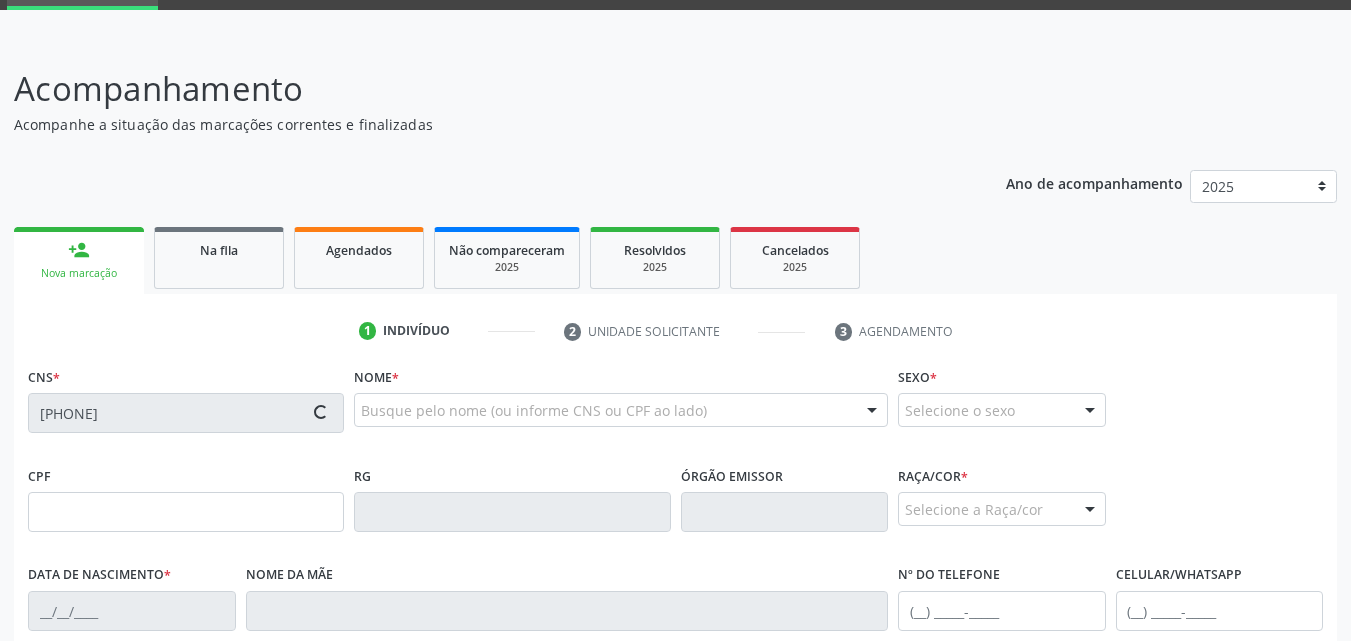 type on "[DATE]" 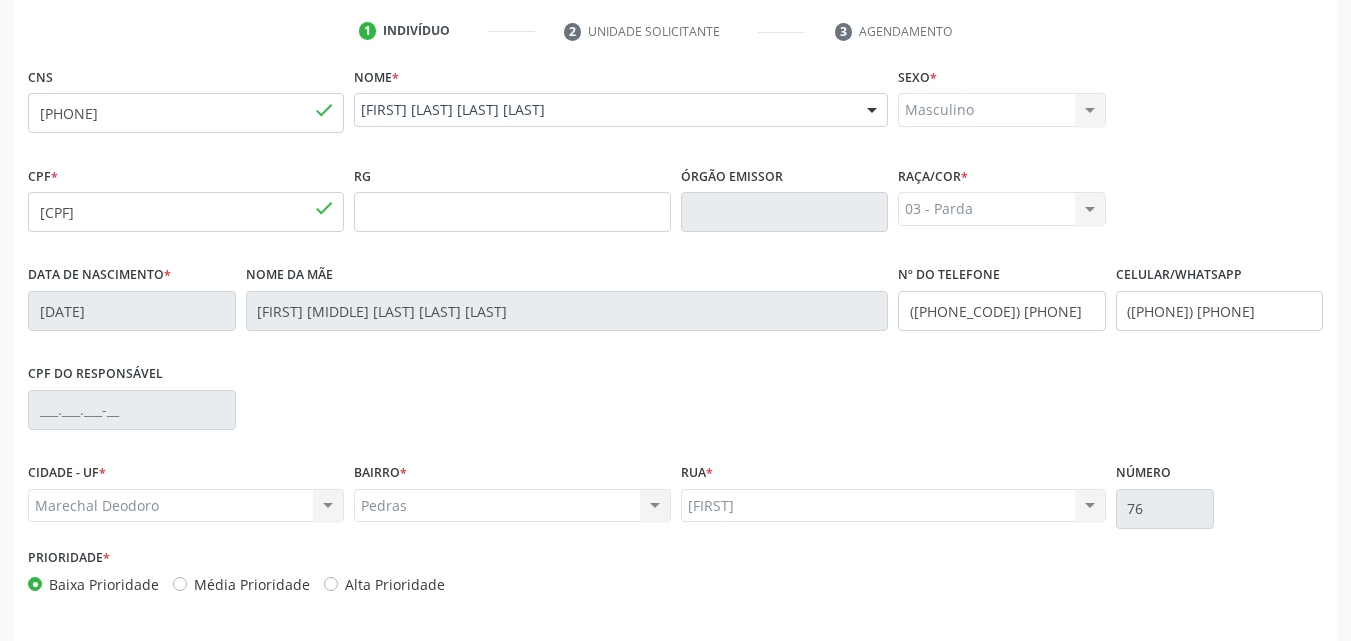 scroll, scrollTop: 471, scrollLeft: 0, axis: vertical 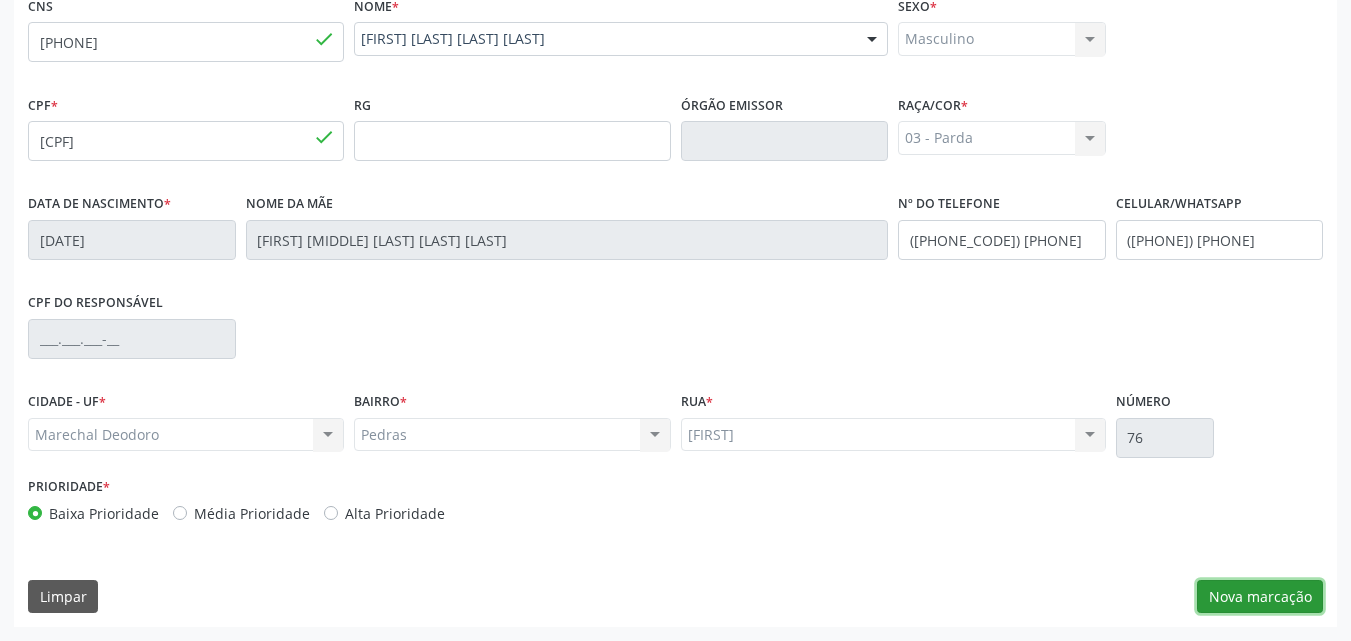 click on "Nova marcação" at bounding box center (1260, 597) 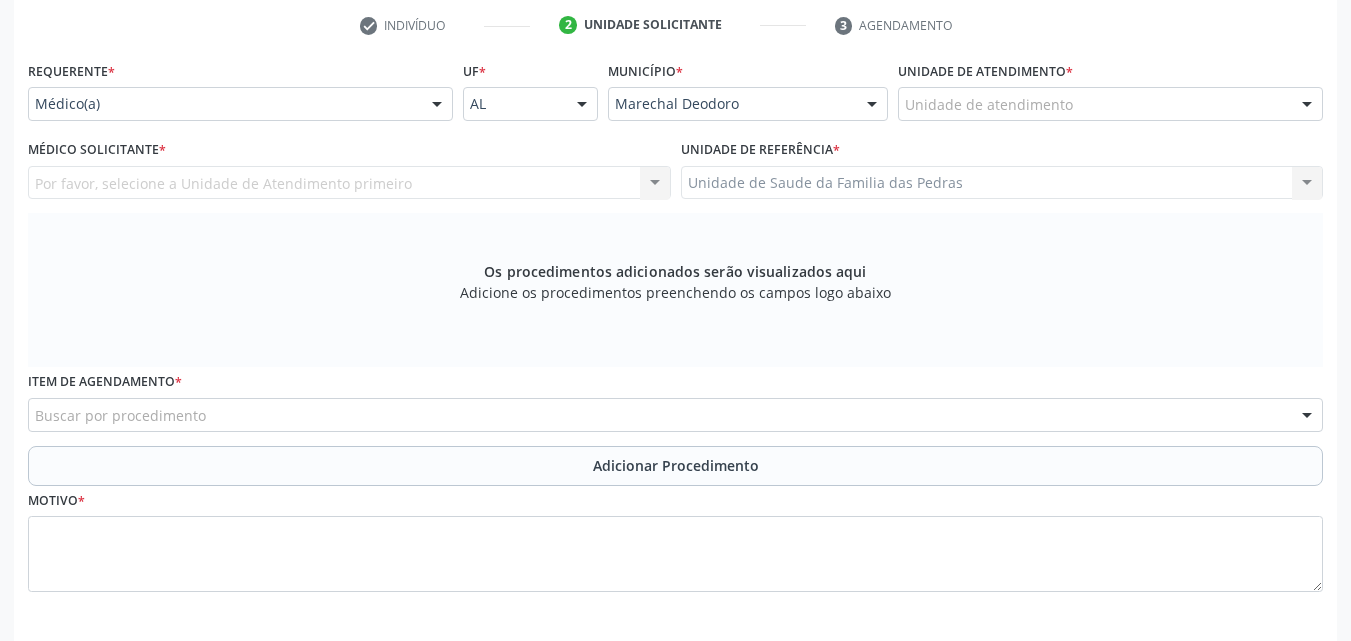 scroll, scrollTop: 371, scrollLeft: 0, axis: vertical 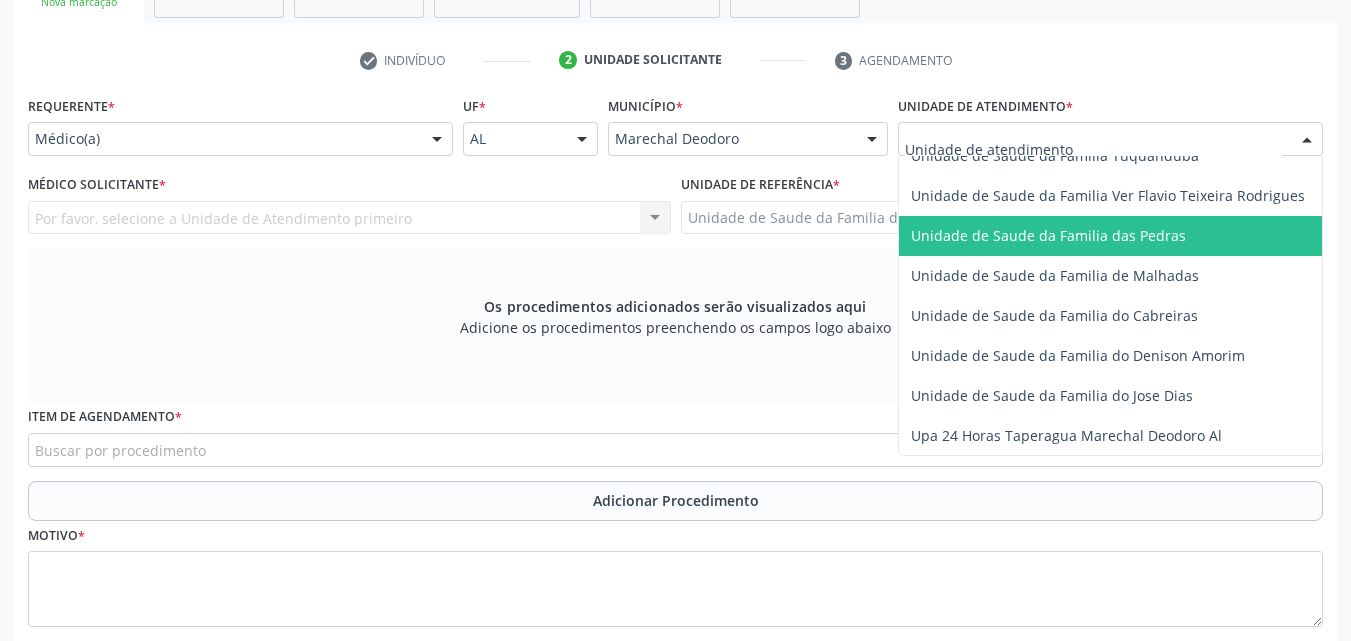 click on "Unidade de Saude da Familia das Pedras" at bounding box center (1048, 235) 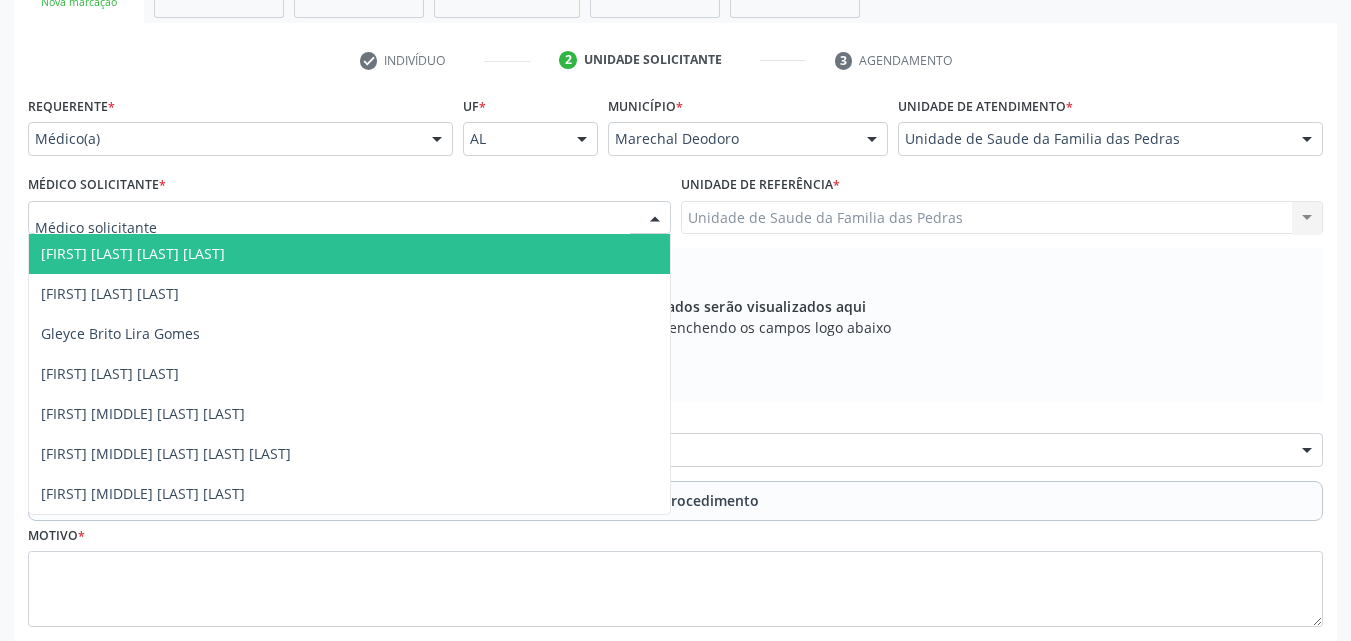 click at bounding box center (349, 218) 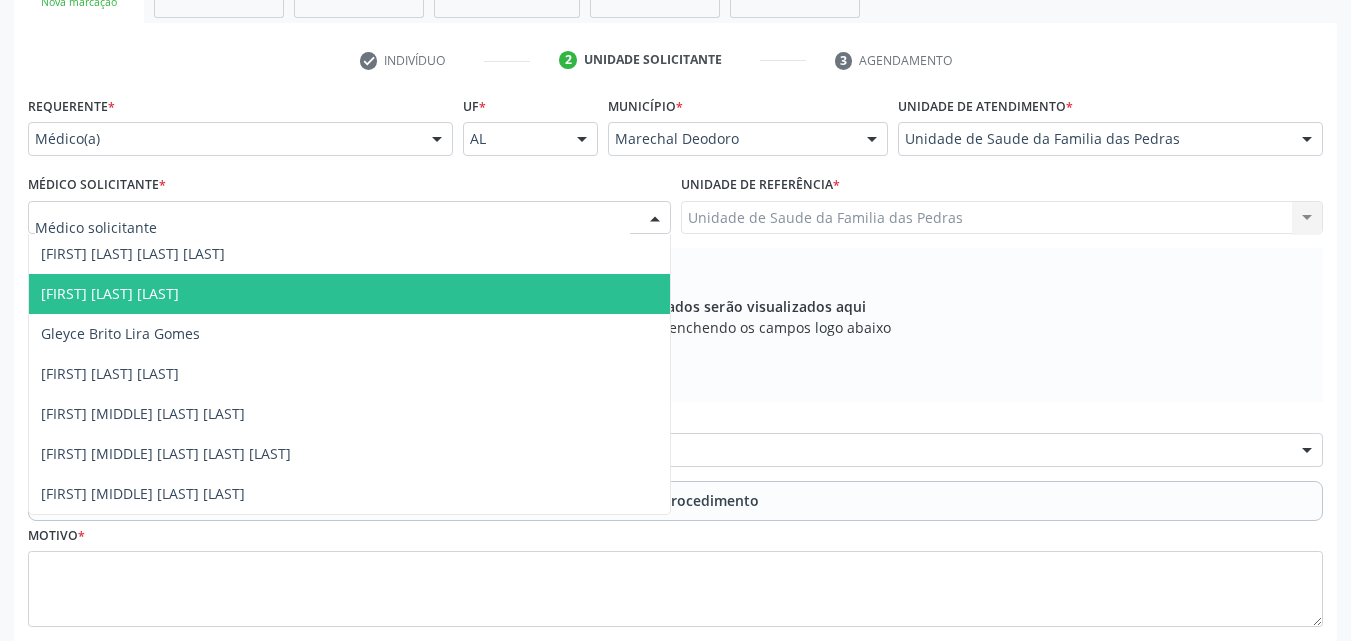 click on "[FIRST] [LAST] [LAST]" at bounding box center [349, 294] 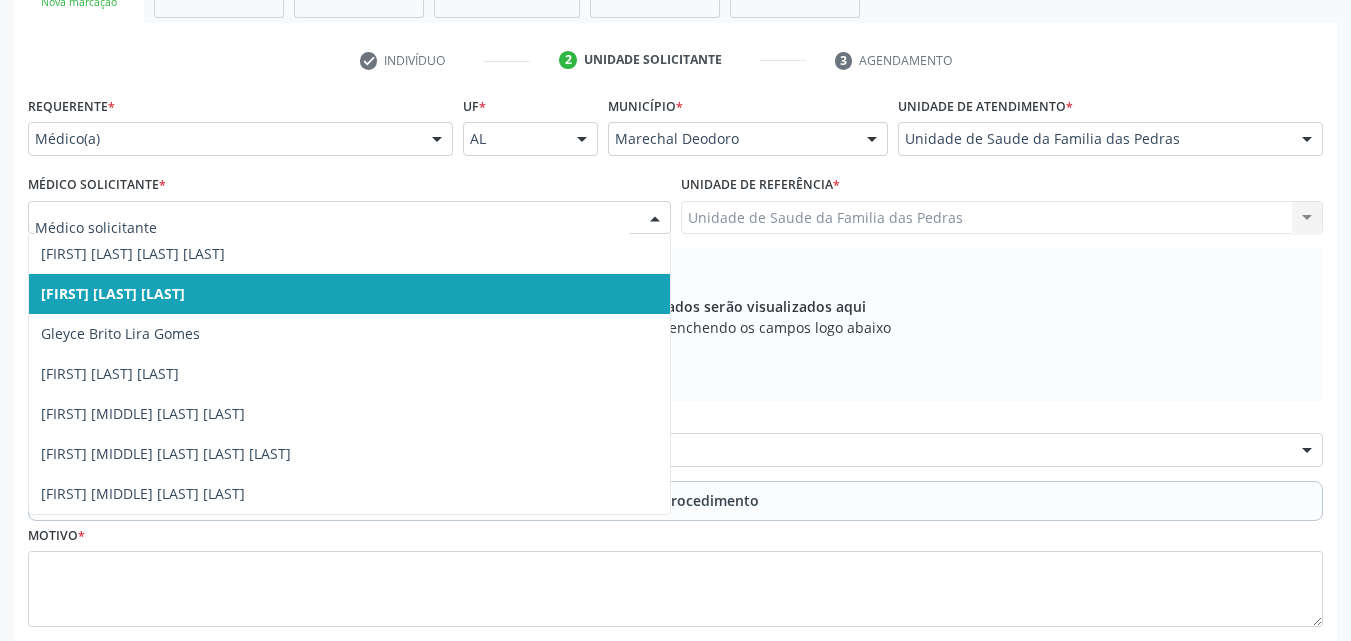 click at bounding box center (349, 218) 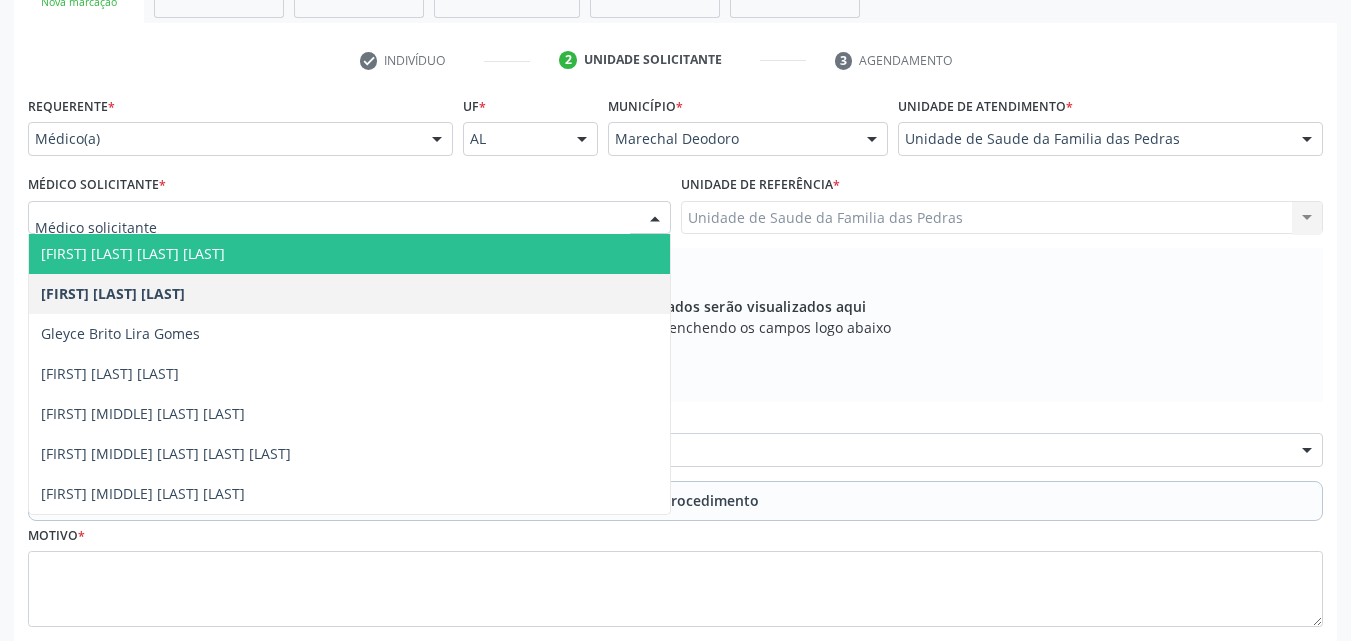 click on "[FIRST] [LAST] [LAST] [LAST]" at bounding box center (349, 254) 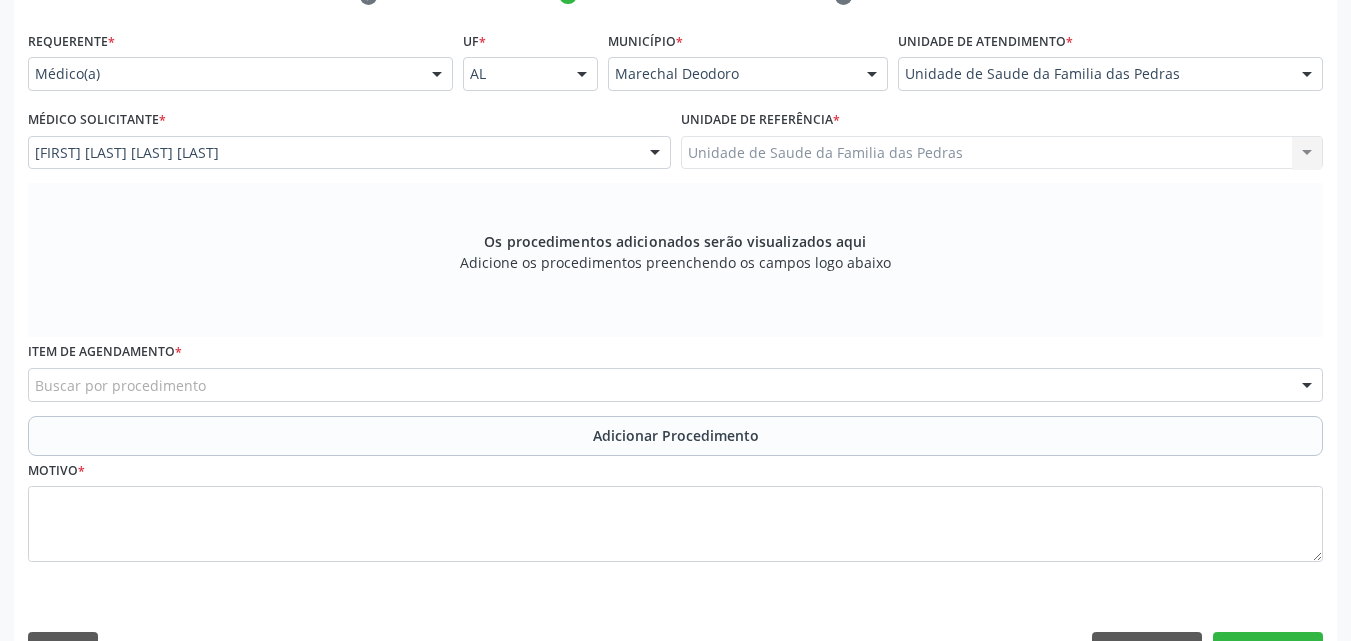 scroll, scrollTop: 471, scrollLeft: 0, axis: vertical 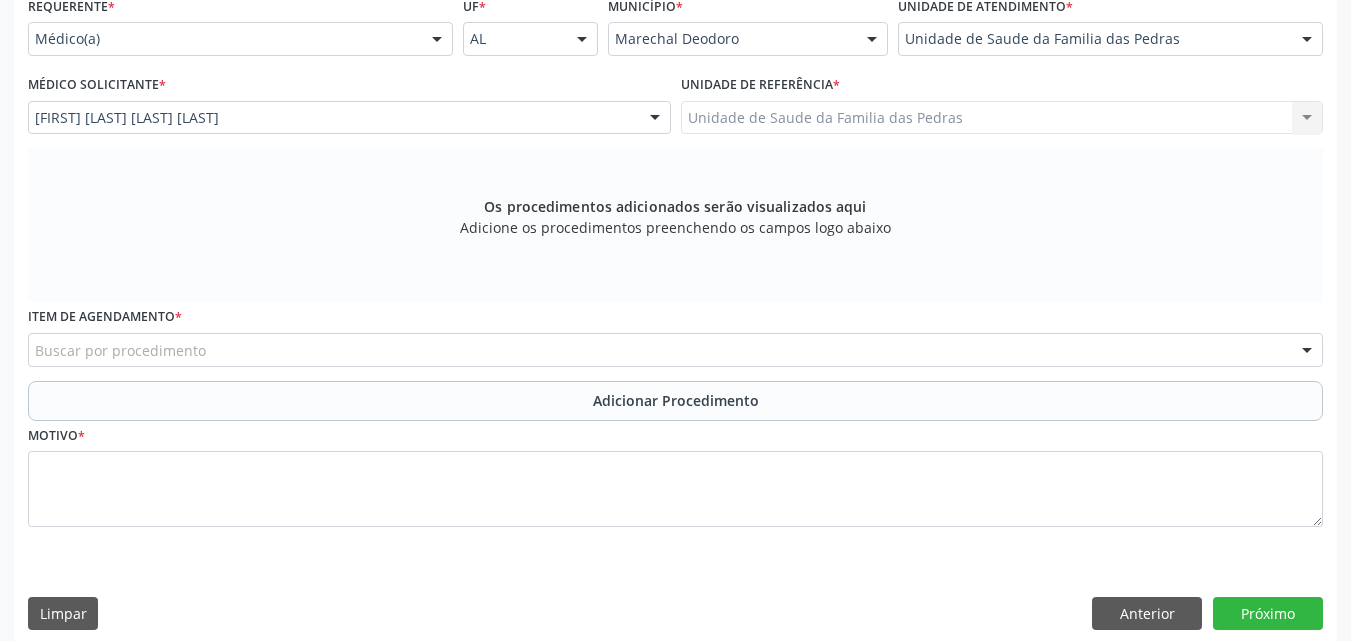 click on "Buscar por procedimento" at bounding box center (675, 350) 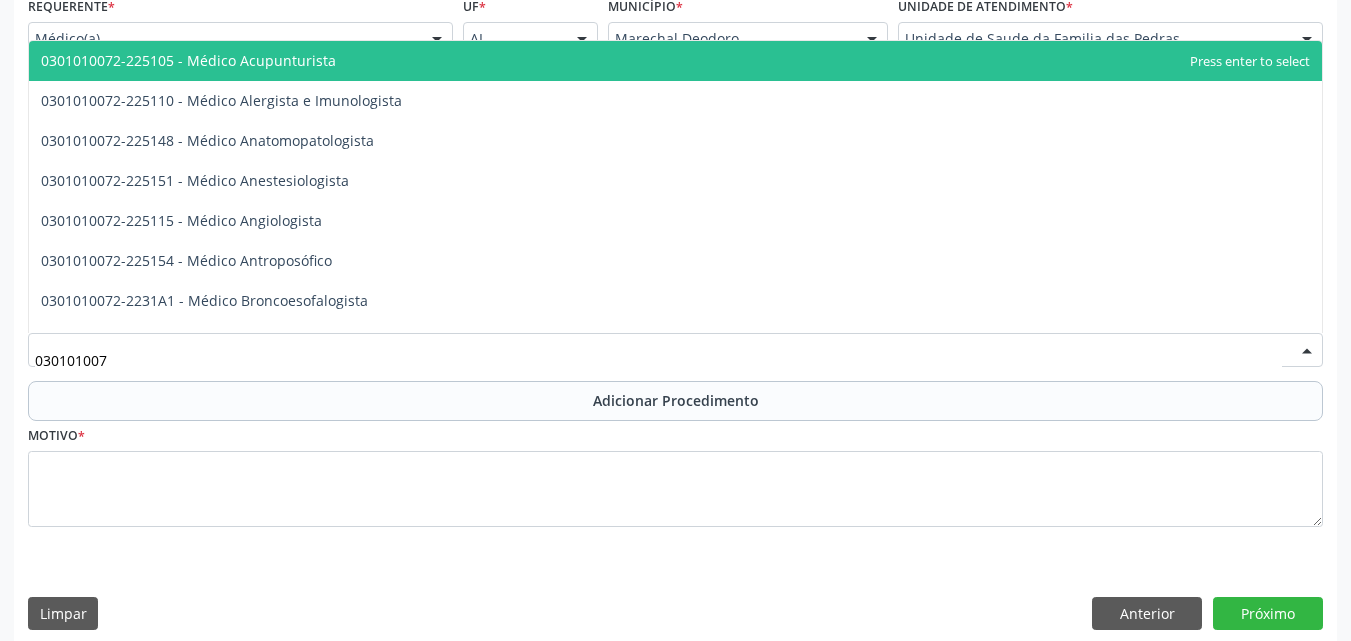type on "0301010072" 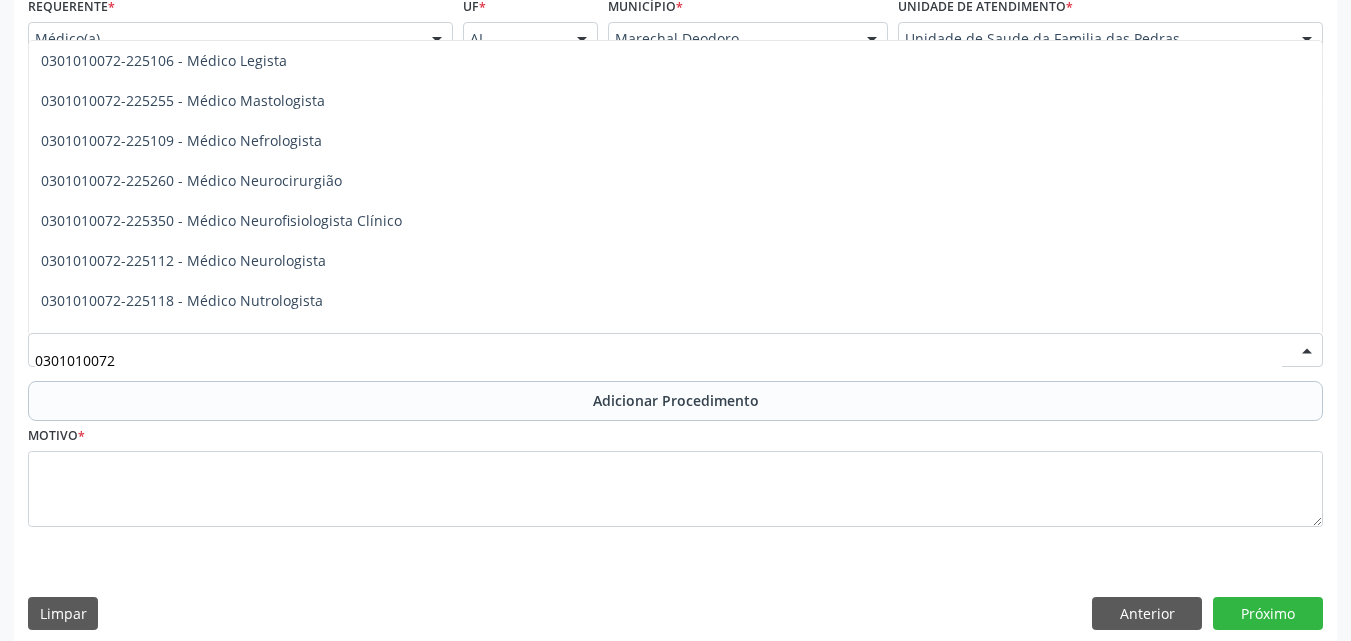 scroll, scrollTop: 1500, scrollLeft: 0, axis: vertical 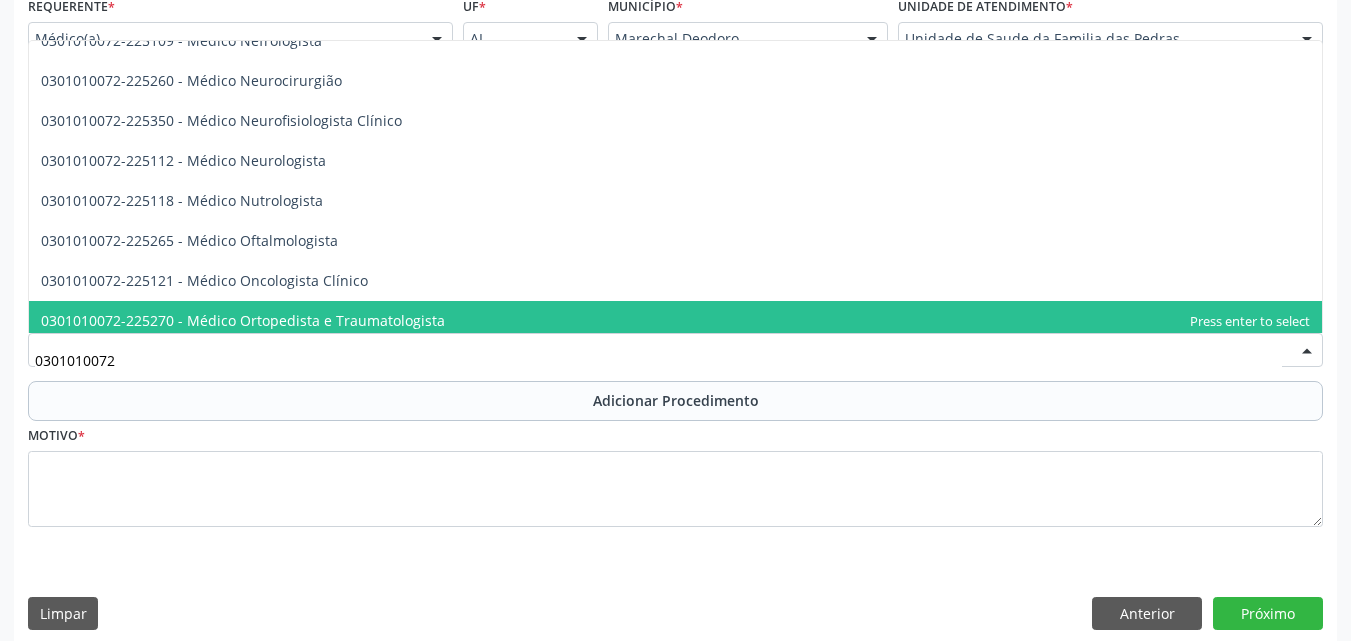 click on "0301010072-225270 - Médico Ortopedista e Traumatologista" at bounding box center [675, 321] 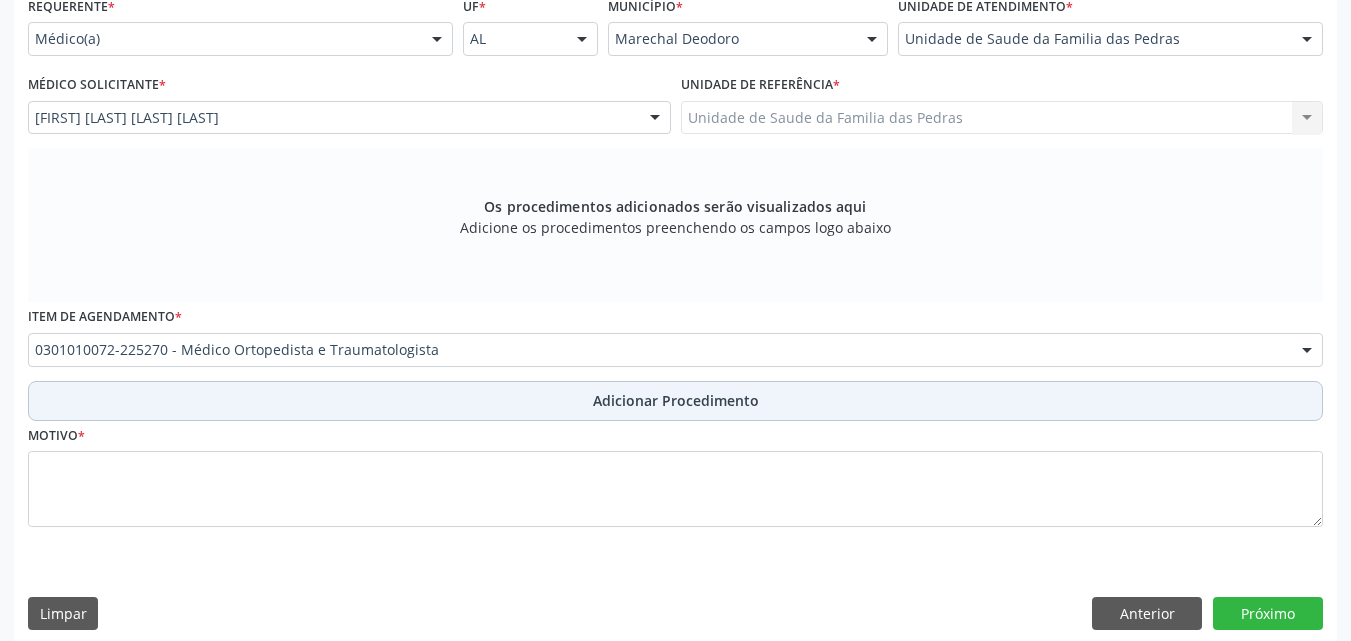 click on "Adicionar Procedimento" at bounding box center (675, 401) 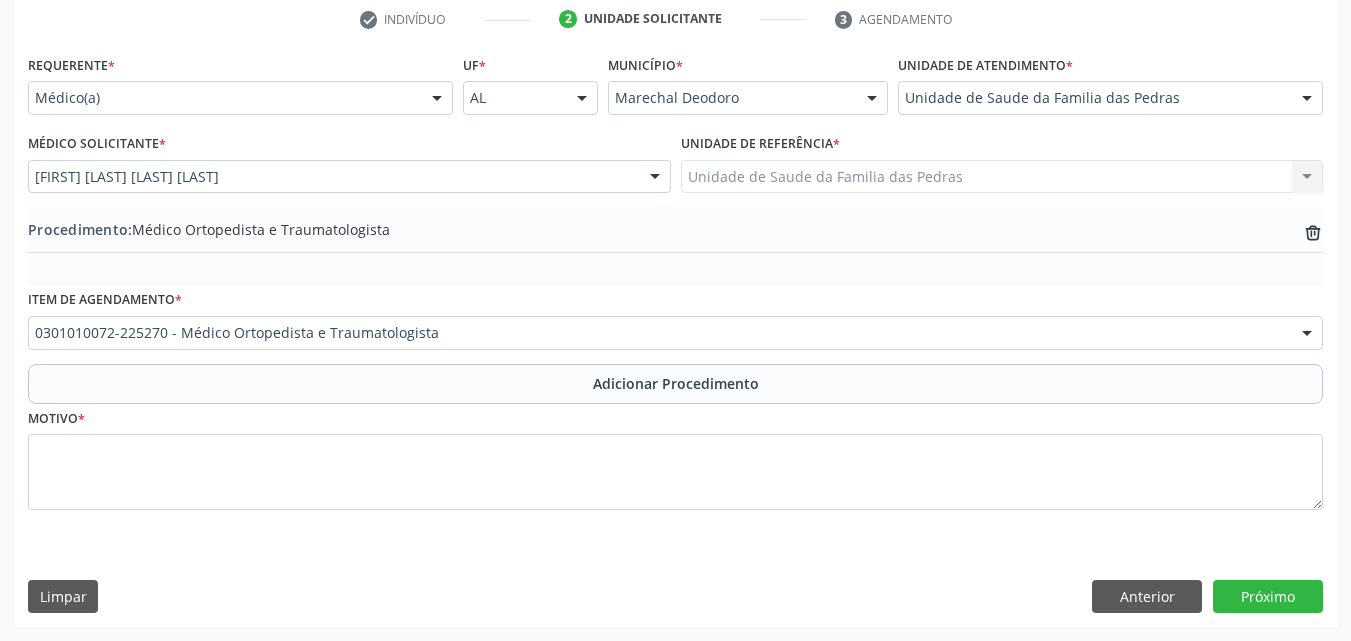 scroll, scrollTop: 412, scrollLeft: 0, axis: vertical 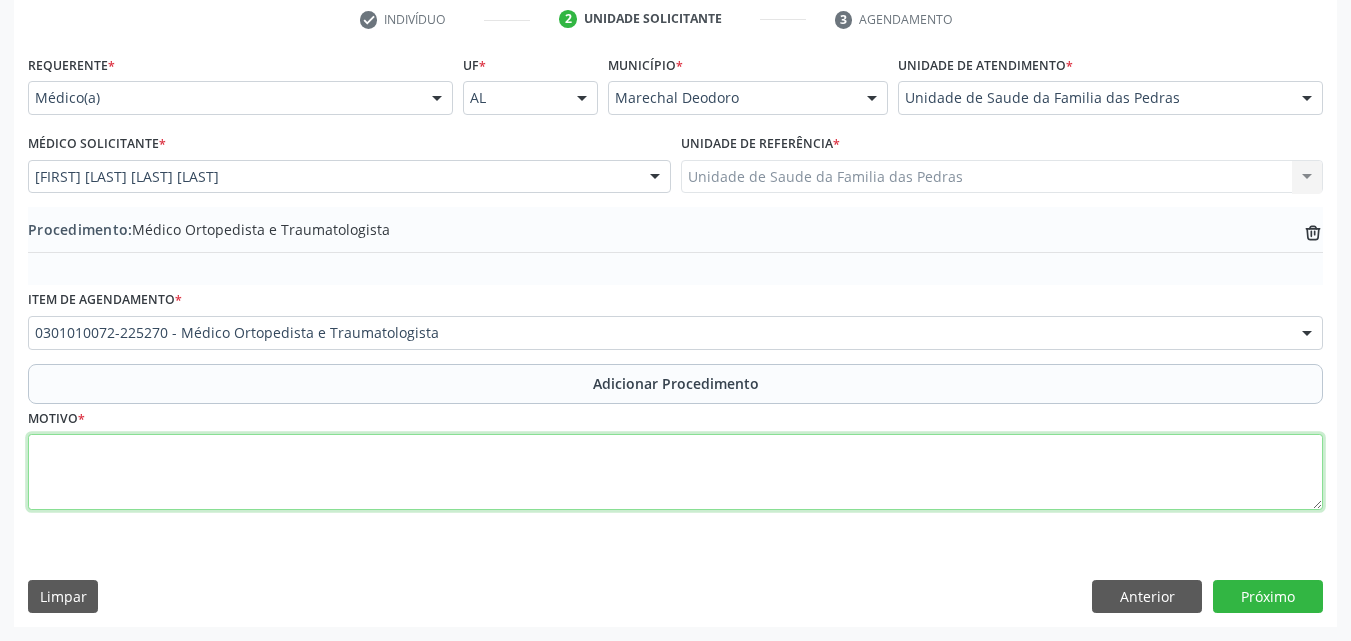click at bounding box center [675, 472] 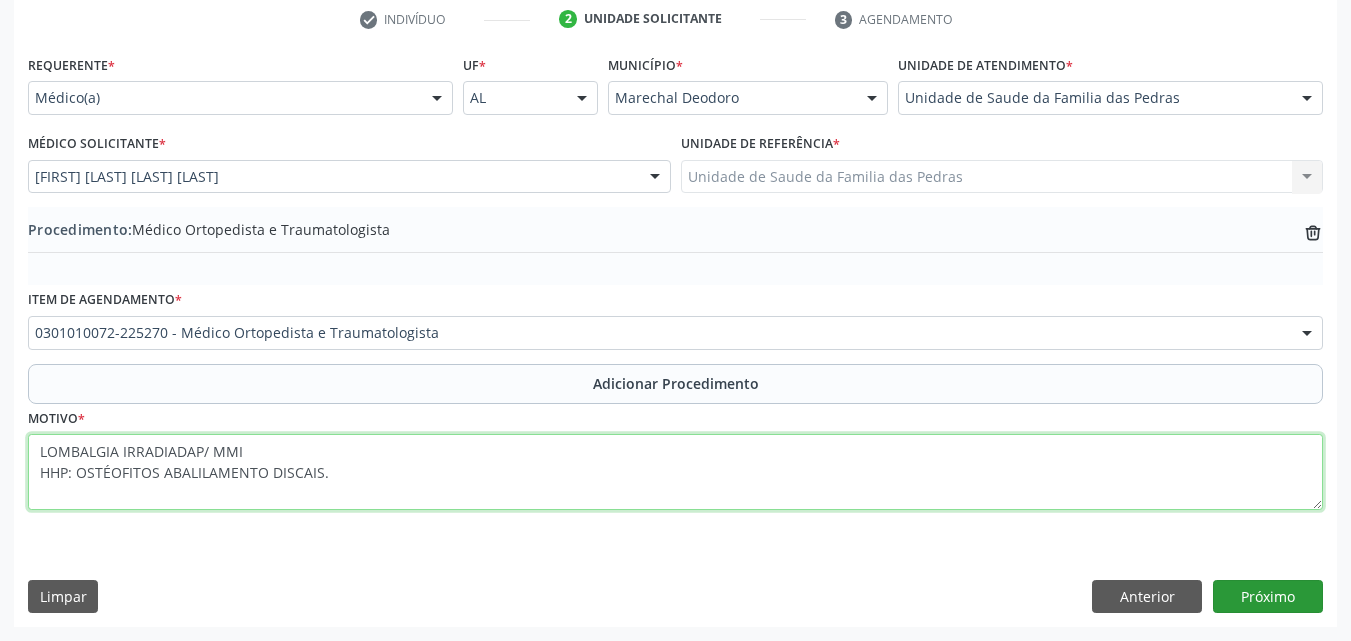 type on "LOMBALGIA IRRADIADAP/ MMI
HHP: OSTÉOFITOS ABALILAMENTO DISCAIS." 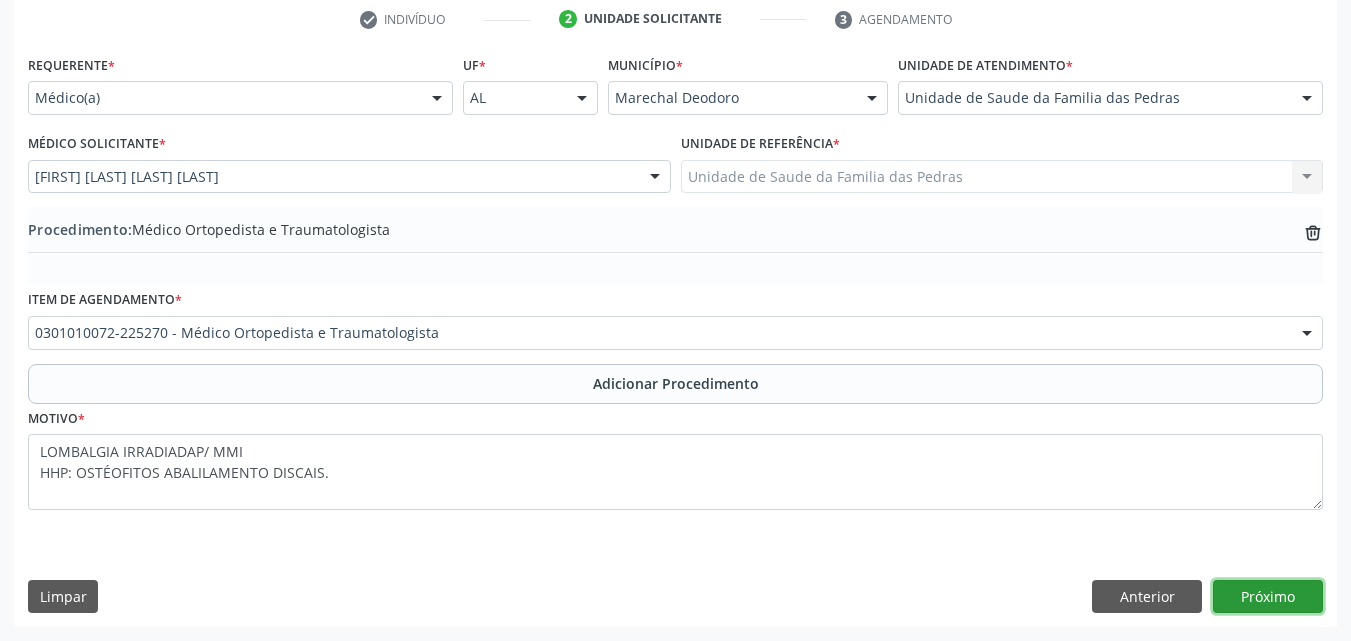 click on "Próximo" at bounding box center [1268, 597] 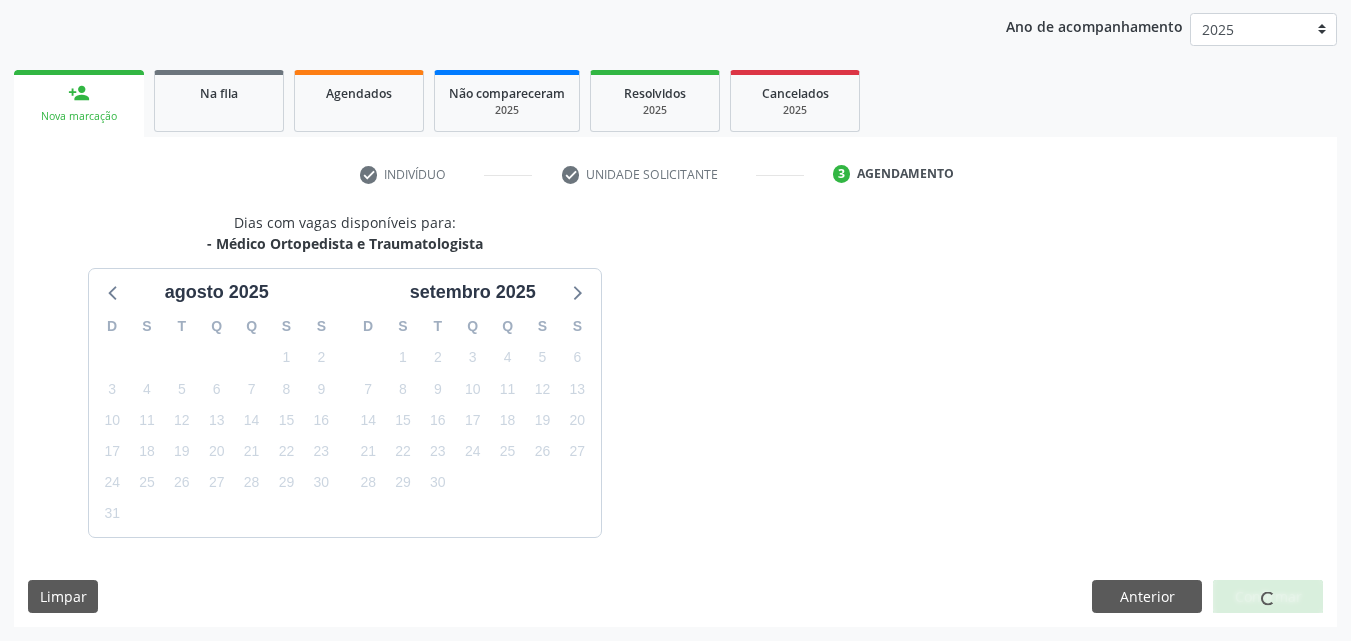 scroll, scrollTop: 316, scrollLeft: 0, axis: vertical 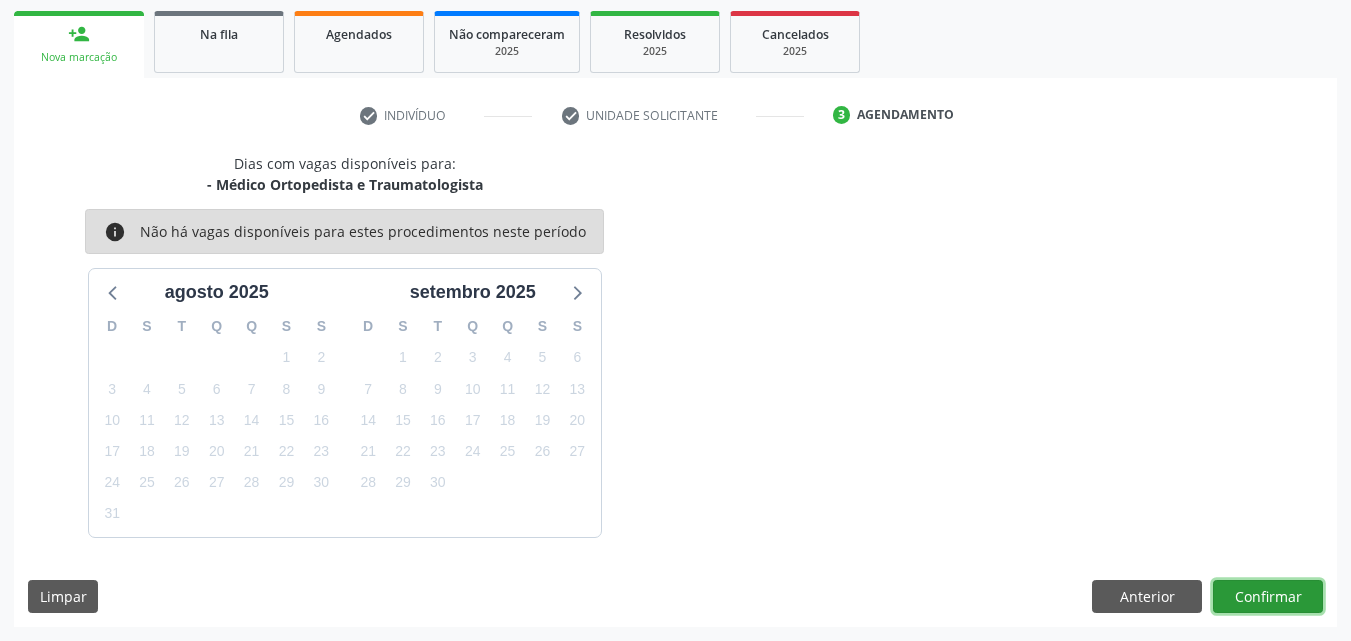 click on "Confirmar" at bounding box center [1268, 597] 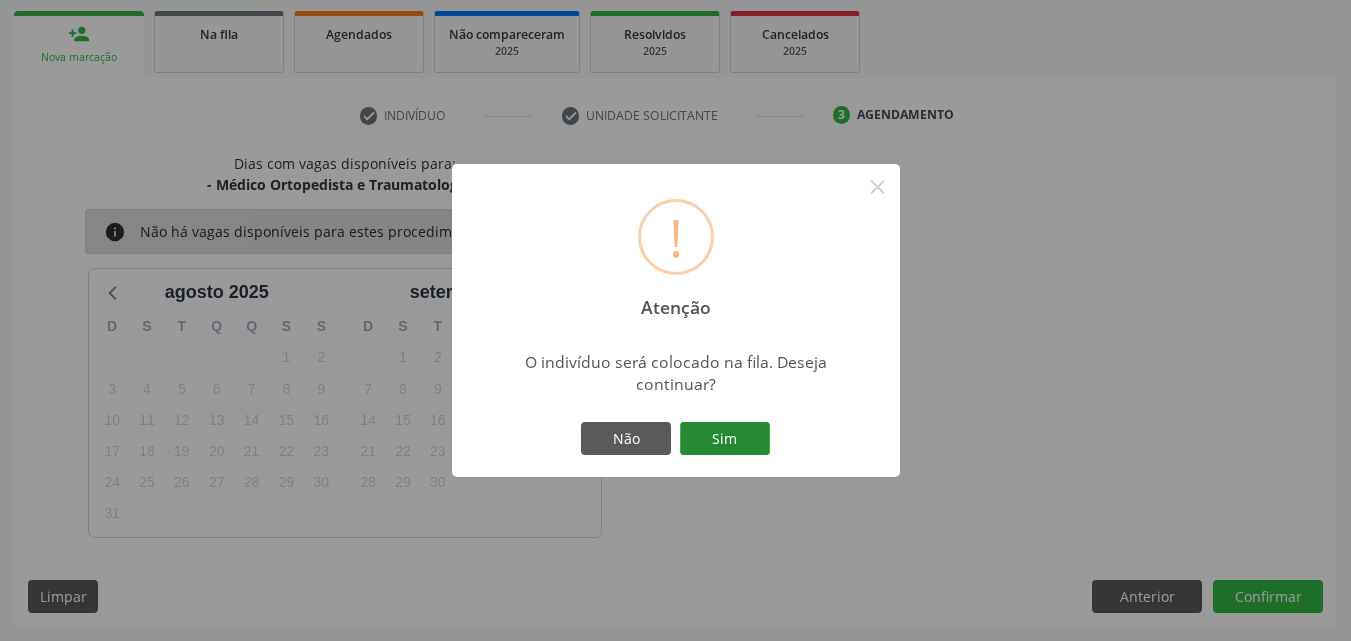 click on "Sim" at bounding box center (725, 439) 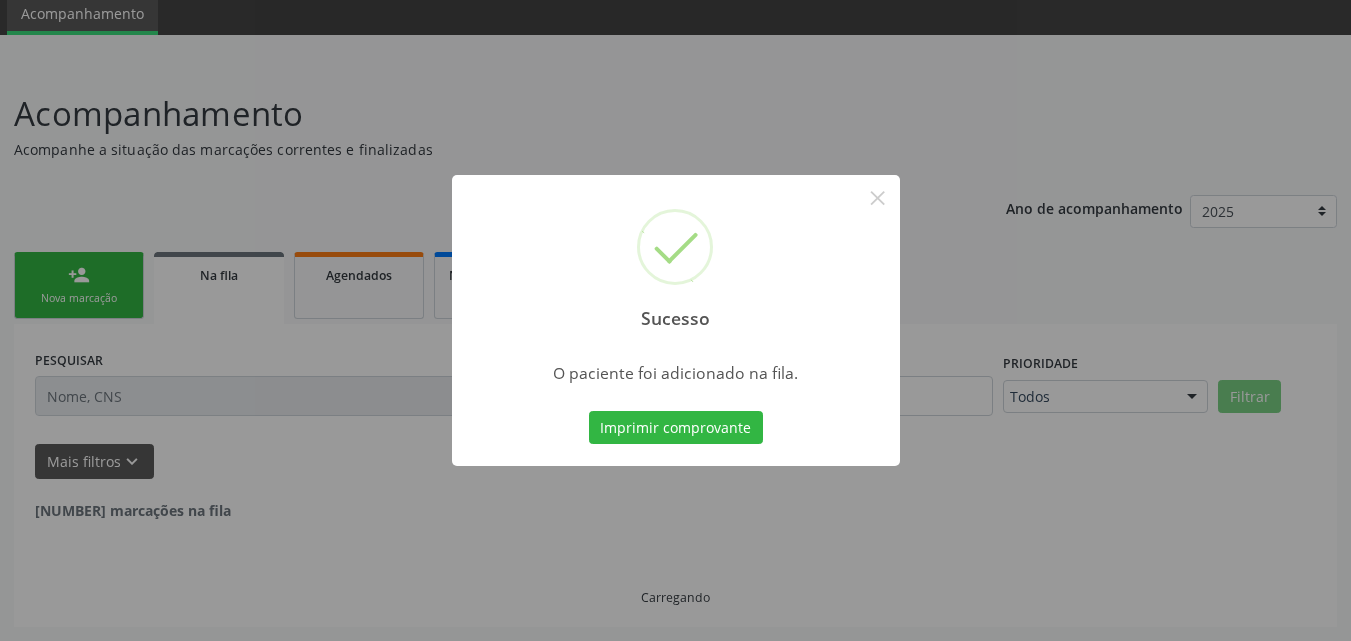 scroll, scrollTop: 54, scrollLeft: 0, axis: vertical 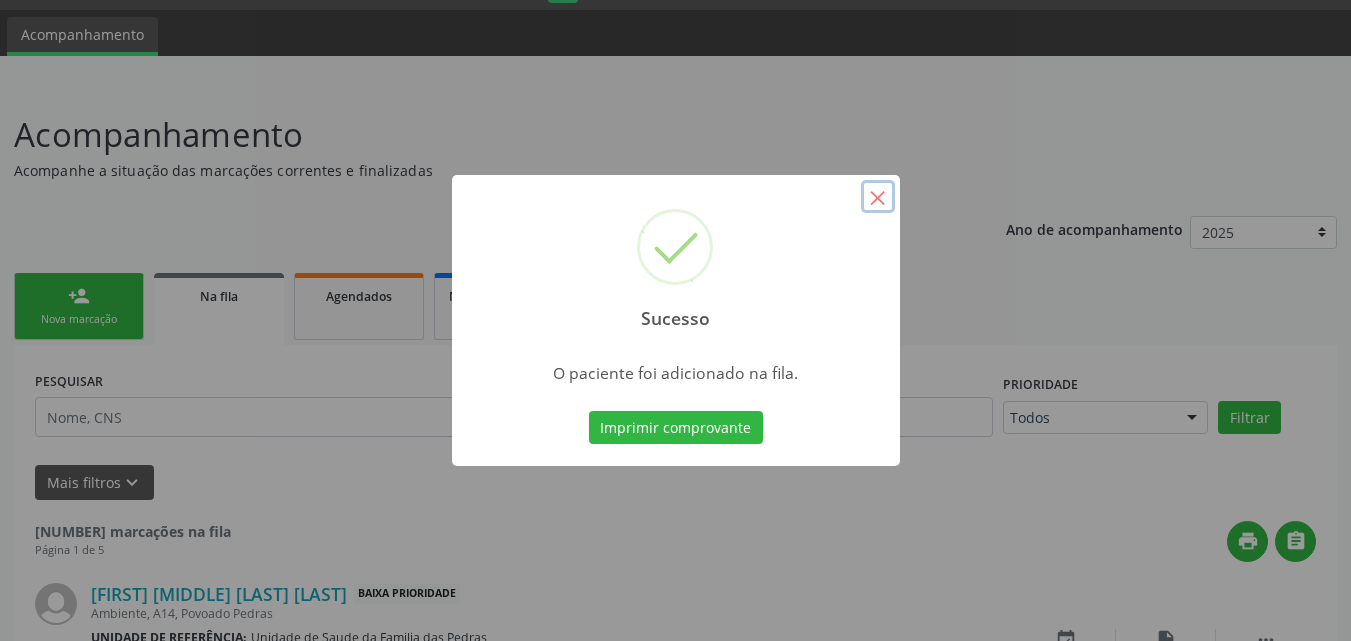 click on "×" at bounding box center (878, 197) 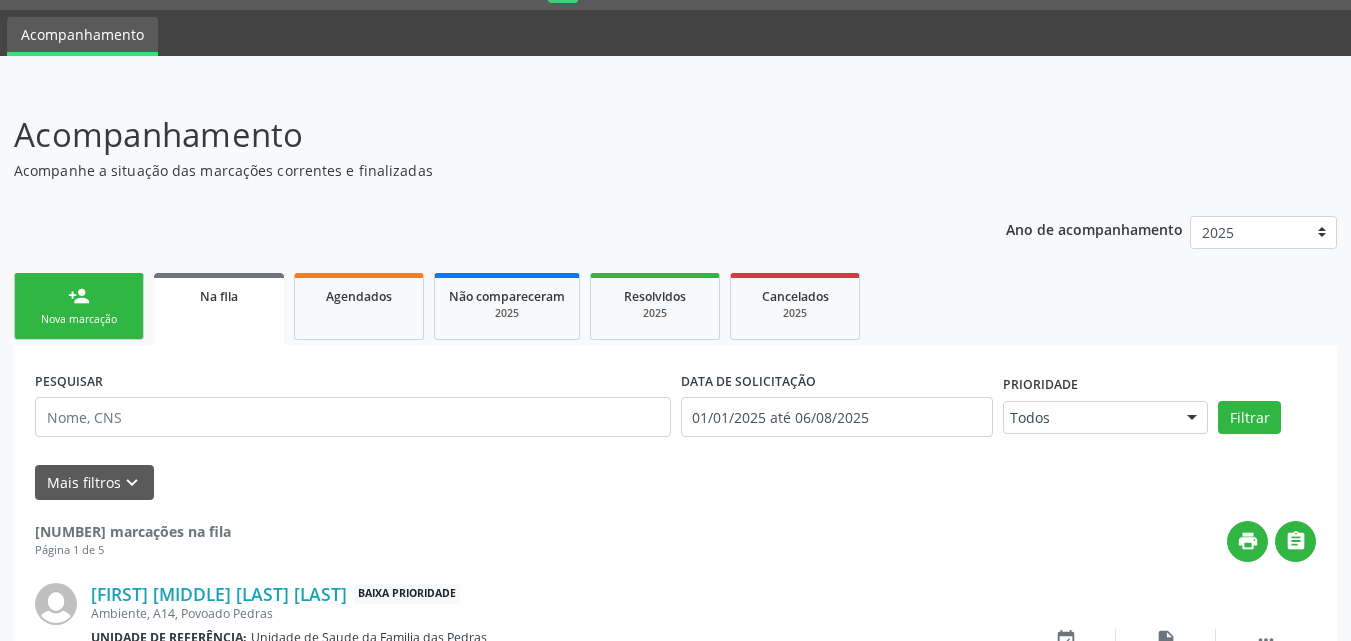 click on "person_add" at bounding box center [79, 296] 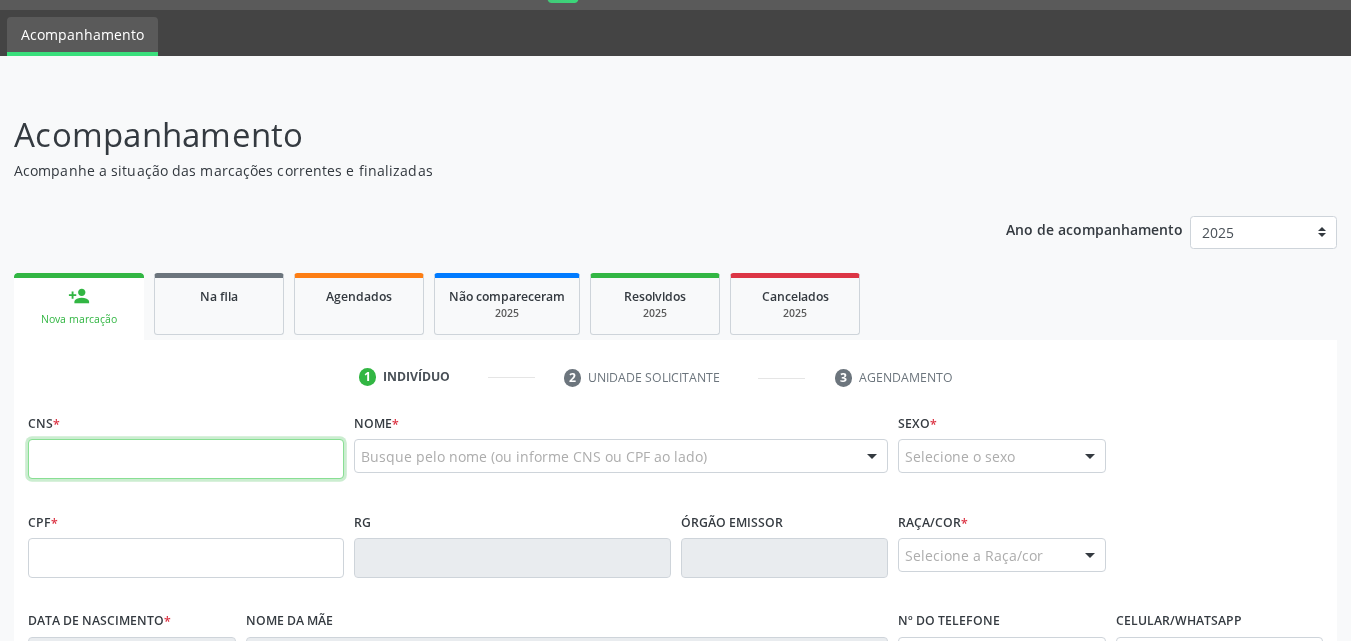 click at bounding box center [186, 459] 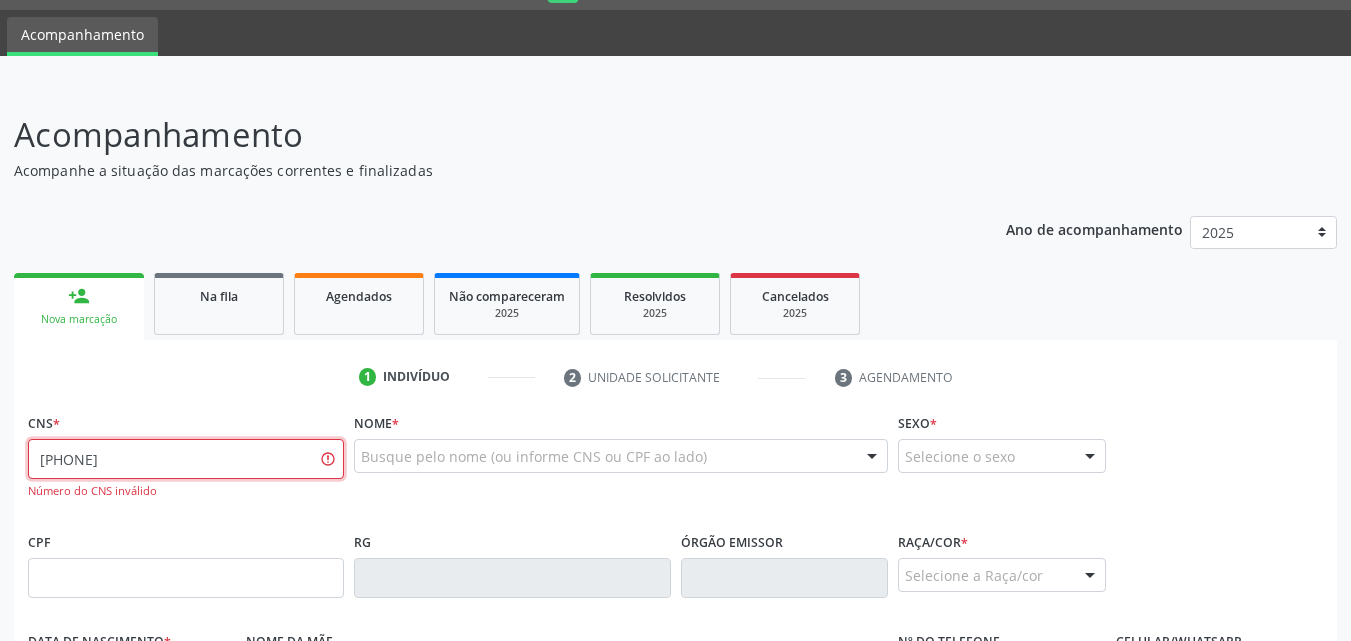 click on "[PHONE]" at bounding box center [186, 459] 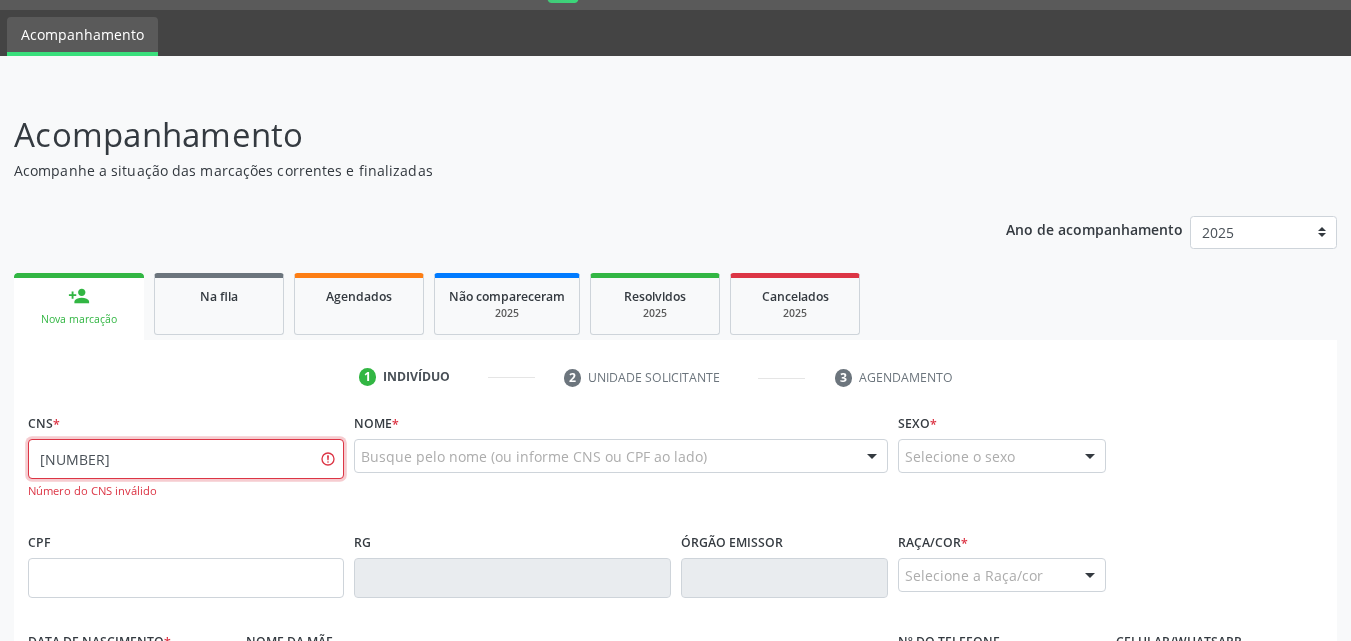 type on "[NUMBER]" 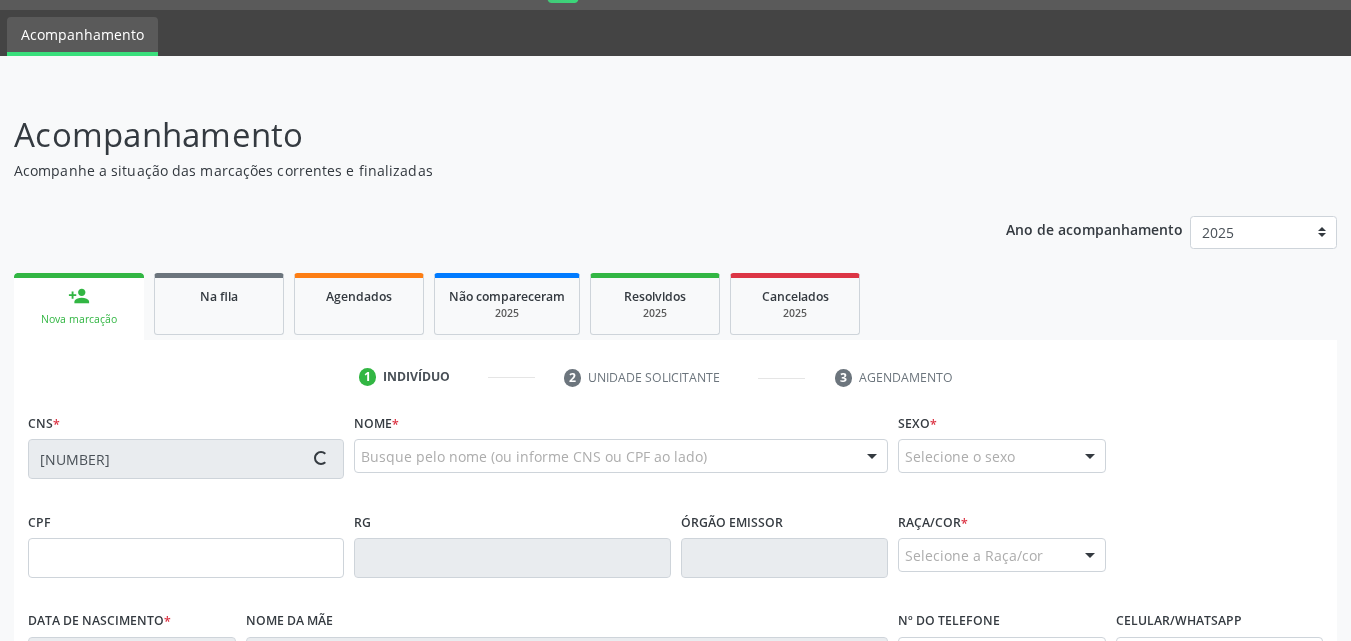 type on "[NUMBER]" 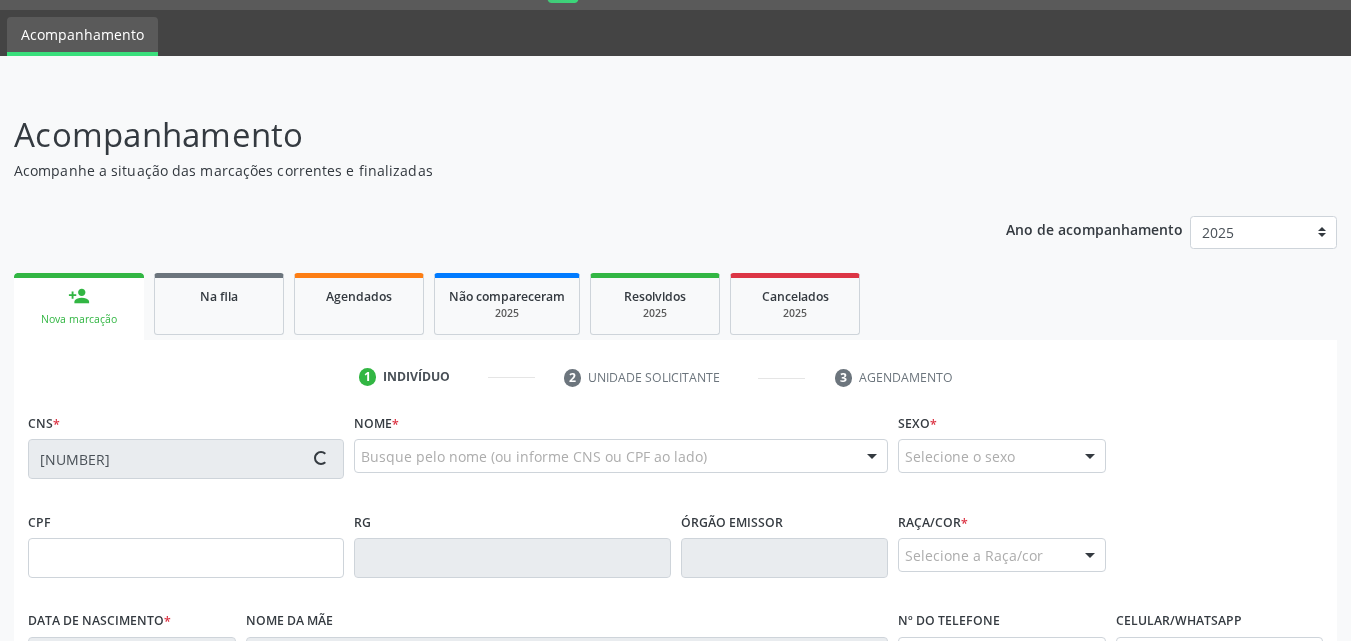 type on "[DATE]" 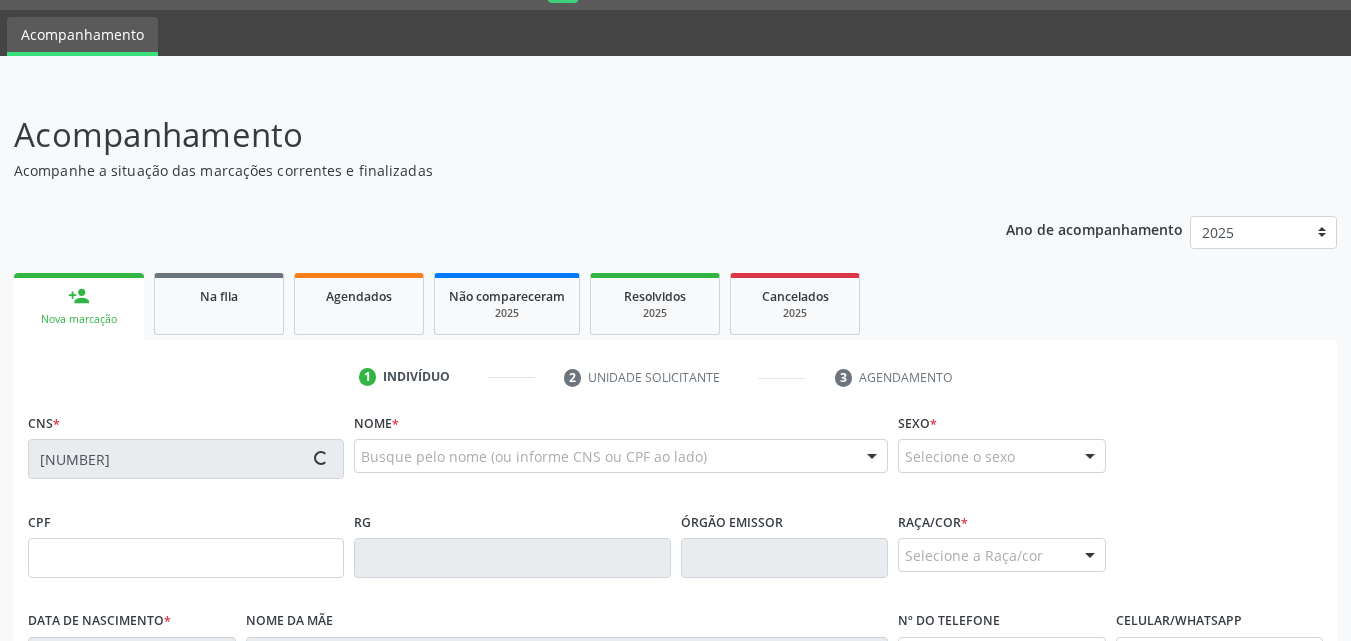 type on "03" 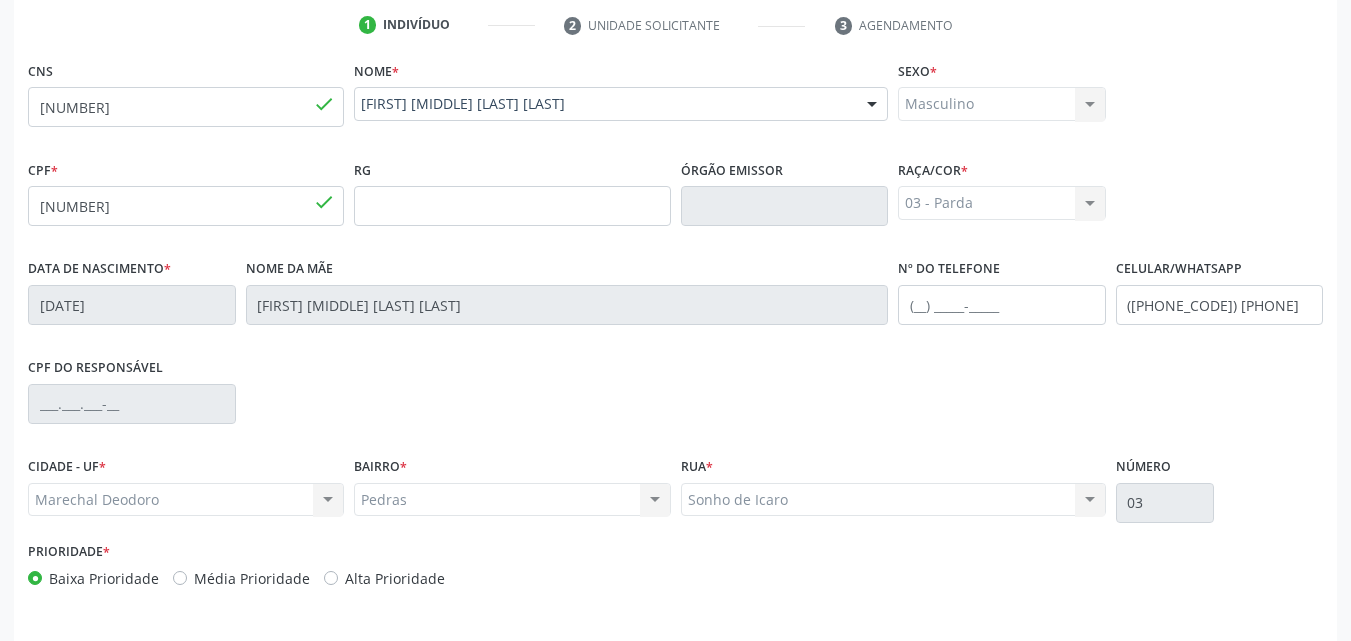 scroll, scrollTop: 454, scrollLeft: 0, axis: vertical 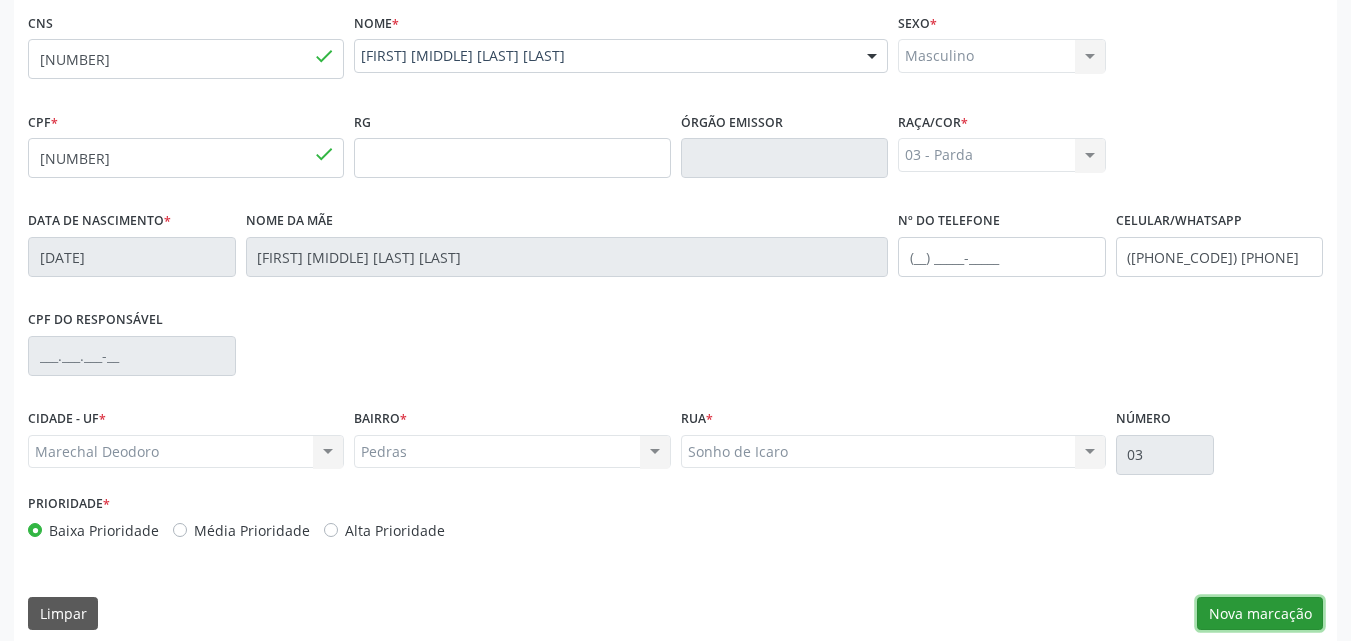 click on "Nova marcação" at bounding box center [1260, 614] 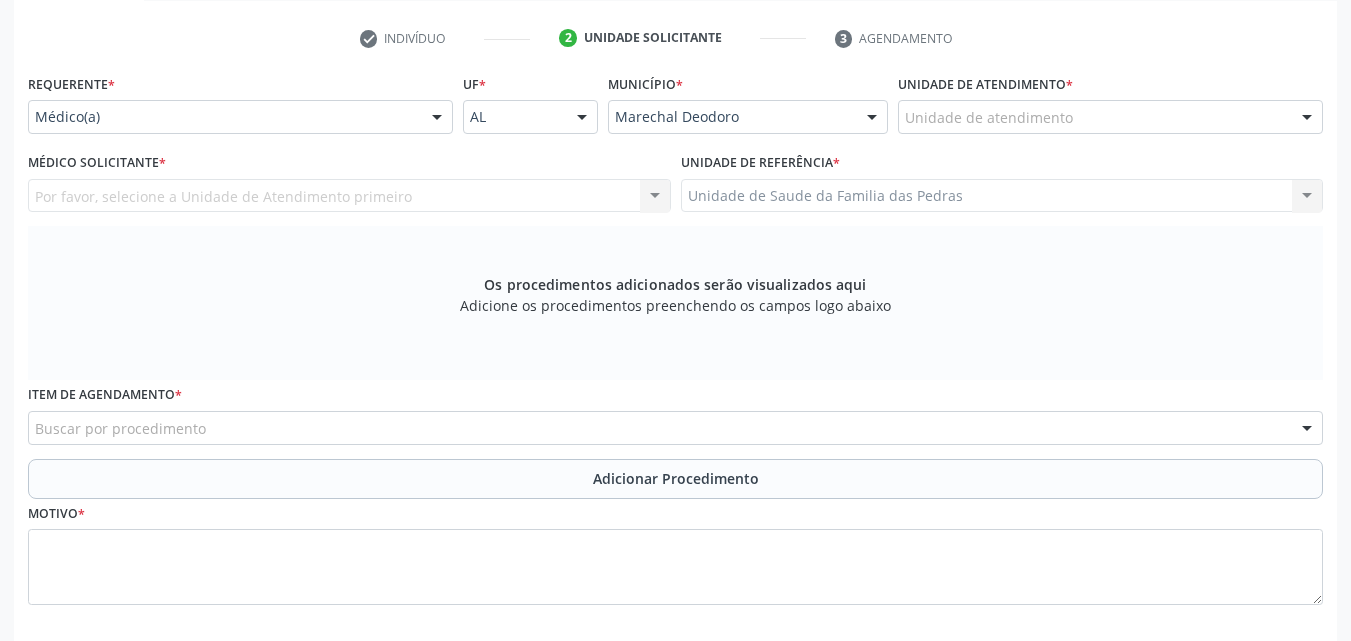 scroll, scrollTop: 254, scrollLeft: 0, axis: vertical 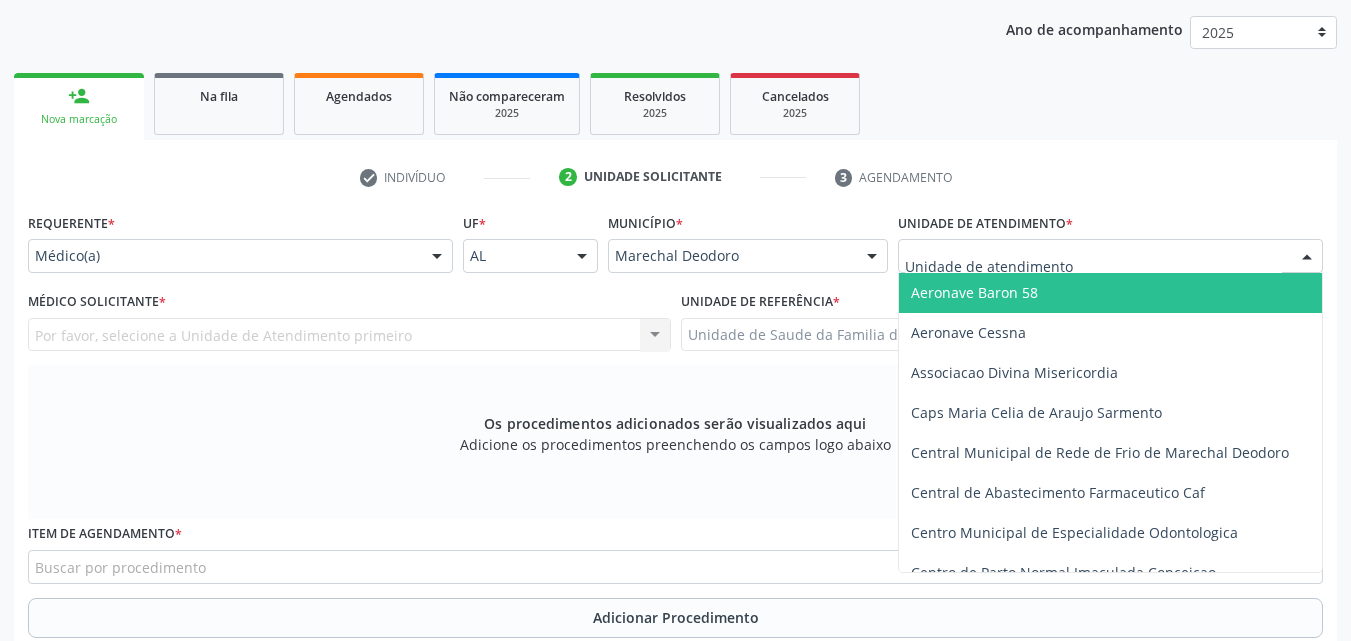 click at bounding box center [1110, 256] 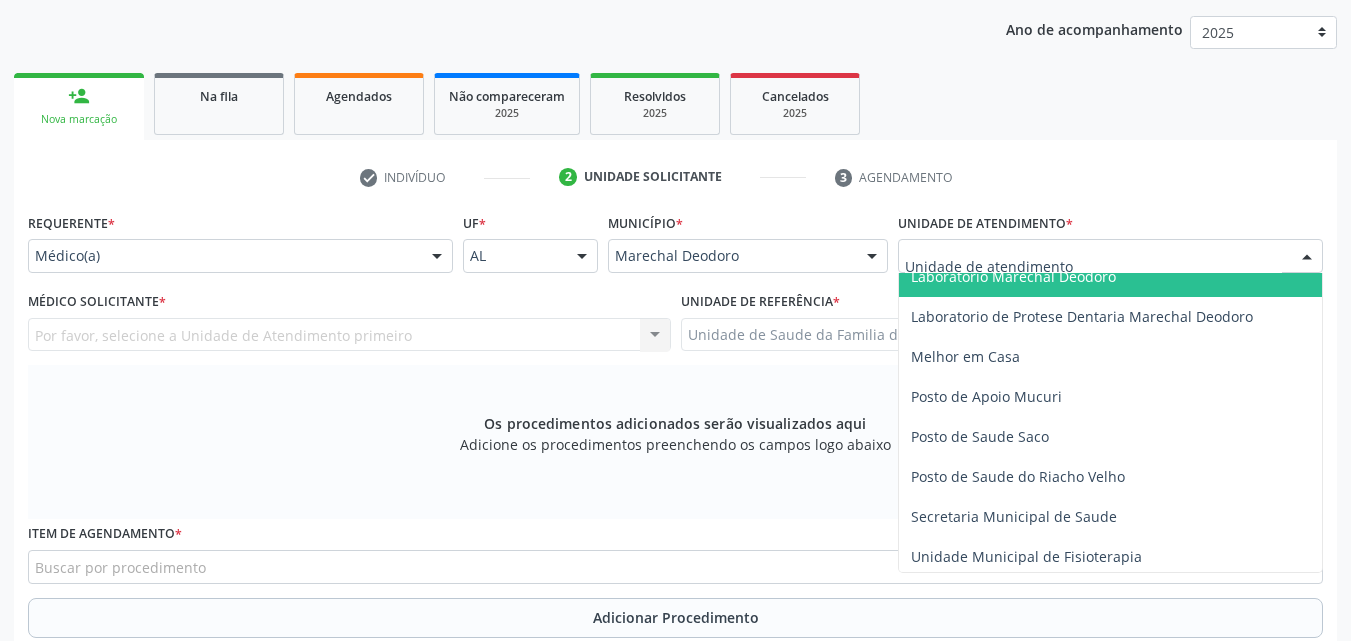 scroll, scrollTop: 800, scrollLeft: 0, axis: vertical 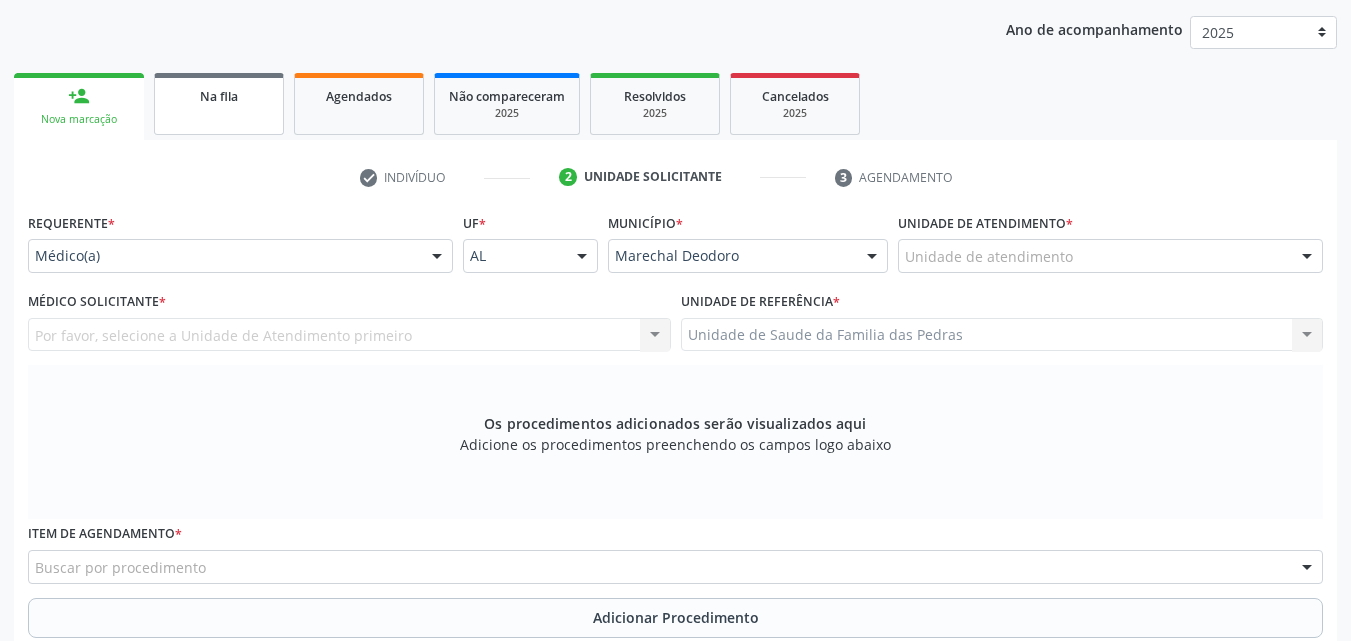 click on "Na fila" at bounding box center [219, 95] 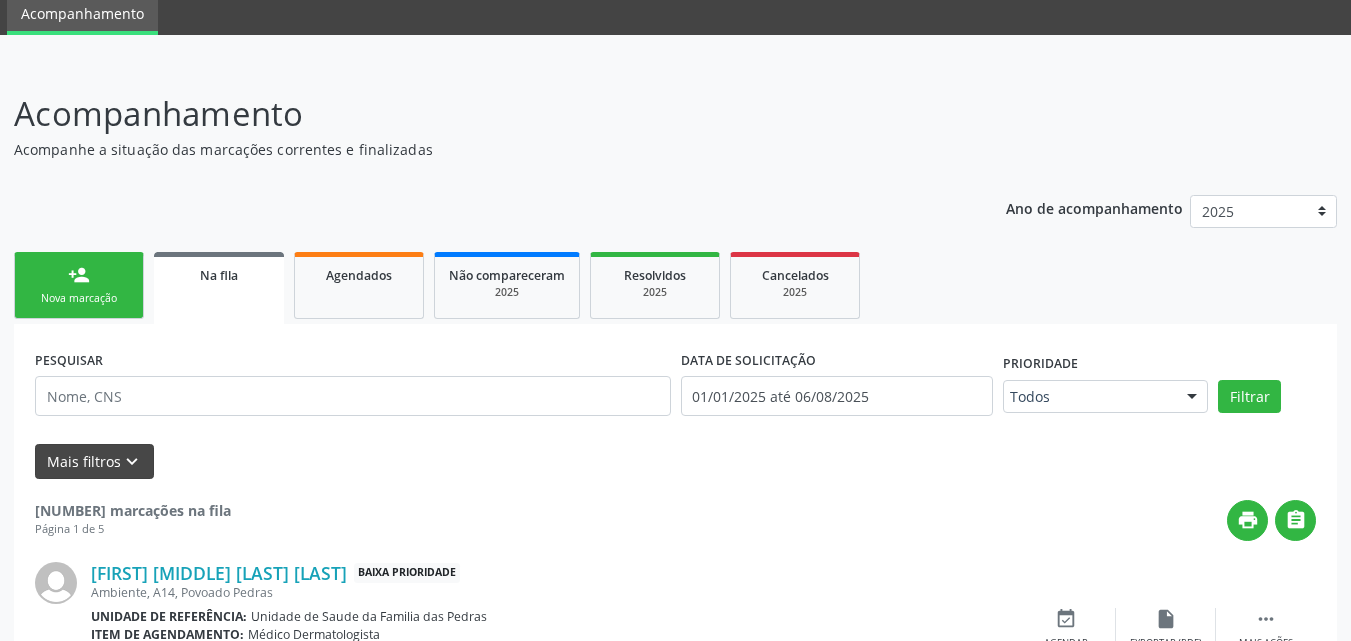 scroll, scrollTop: 254, scrollLeft: 0, axis: vertical 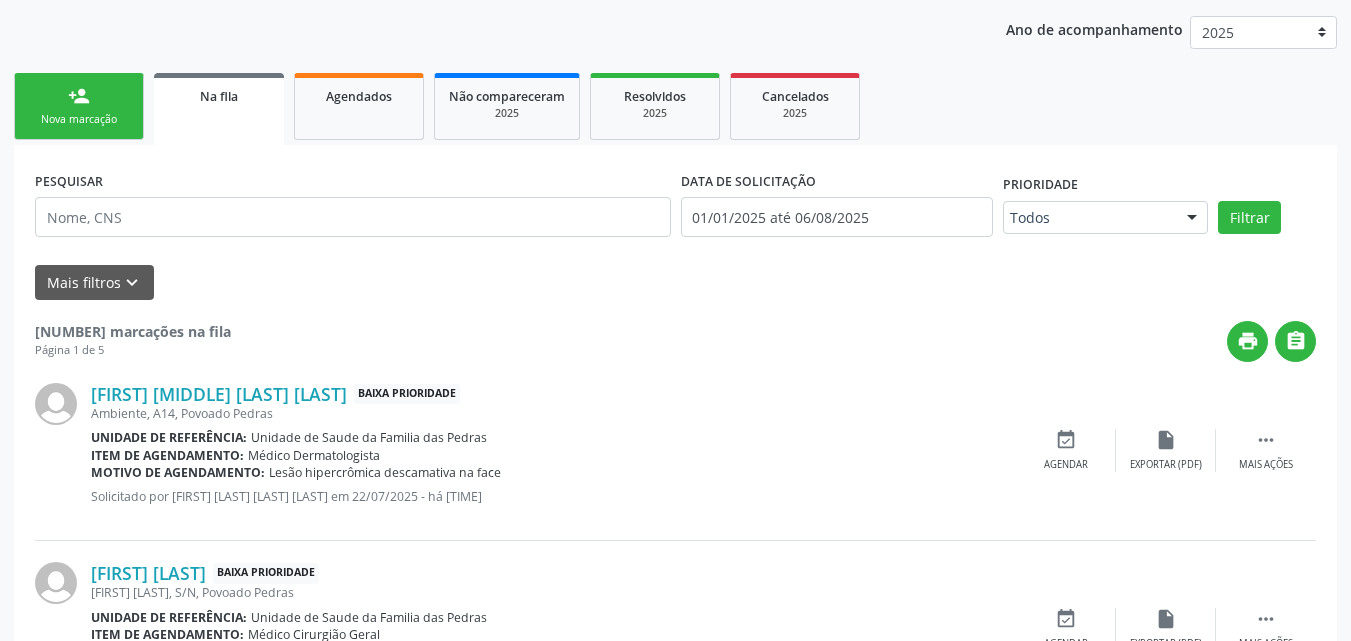 click on "Nova marcação" at bounding box center [79, 119] 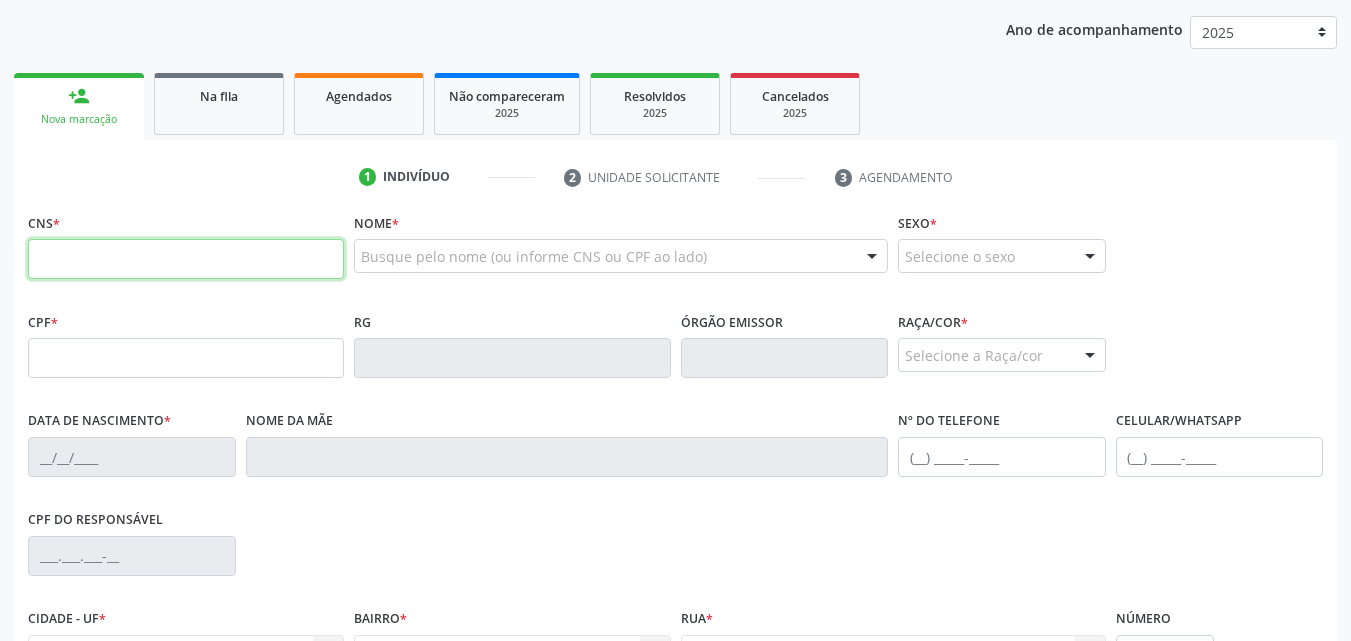 click at bounding box center (186, 259) 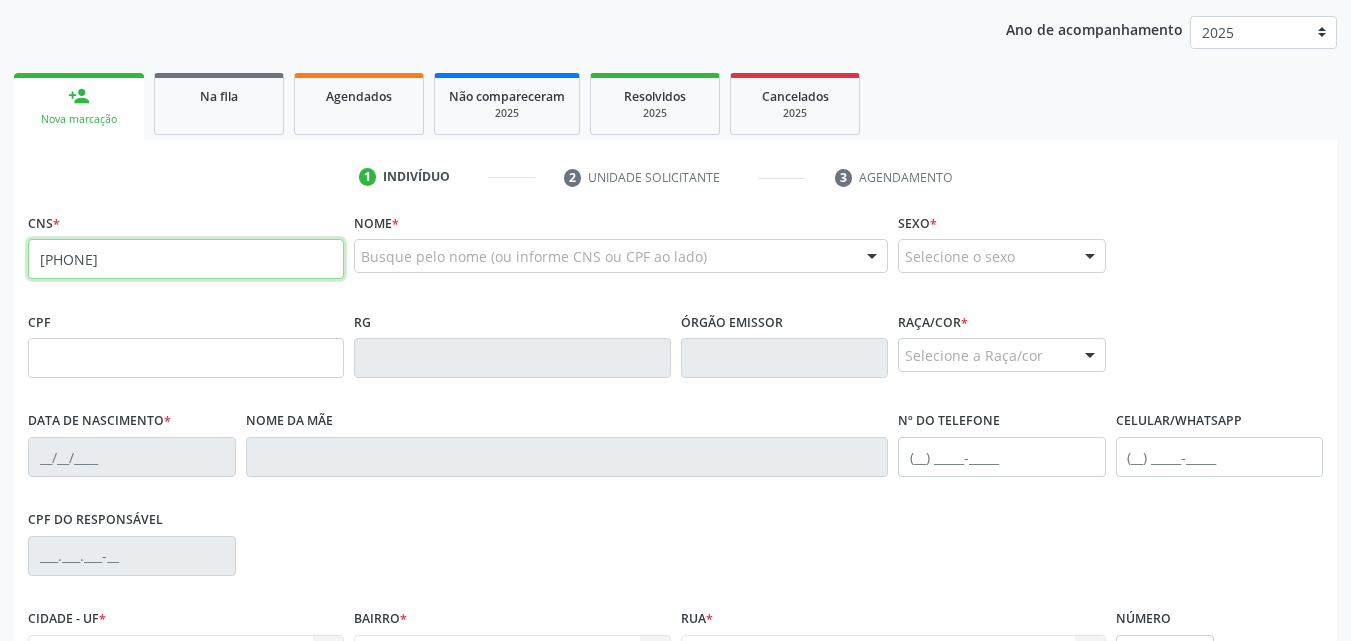type on "[PHONE]" 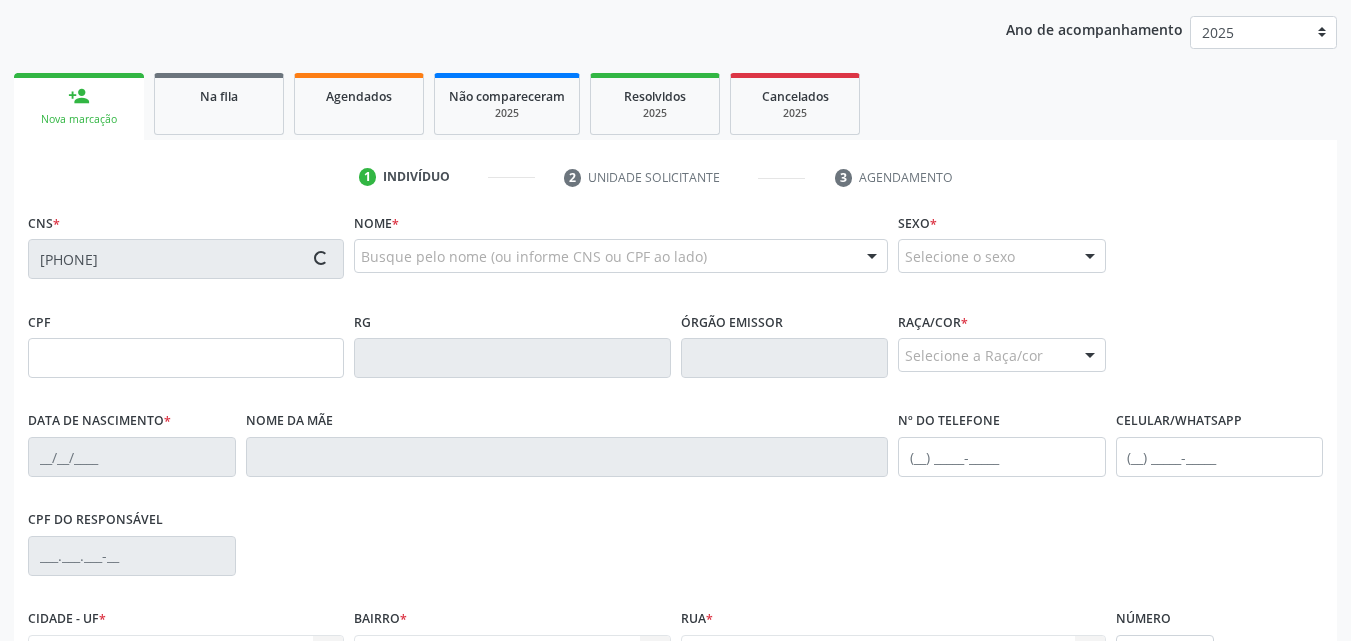 type on "[CPF]" 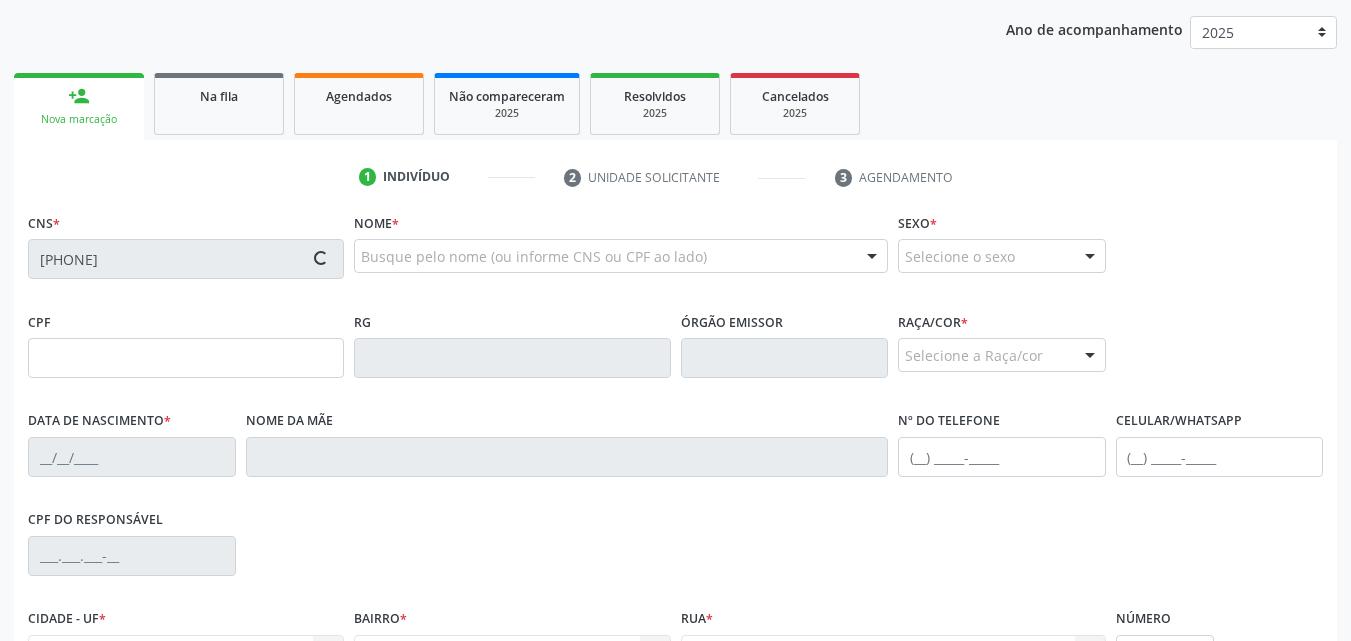 type on "[DATE]" 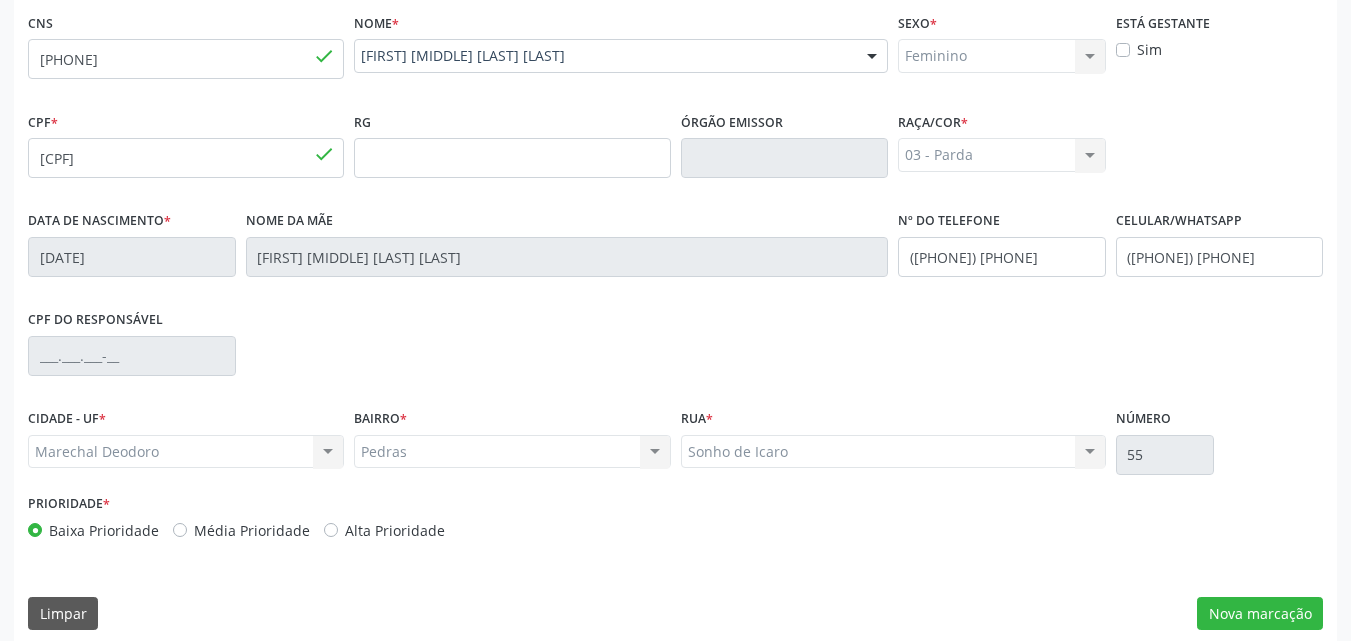 scroll, scrollTop: 471, scrollLeft: 0, axis: vertical 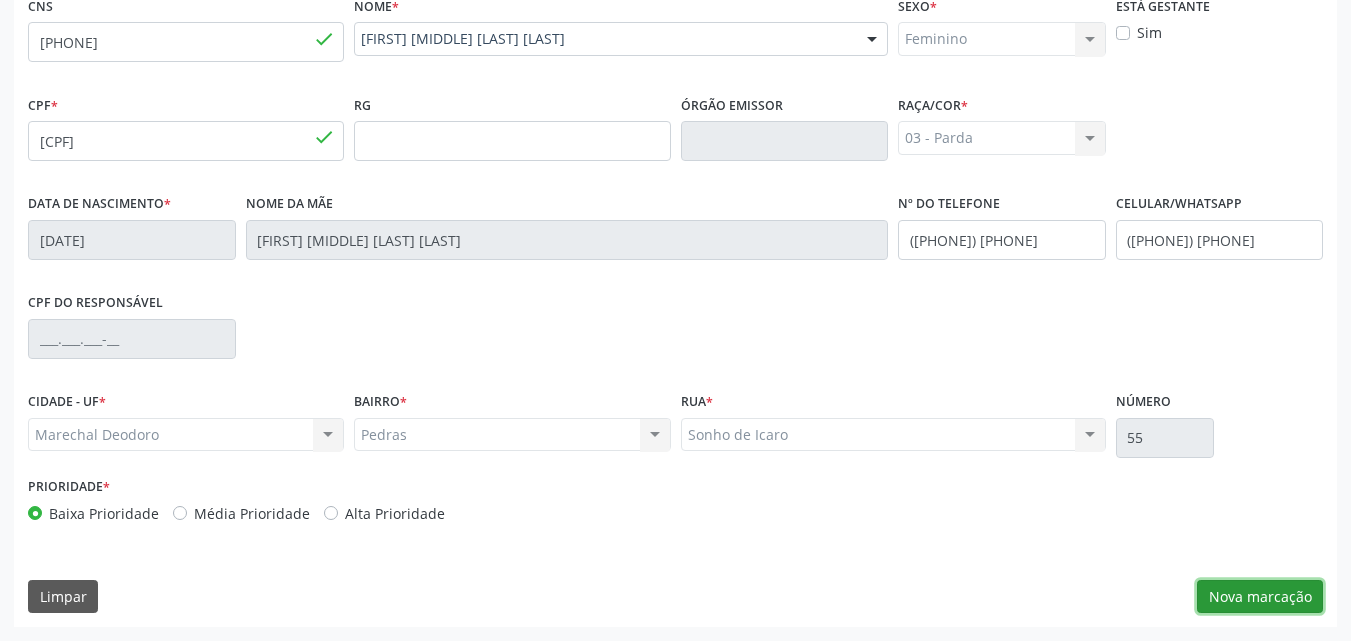 click on "Nova marcação" at bounding box center [1260, 597] 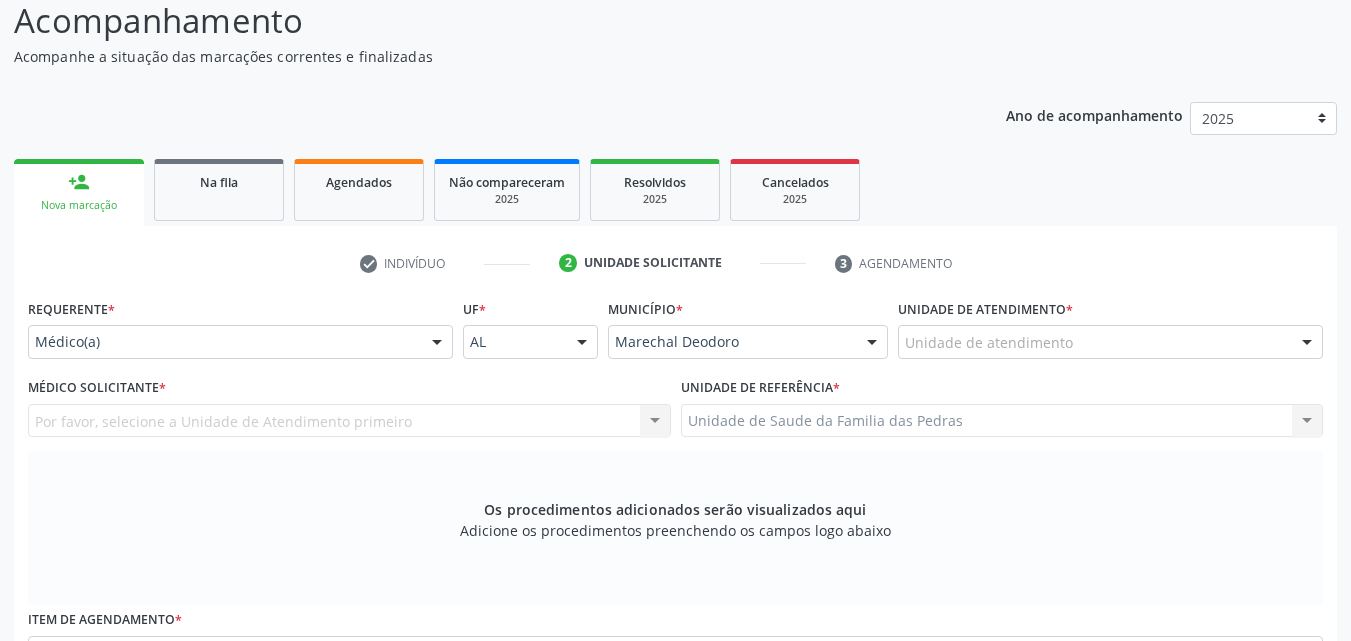scroll, scrollTop: 171, scrollLeft: 0, axis: vertical 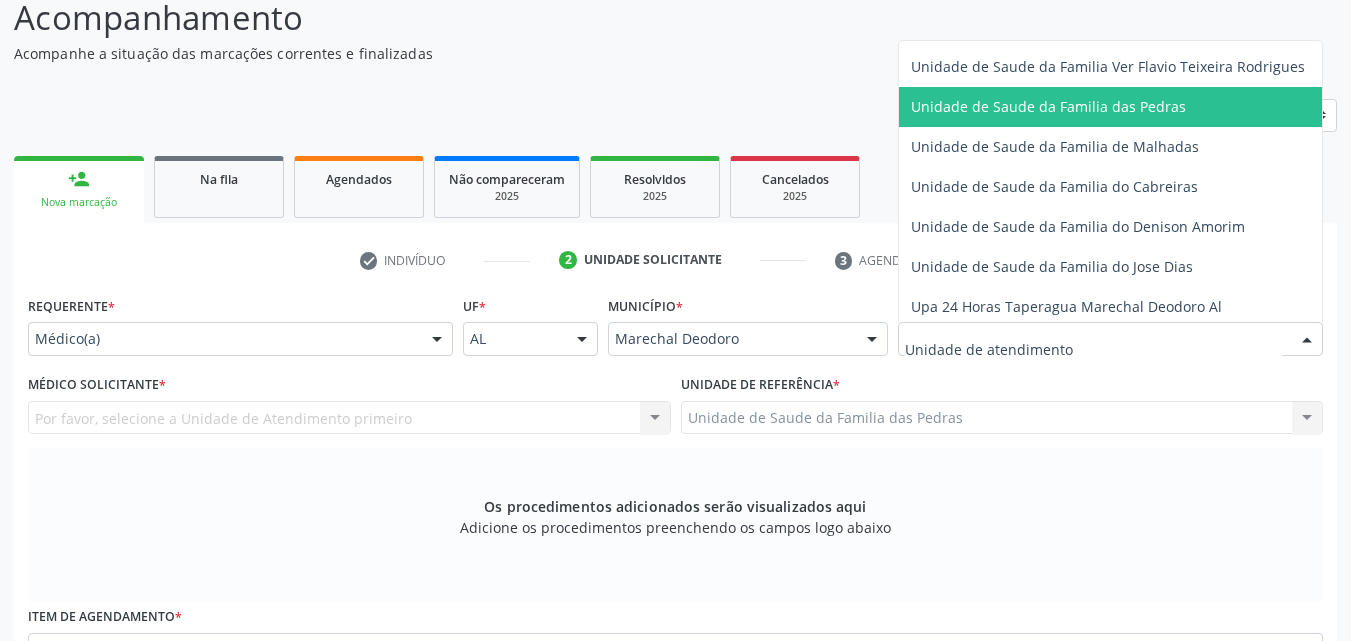 click on "Unidade de Saude da Familia das Pedras" at bounding box center [1048, 106] 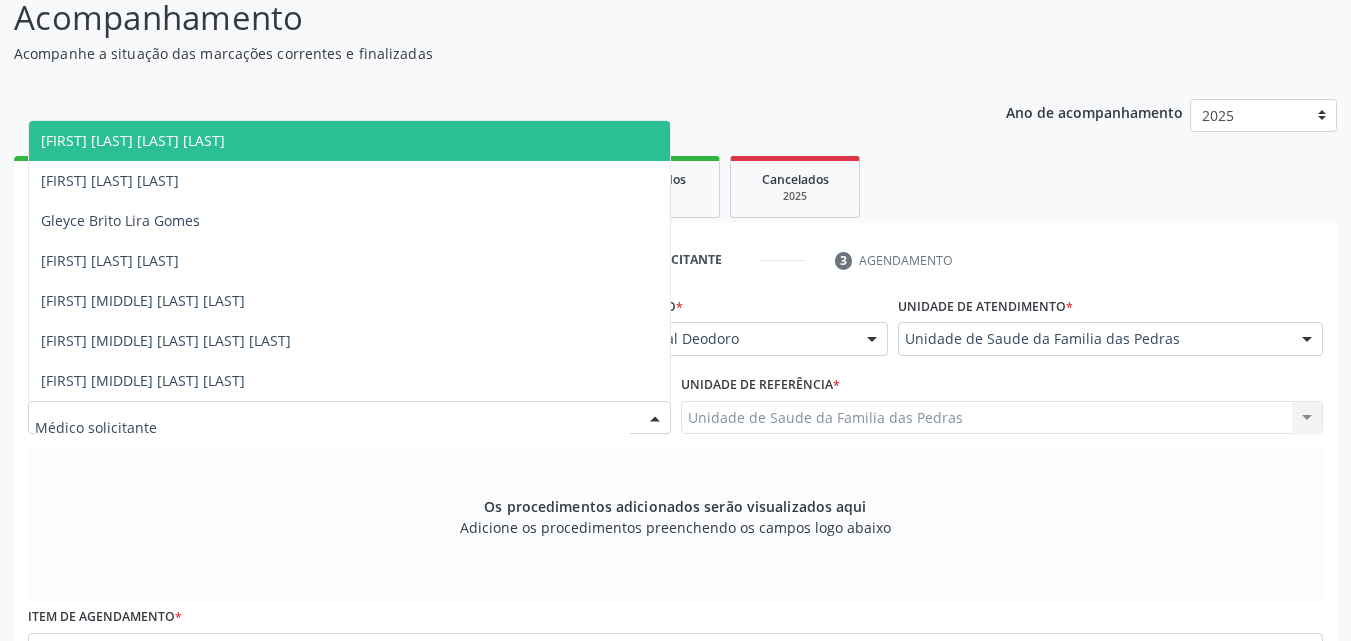 click at bounding box center [655, 419] 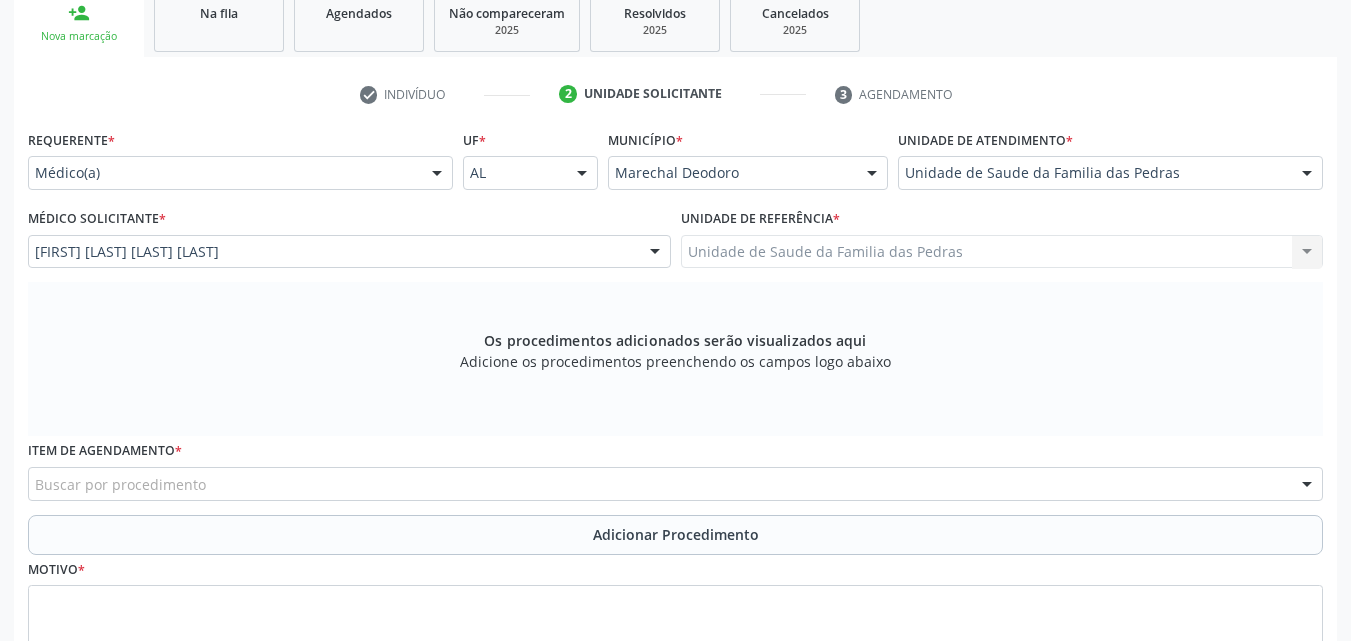 scroll, scrollTop: 471, scrollLeft: 0, axis: vertical 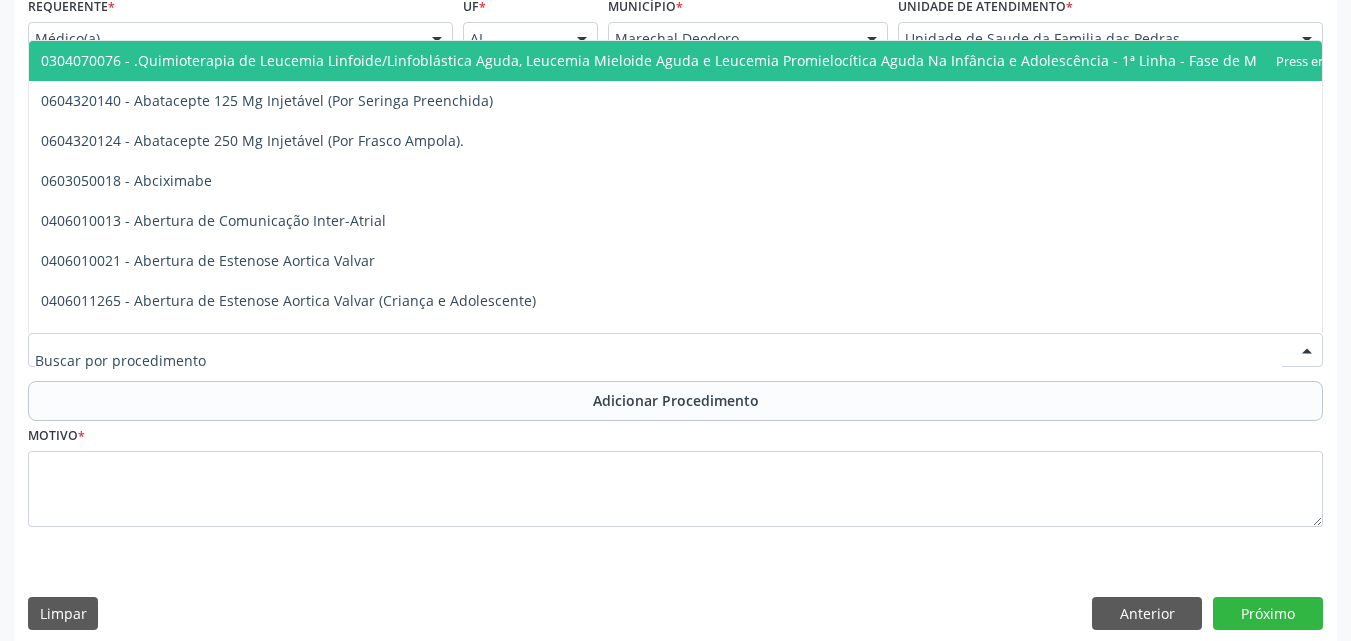 click at bounding box center [675, 350] 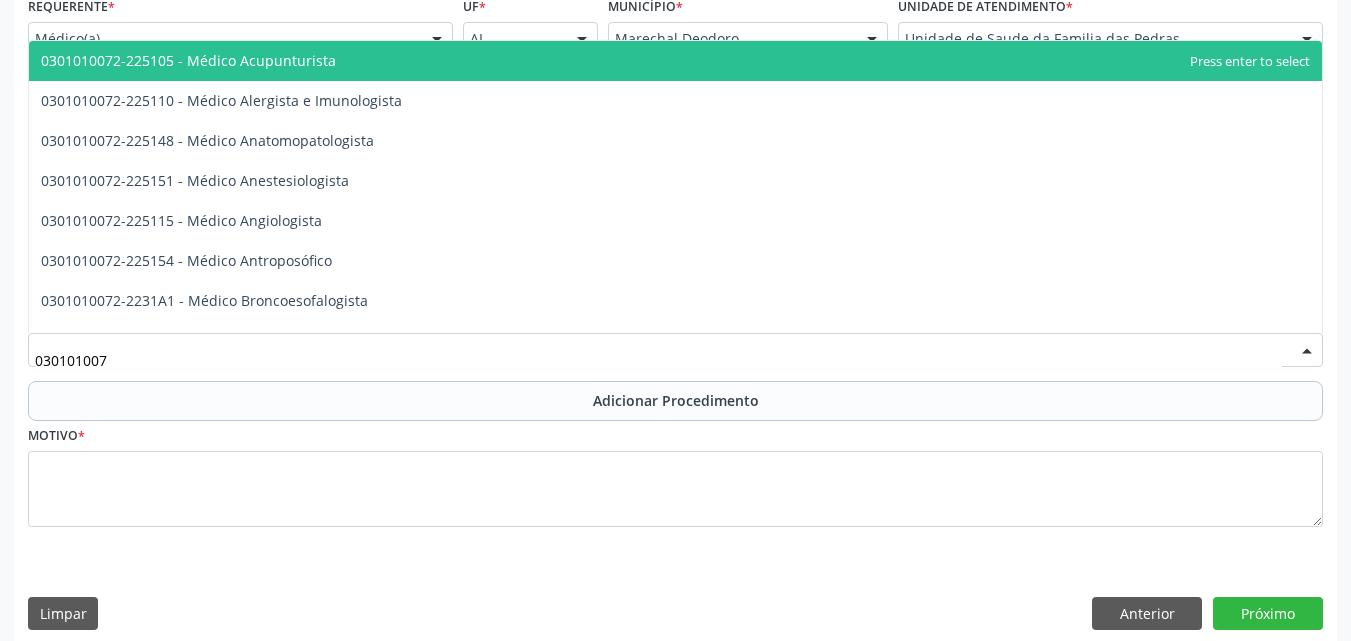 type on "0301010072" 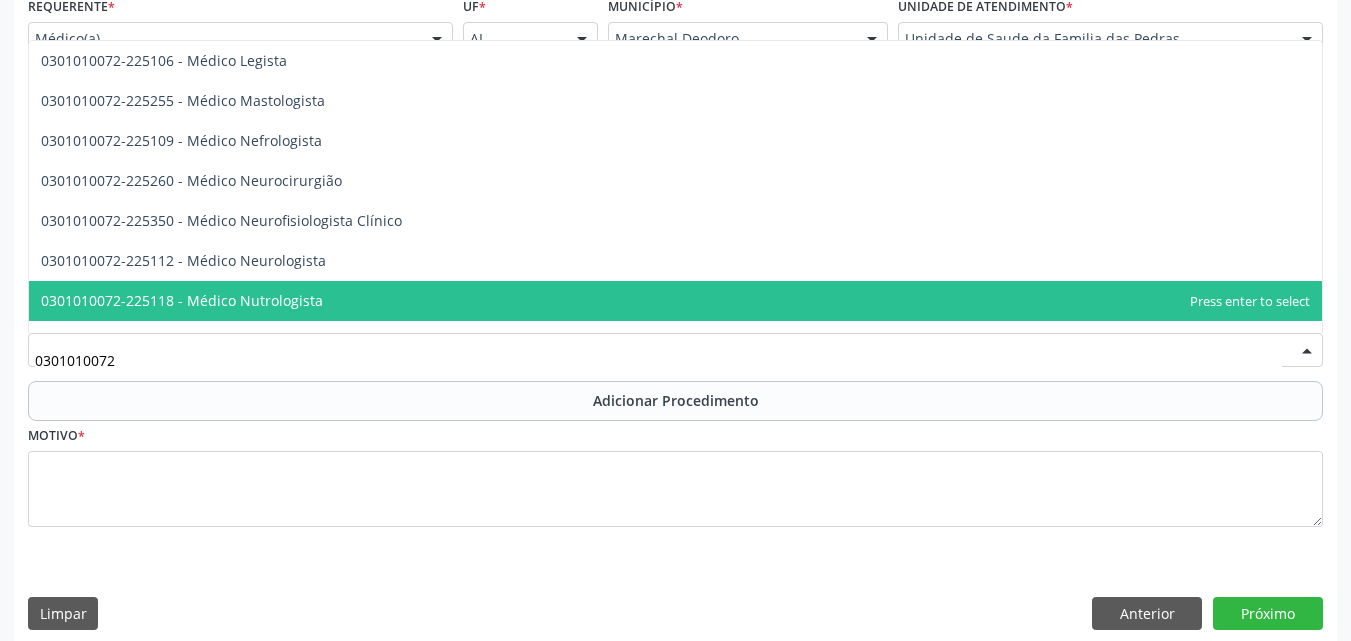 scroll, scrollTop: 1500, scrollLeft: 0, axis: vertical 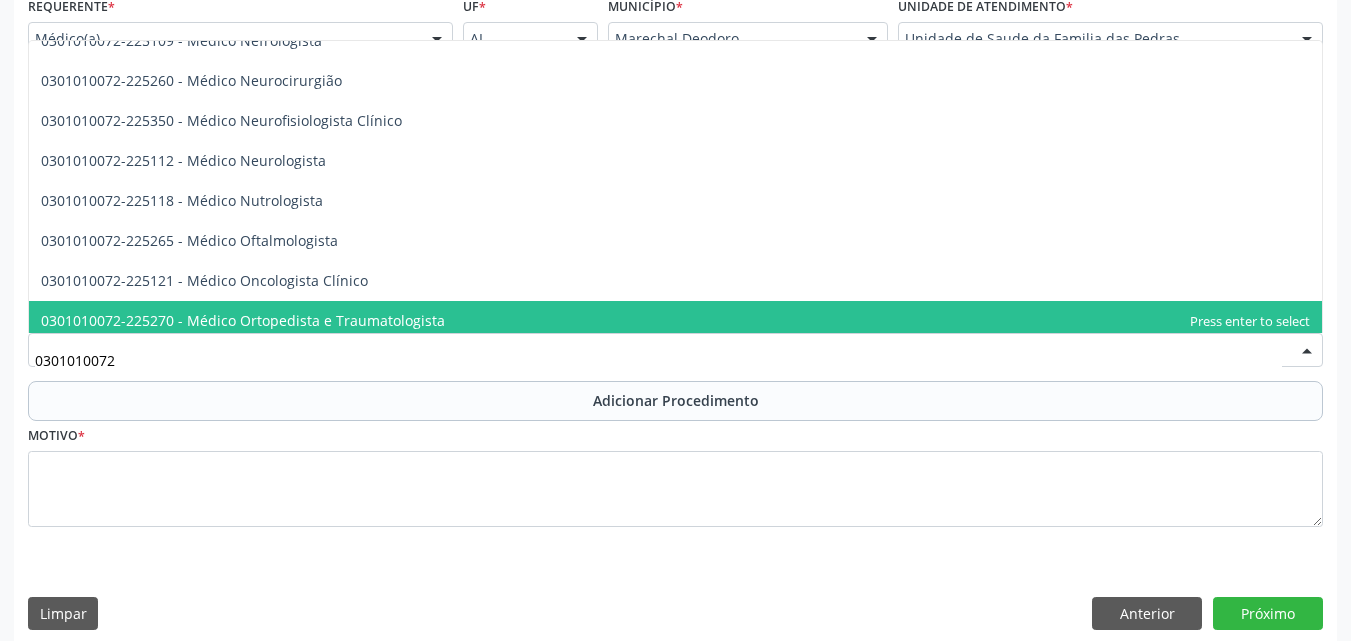 click on "0301010072-225270 - Médico Ortopedista e Traumatologista" at bounding box center (675, 321) 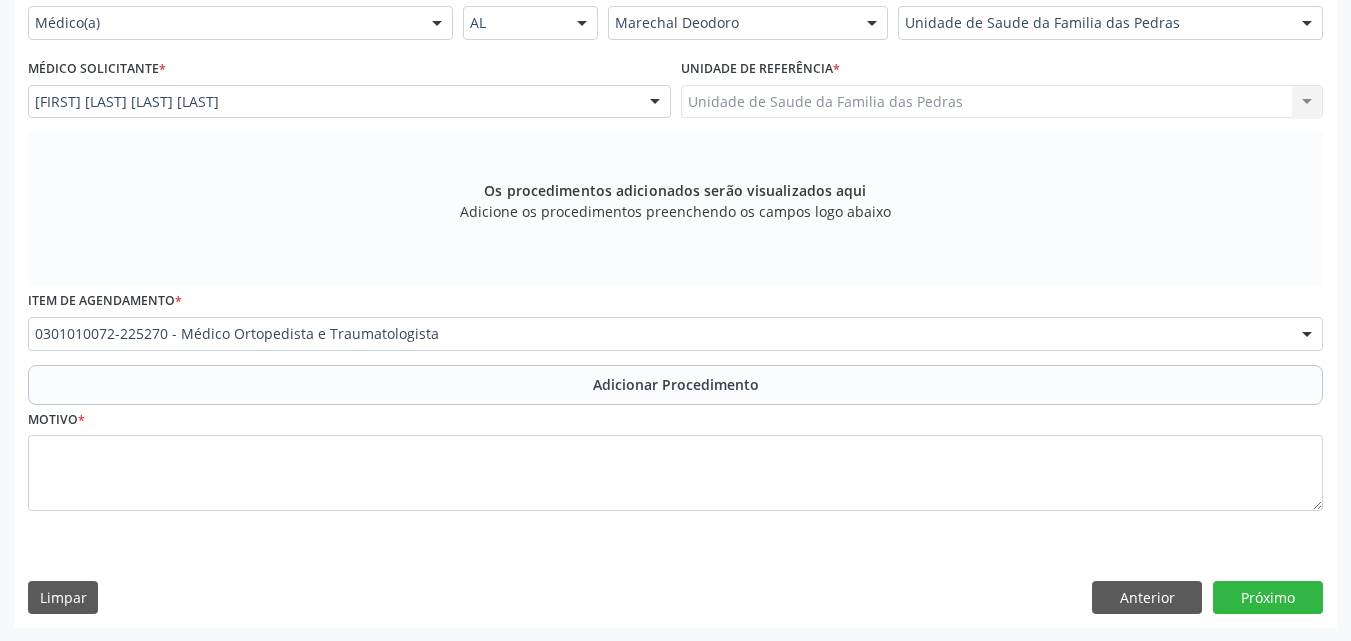 scroll, scrollTop: 488, scrollLeft: 0, axis: vertical 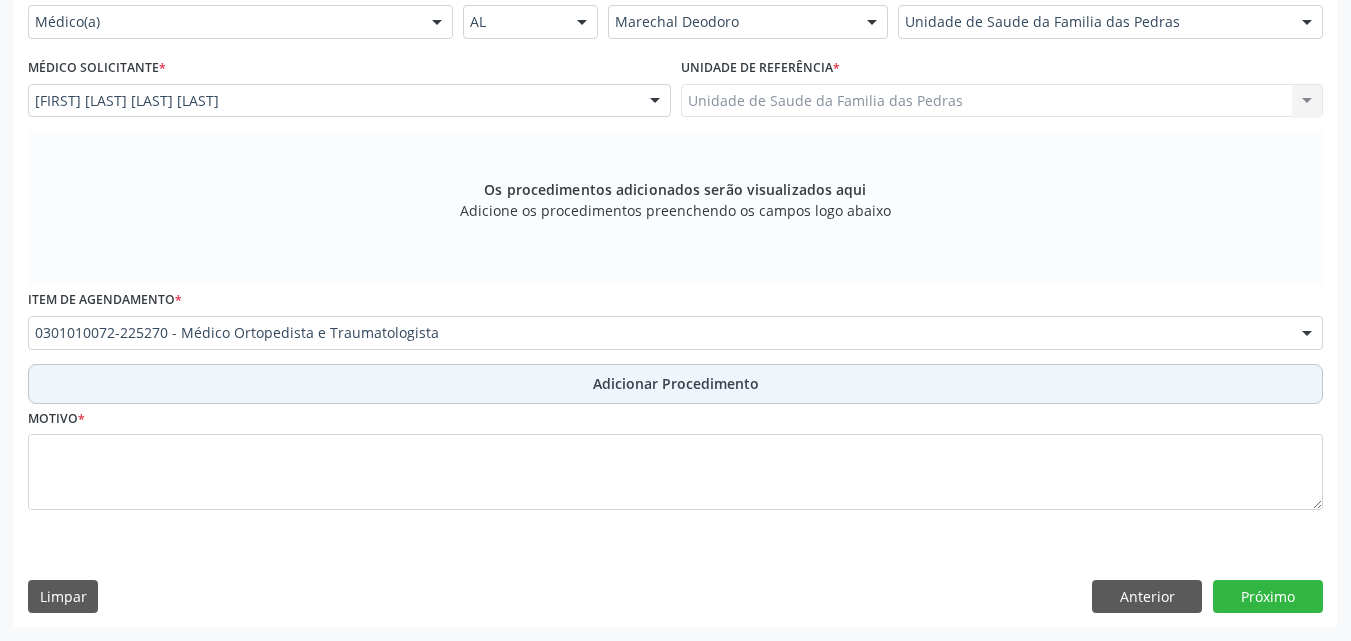 click on "Adicionar Procedimento" at bounding box center (676, 383) 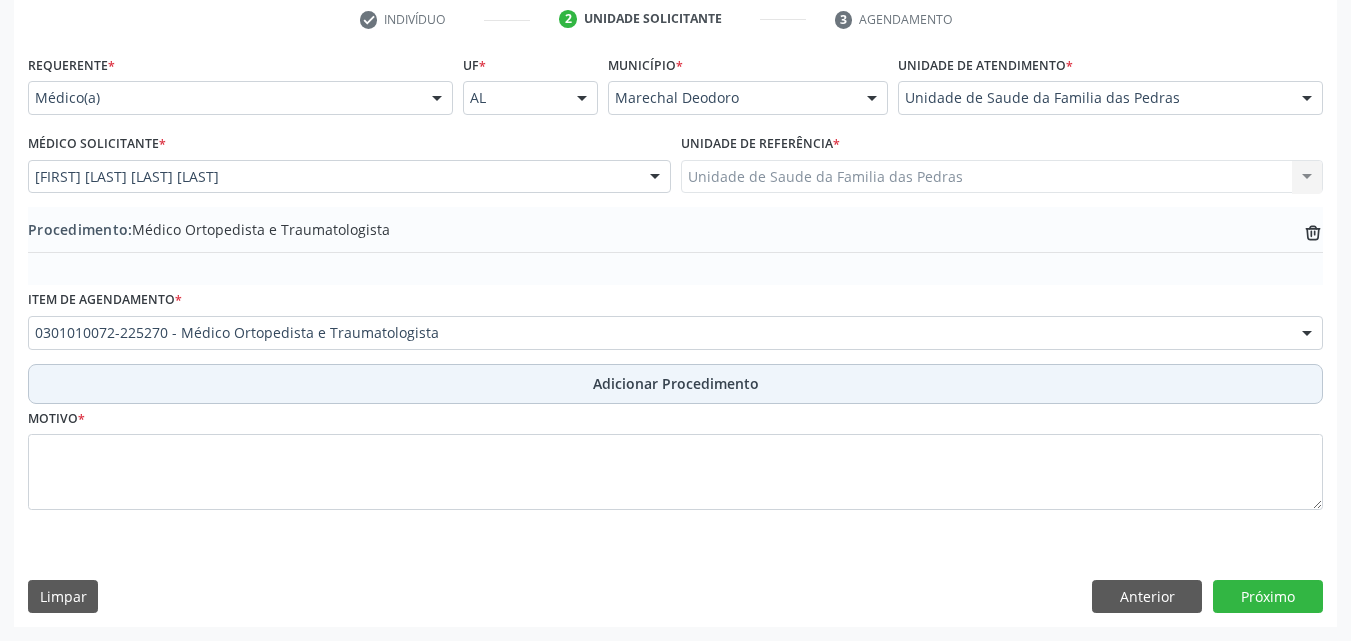 scroll, scrollTop: 412, scrollLeft: 0, axis: vertical 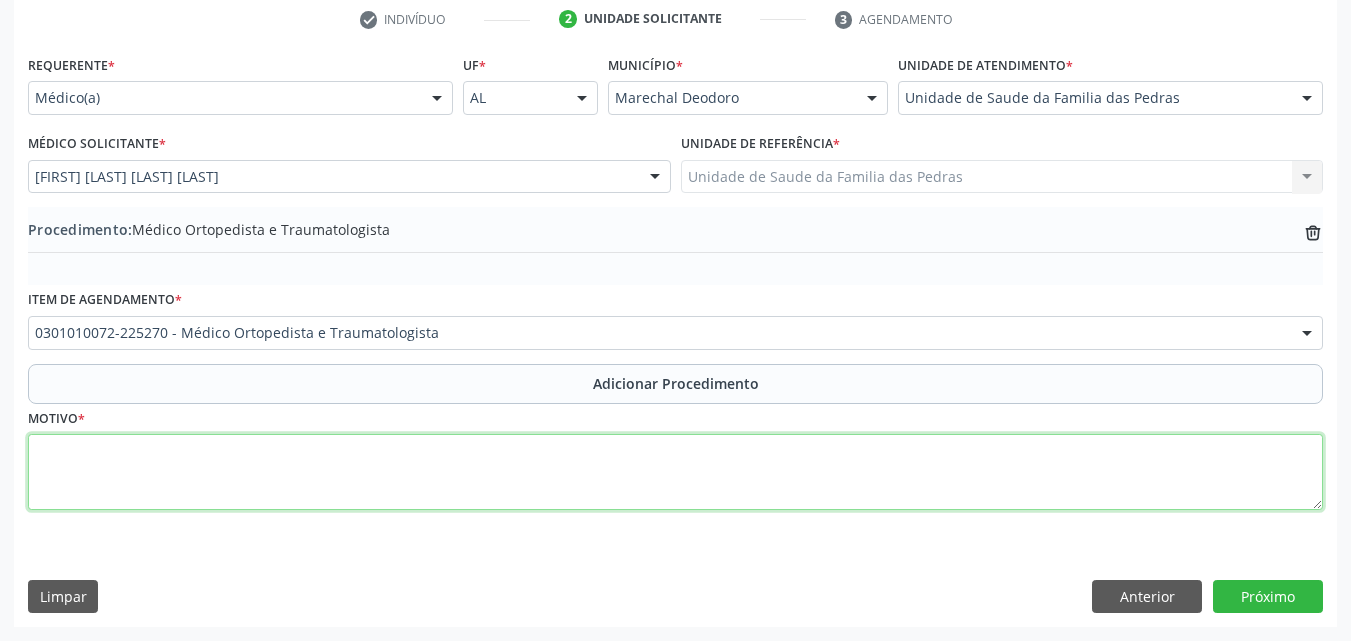 click at bounding box center [675, 472] 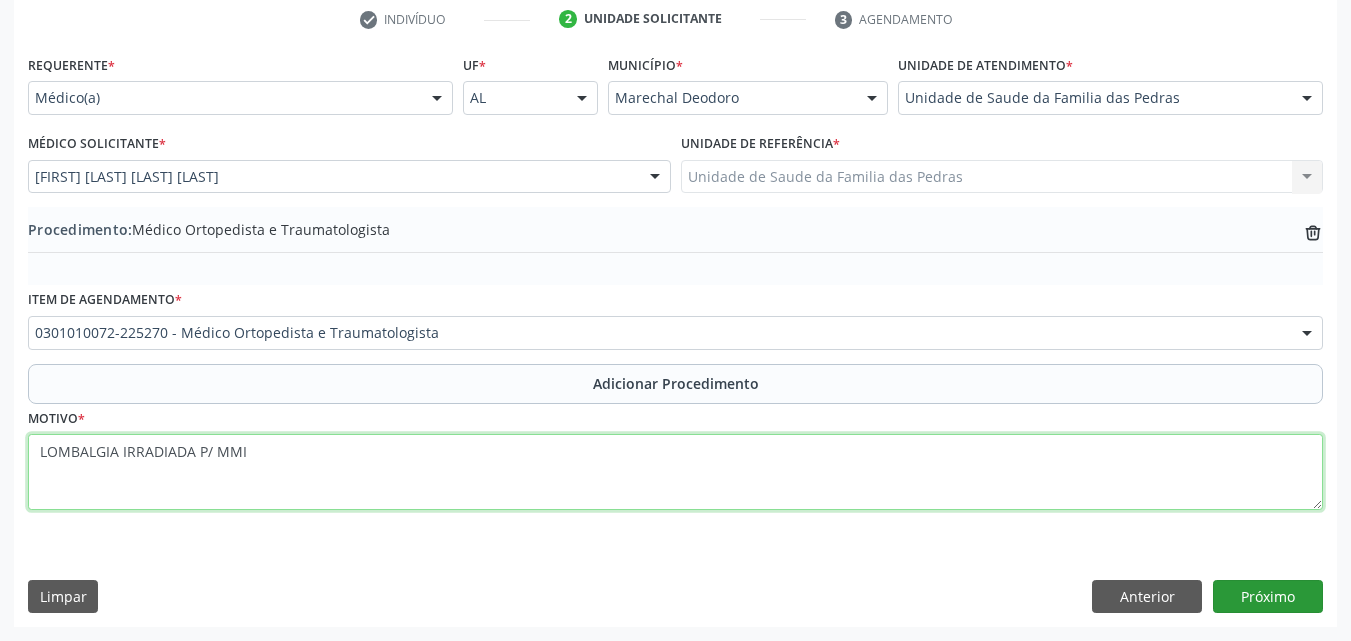 type on "LOMBALGIA IRRADIADA P/ MMI" 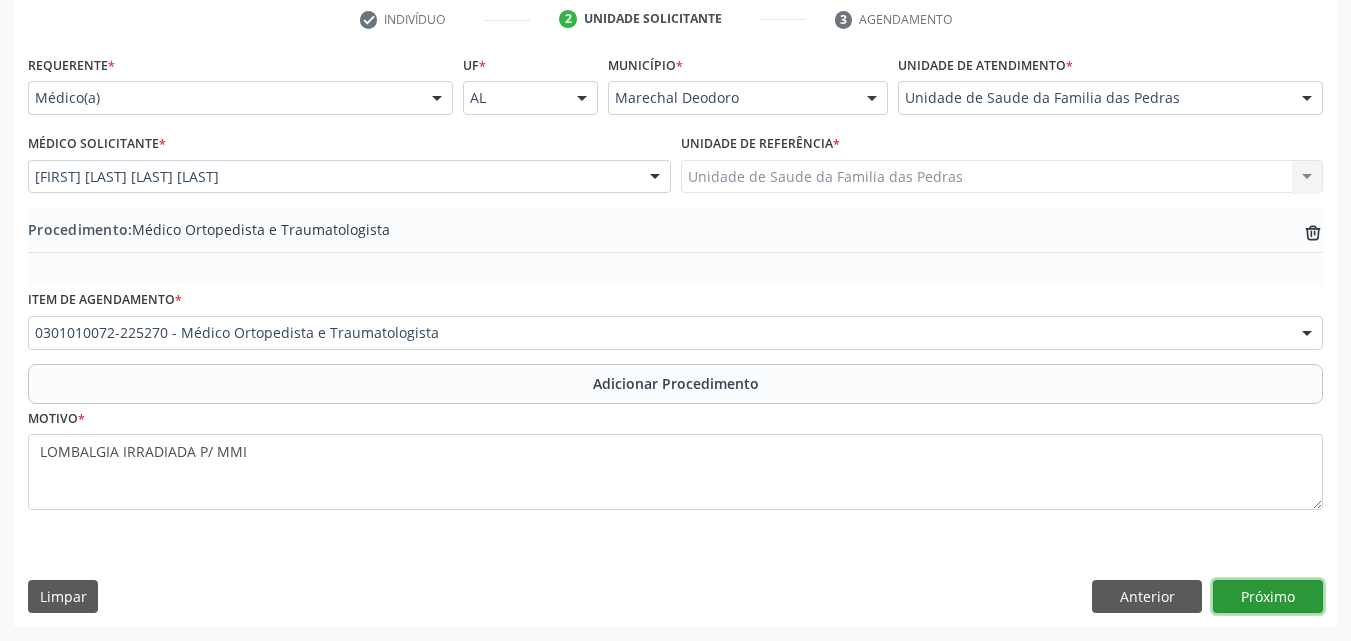 click on "Próximo" at bounding box center [1268, 597] 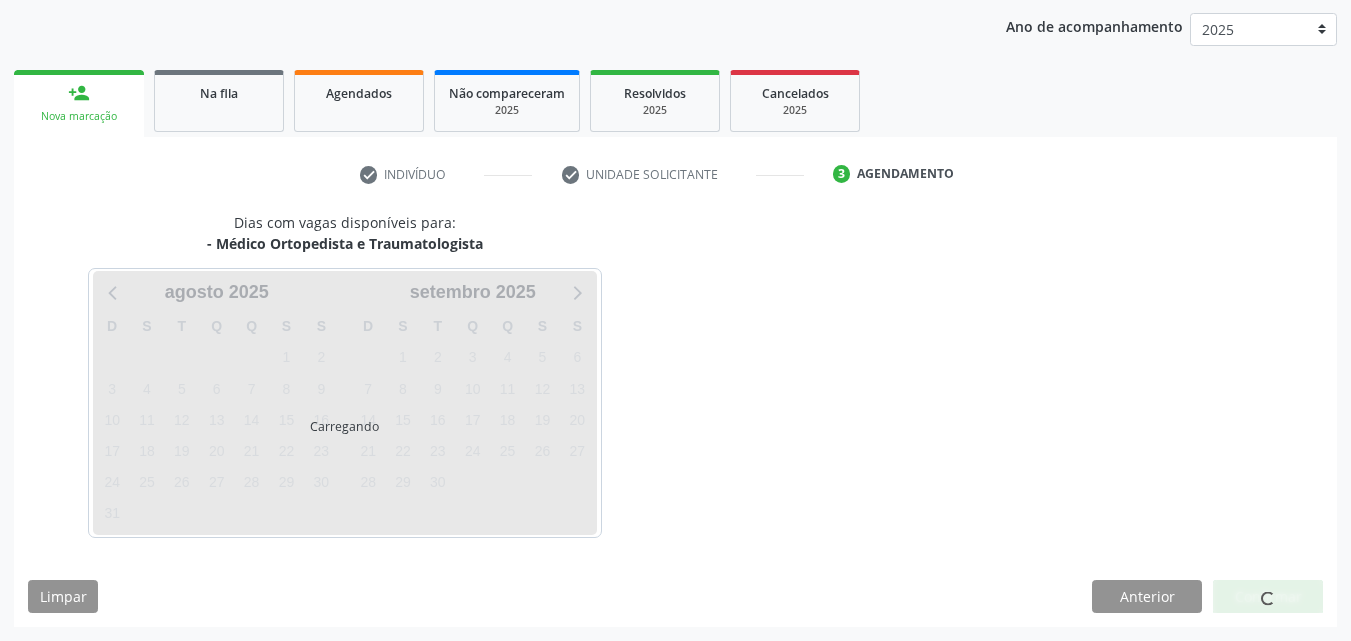 scroll, scrollTop: 316, scrollLeft: 0, axis: vertical 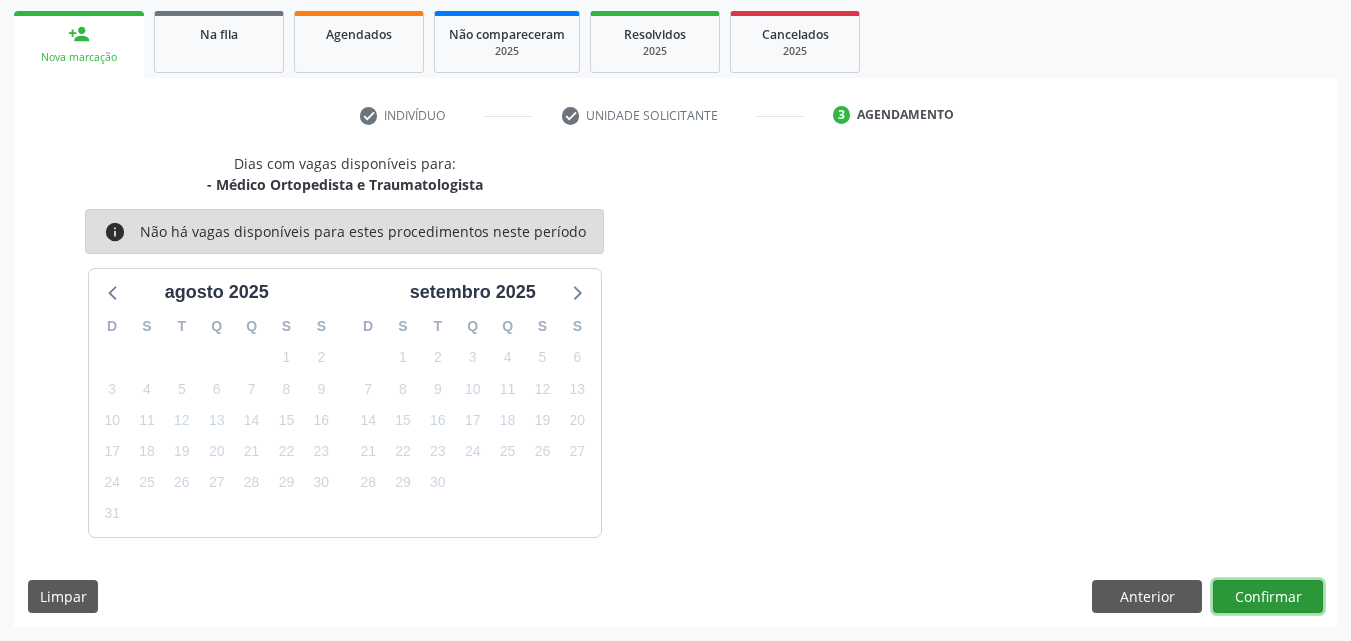 click on "Confirmar" at bounding box center [1268, 597] 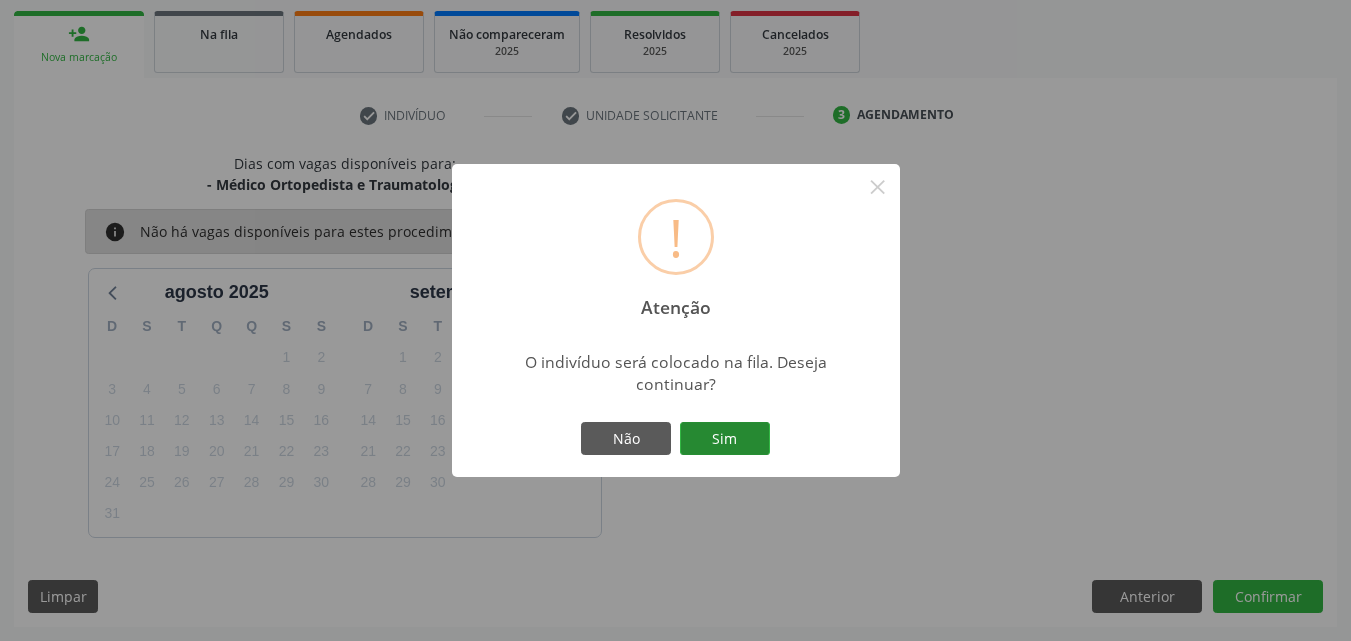click on "Sim" at bounding box center [725, 439] 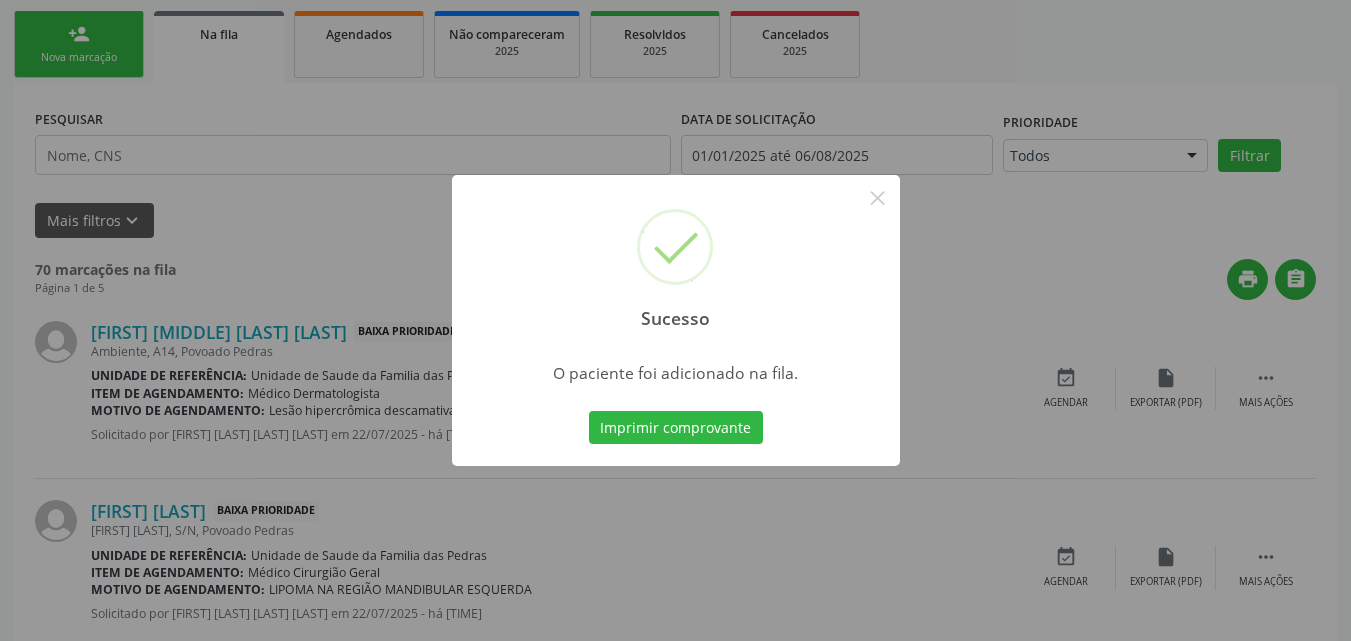 scroll, scrollTop: 54, scrollLeft: 0, axis: vertical 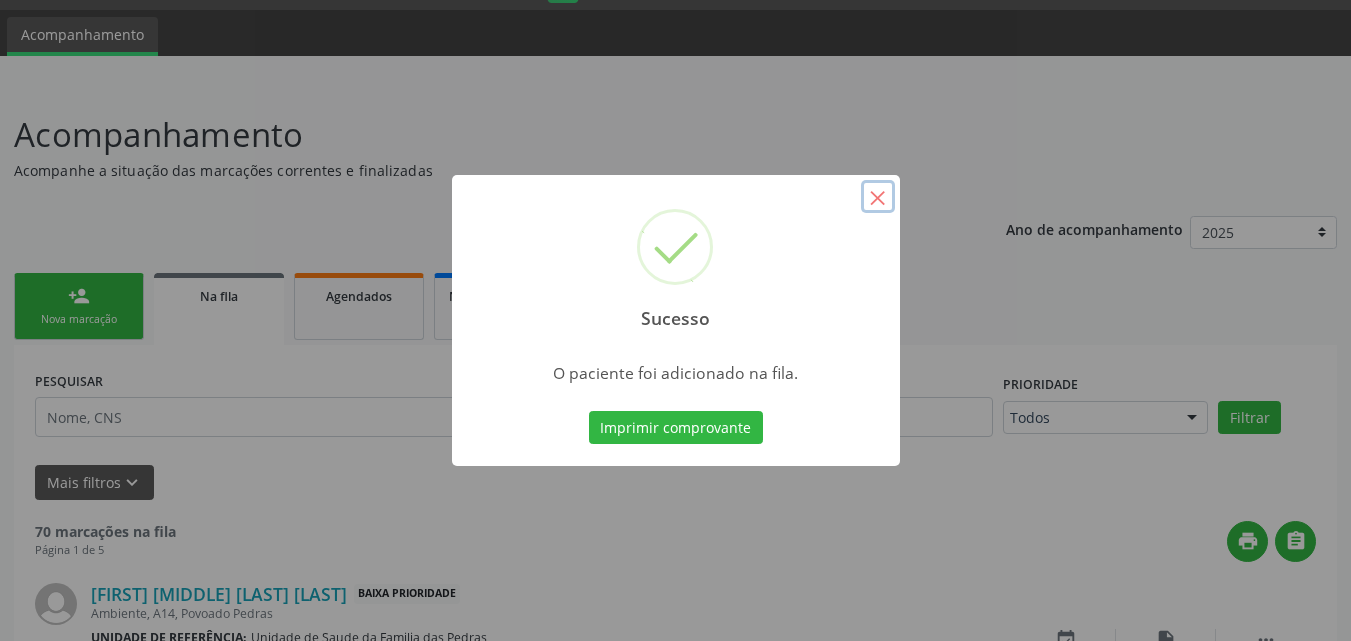 click on "×" at bounding box center [878, 197] 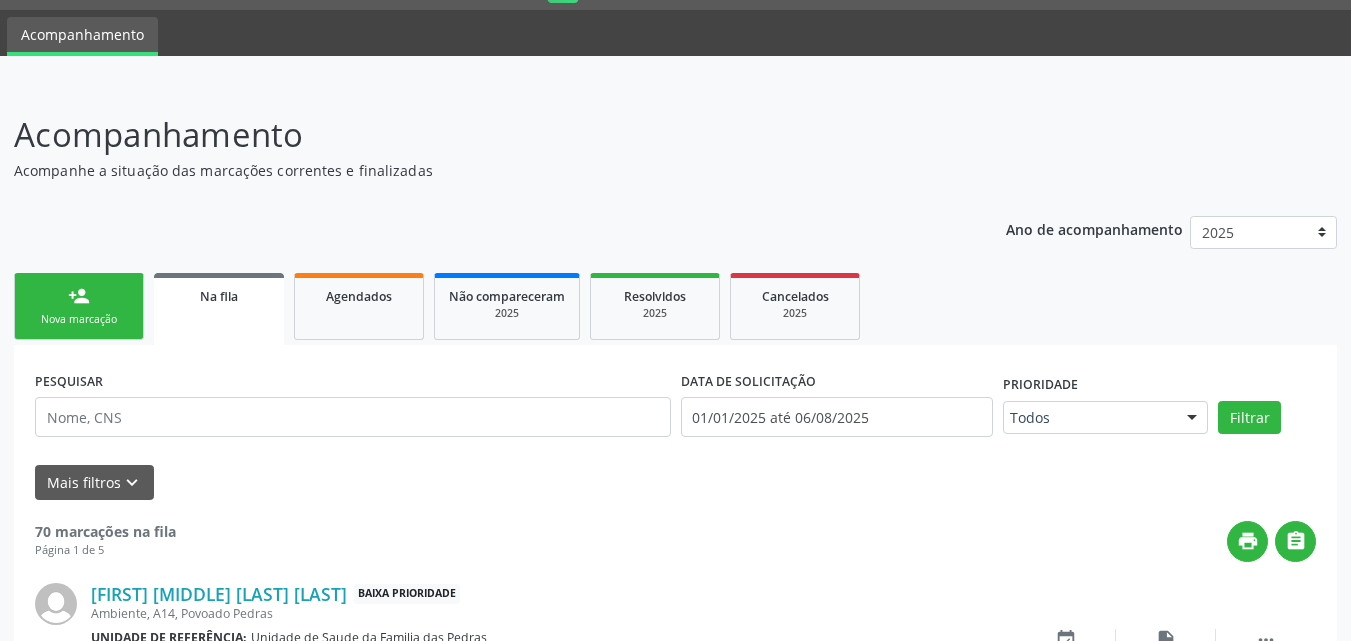 drag, startPoint x: 80, startPoint y: 287, endPoint x: 122, endPoint y: 320, distance: 53.413483 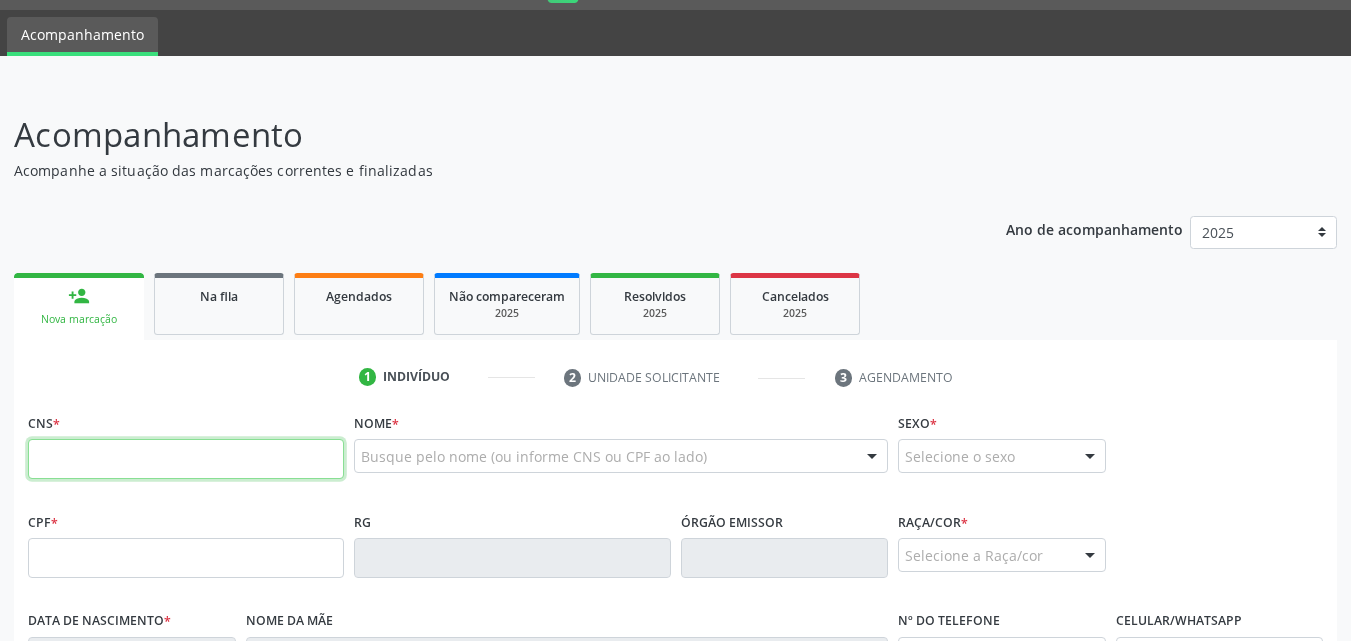 click at bounding box center [186, 459] 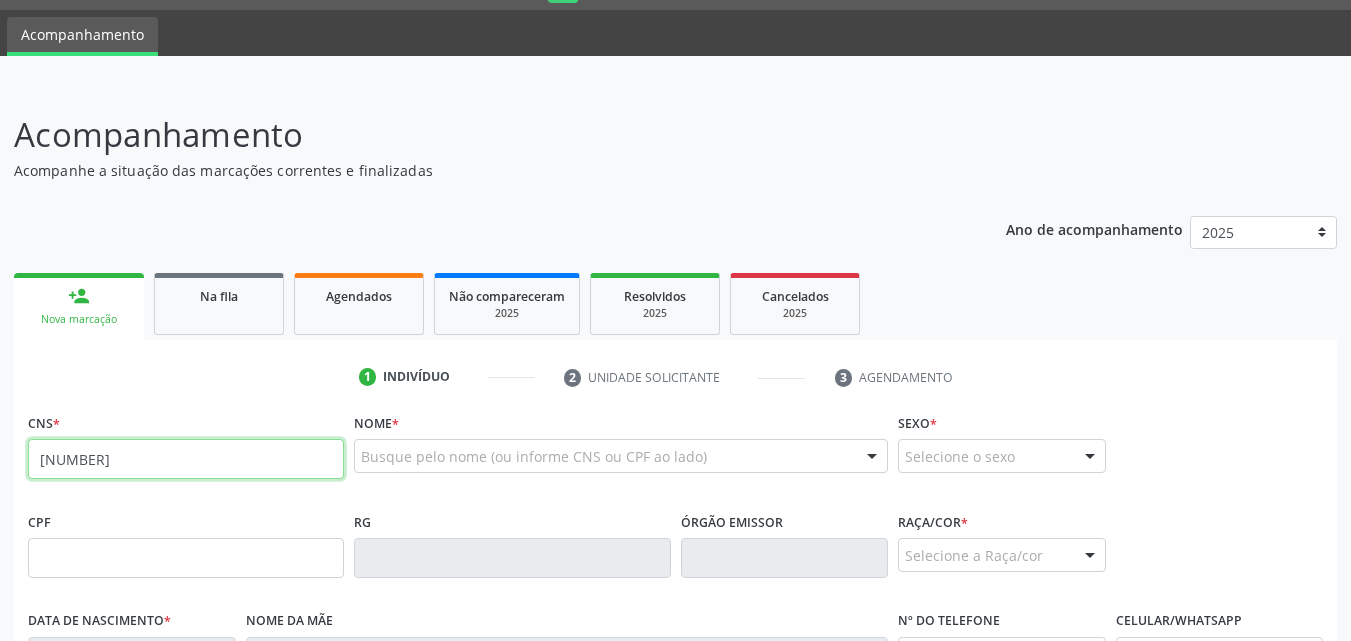 type on "[NUMBER]" 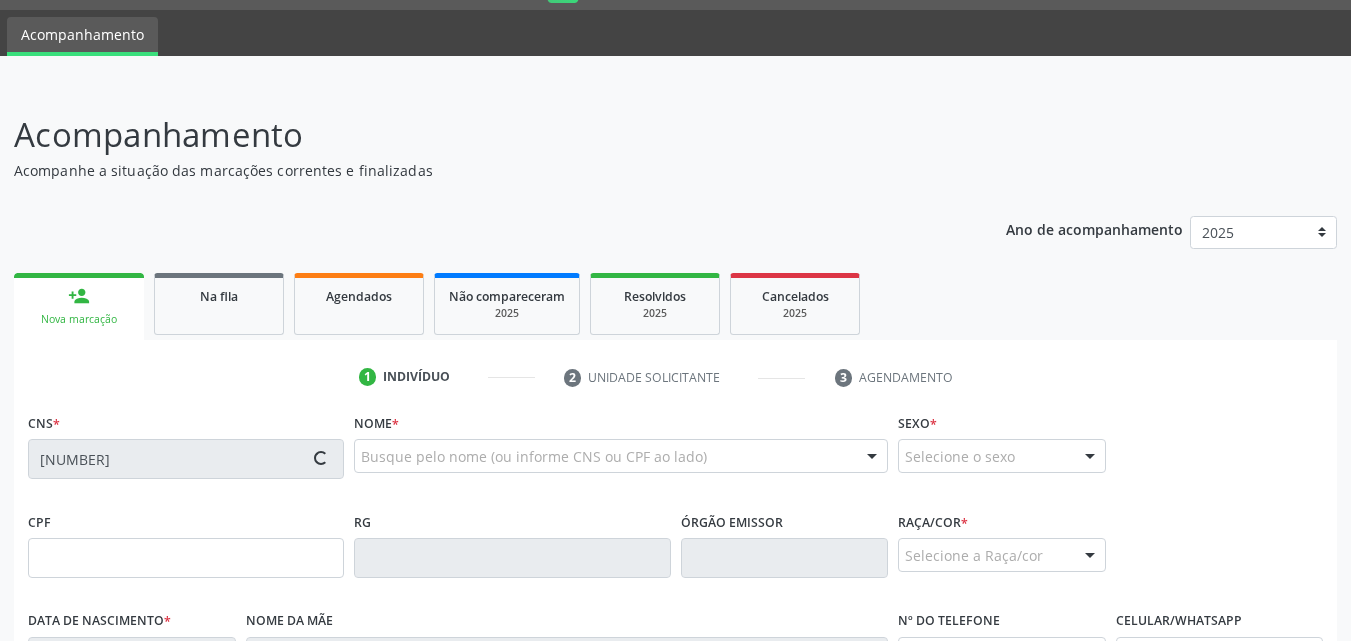 type on "[CPF]" 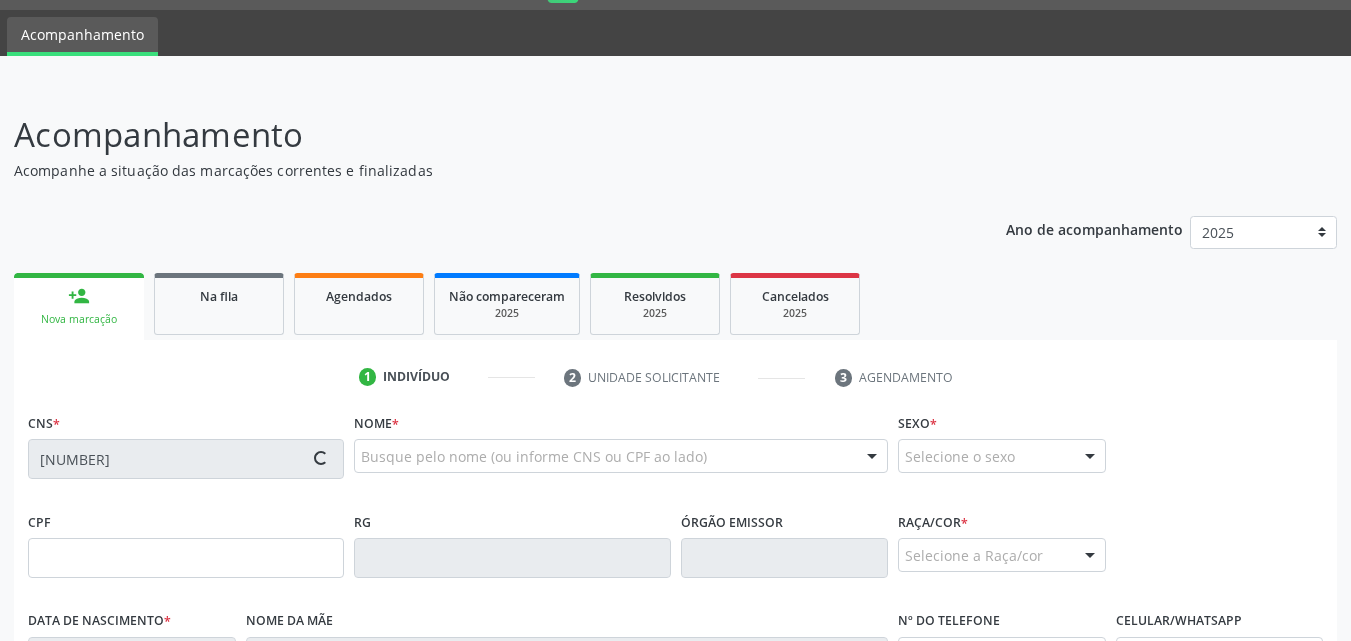 type on "[DATE]" 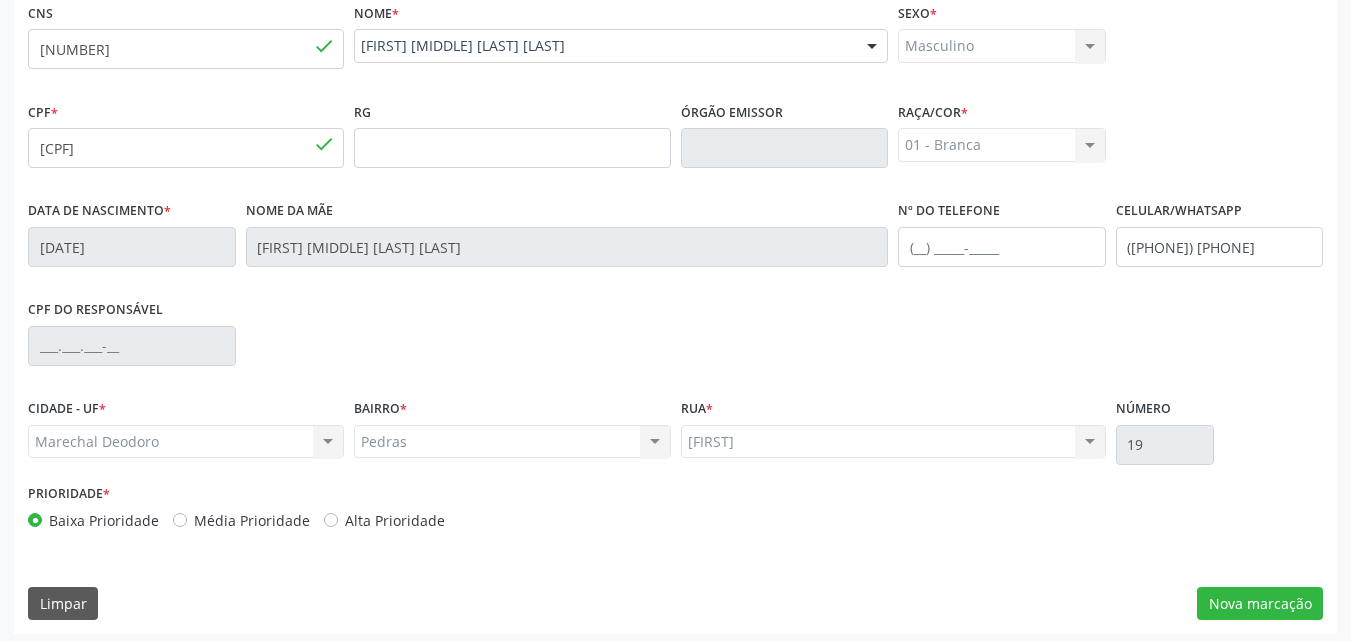 scroll, scrollTop: 471, scrollLeft: 0, axis: vertical 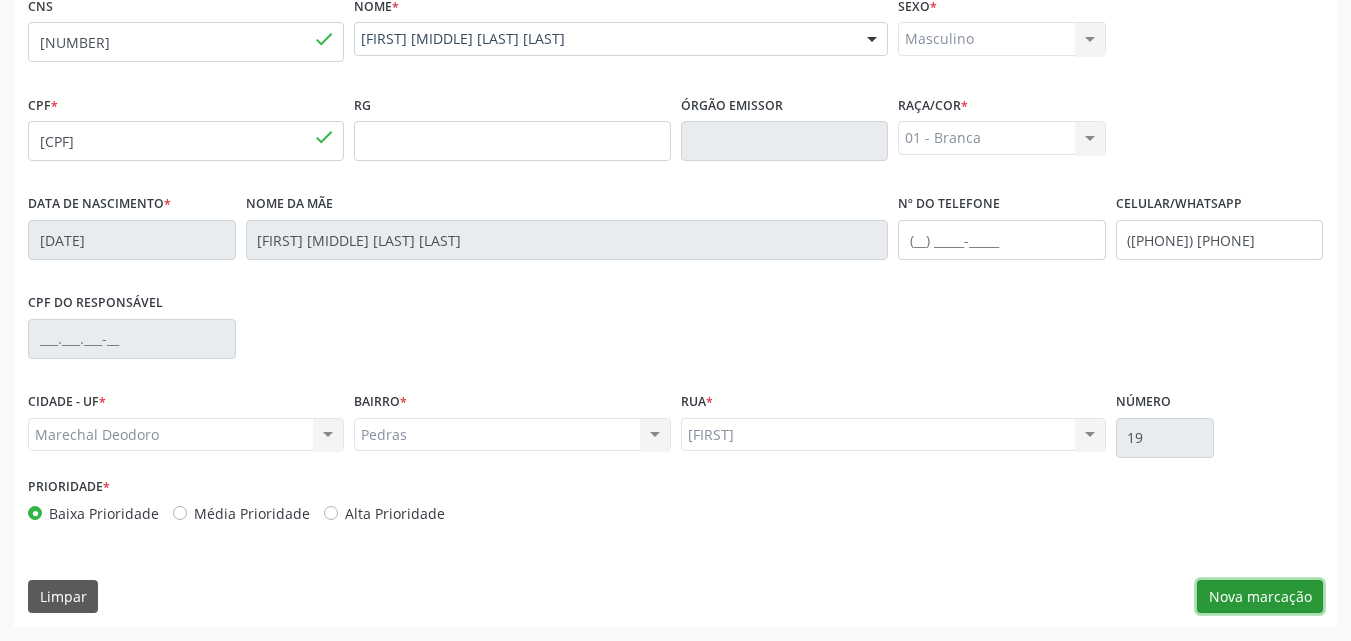 click on "Nova marcação" at bounding box center (1260, 597) 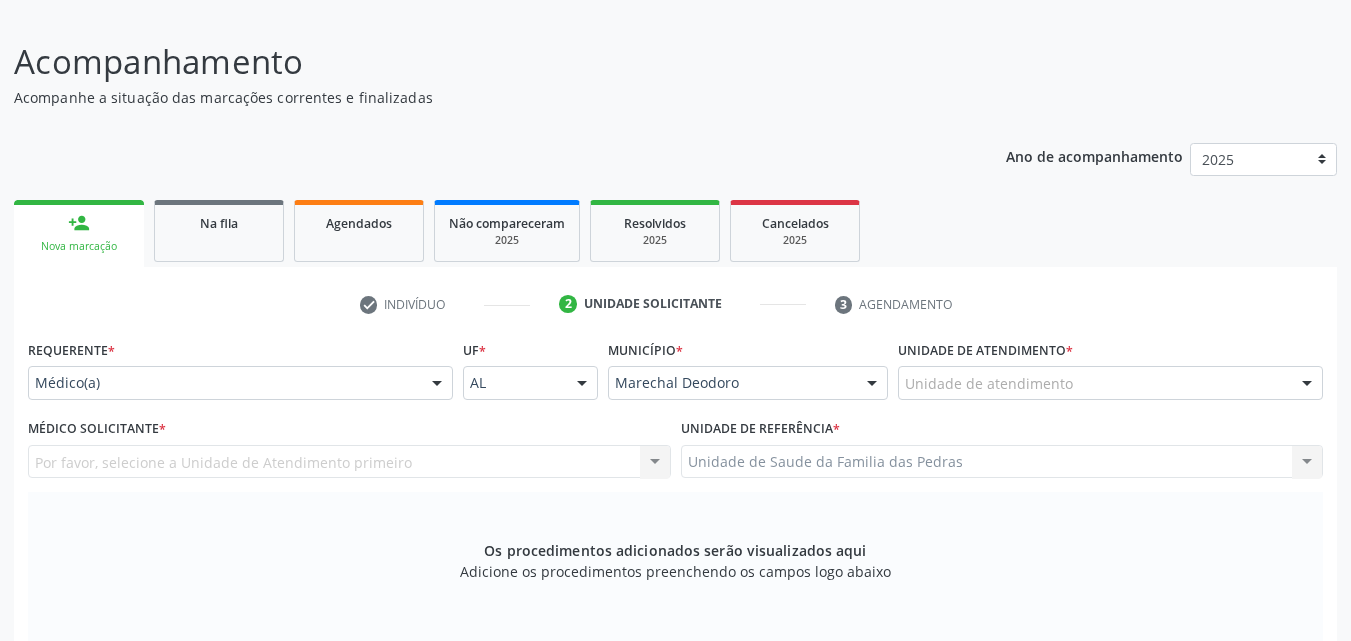 scroll, scrollTop: 171, scrollLeft: 0, axis: vertical 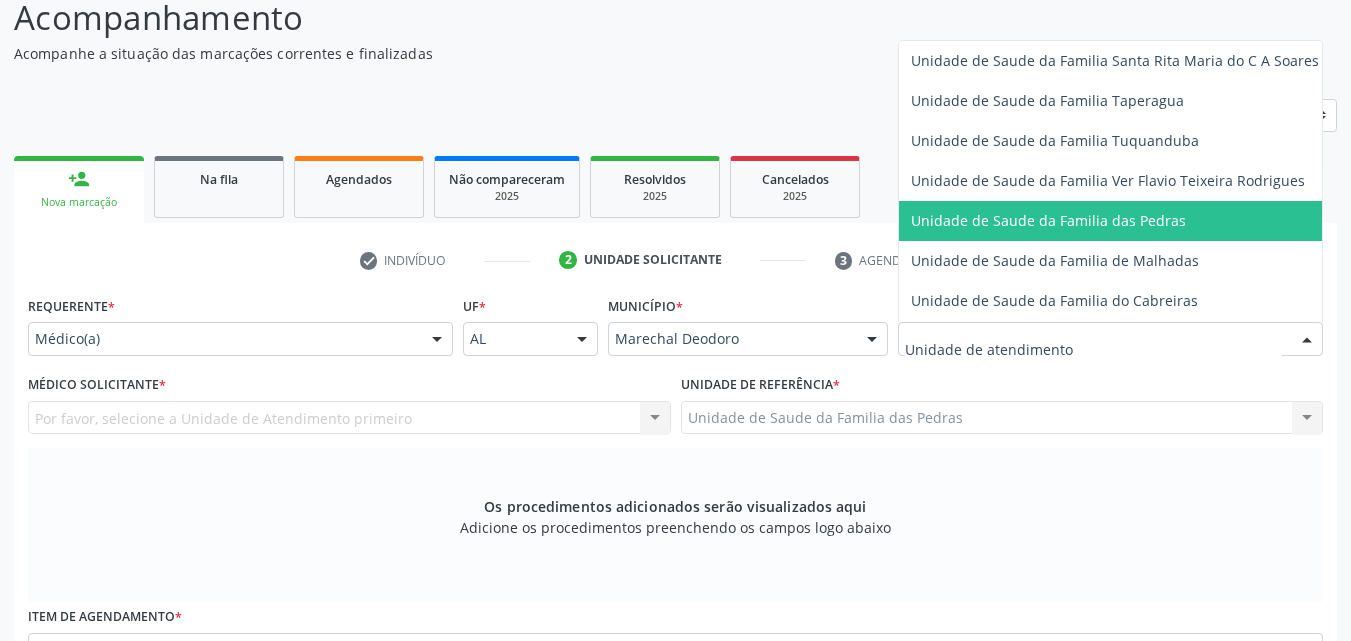 click on "Unidade de Saude da Familia das Pedras" at bounding box center [1048, 220] 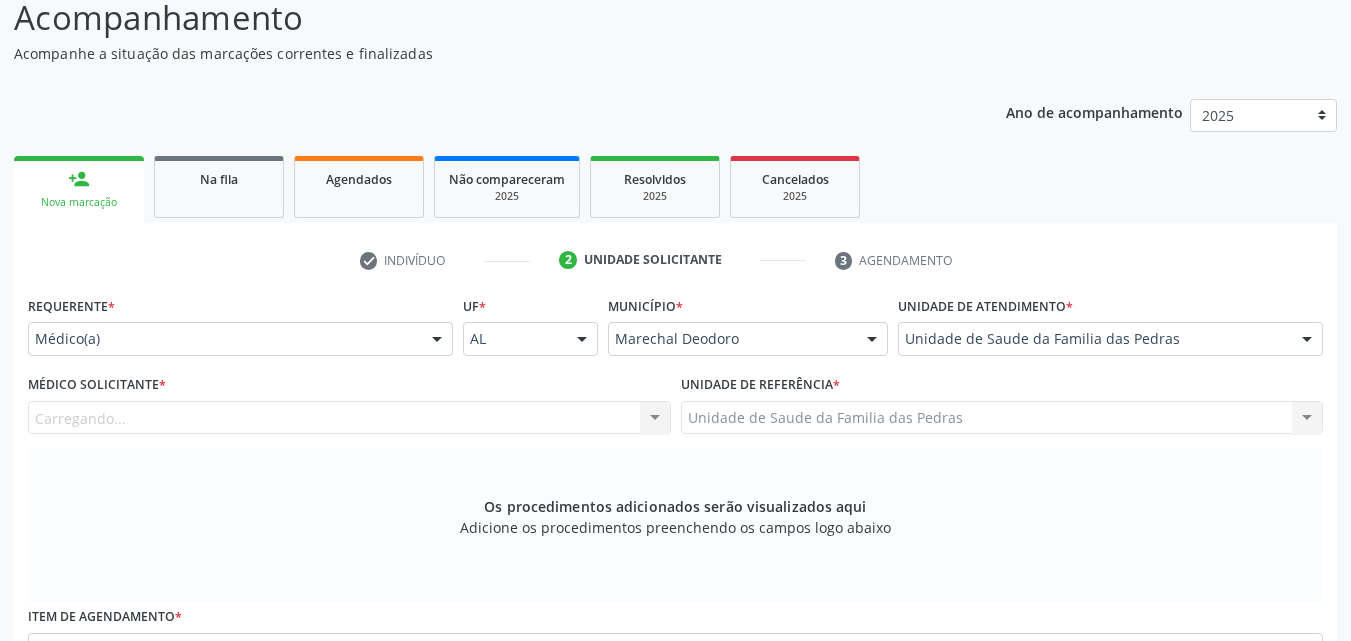 click on "Carregando...
Nenhum resultado encontrado para: "   "
Não há nenhuma opção para ser exibida." at bounding box center [349, 418] 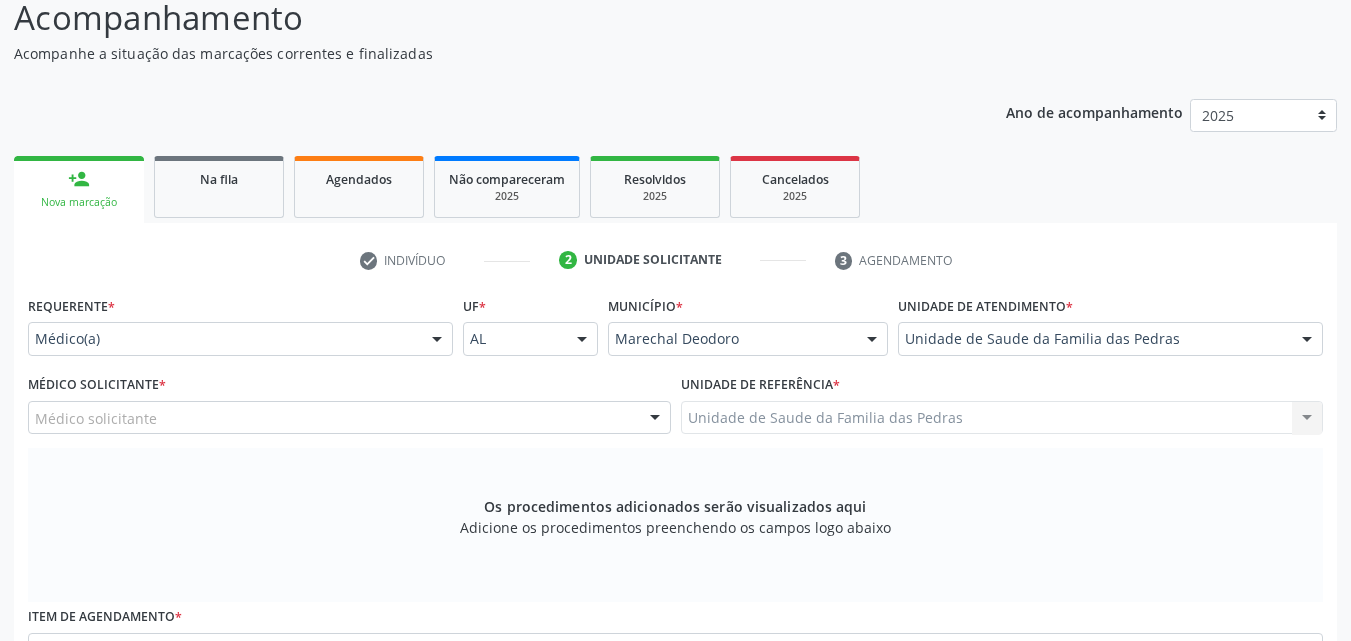 click on "Médico solicitante" at bounding box center (349, 418) 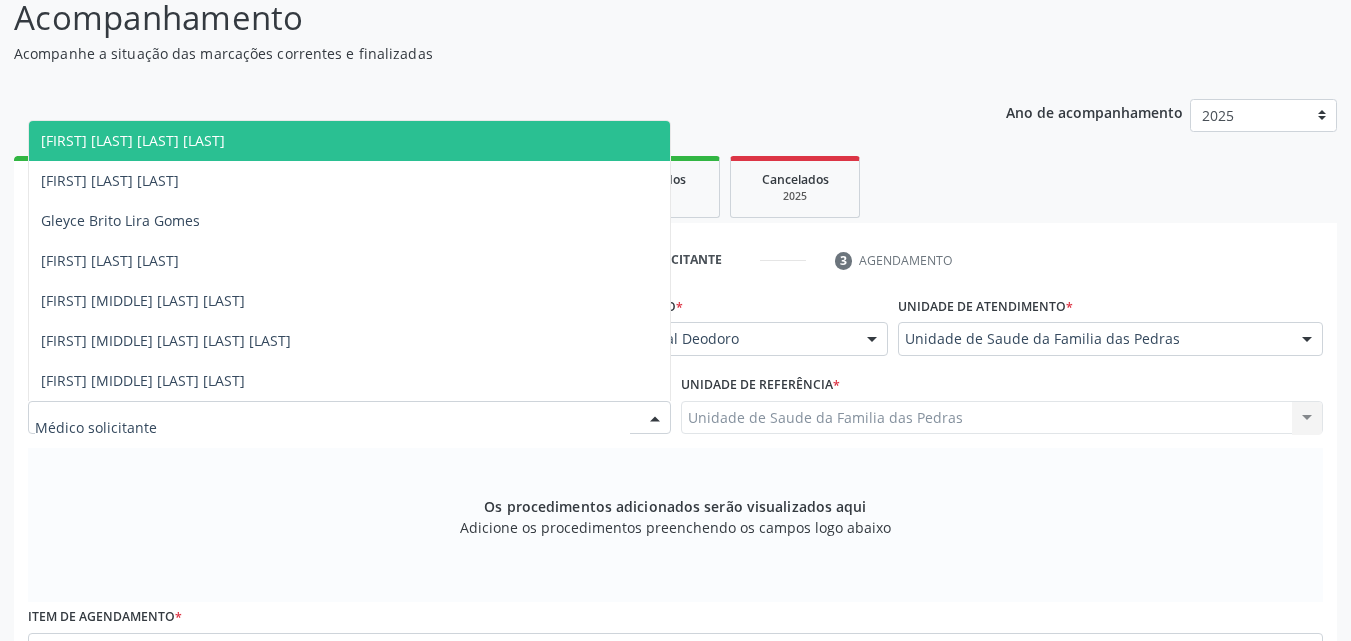 click on "[FIRST] [LAST] [LAST] [LAST]" at bounding box center (349, 141) 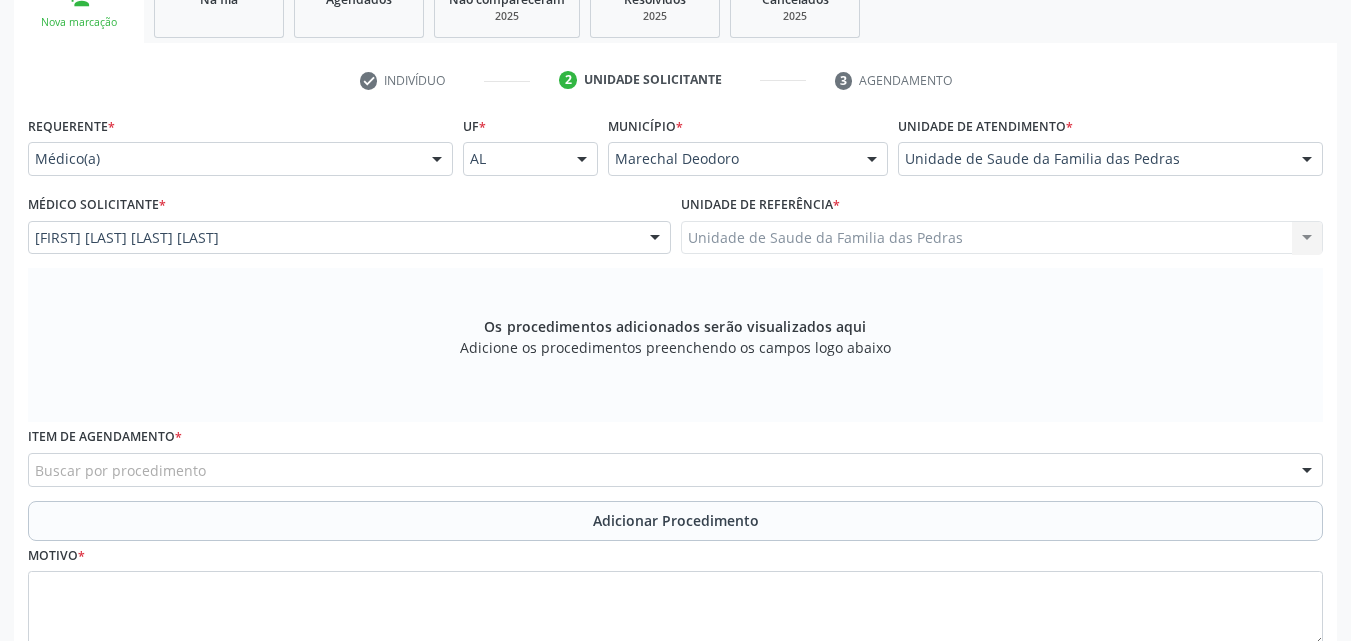 scroll, scrollTop: 371, scrollLeft: 0, axis: vertical 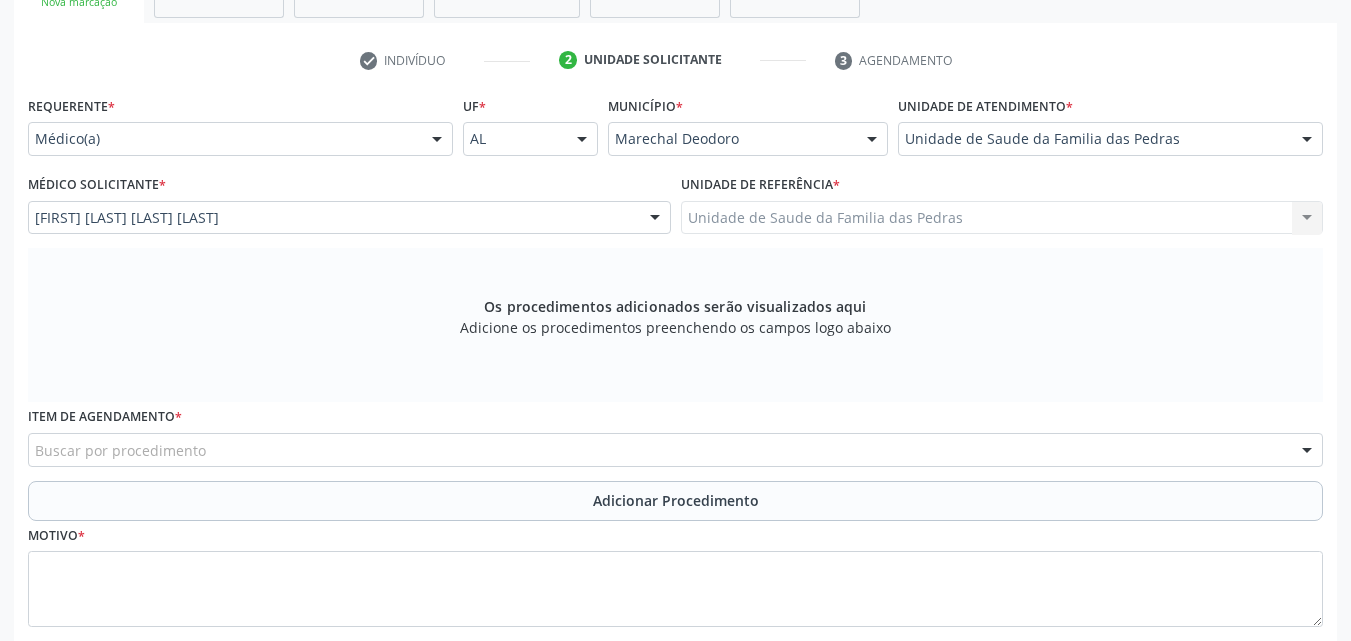 click on "Buscar por procedimento" at bounding box center [675, 450] 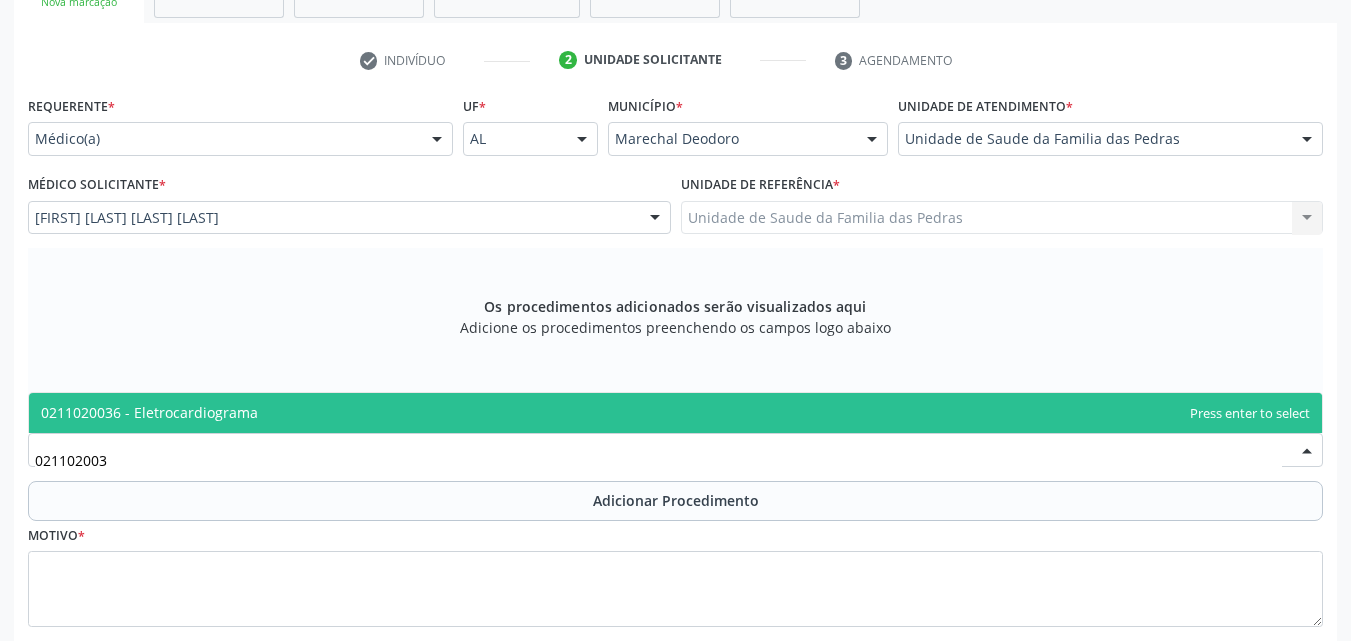 type on "0211020036" 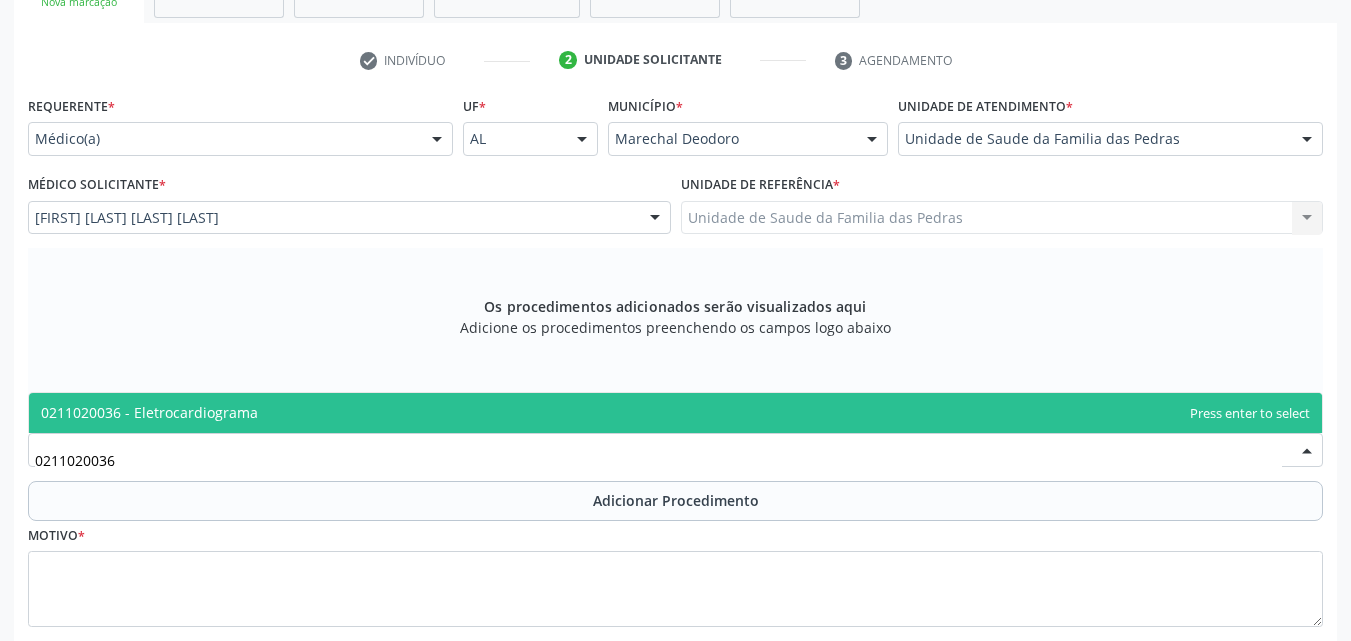click on "0211020036 - Eletrocardiograma" at bounding box center [675, 413] 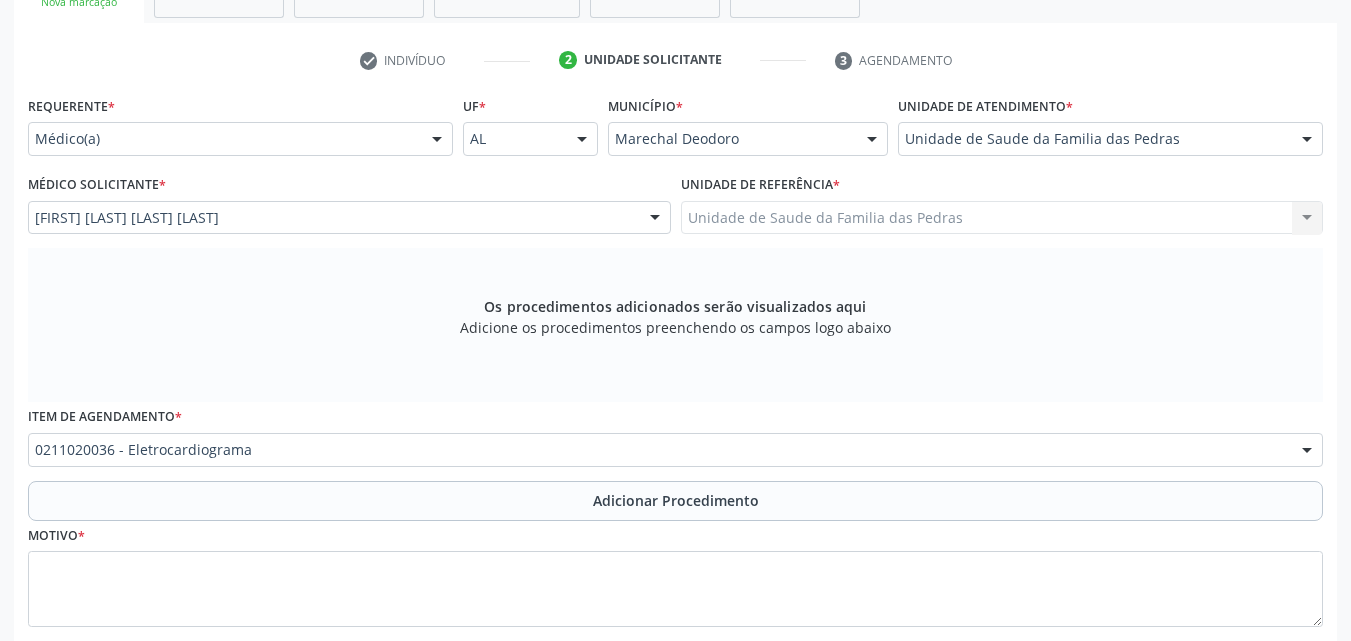 scroll, scrollTop: 471, scrollLeft: 0, axis: vertical 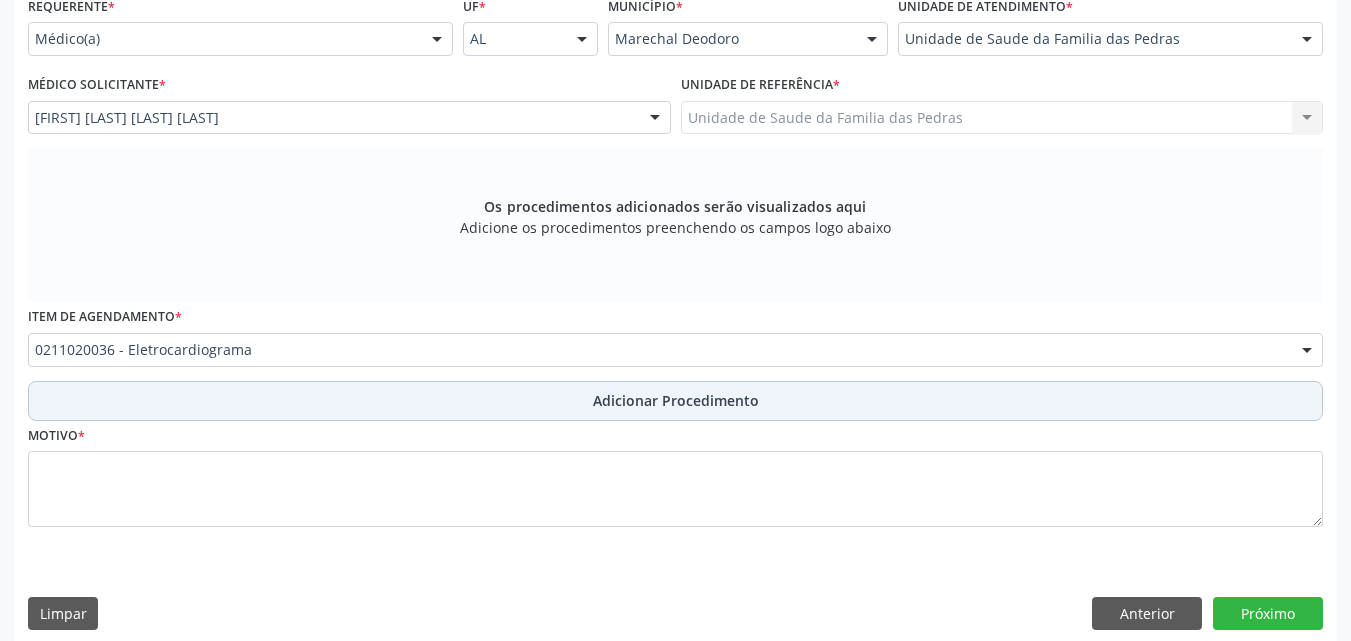 click on "Adicionar Procedimento" at bounding box center (675, 401) 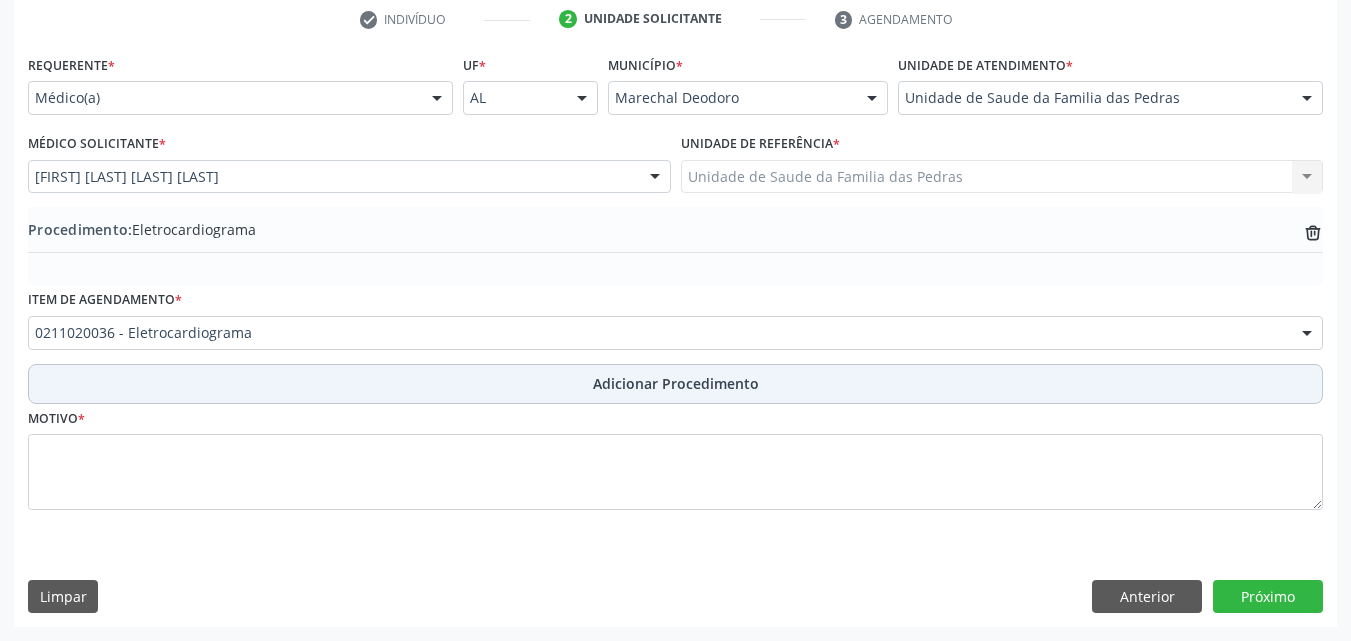 scroll, scrollTop: 412, scrollLeft: 0, axis: vertical 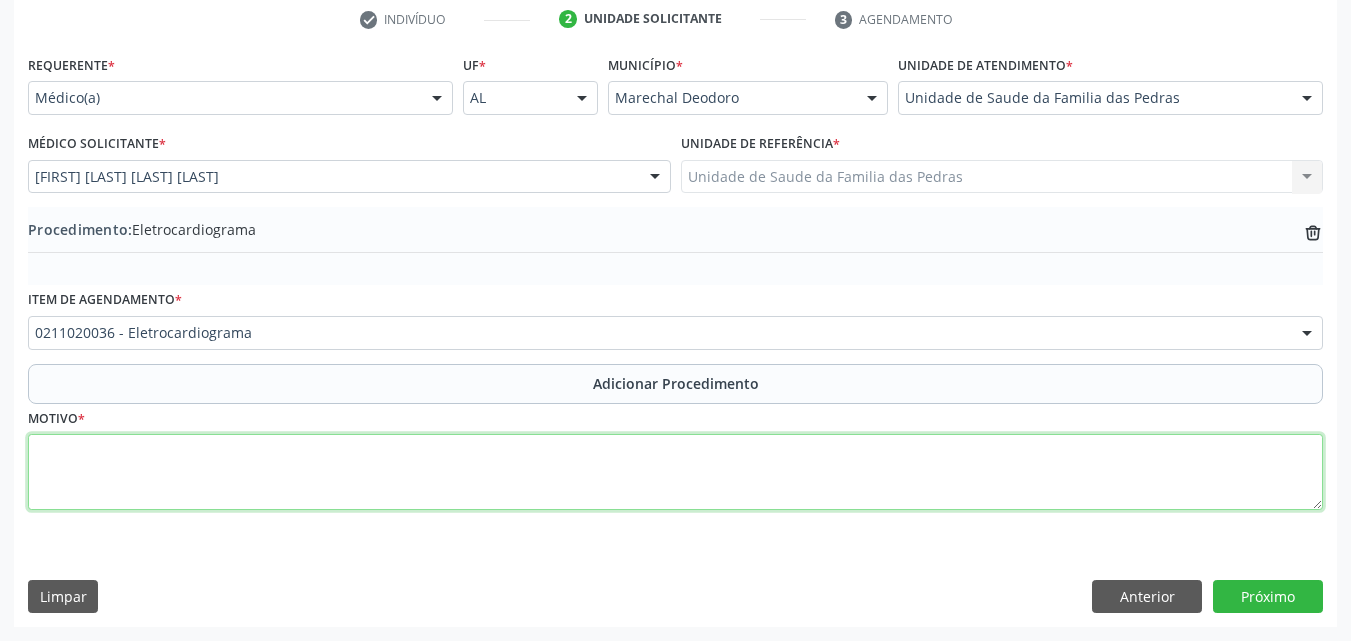 click at bounding box center [675, 472] 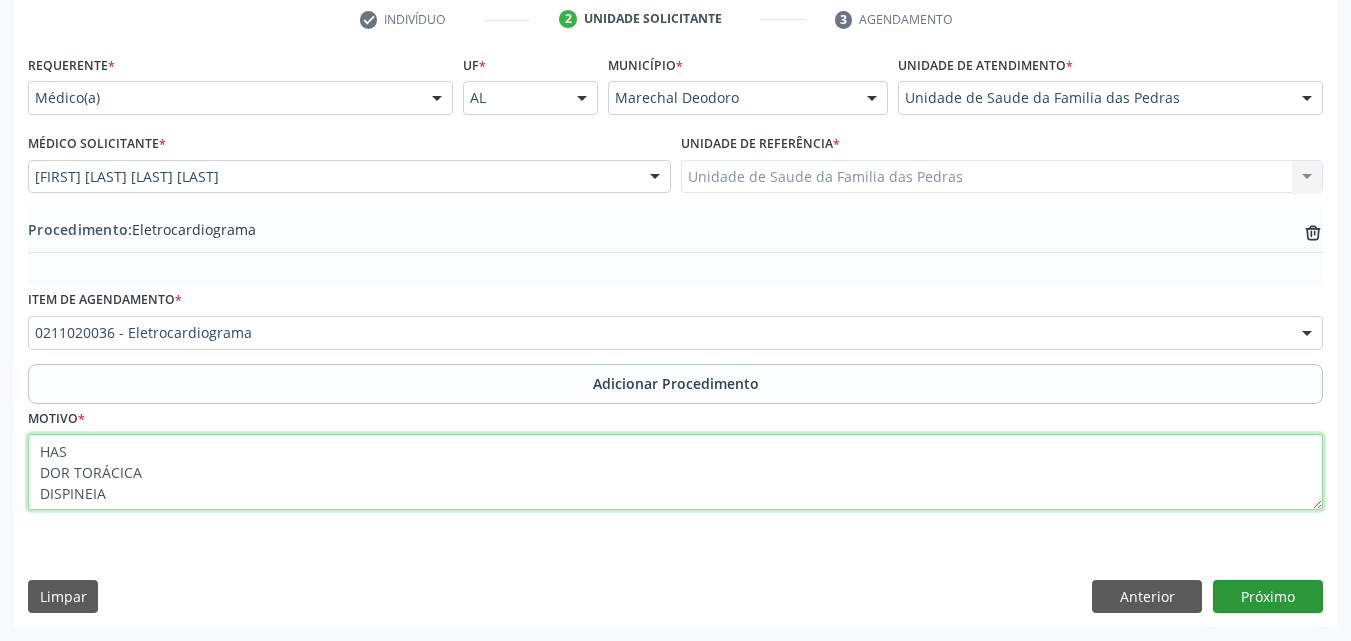 type on "HAS
DOR TORÁCICA
DISPINEIA" 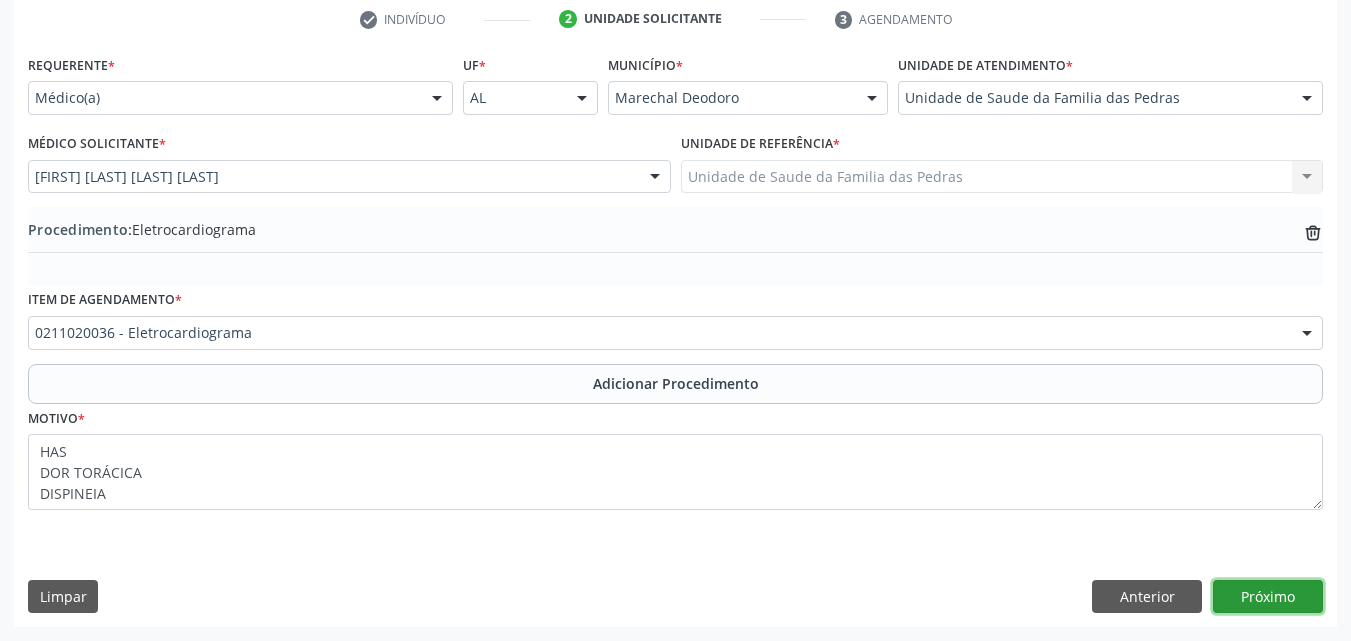 click on "Próximo" at bounding box center [1268, 597] 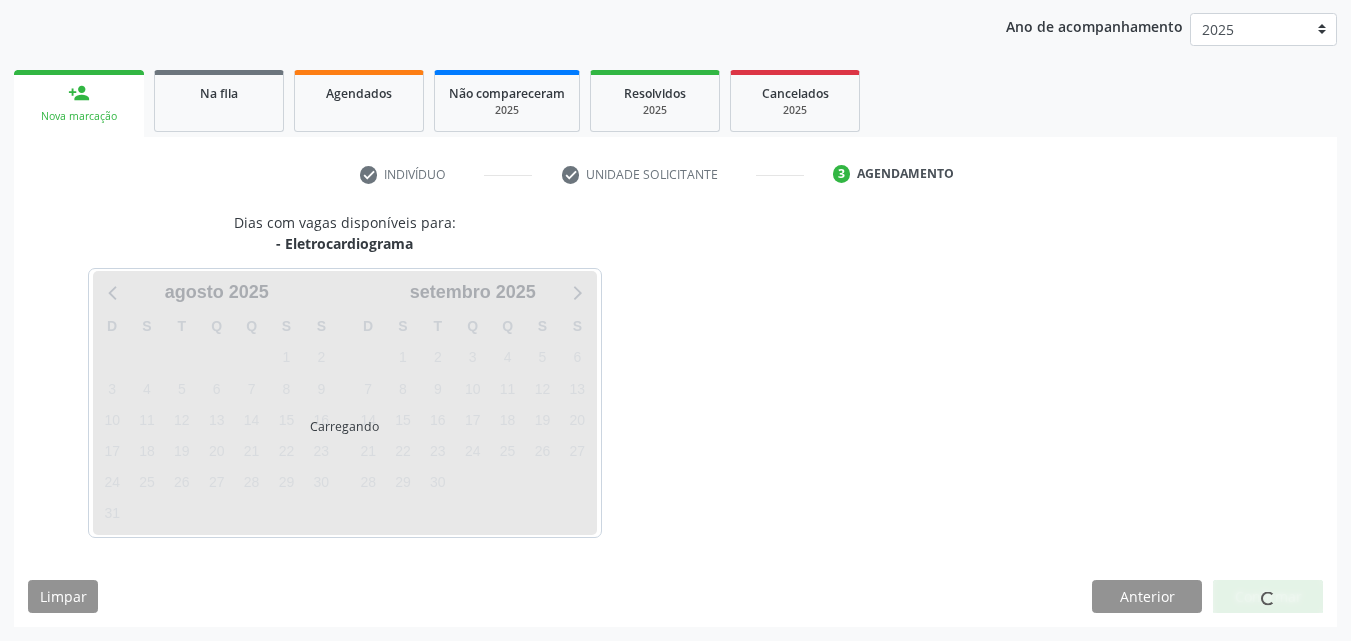 scroll, scrollTop: 316, scrollLeft: 0, axis: vertical 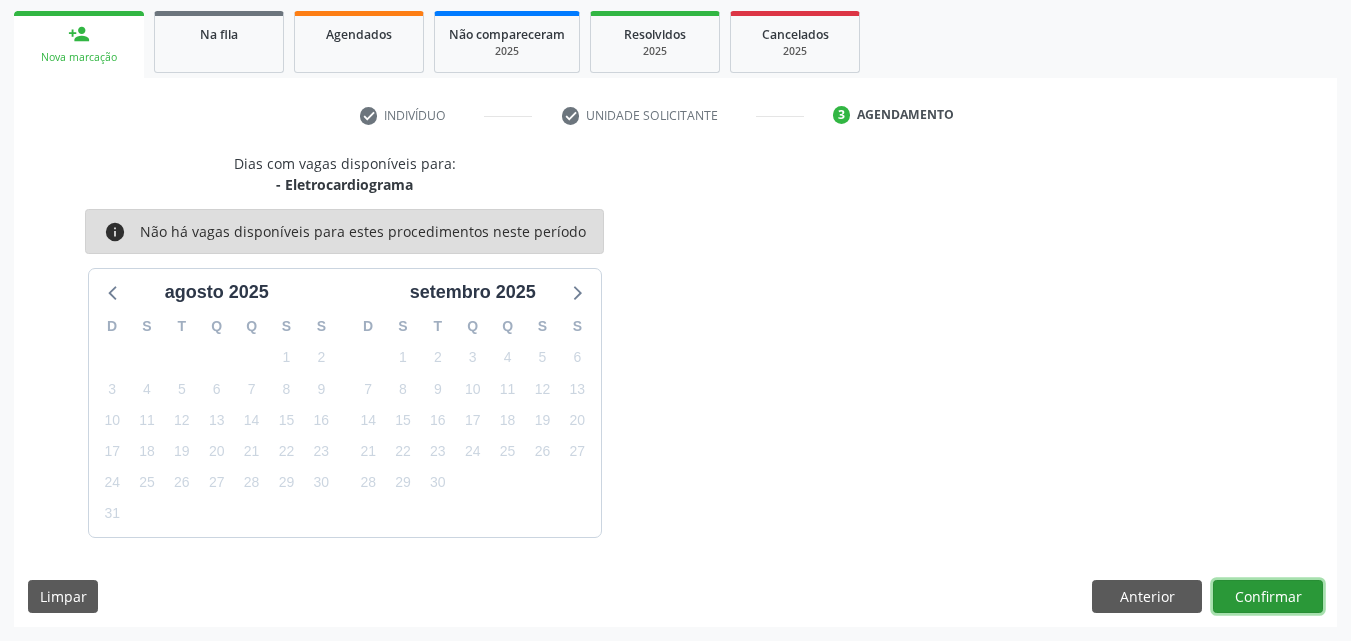 click on "Confirmar" at bounding box center (1268, 597) 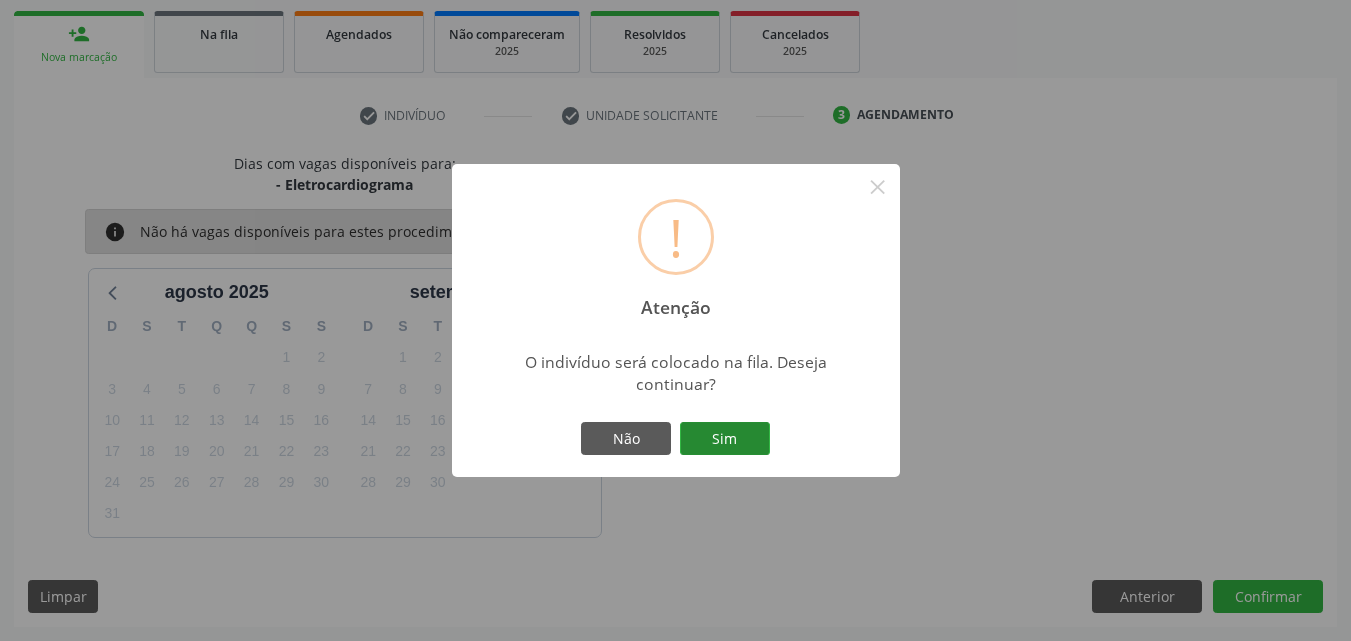 click on "Sim" at bounding box center [725, 439] 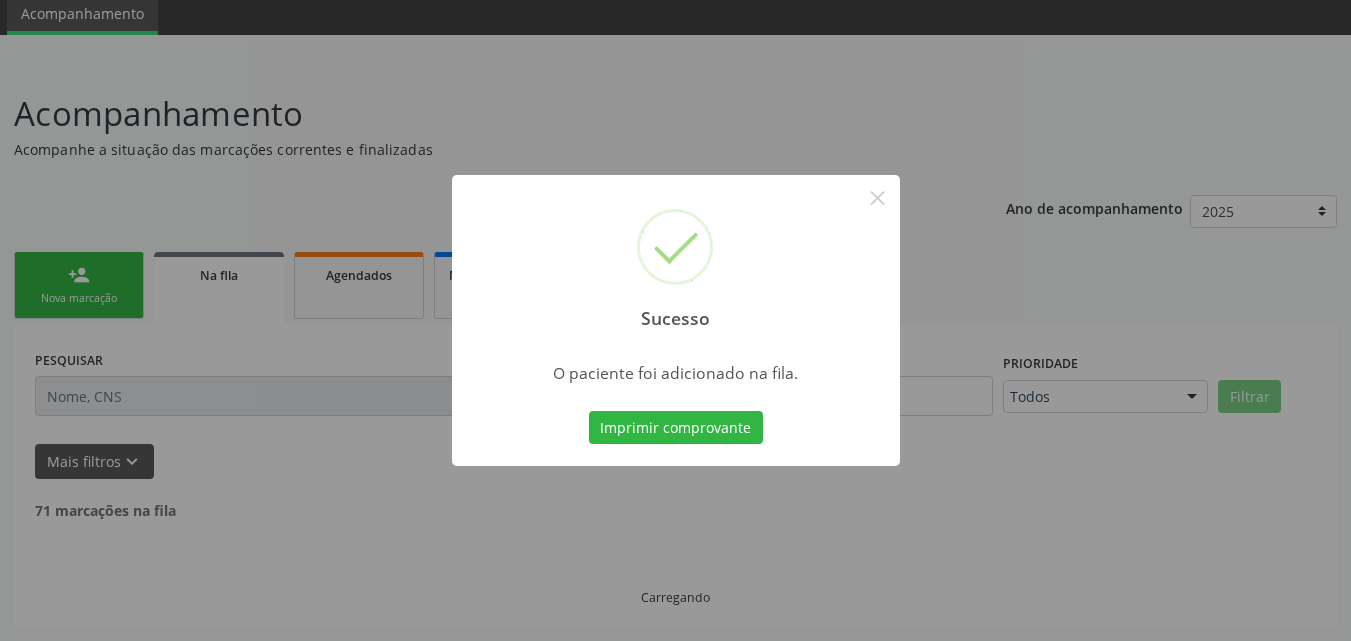 scroll, scrollTop: 54, scrollLeft: 0, axis: vertical 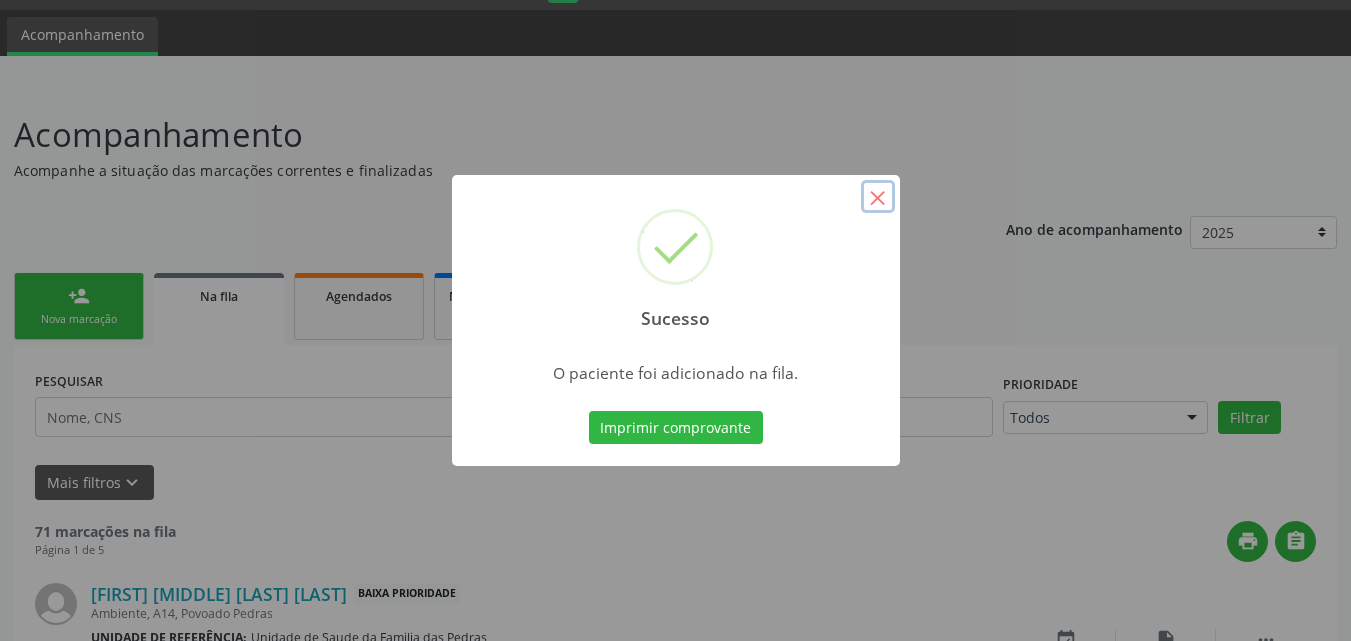 click on "×" at bounding box center [878, 197] 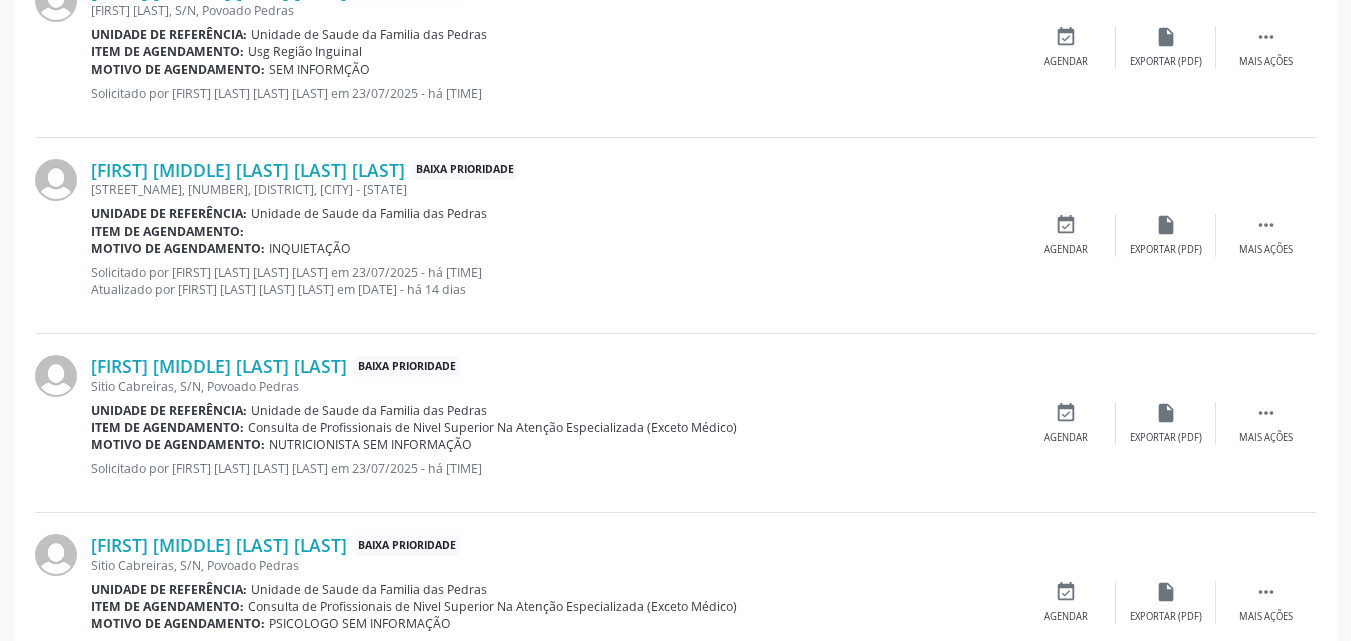 scroll, scrollTop: 2771, scrollLeft: 0, axis: vertical 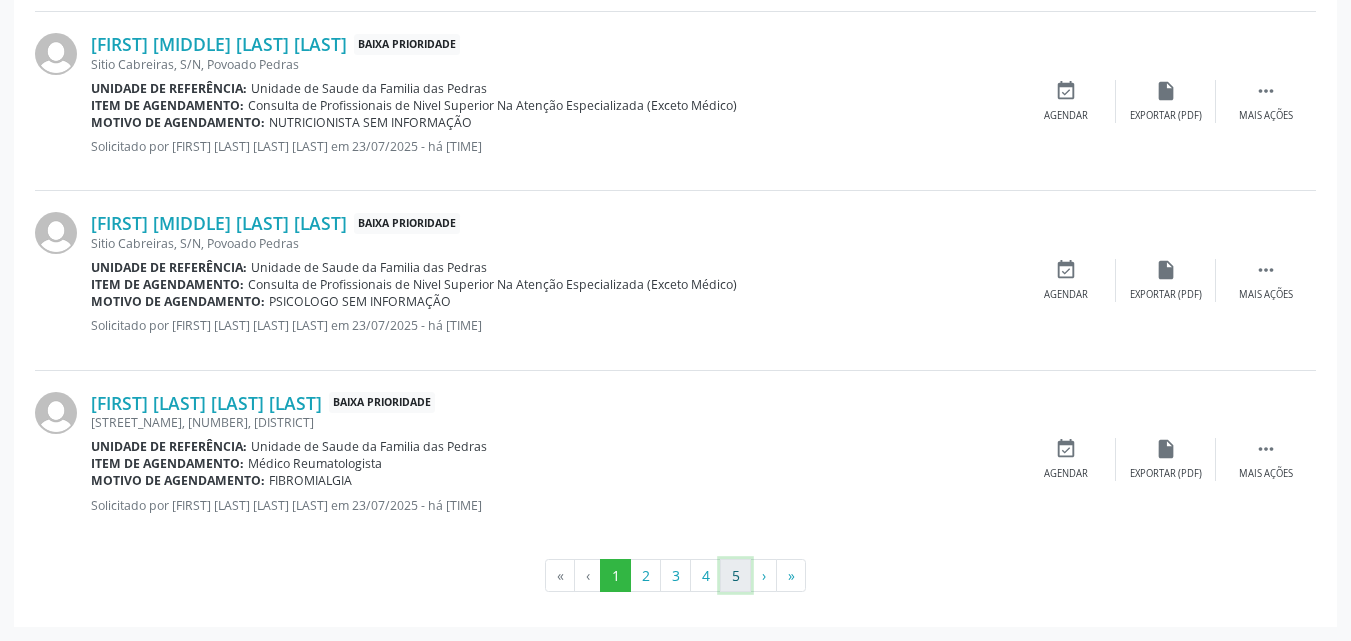 click on "5" at bounding box center [735, 576] 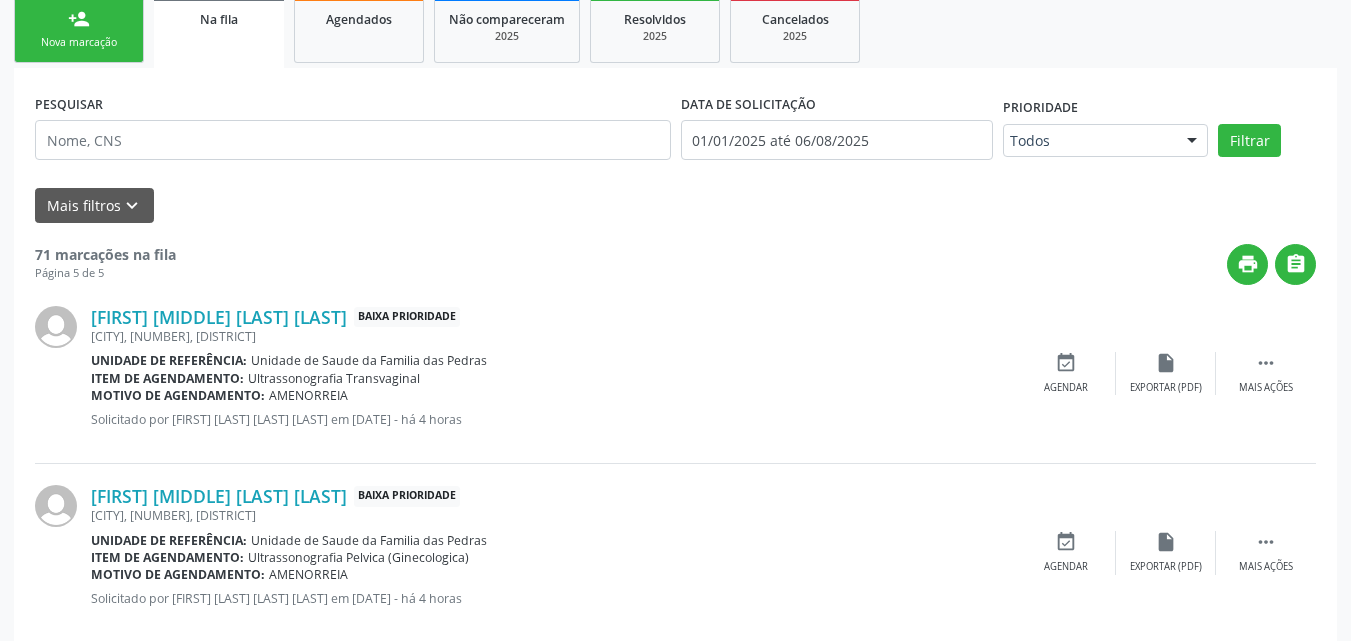 scroll, scrollTop: 0, scrollLeft: 0, axis: both 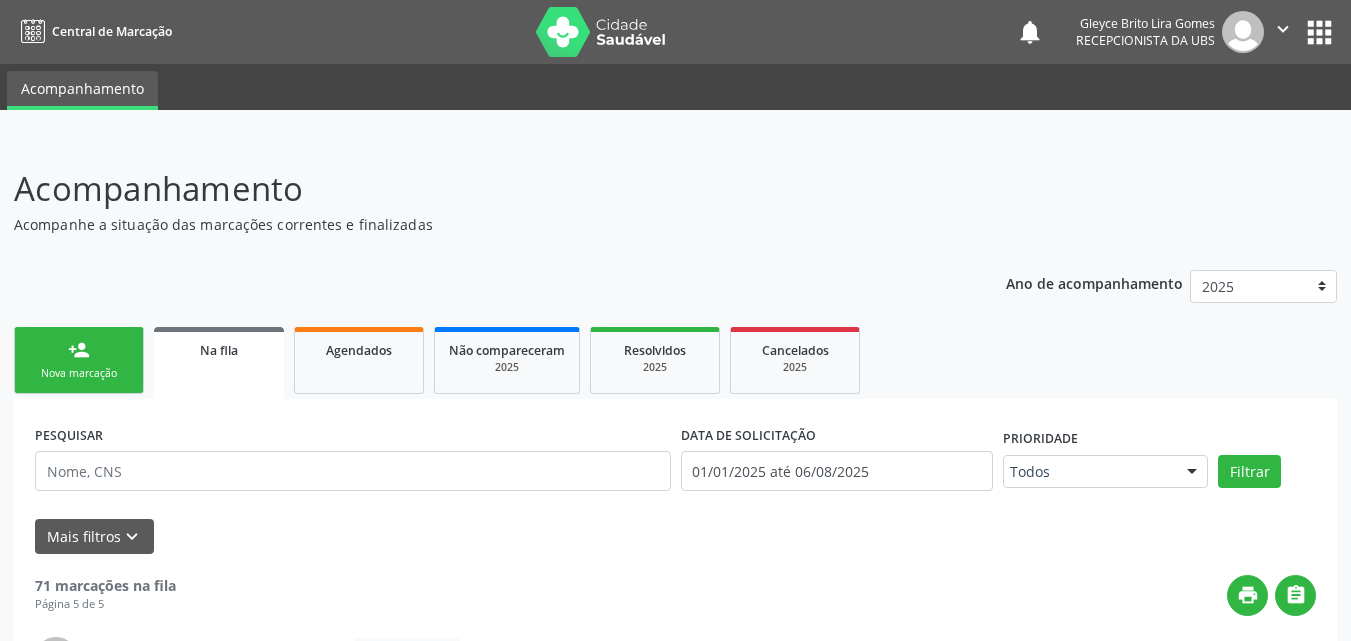 click on "person_add
Nova marcação" at bounding box center (79, 360) 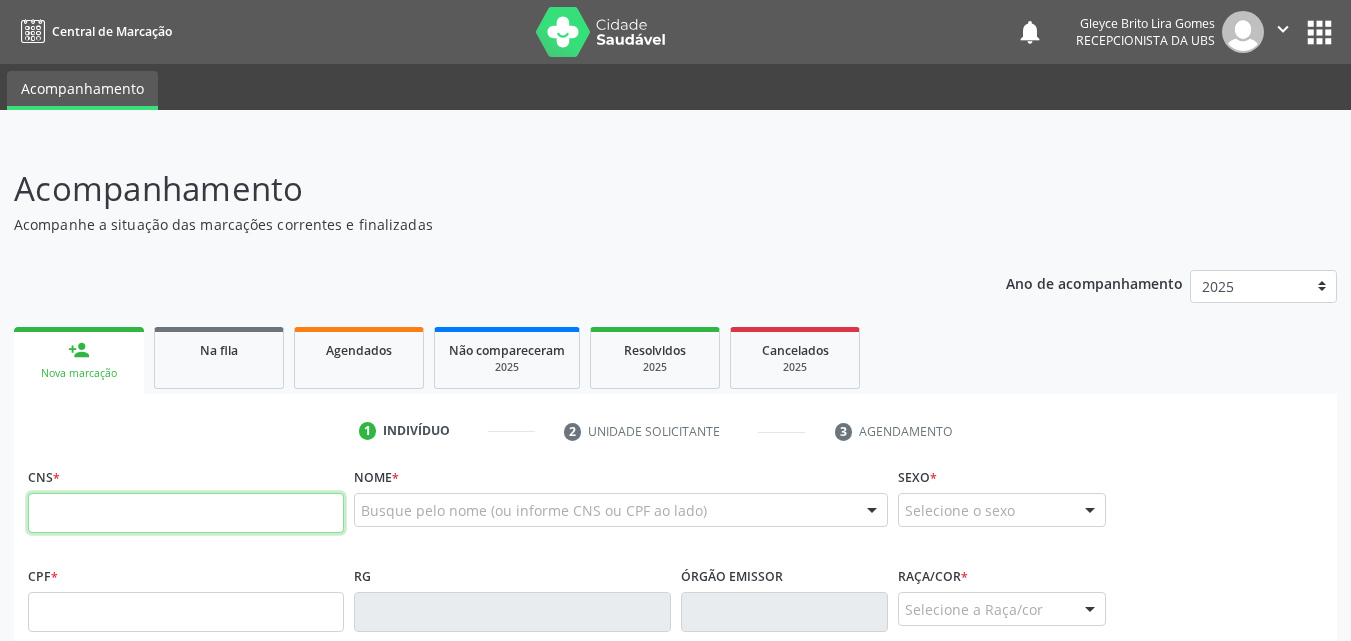 click at bounding box center (186, 513) 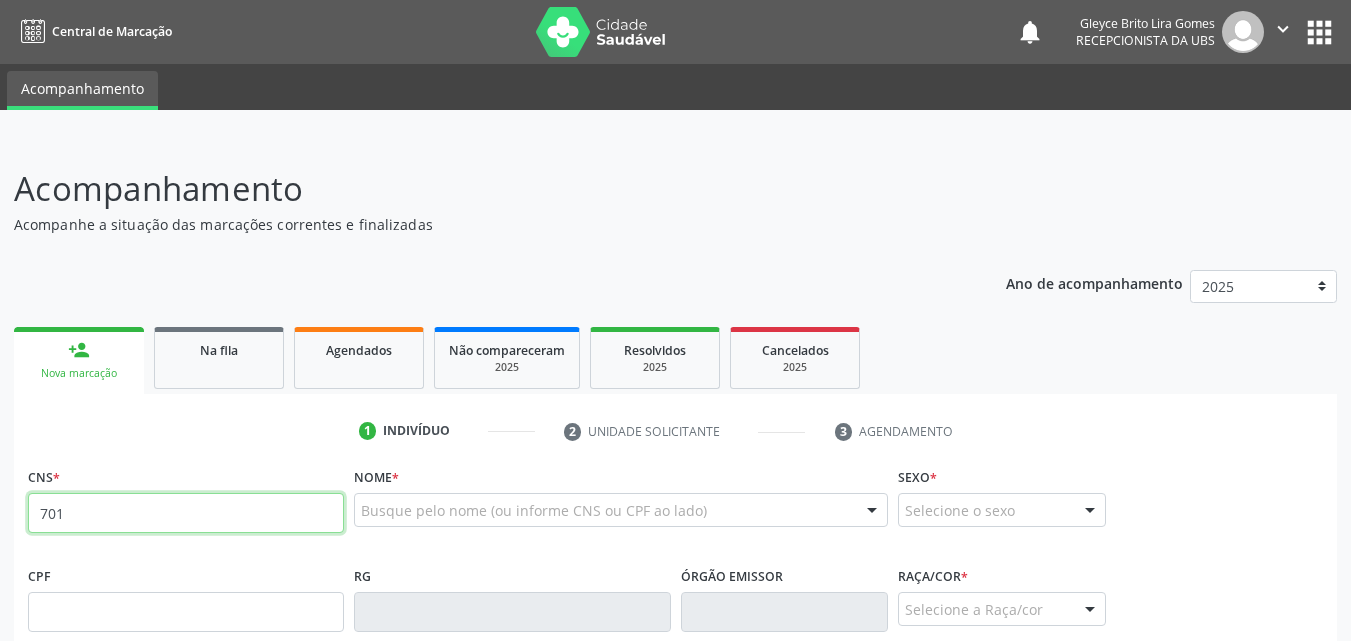 type on "[NUMBER]" 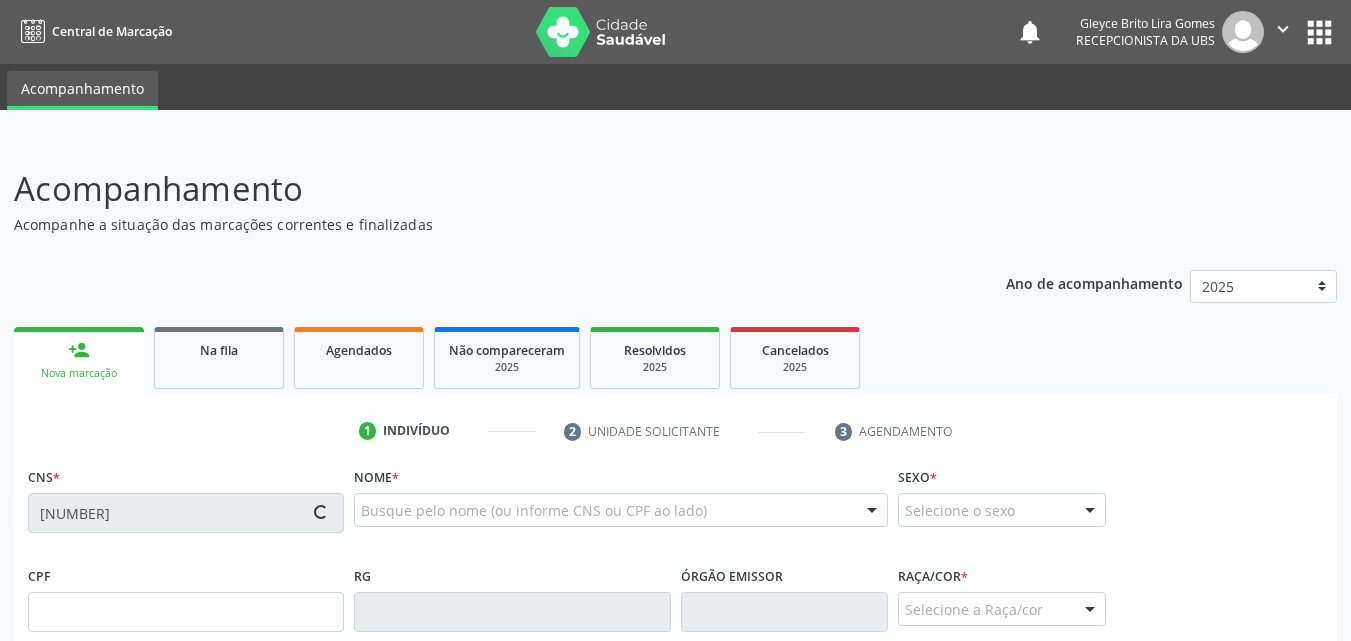 type on "[CPF]" 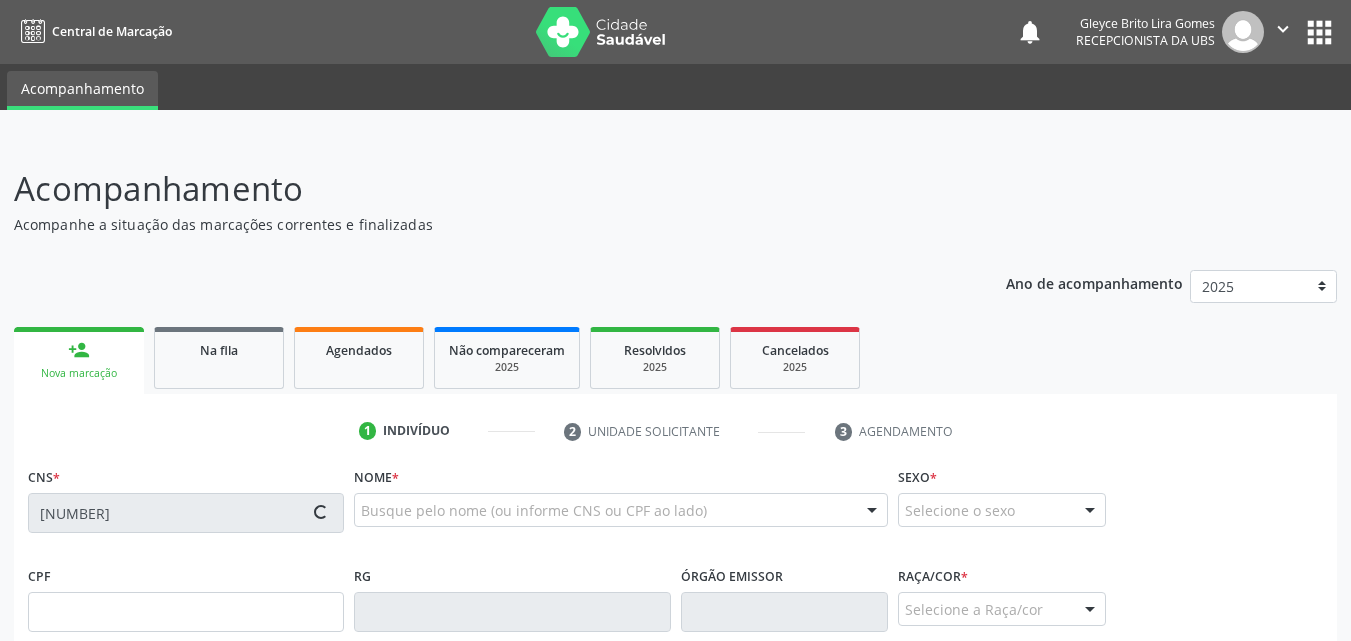 type on "[DATE]" 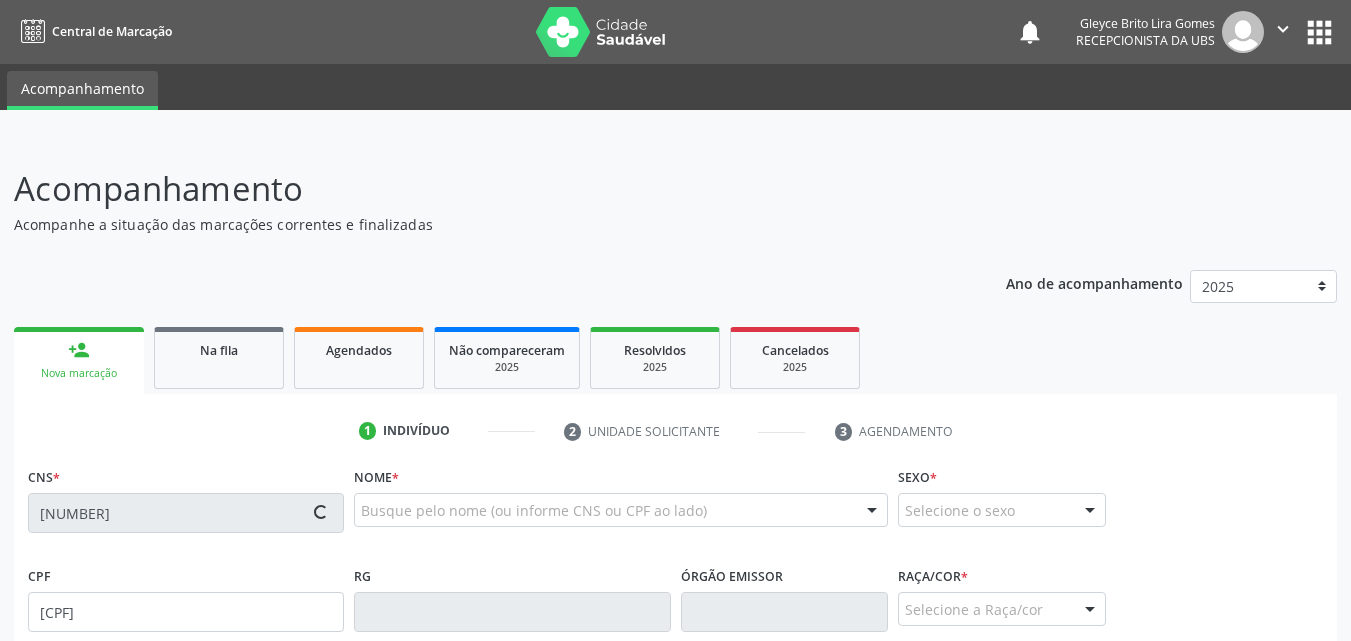 type on "[FIRST] [MIDDLE] [LAST] [LAST]" 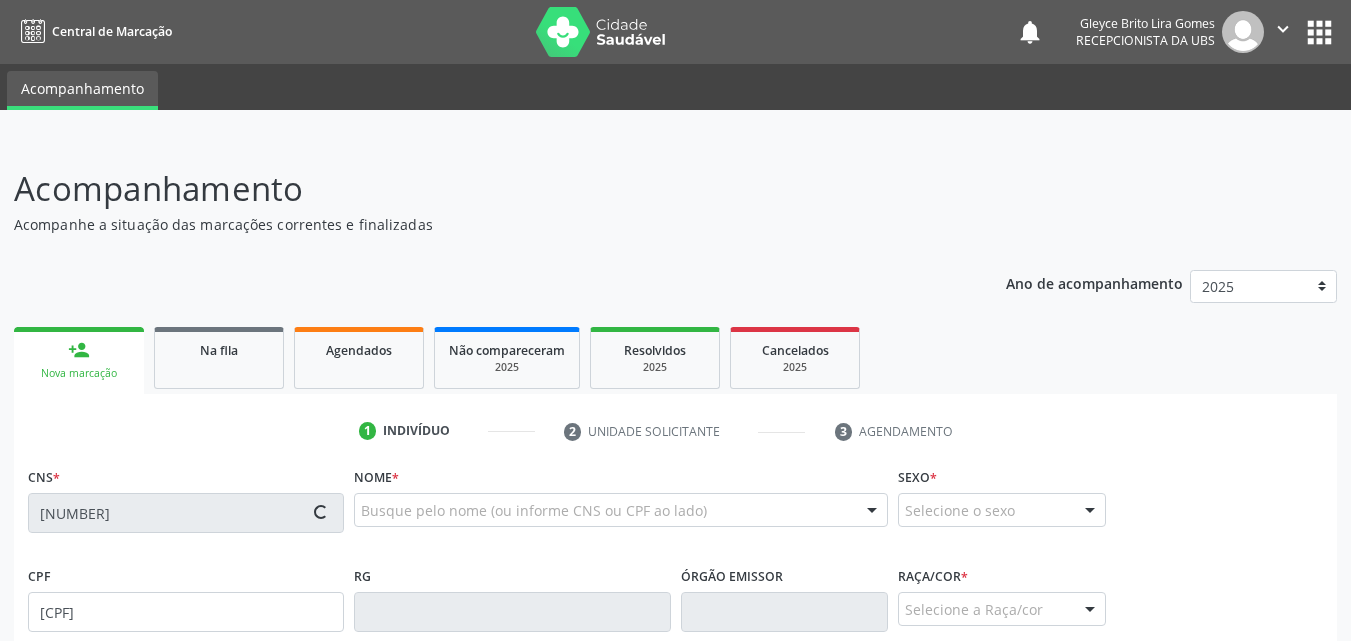 type on "([PHONE]) [PHONE]" 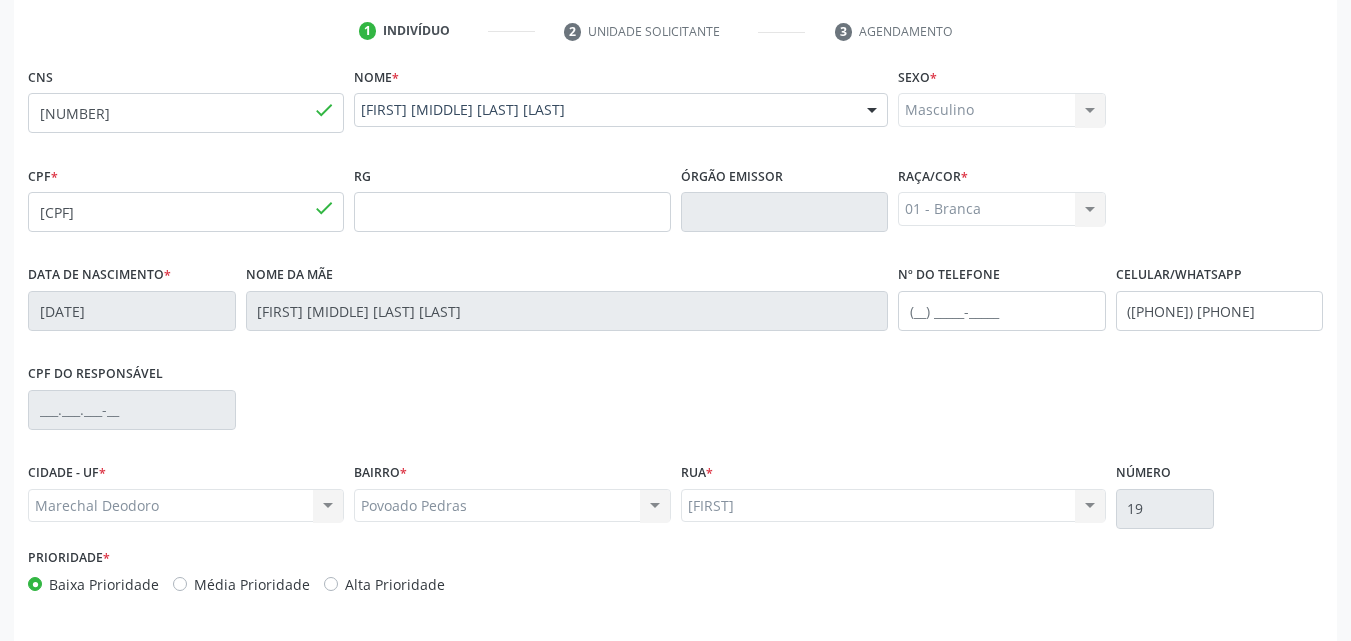 scroll, scrollTop: 471, scrollLeft: 0, axis: vertical 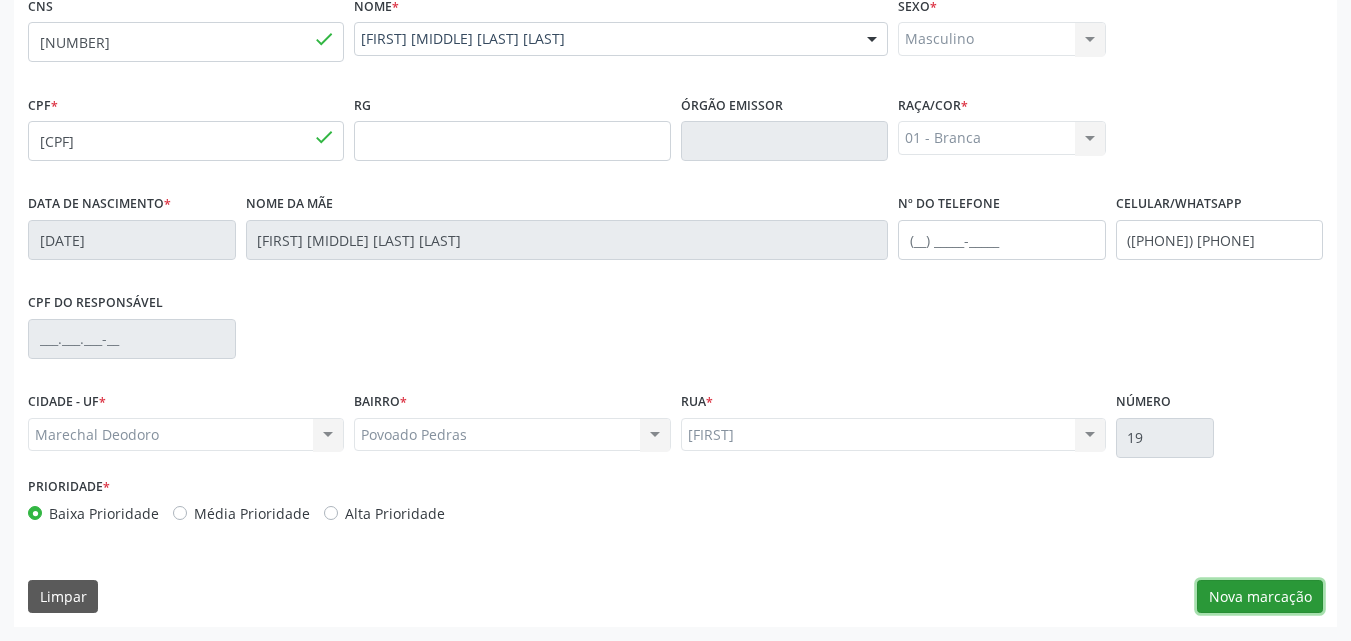 click on "Nova marcação" at bounding box center (1260, 597) 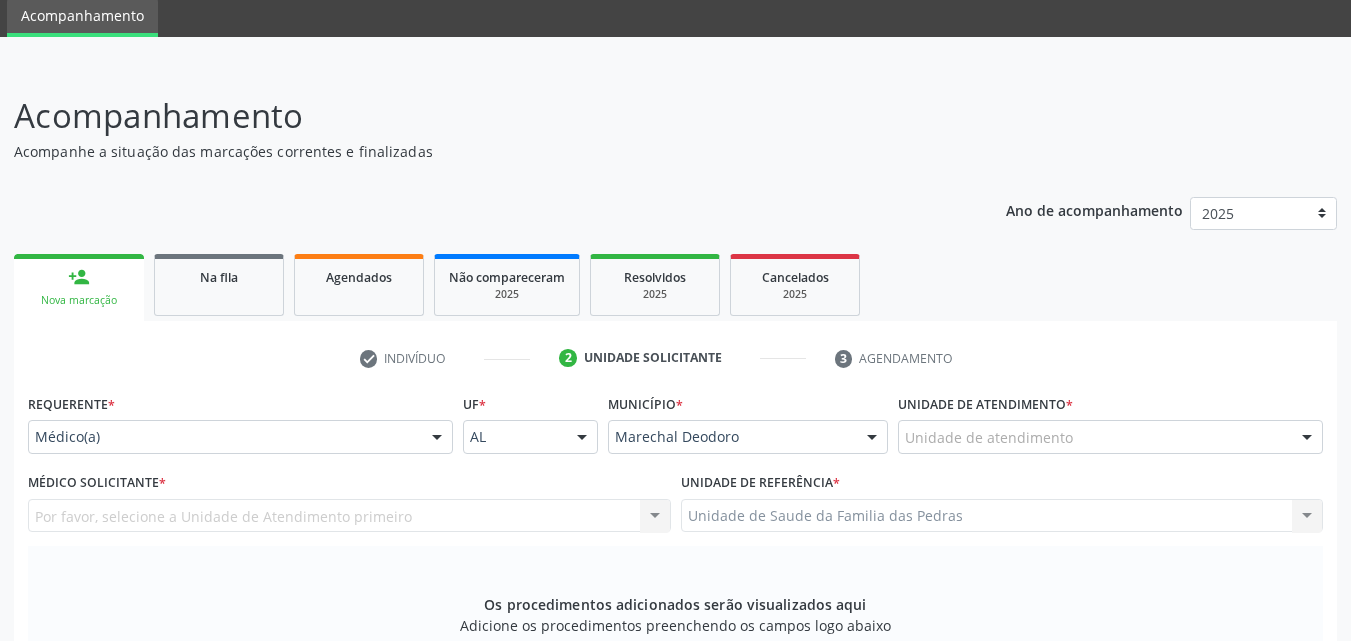 scroll, scrollTop: 0, scrollLeft: 0, axis: both 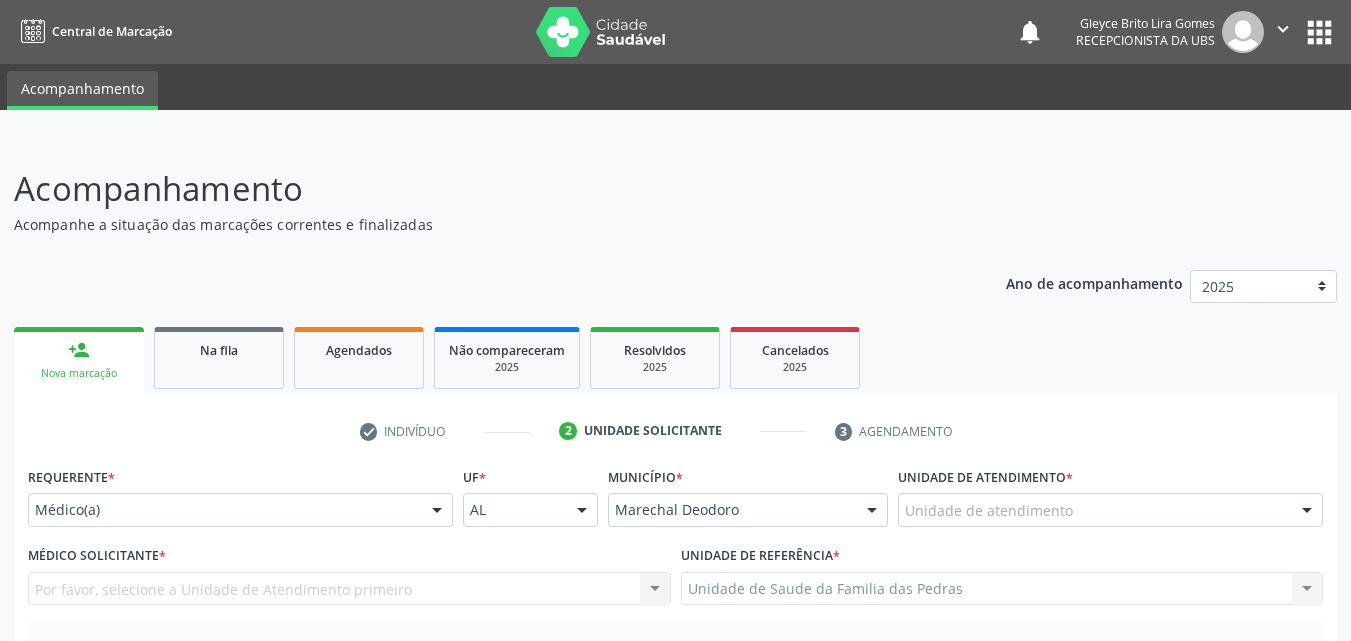 click at bounding box center (905, 520) 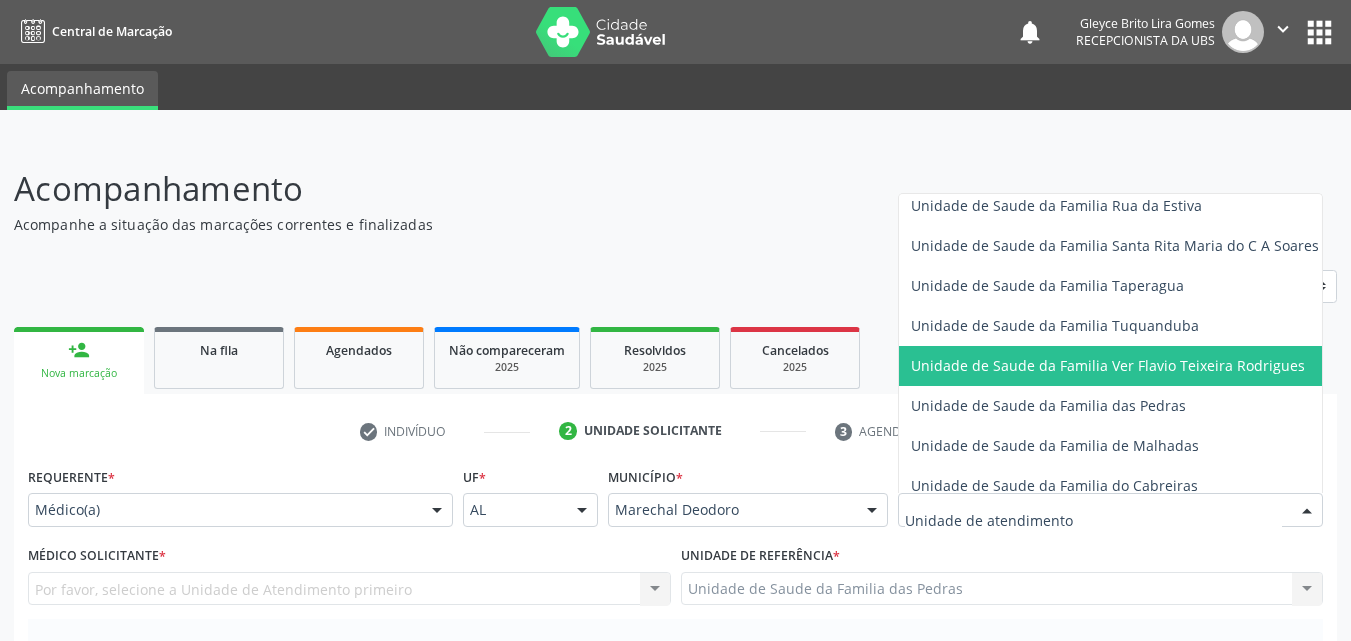 scroll, scrollTop: 1400, scrollLeft: 0, axis: vertical 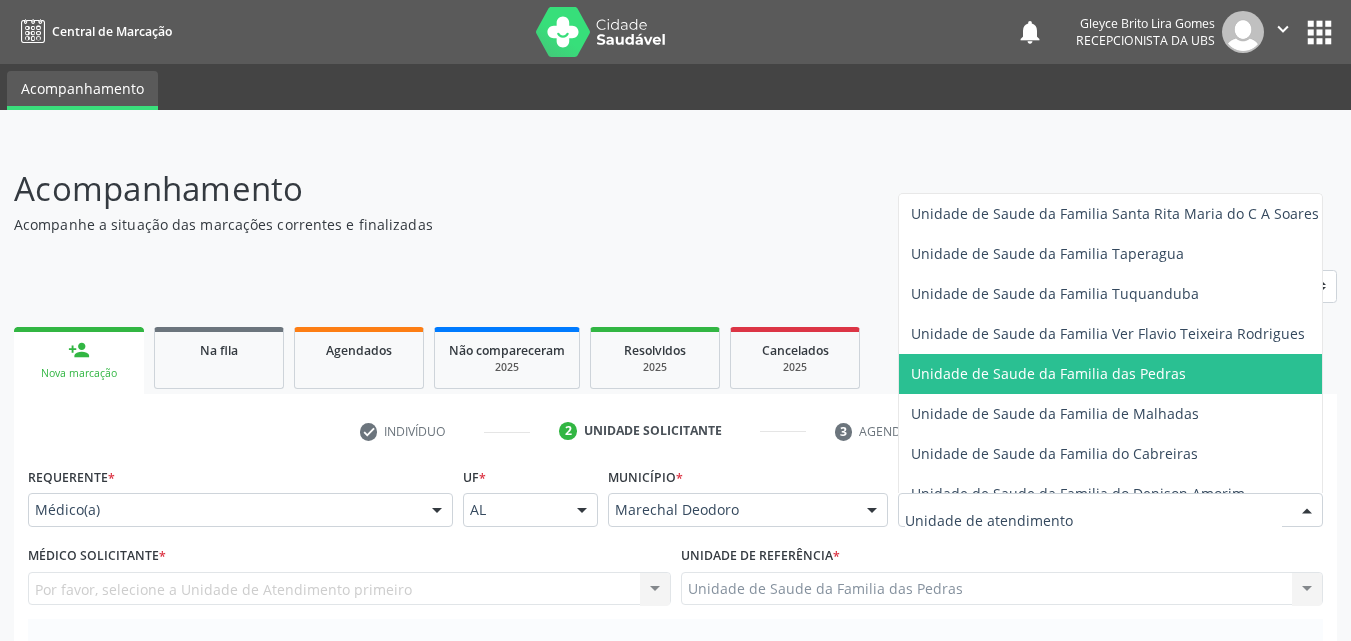 click on "Unidade de Saude da Familia das Pedras" at bounding box center (1115, 374) 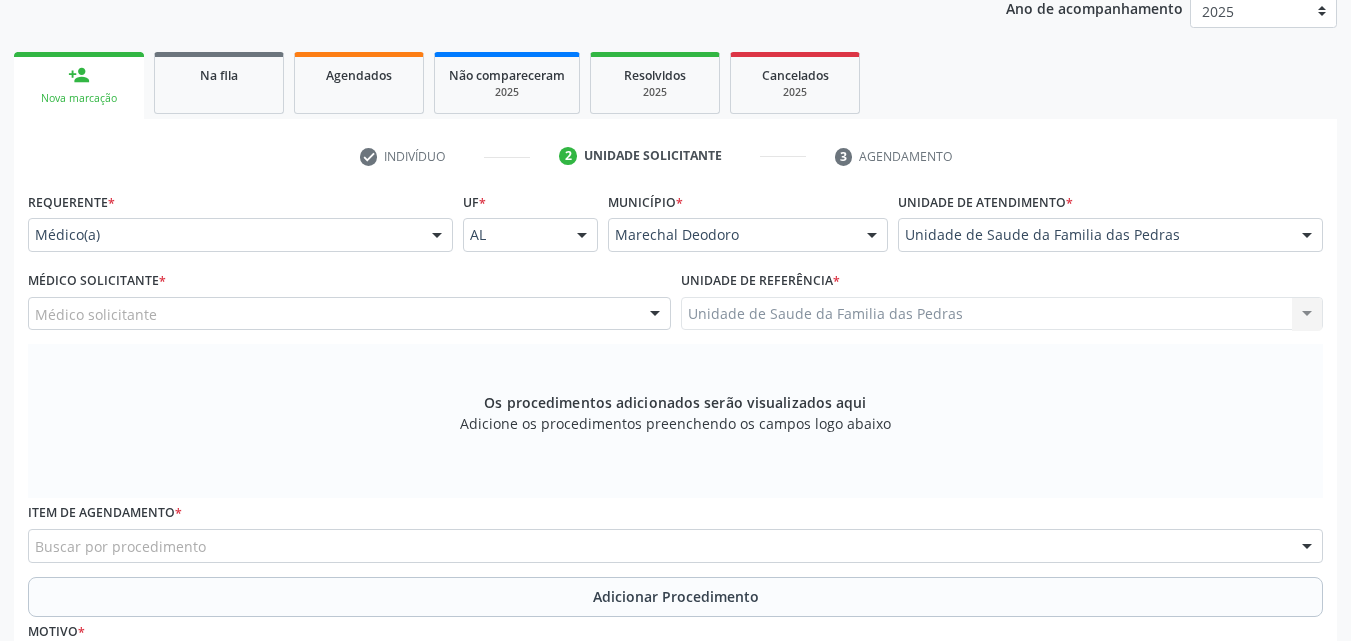 scroll, scrollTop: 300, scrollLeft: 0, axis: vertical 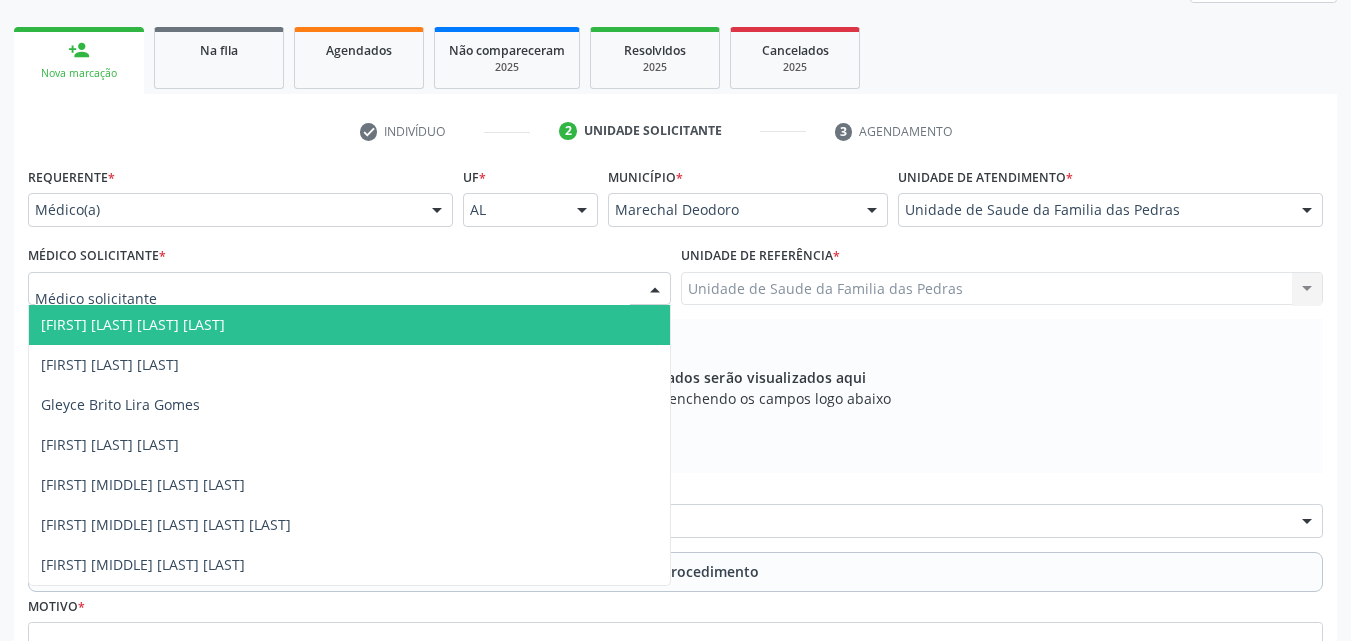 click at bounding box center (655, 290) 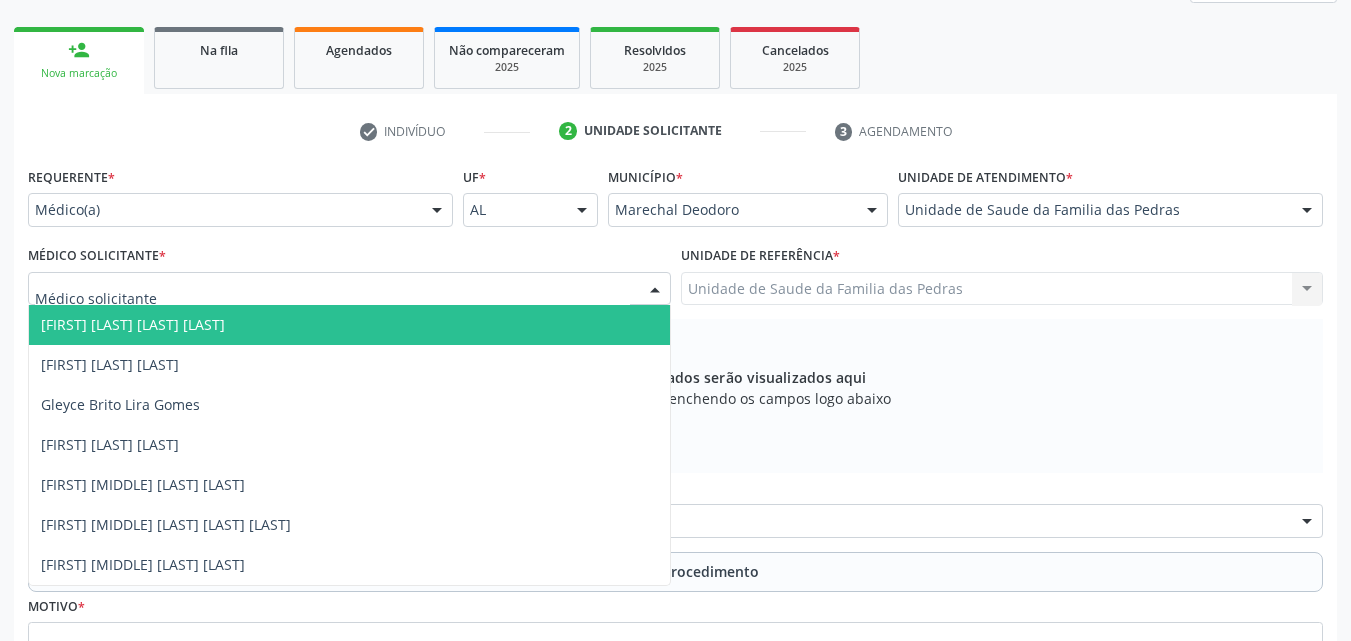 click on "[FIRST] [LAST] [LAST] [LAST]" at bounding box center [349, 325] 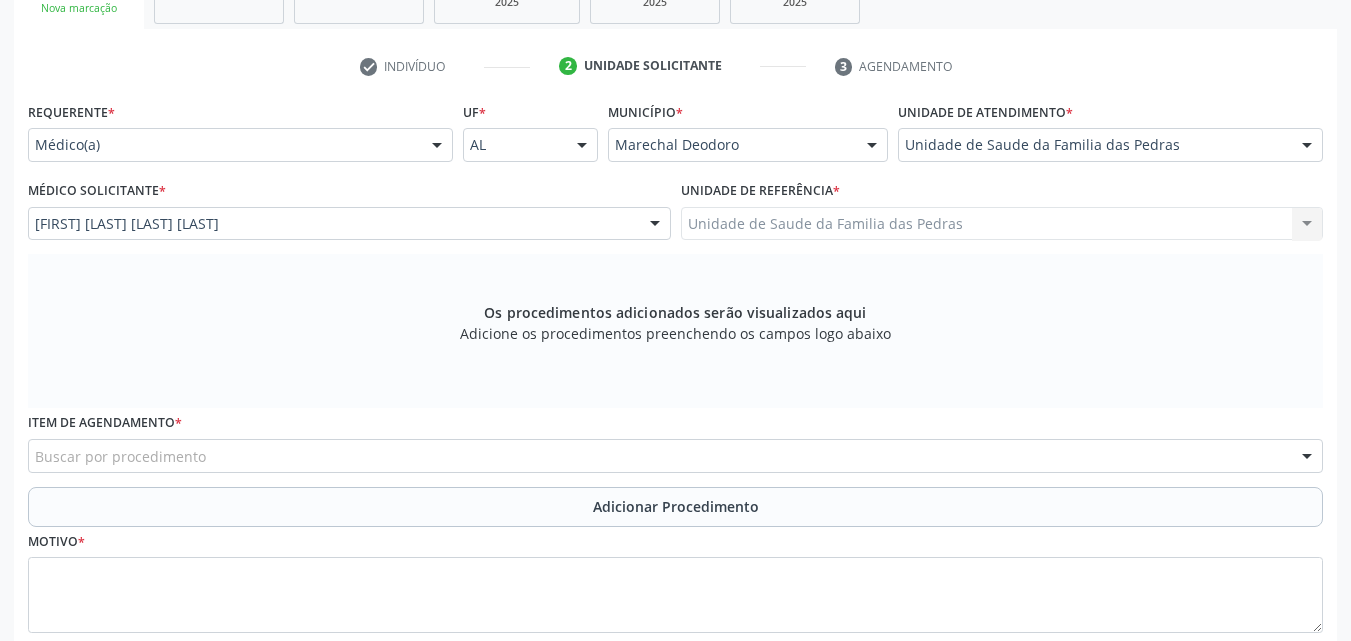 scroll, scrollTop: 400, scrollLeft: 0, axis: vertical 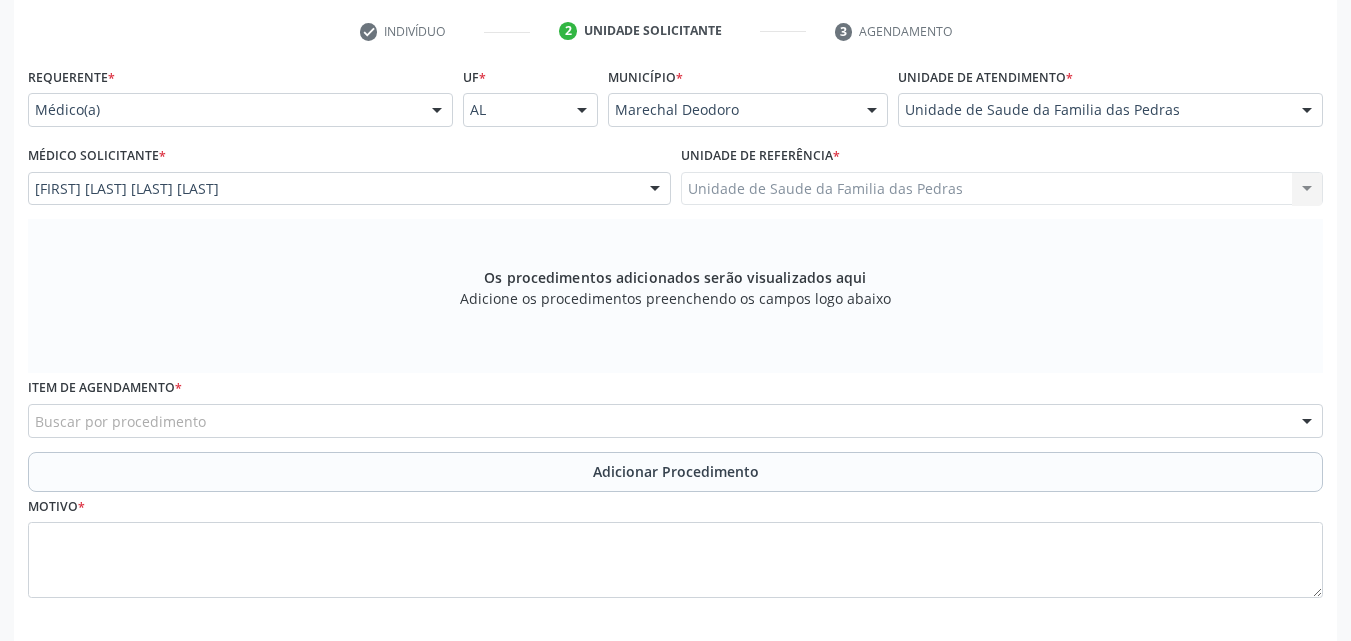 click on "Buscar por procedimento" at bounding box center (675, 421) 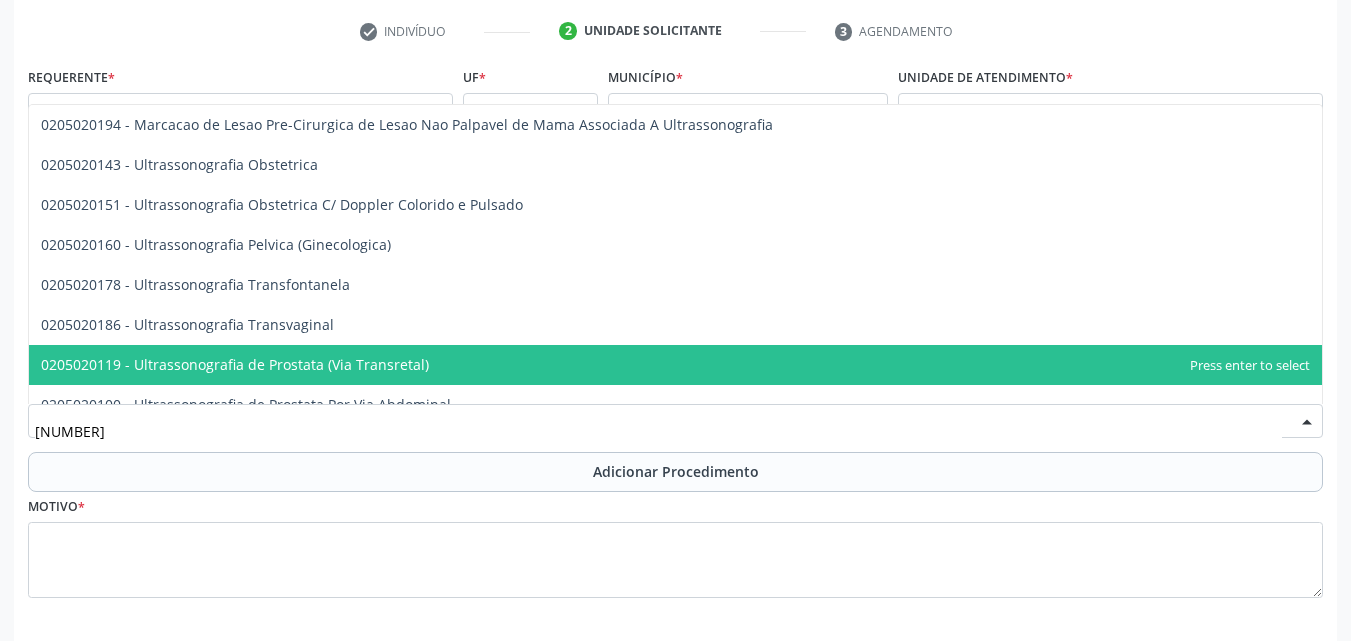 type on "[NUMBER]" 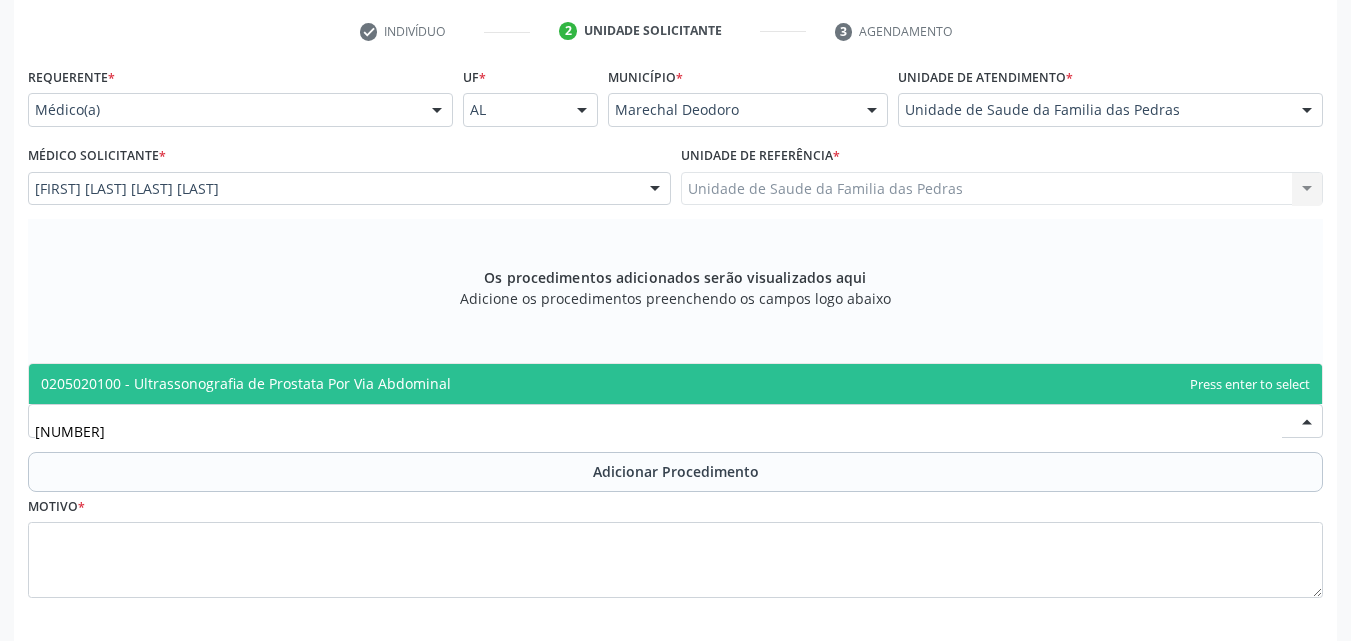 click on "0205020100 - Ultrassonografia de Prostata Por Via Abdominal" at bounding box center (246, 383) 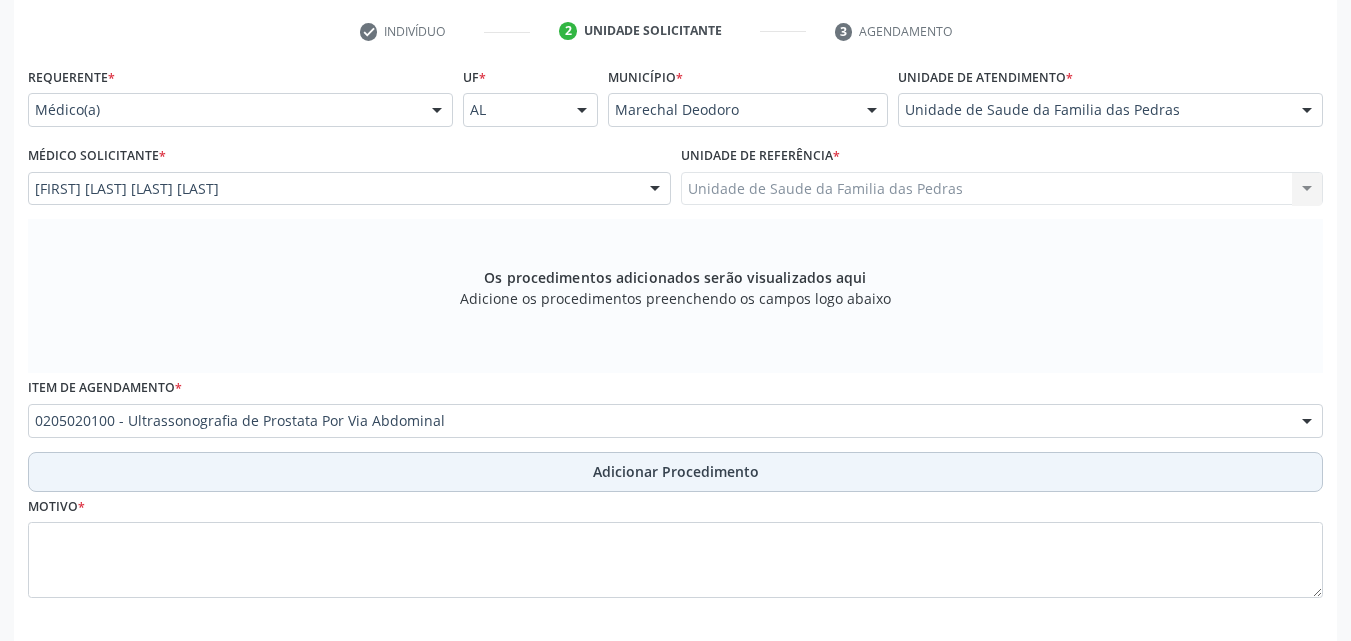 click on "Adicionar Procedimento" at bounding box center [675, 472] 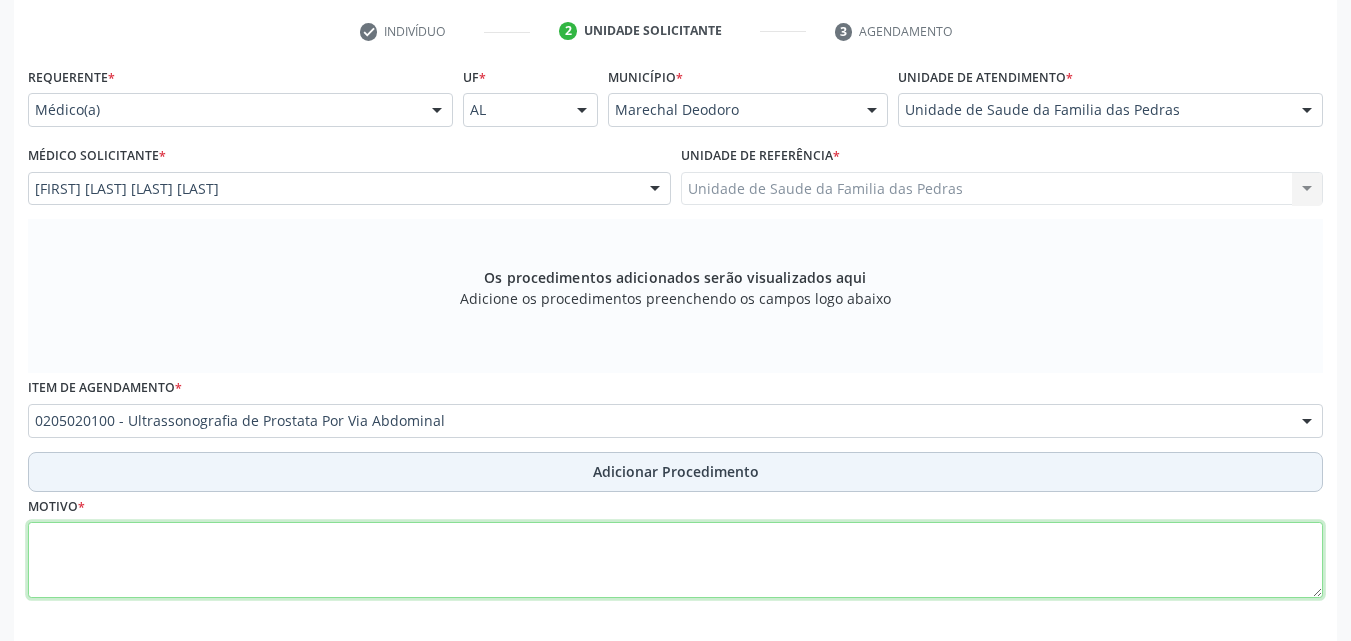 click at bounding box center [675, 560] 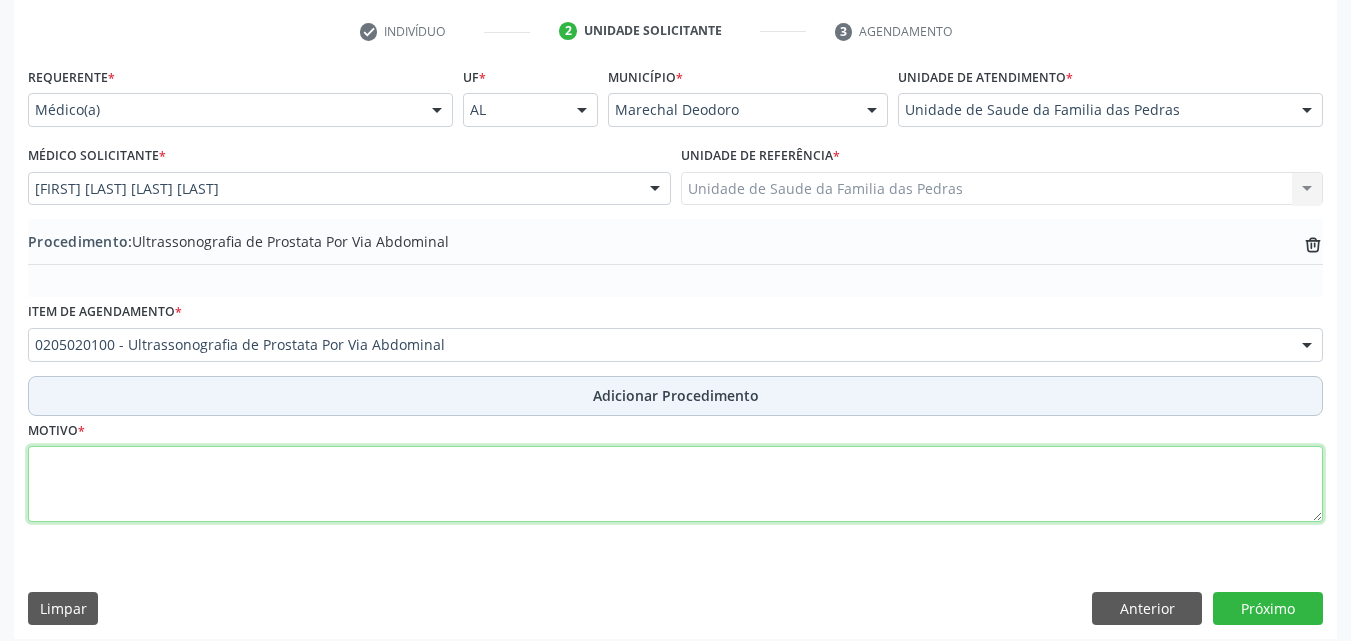 scroll, scrollTop: 412, scrollLeft: 0, axis: vertical 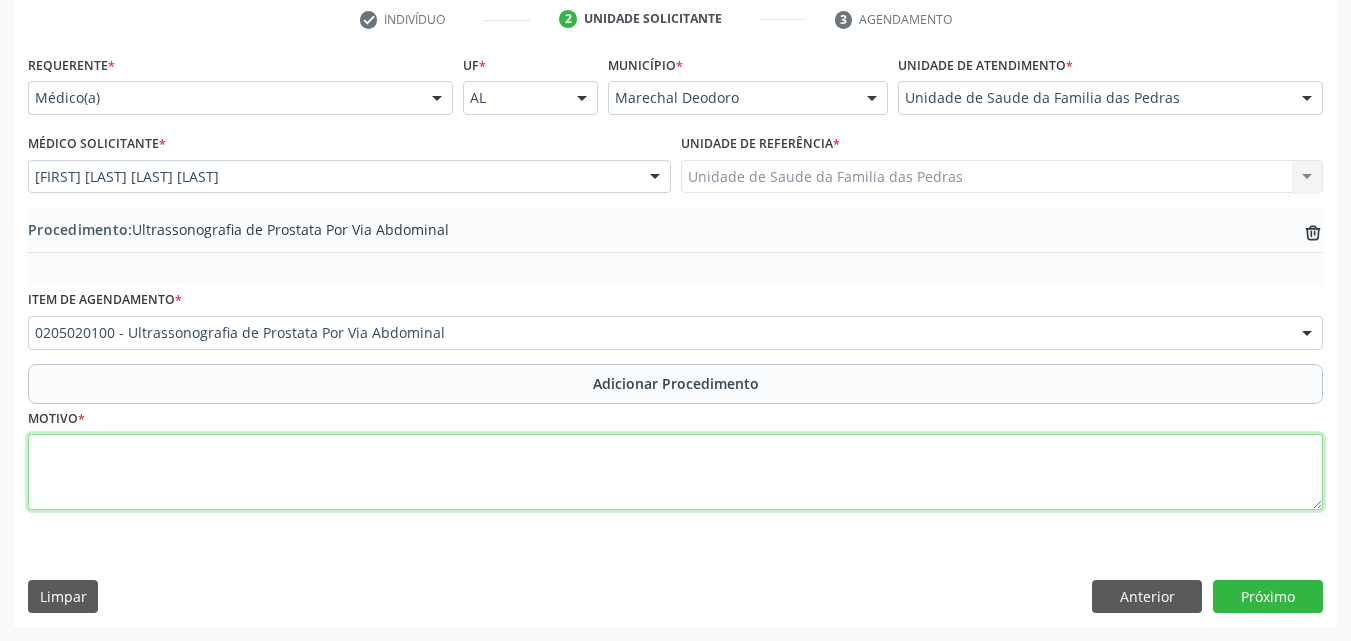 click at bounding box center (675, 472) 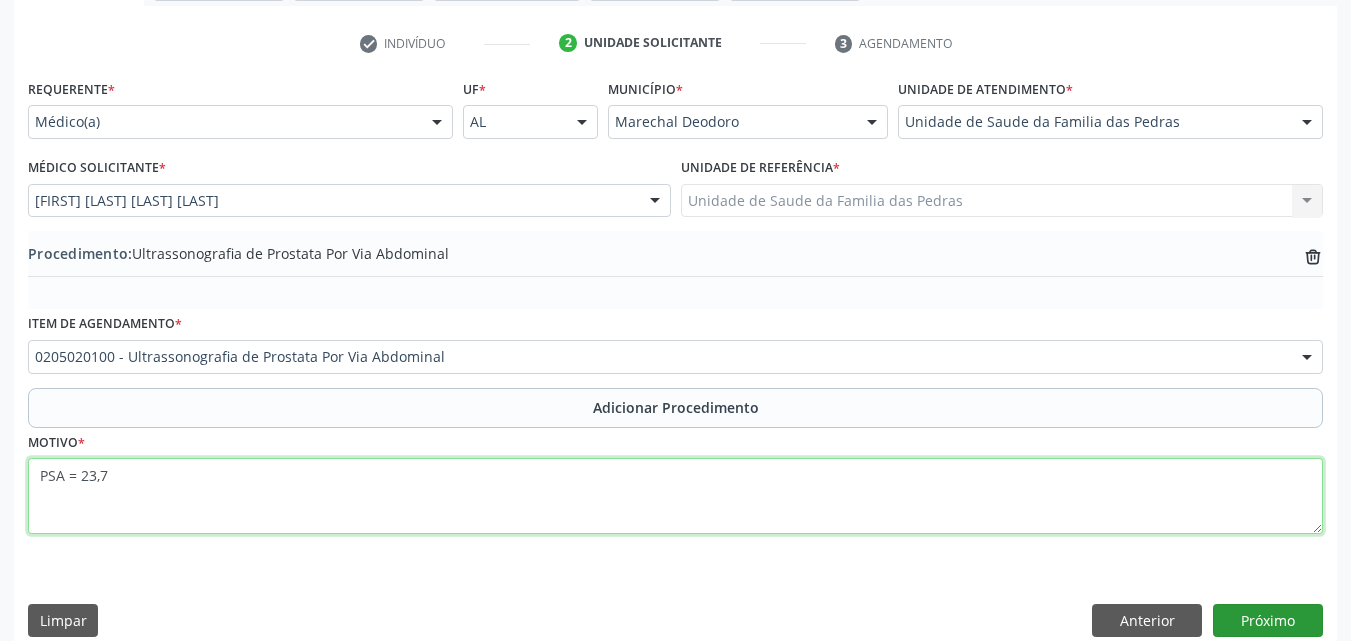 type on "PSA = 23,7" 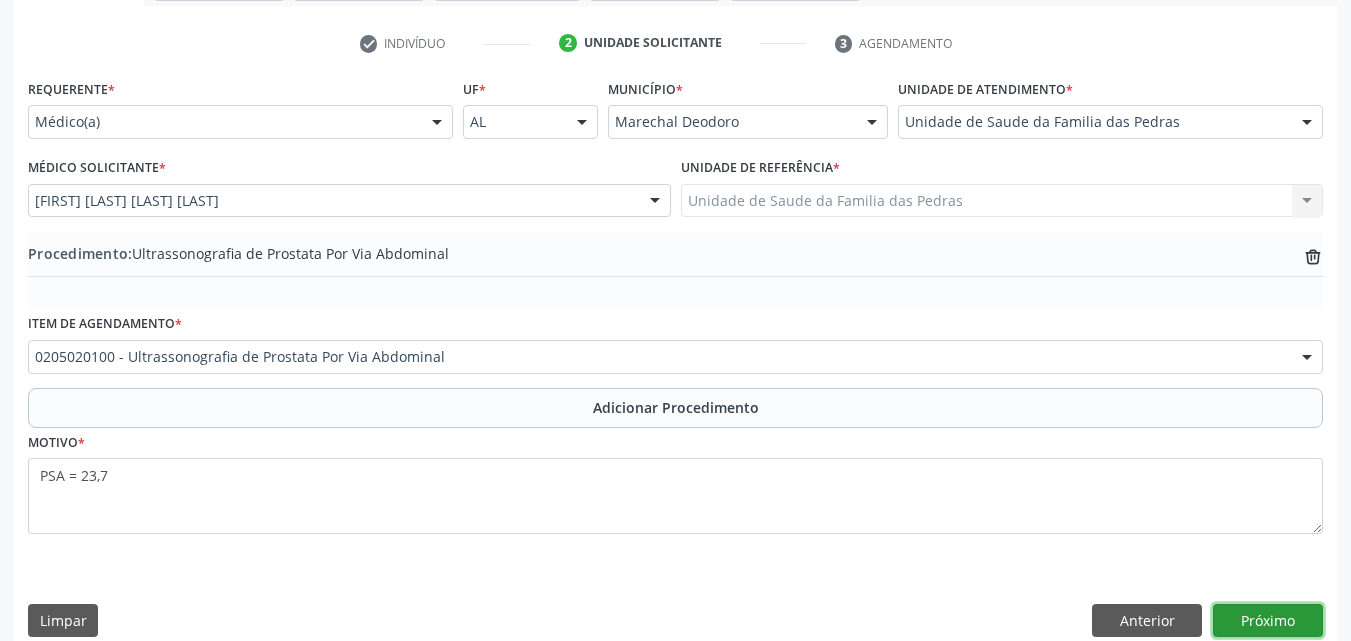 click on "Próximo" at bounding box center (1268, 621) 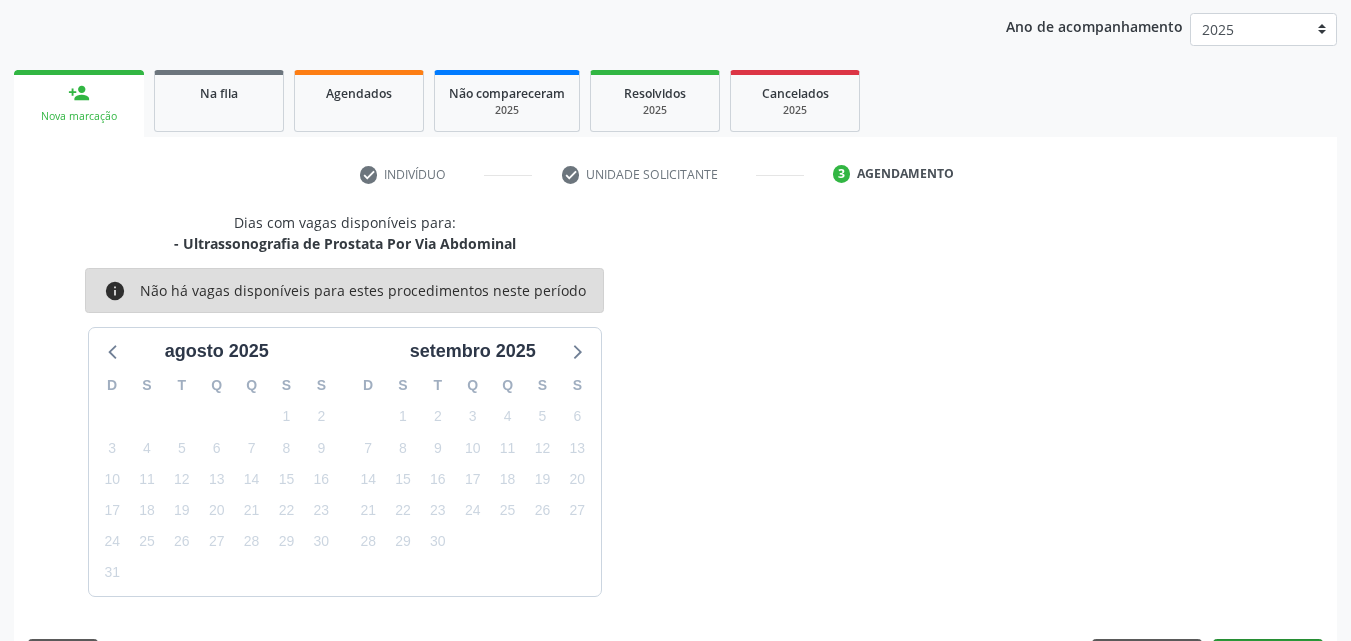 scroll, scrollTop: 316, scrollLeft: 0, axis: vertical 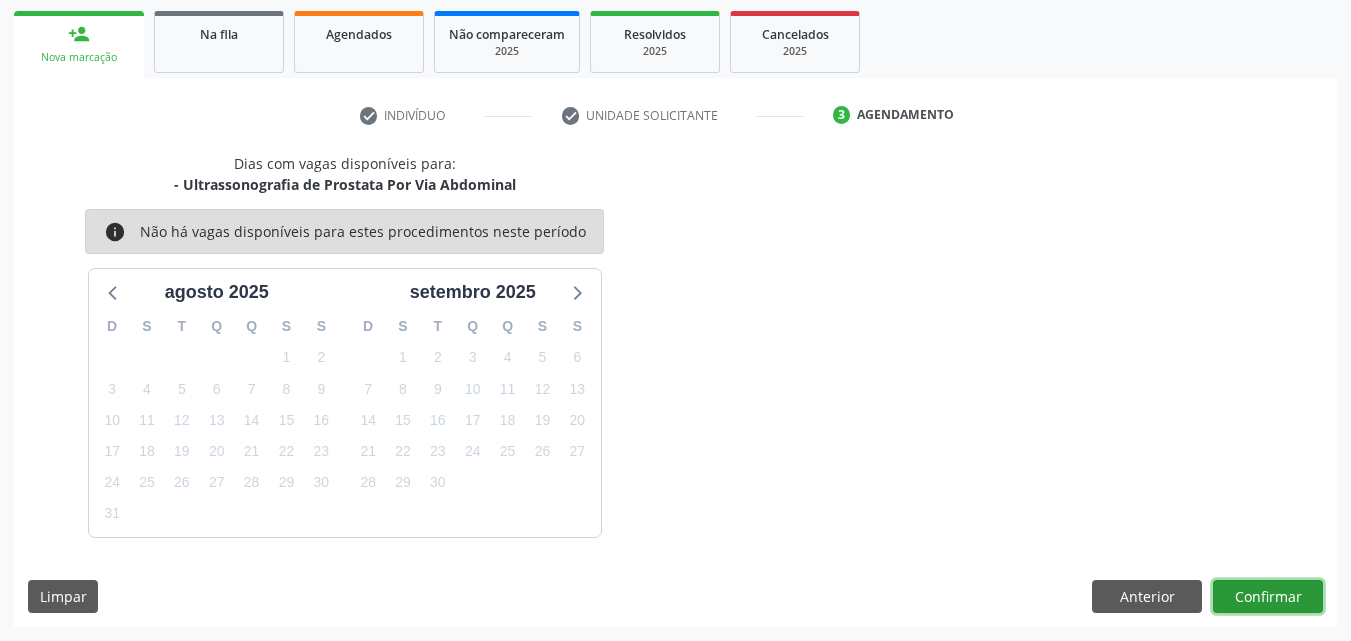 click on "Confirmar" at bounding box center (1268, 597) 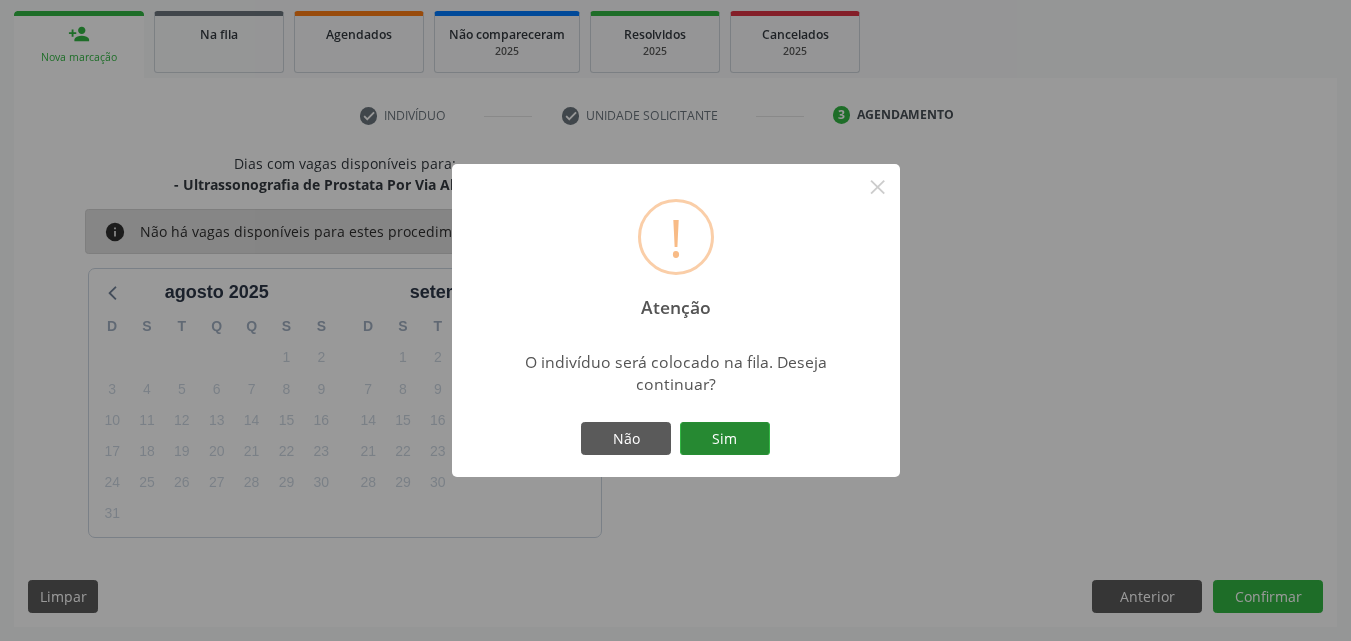 click on "Sim" at bounding box center [725, 439] 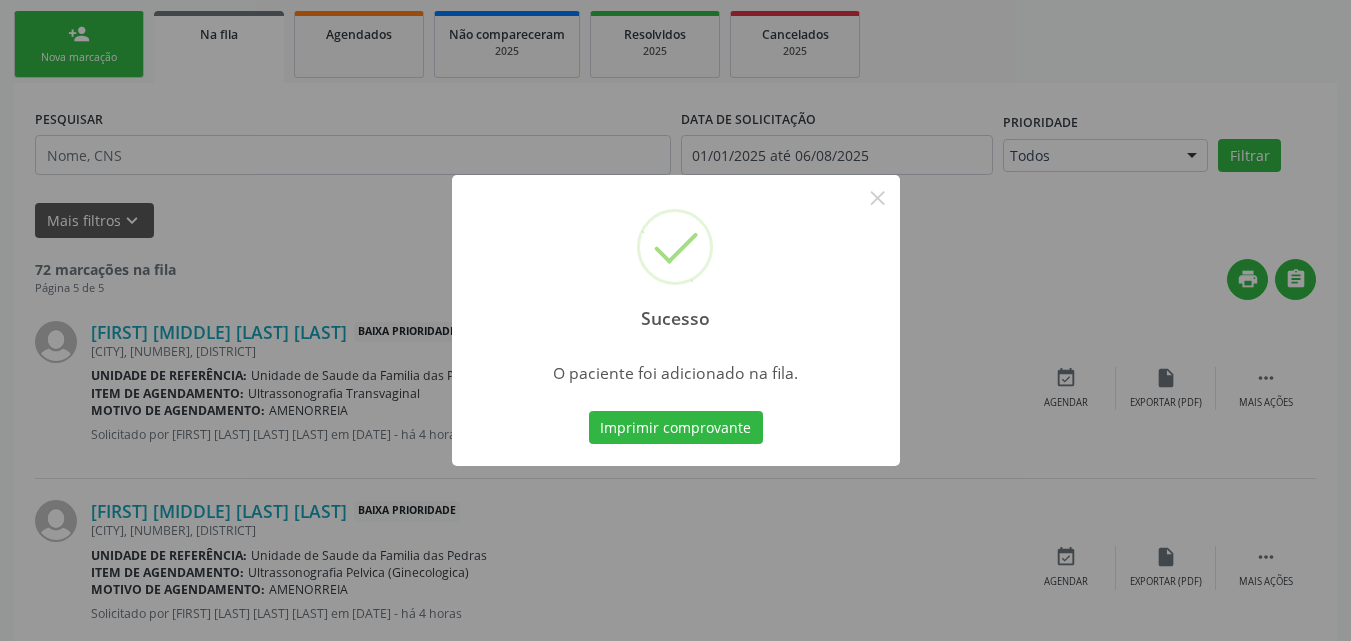 scroll, scrollTop: 54, scrollLeft: 0, axis: vertical 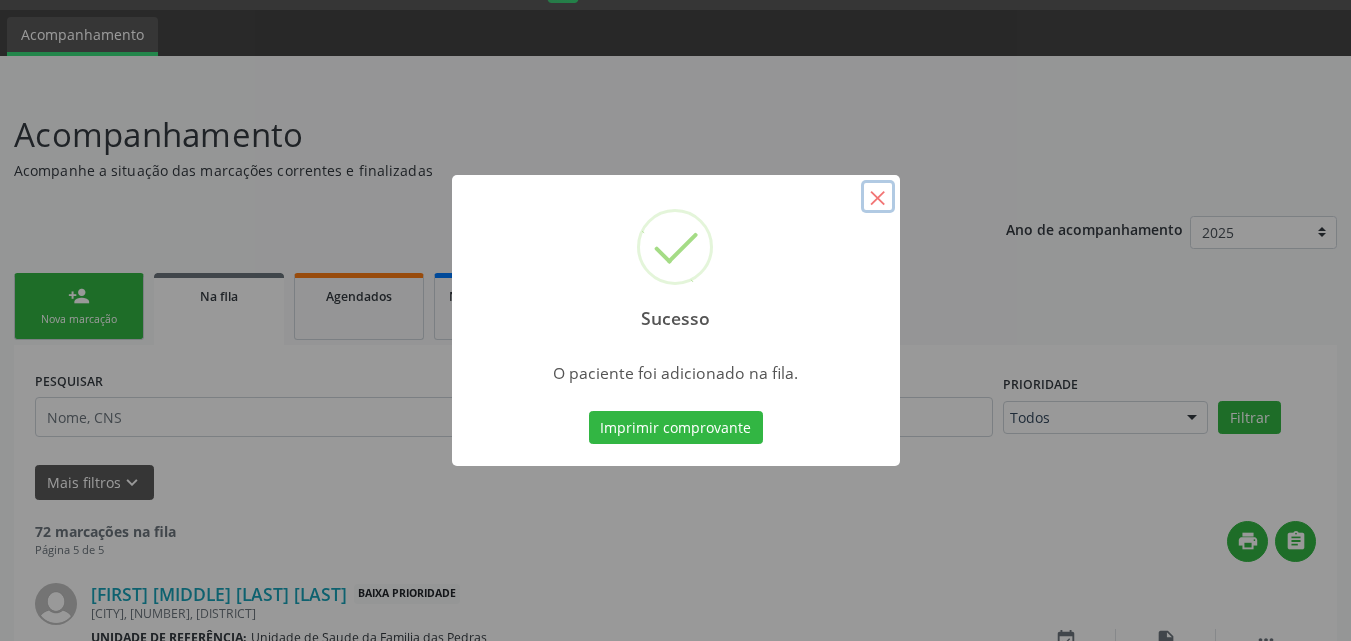 click on "×" at bounding box center (878, 197) 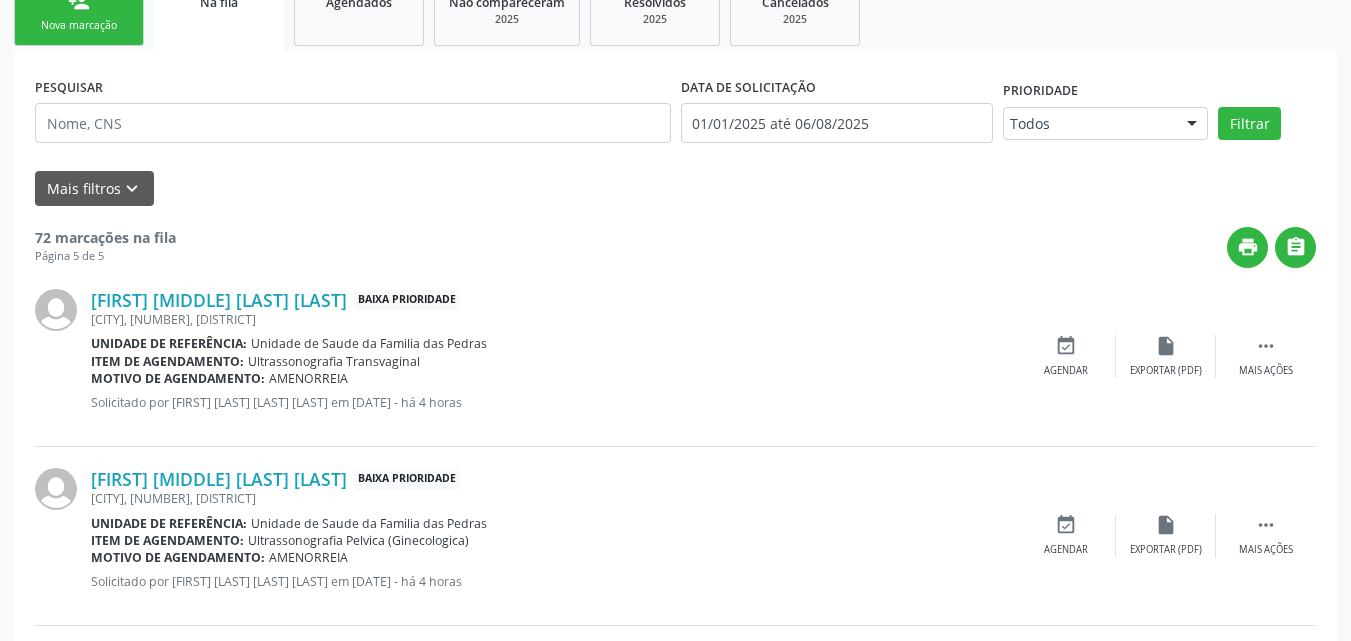 scroll, scrollTop: 0, scrollLeft: 0, axis: both 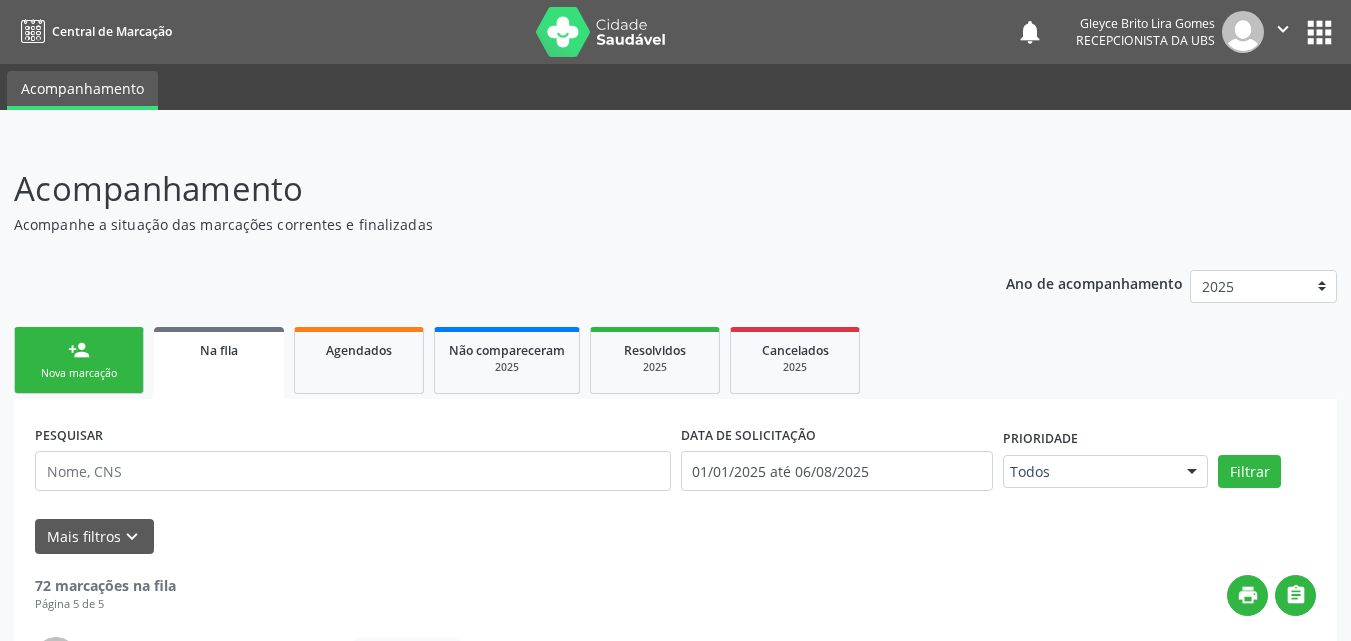 click on "person_add" at bounding box center (79, 350) 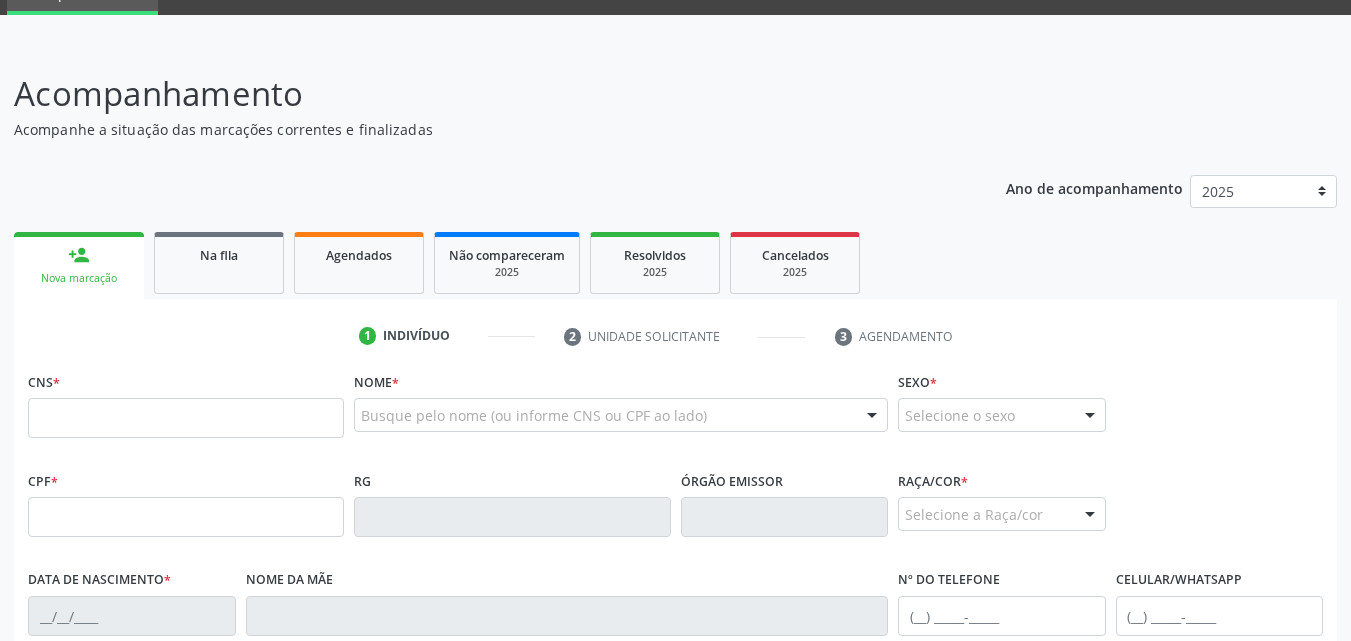 scroll, scrollTop: 100, scrollLeft: 0, axis: vertical 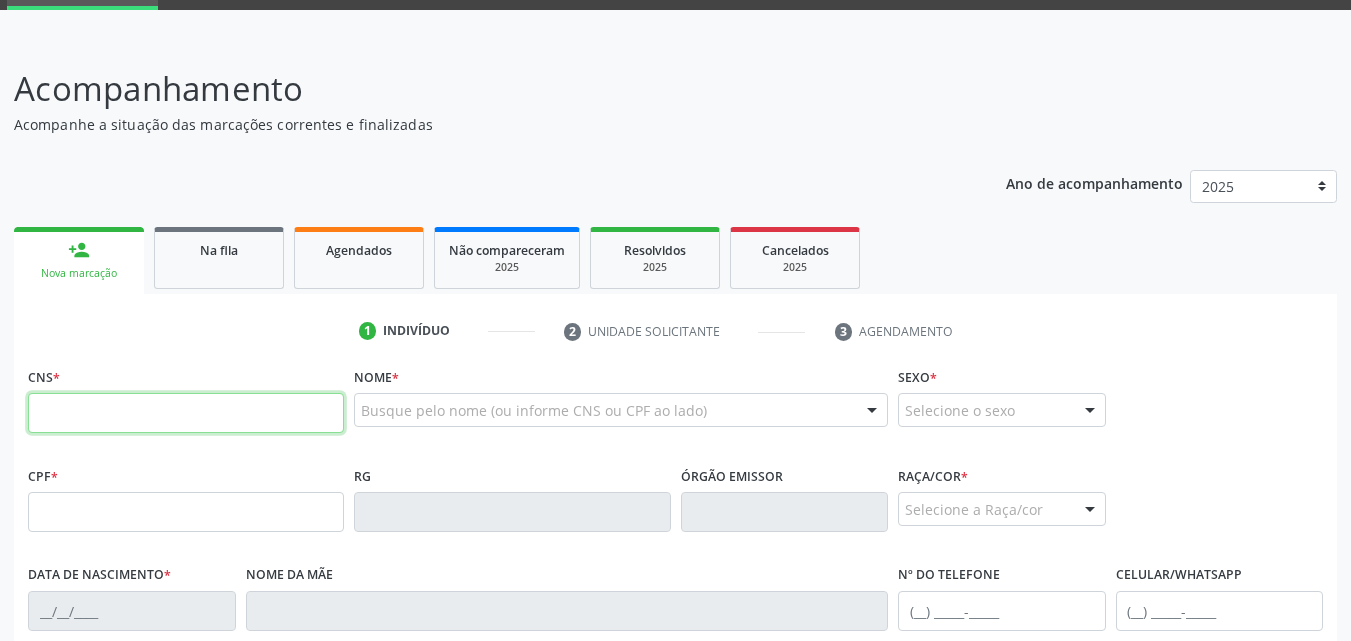 click at bounding box center [186, 413] 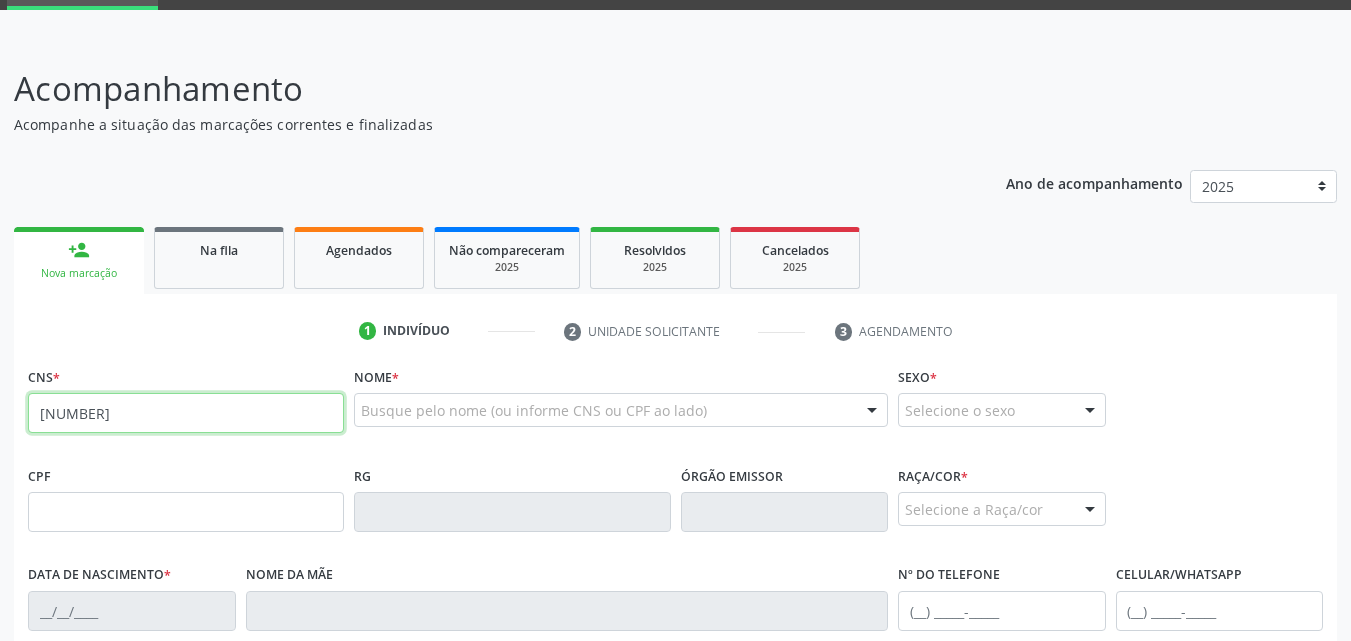 type on "[NUMBER]" 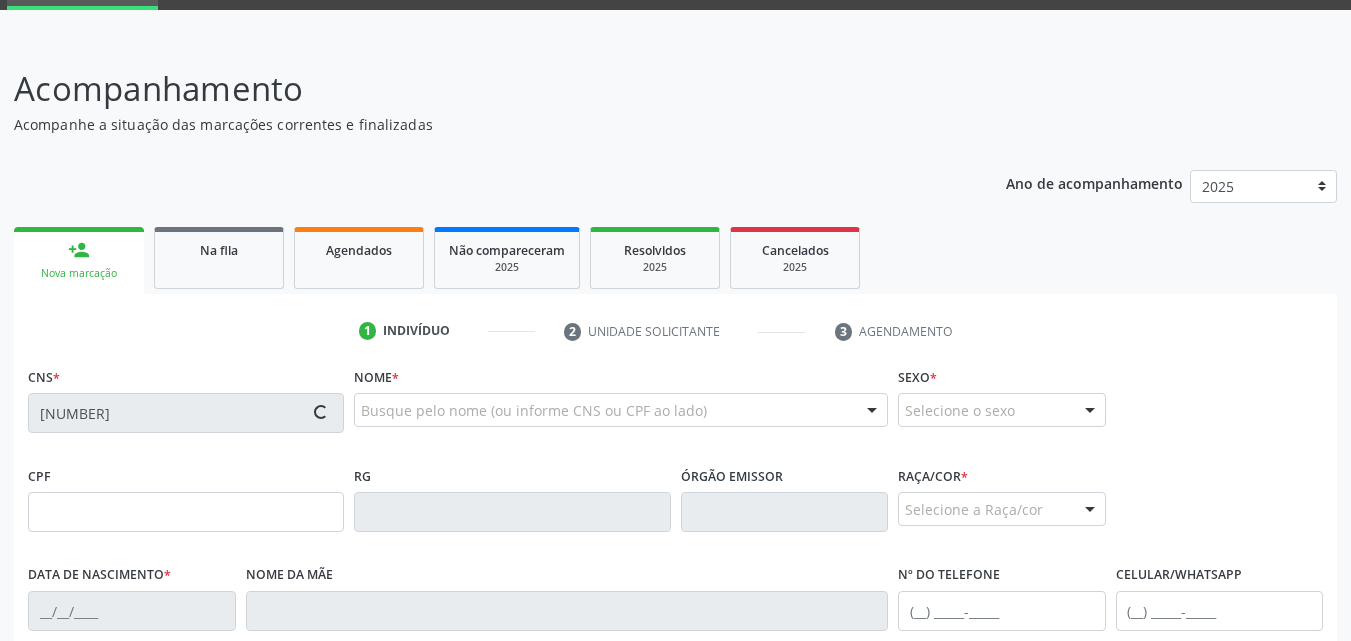 type on "[NUMBER]" 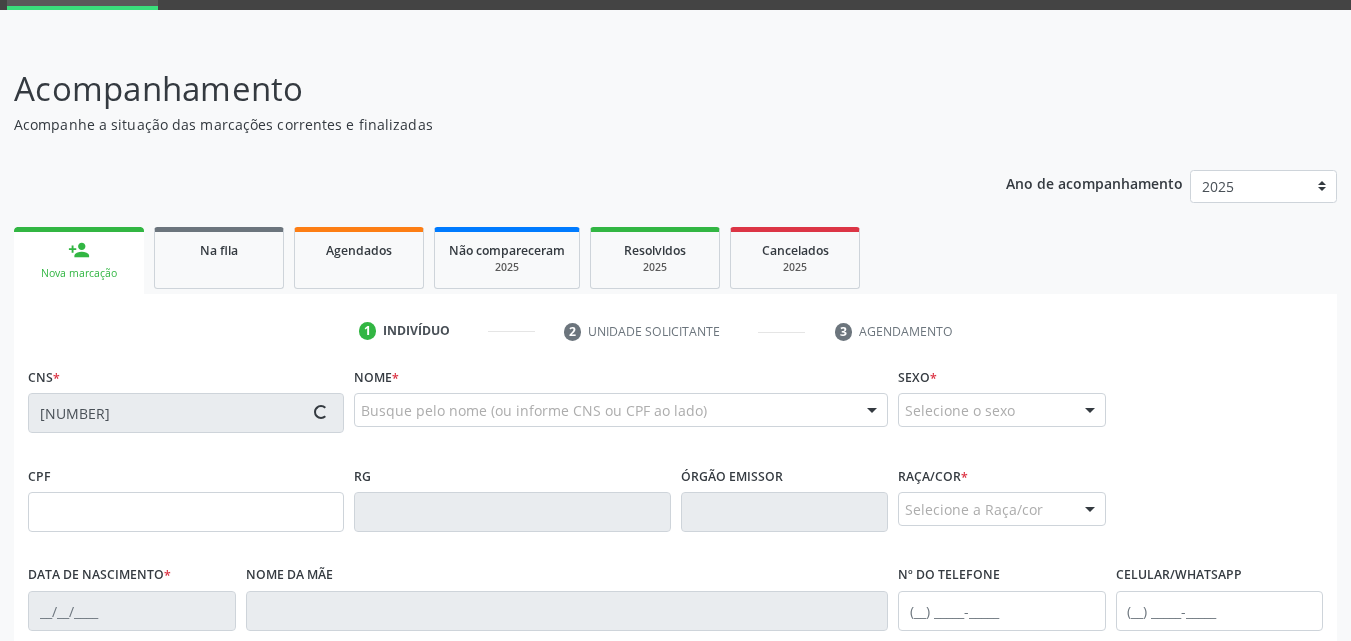 type on "[DATE]" 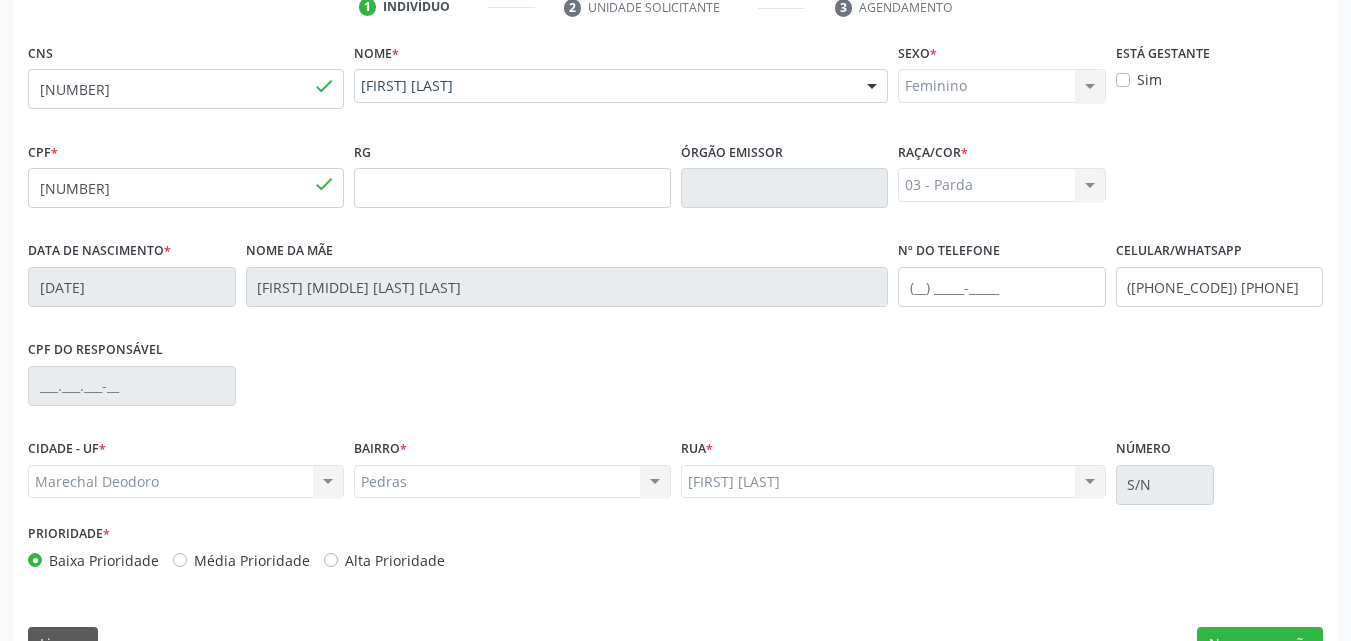 scroll, scrollTop: 471, scrollLeft: 0, axis: vertical 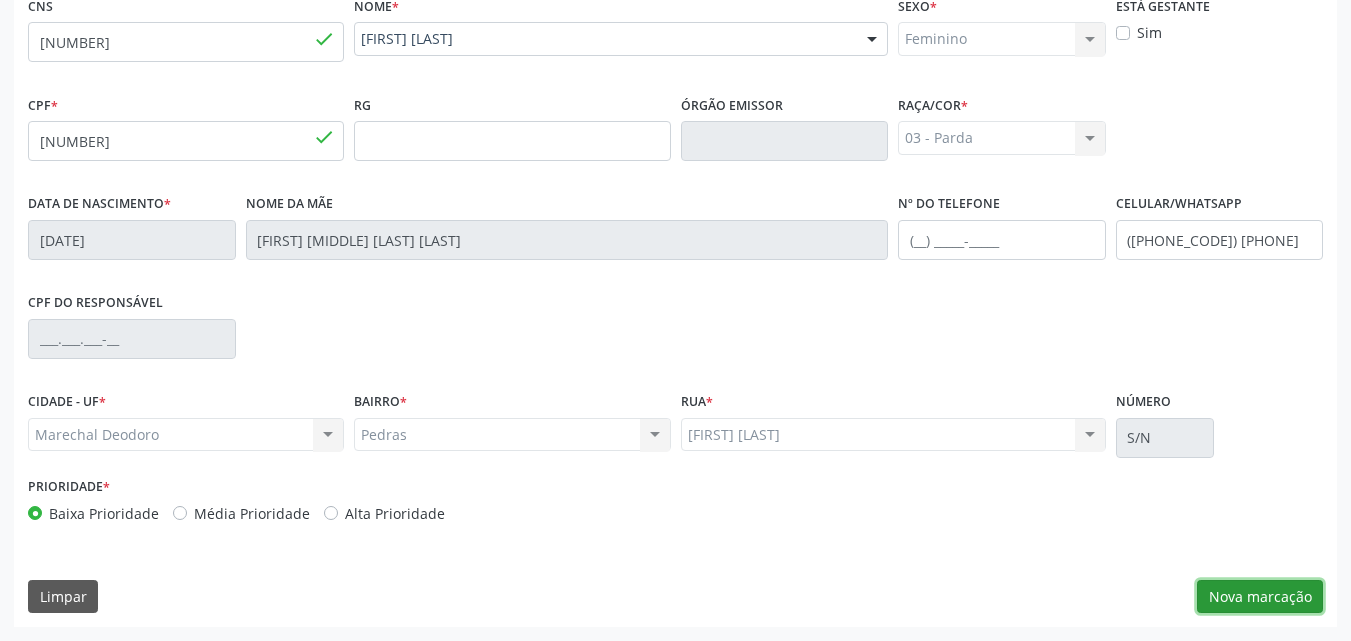 click on "Nova marcação" at bounding box center (1260, 597) 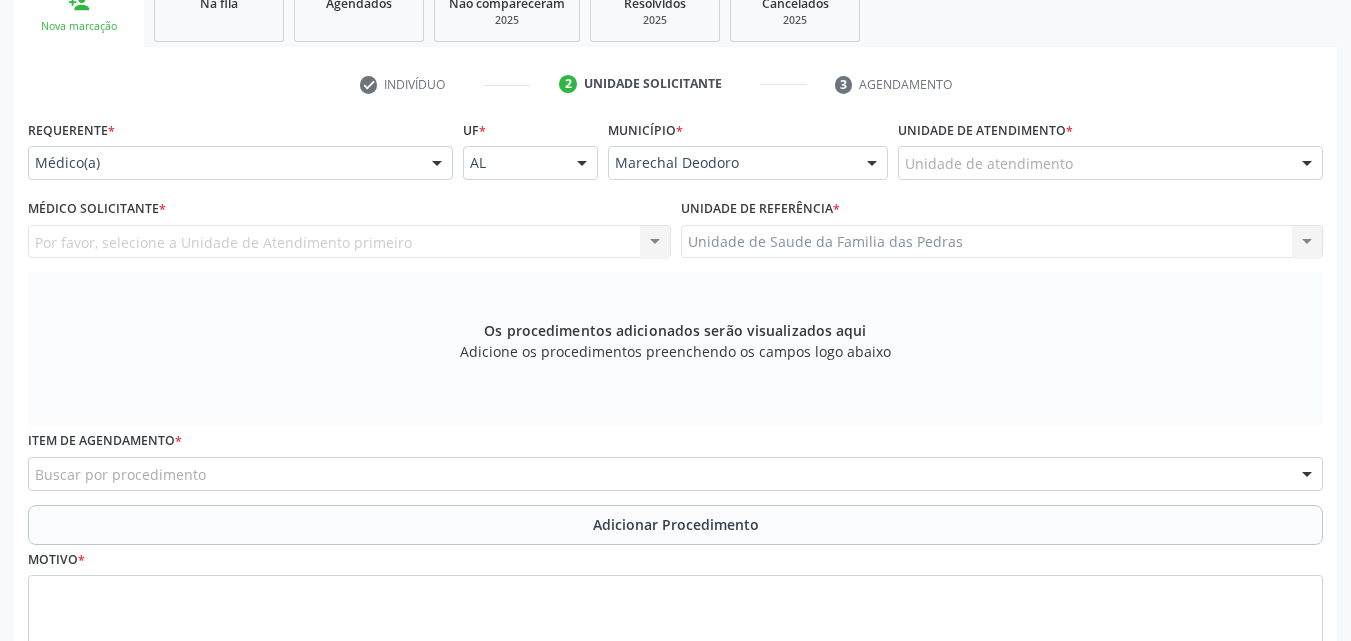 scroll, scrollTop: 171, scrollLeft: 0, axis: vertical 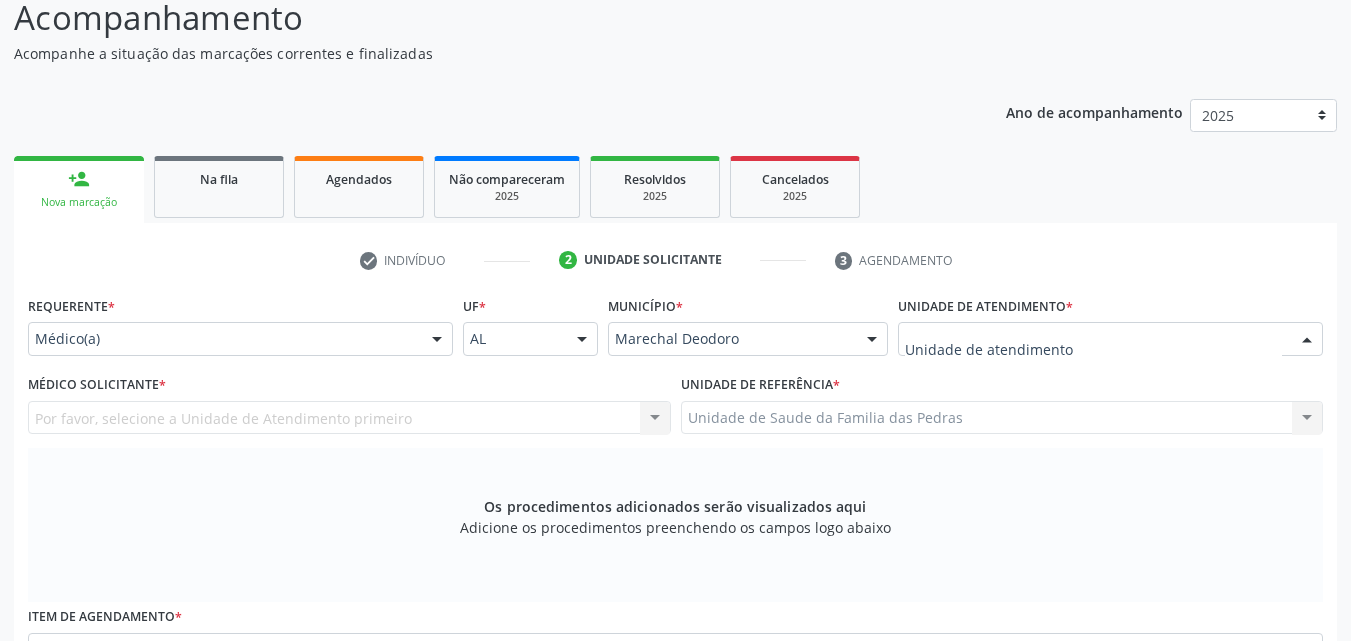 click at bounding box center (1110, 339) 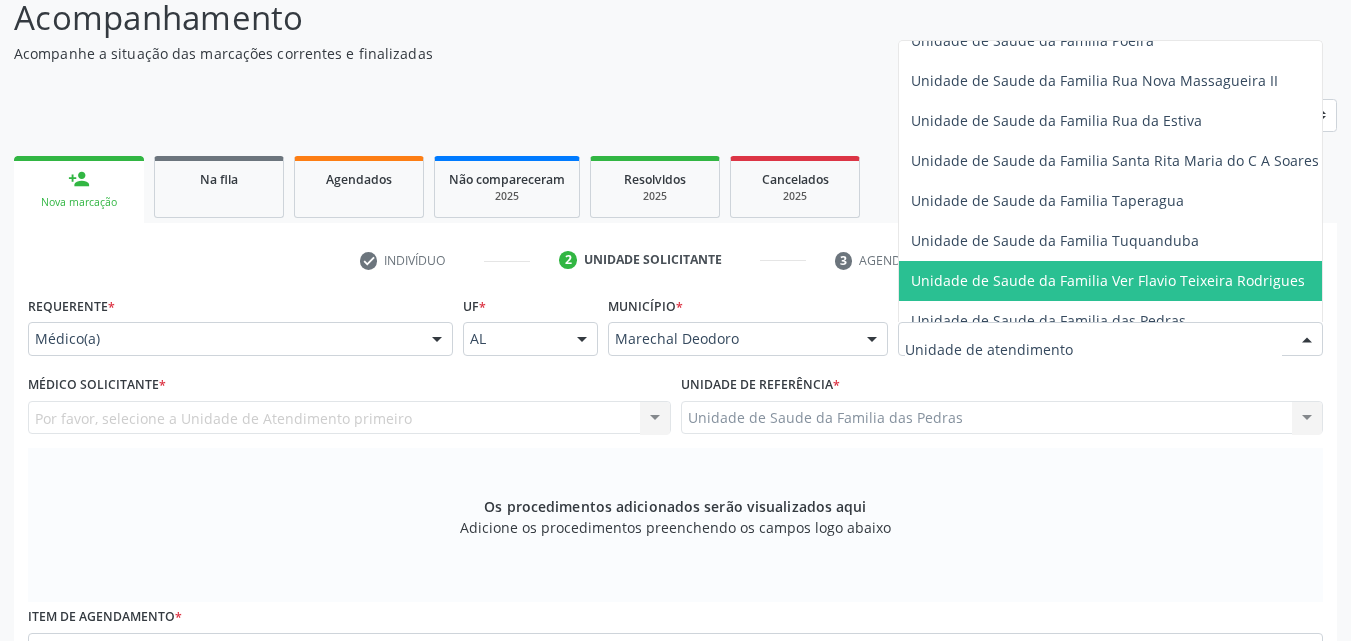 scroll, scrollTop: 1400, scrollLeft: 0, axis: vertical 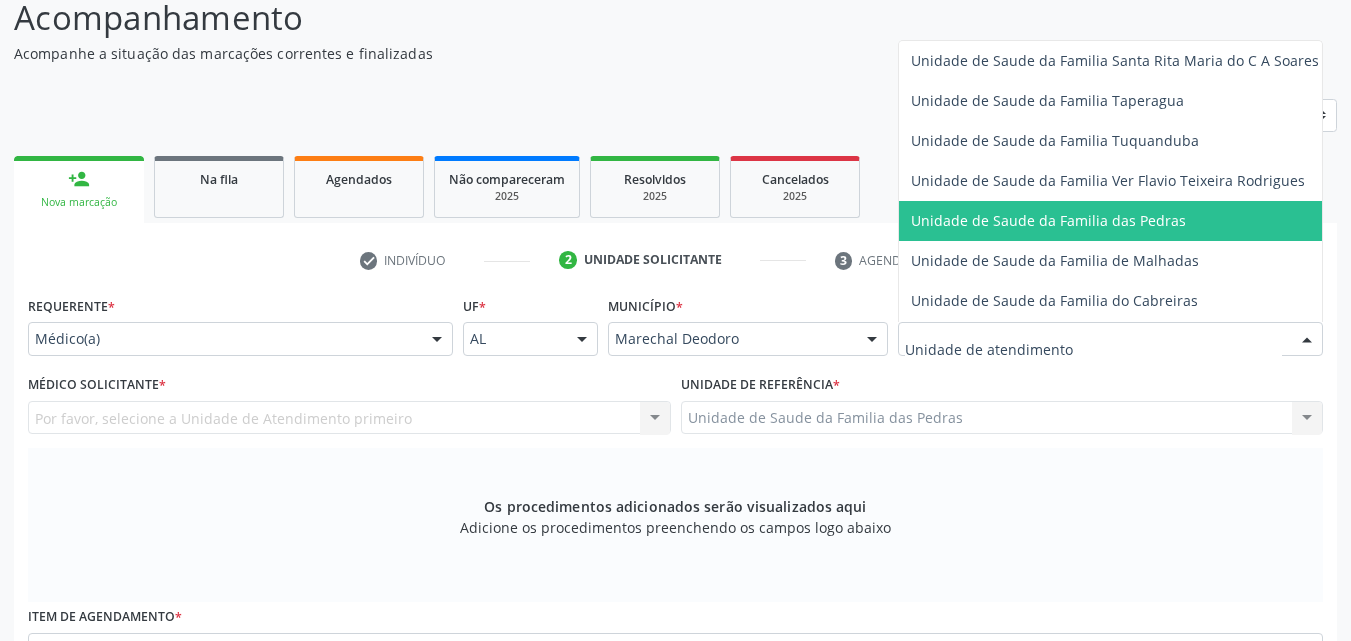 click on "Unidade de Saude da Familia das Pedras" at bounding box center [1048, 220] 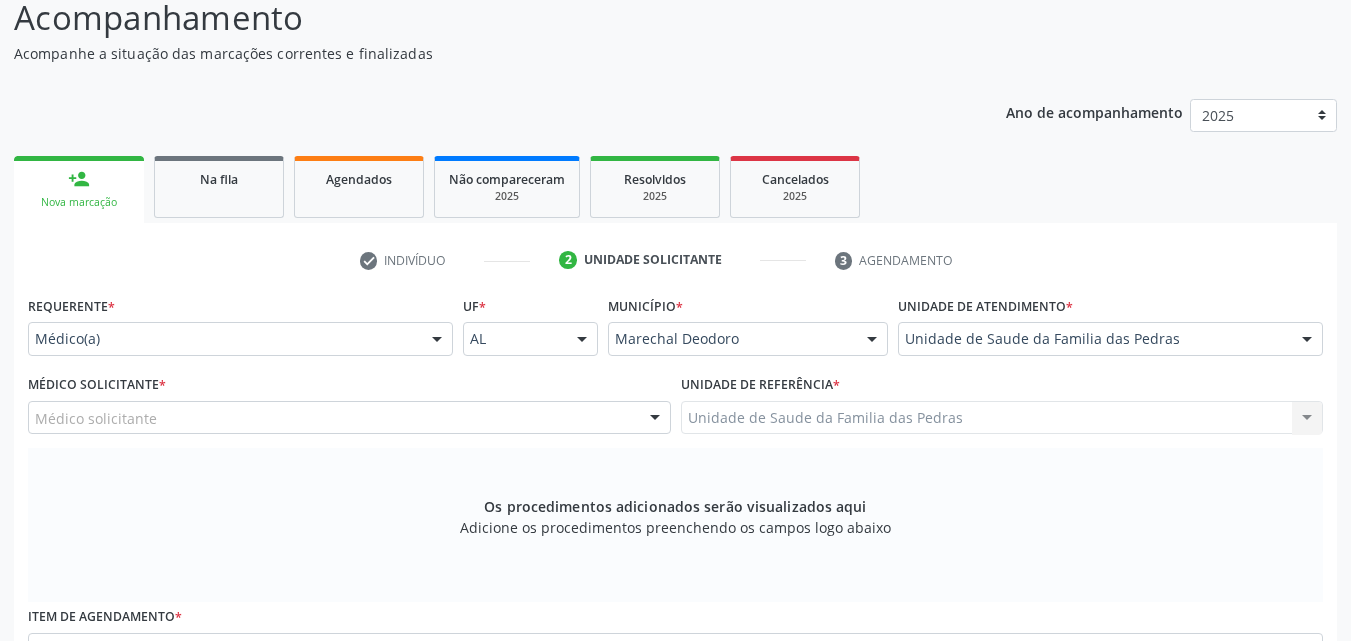 click at bounding box center [655, 419] 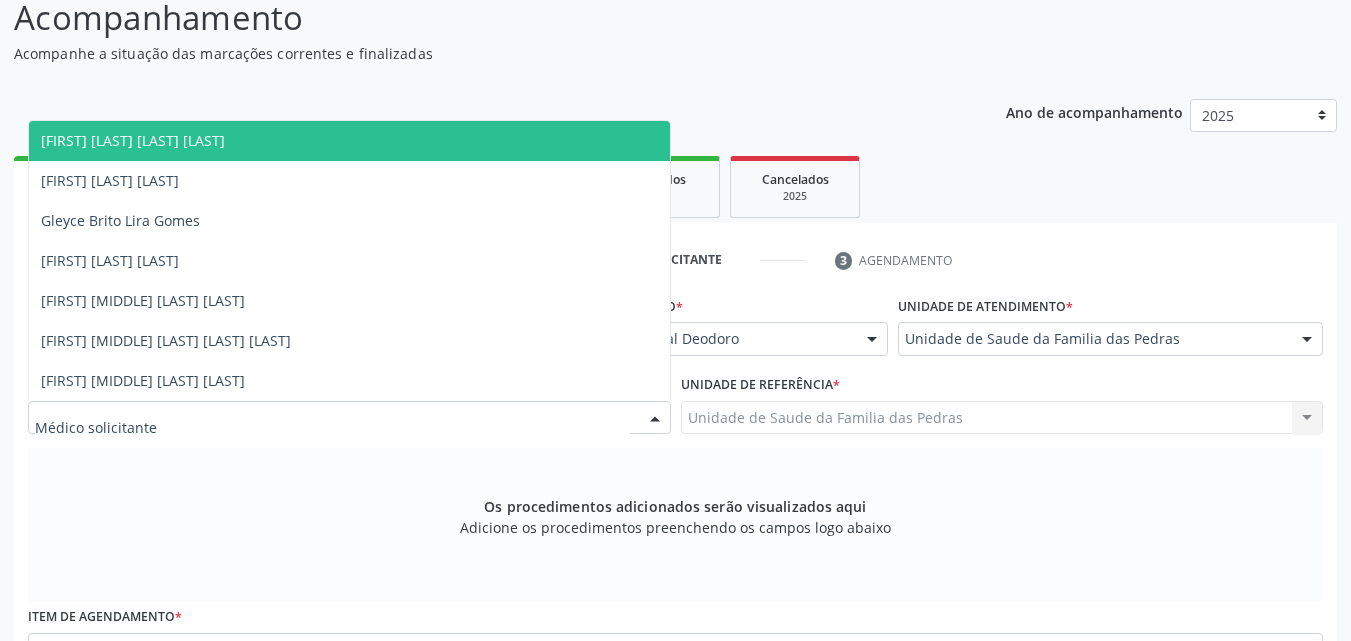 click on "[FIRST] [LAST] [LAST] [LAST]" at bounding box center [349, 141] 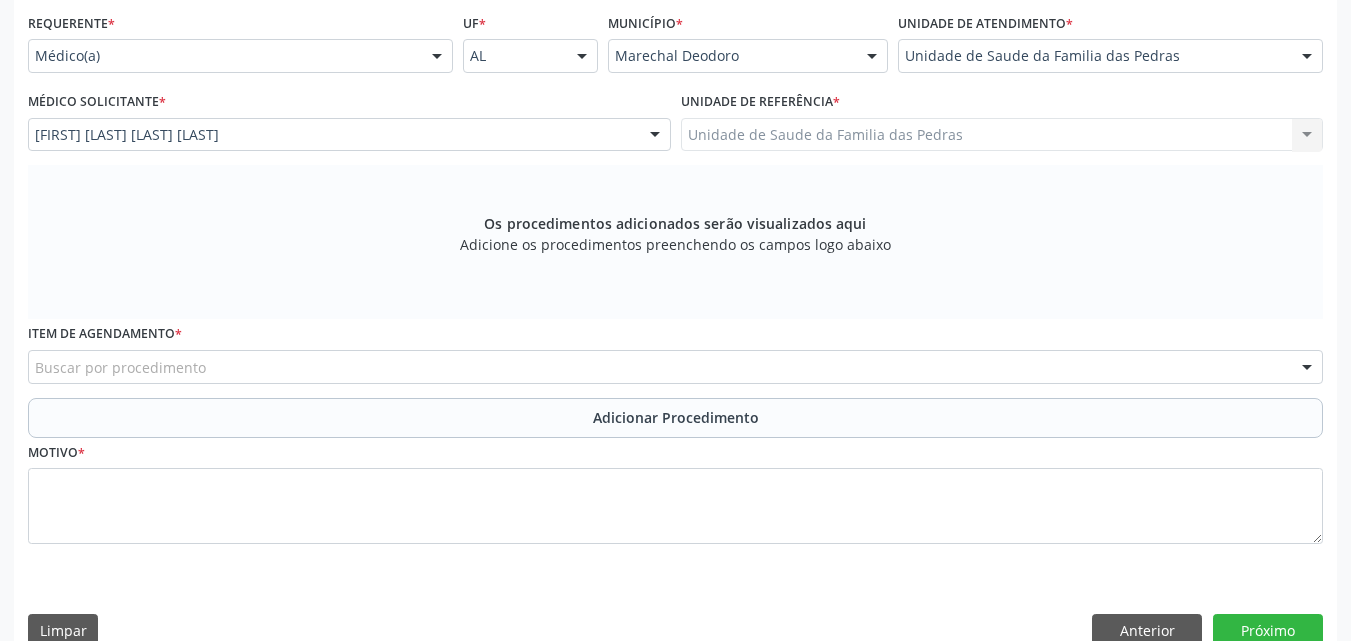 scroll, scrollTop: 471, scrollLeft: 0, axis: vertical 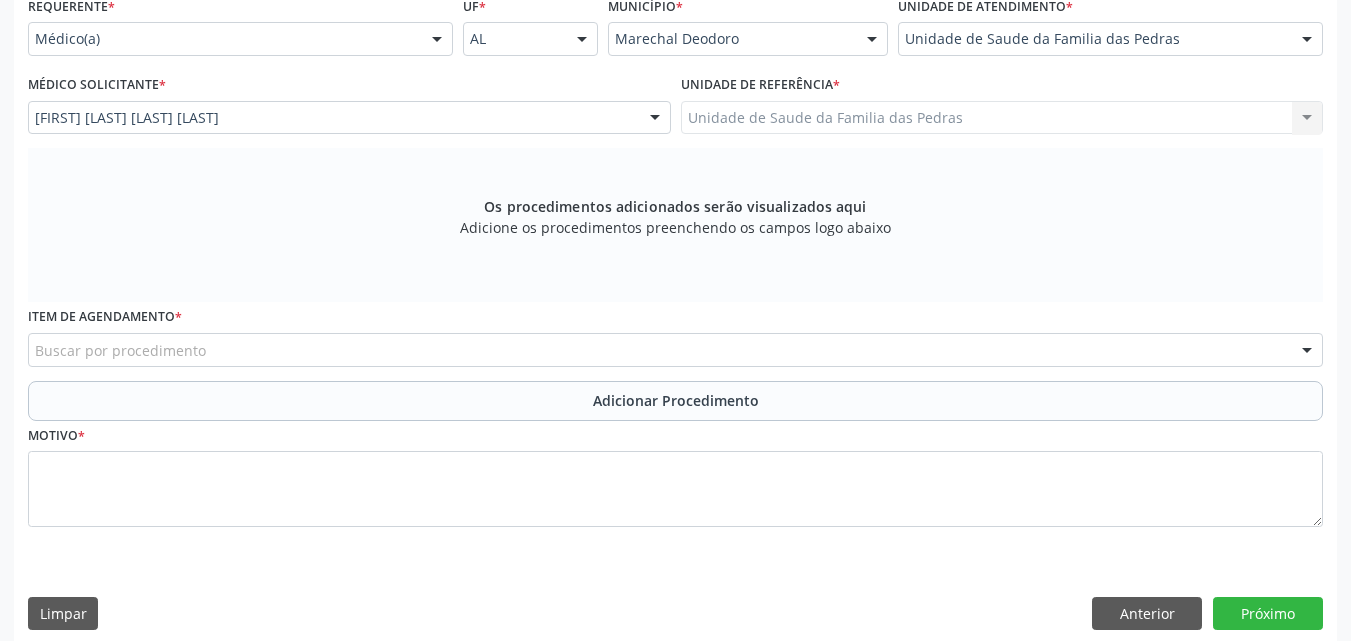 click on "Buscar por procedimento" at bounding box center (675, 350) 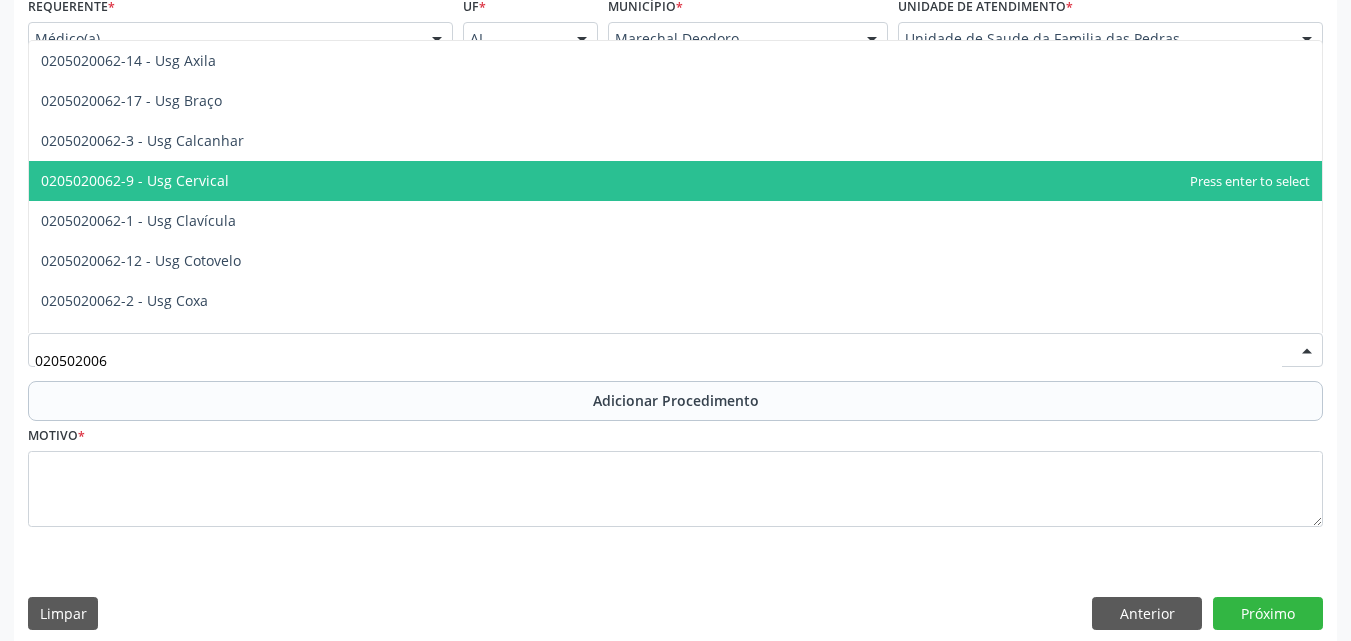 type on "0205020062" 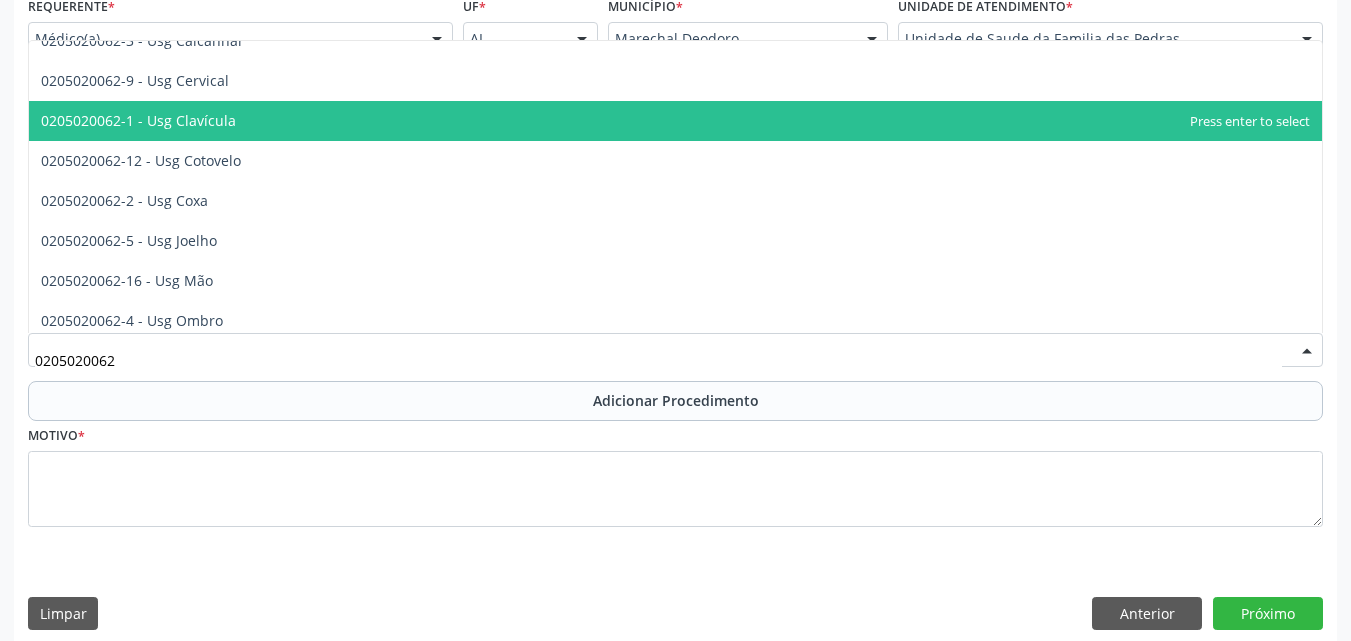 scroll, scrollTop: 200, scrollLeft: 0, axis: vertical 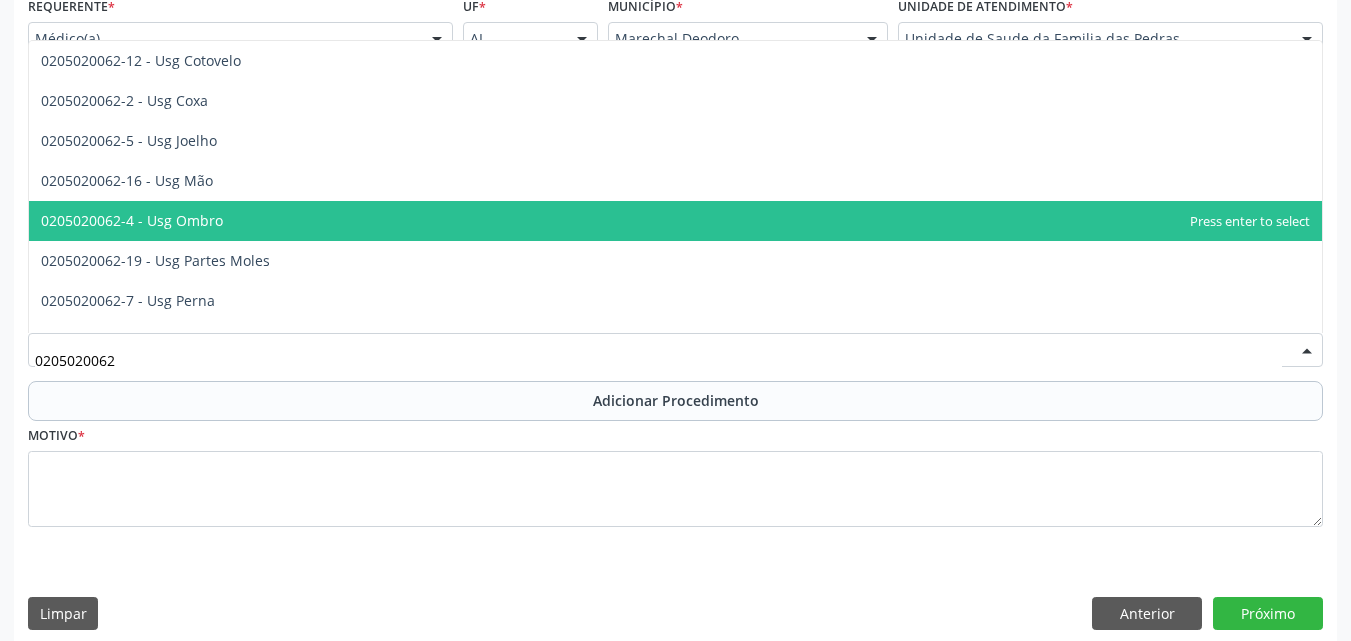 click on "0205020062-4 - Usg Ombro" at bounding box center [675, 221] 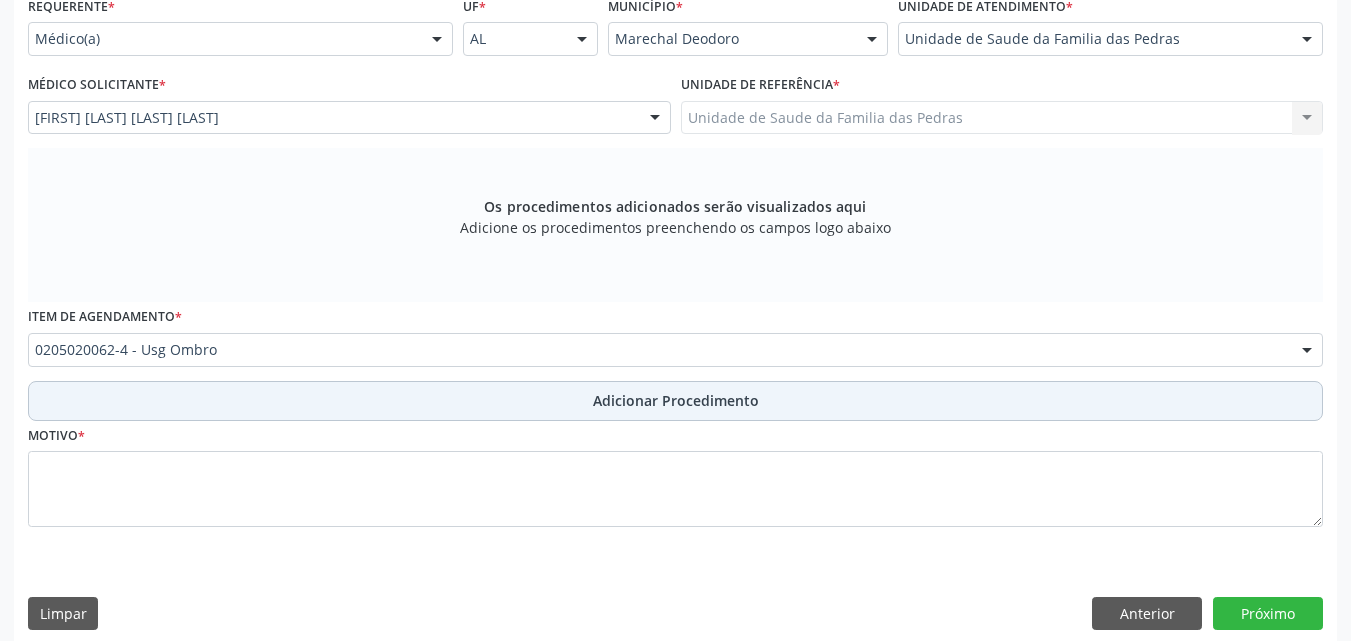 click on "Adicionar Procedimento" at bounding box center [676, 400] 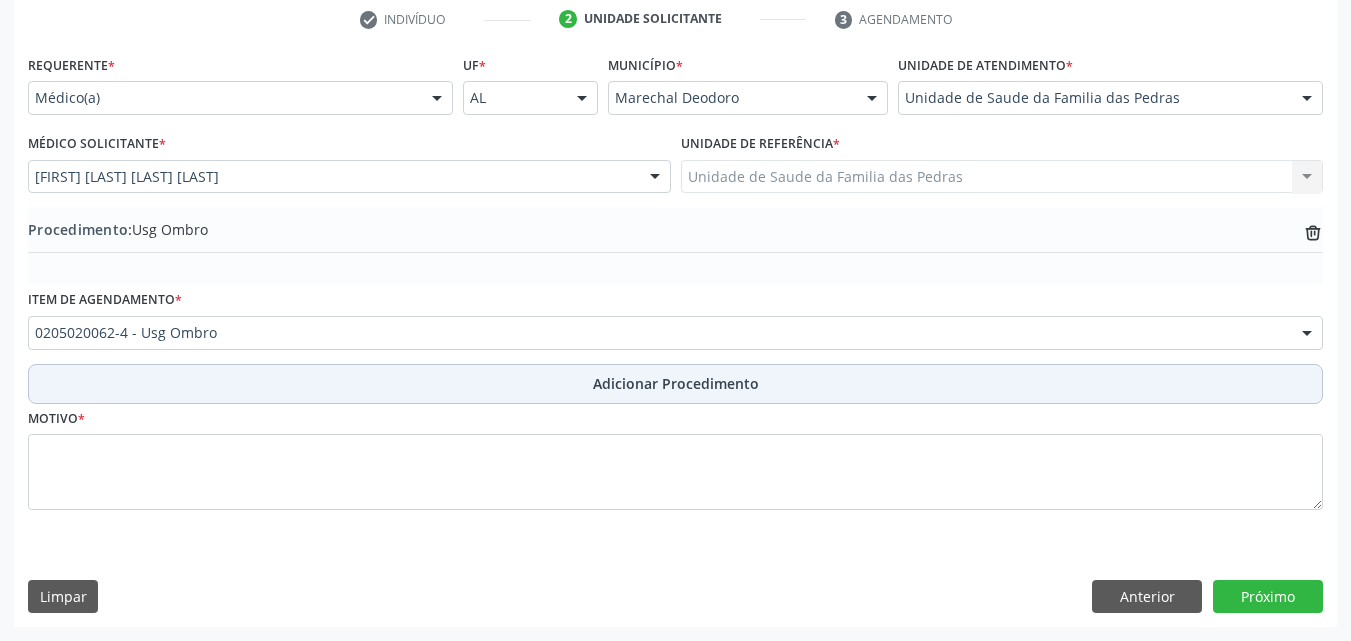 scroll, scrollTop: 412, scrollLeft: 0, axis: vertical 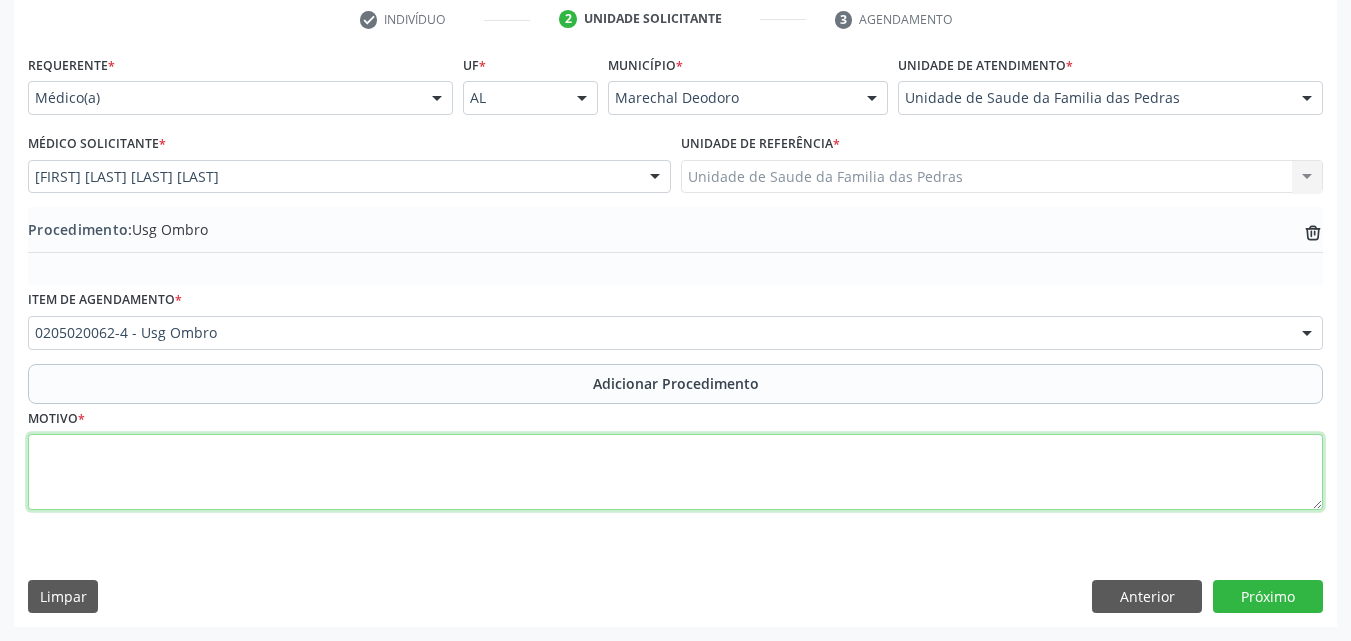 click at bounding box center (675, 472) 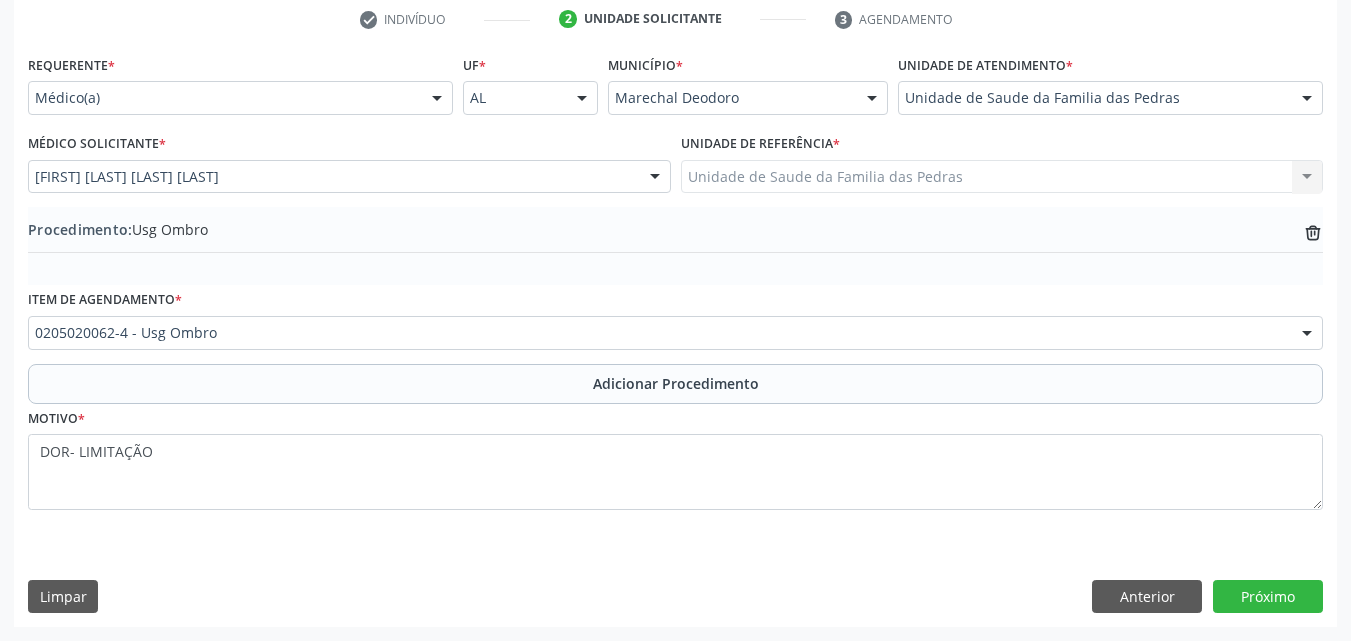 click on "Motivo
*
DOR- LIMITAÇÃO" at bounding box center (675, 457) 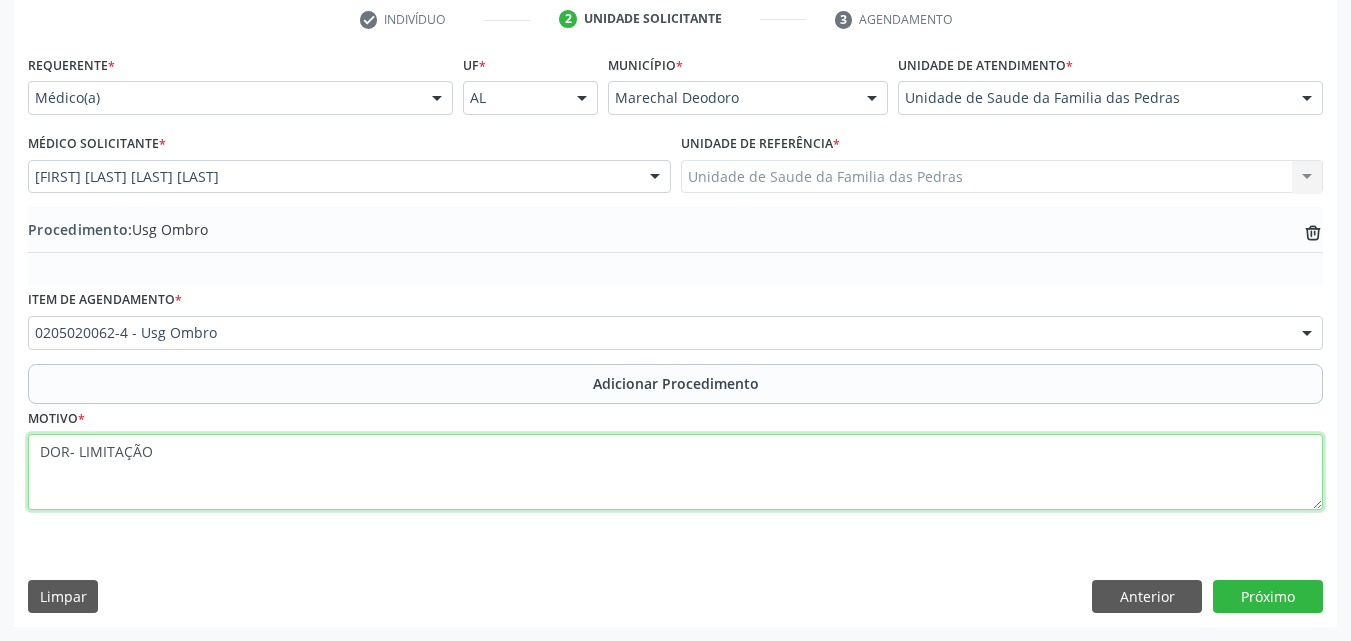 click on "DOR- LIMITAÇÃO" at bounding box center (675, 472) 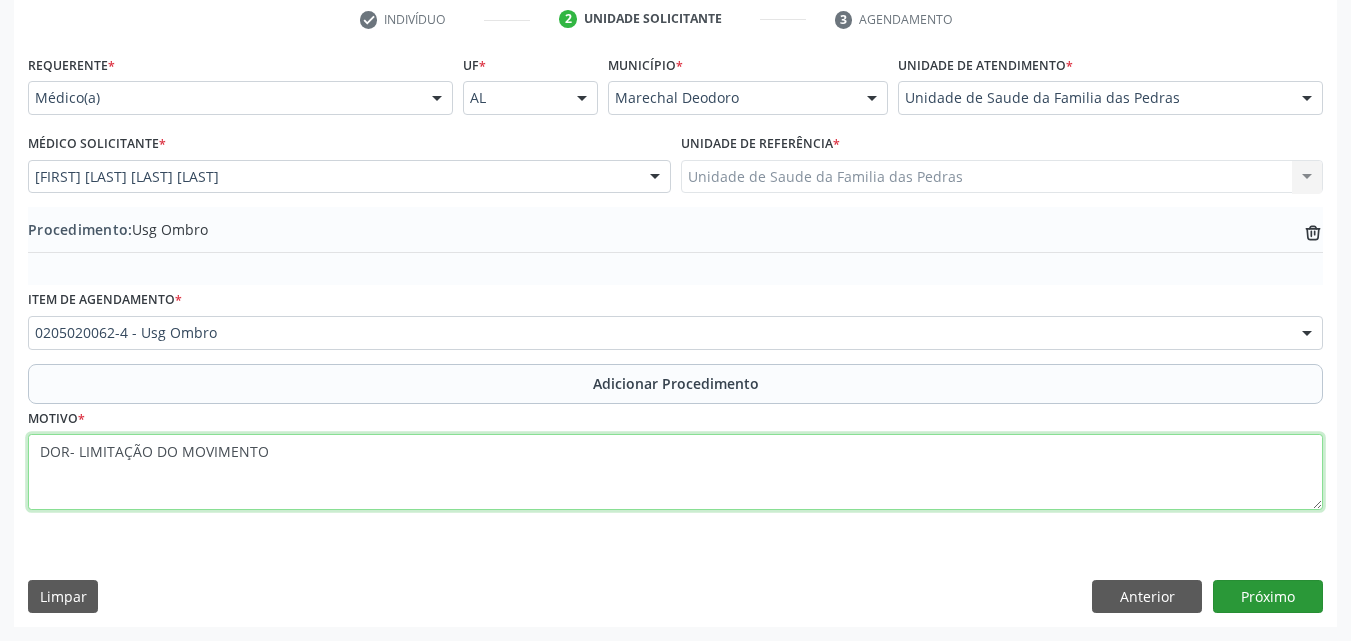 type on "DOR- LIMITAÇÃO DO MOVIMENTO" 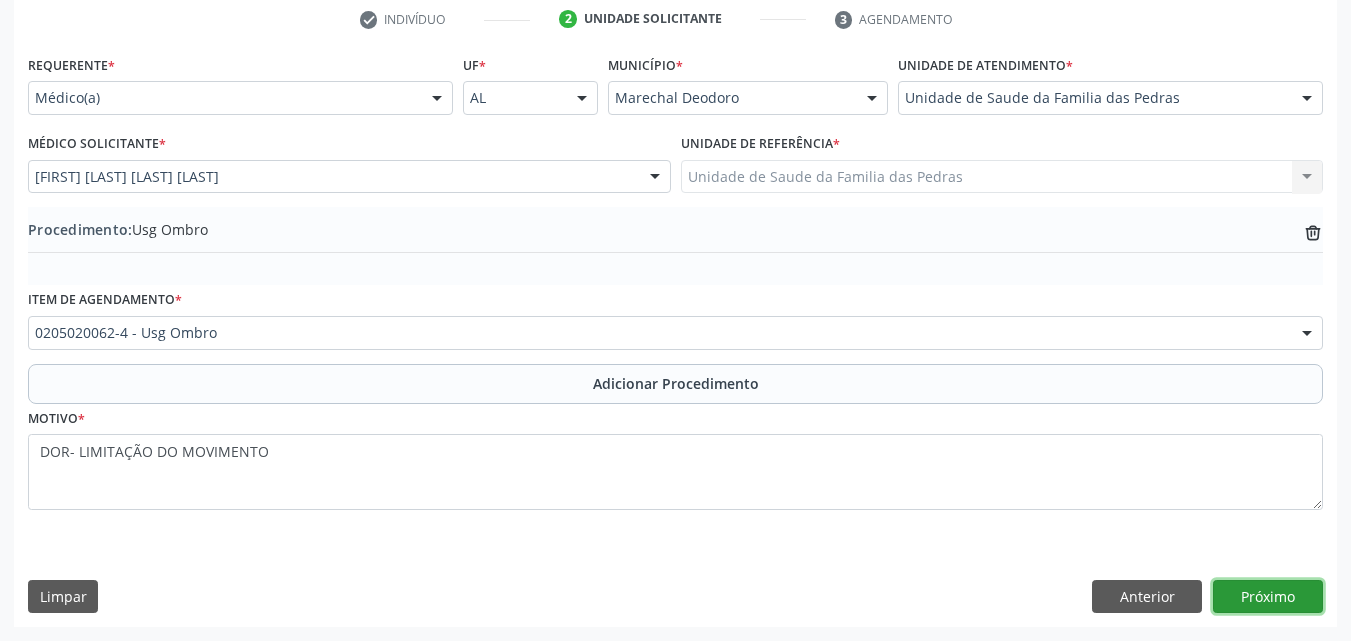 click on "Próximo" at bounding box center [1268, 597] 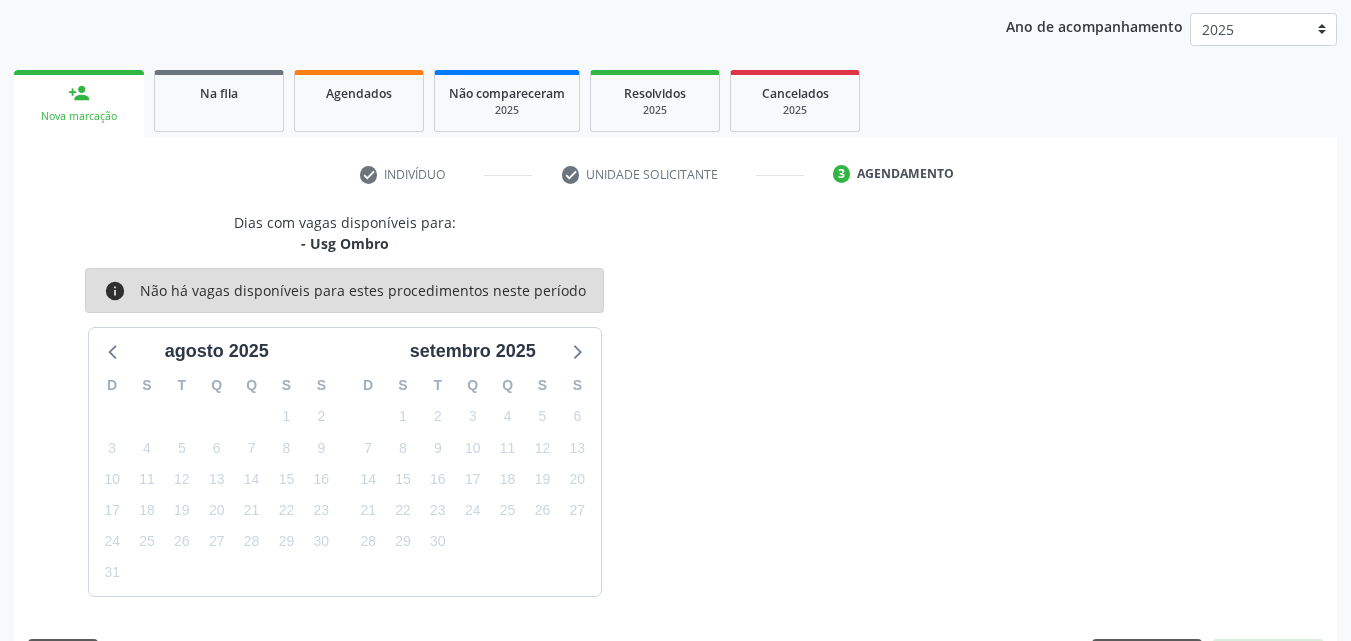 scroll, scrollTop: 316, scrollLeft: 0, axis: vertical 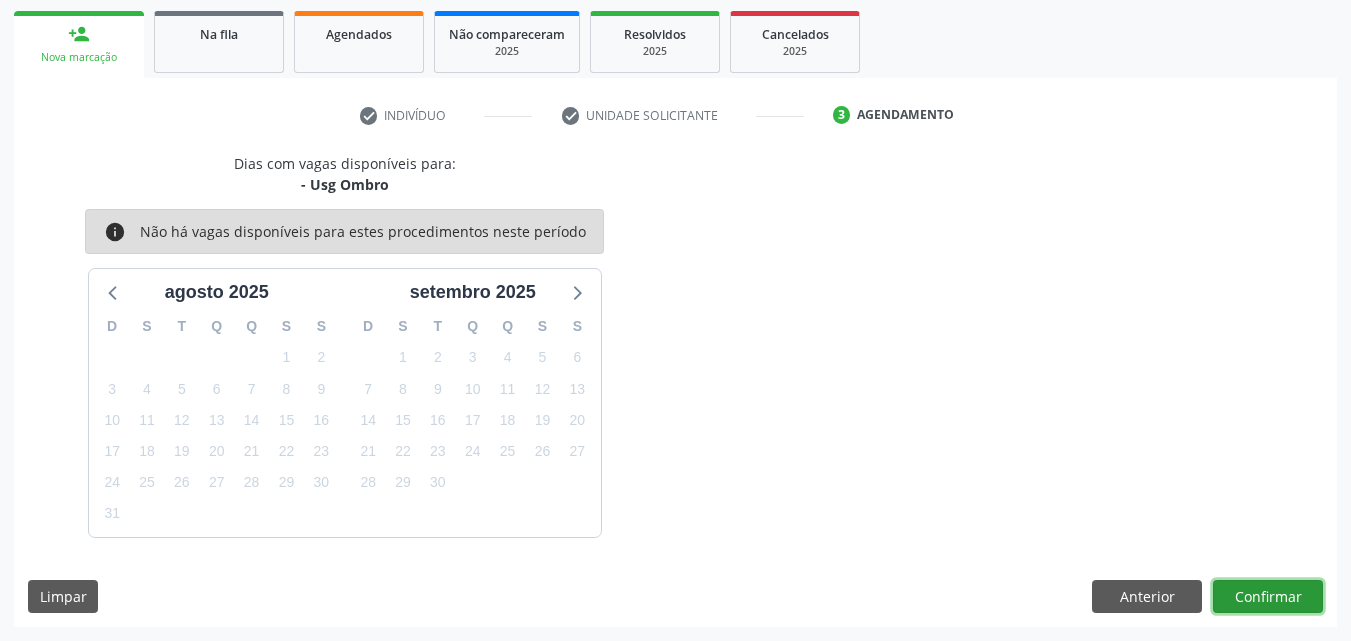 click on "Confirmar" at bounding box center (1268, 597) 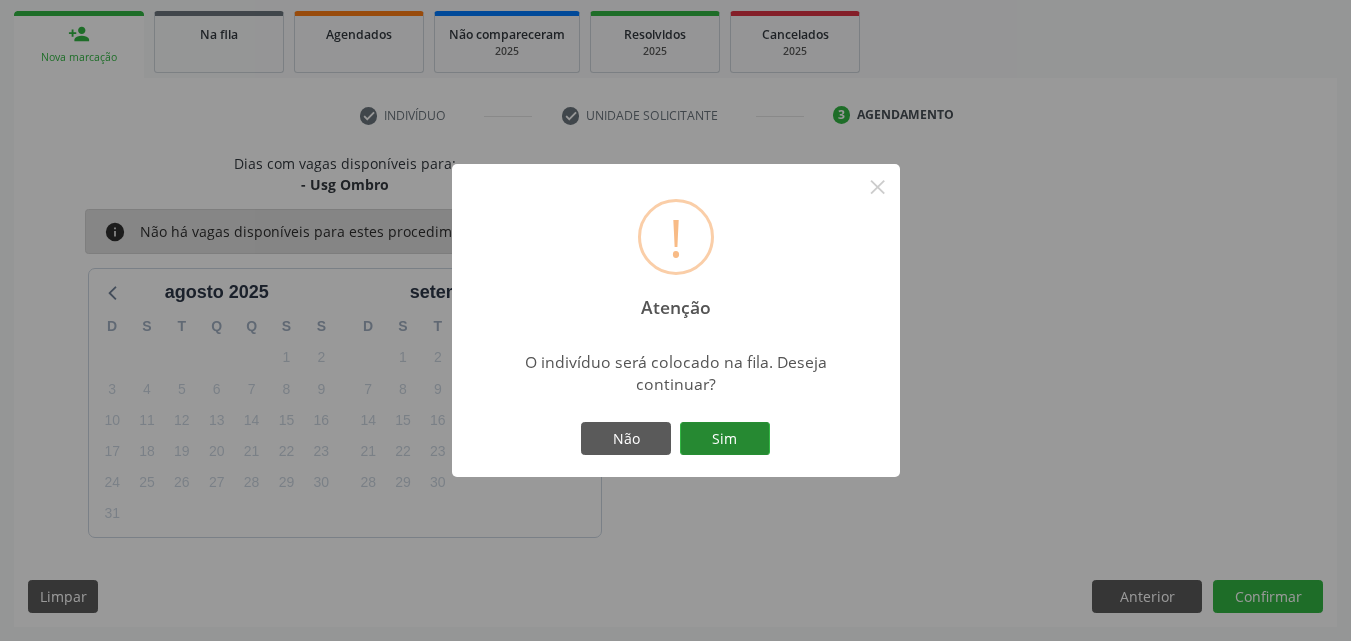 click on "Sim" at bounding box center [725, 439] 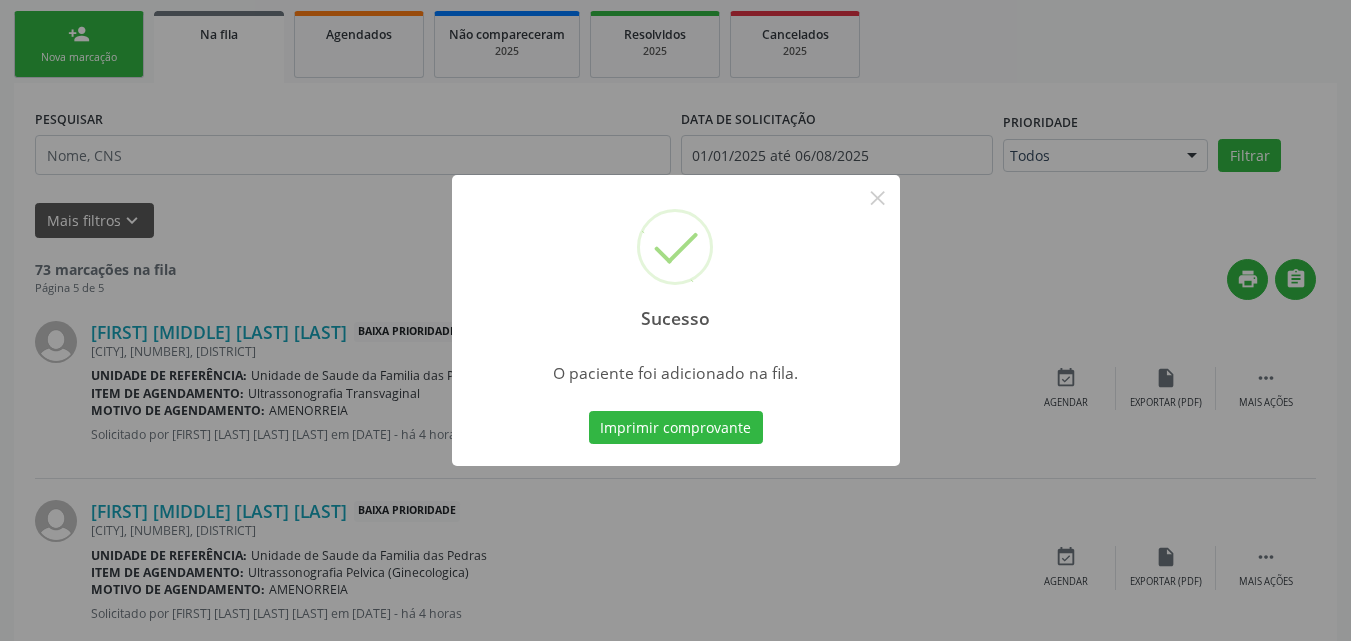 scroll, scrollTop: 54, scrollLeft: 0, axis: vertical 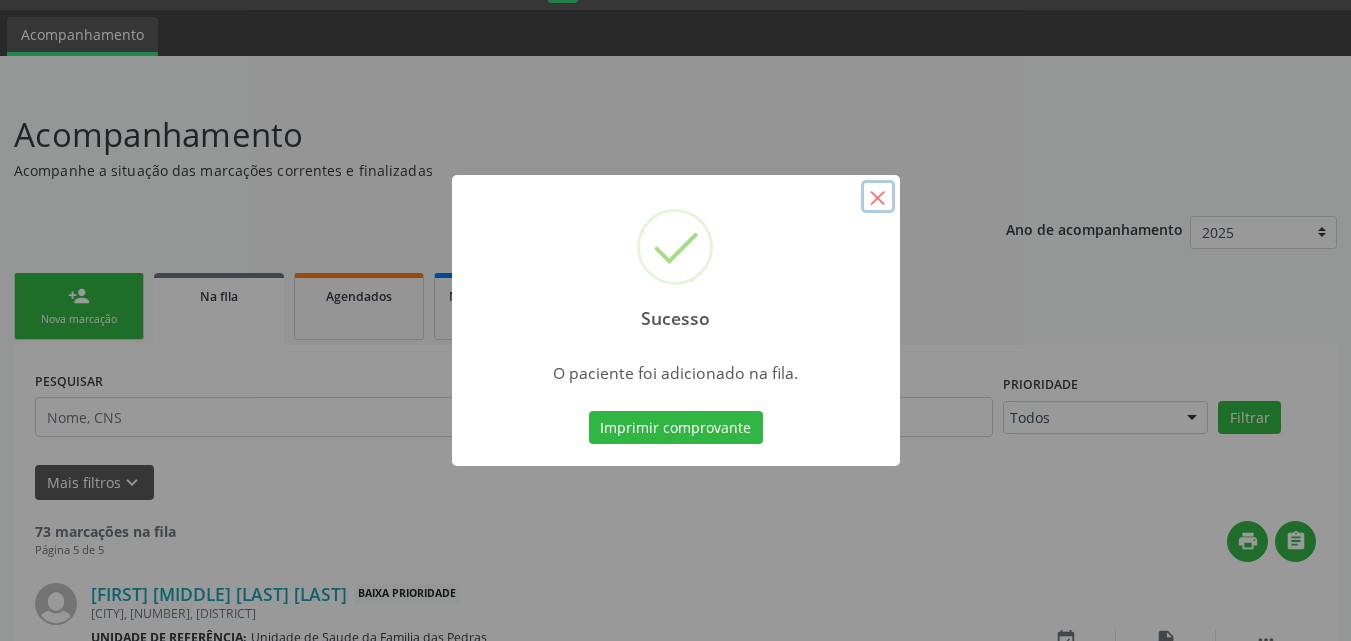 click on "×" at bounding box center (878, 197) 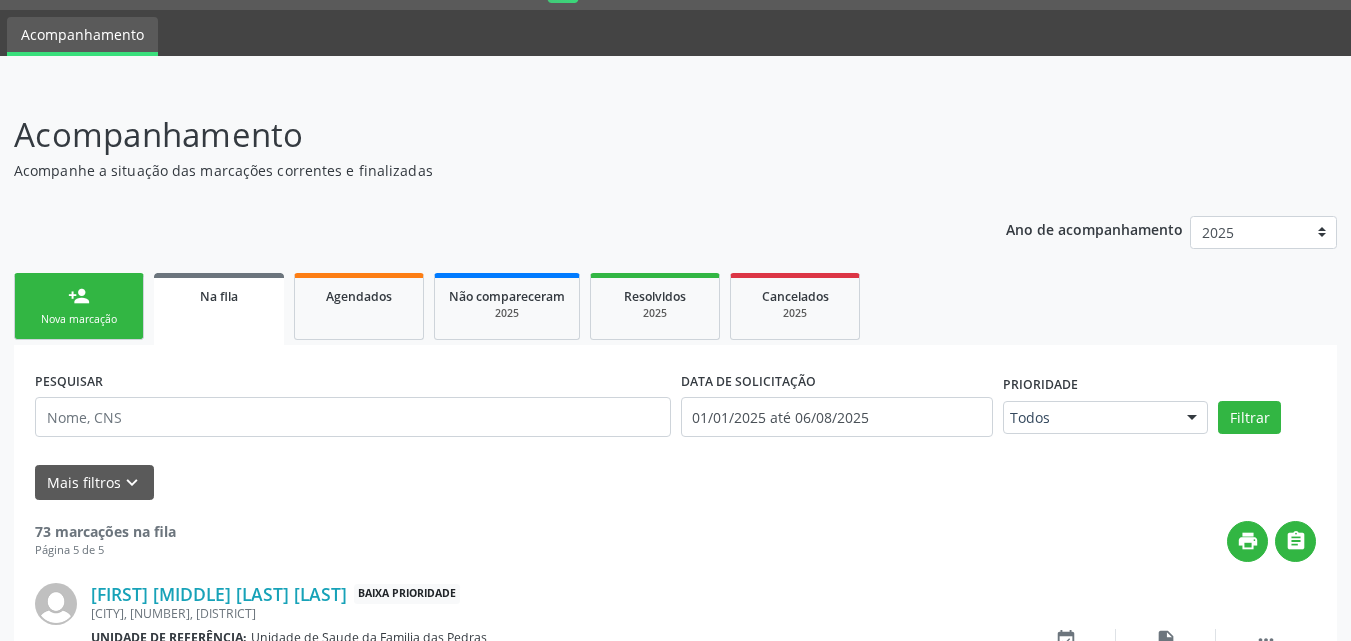 click on "person_add
Nova marcação" at bounding box center (79, 306) 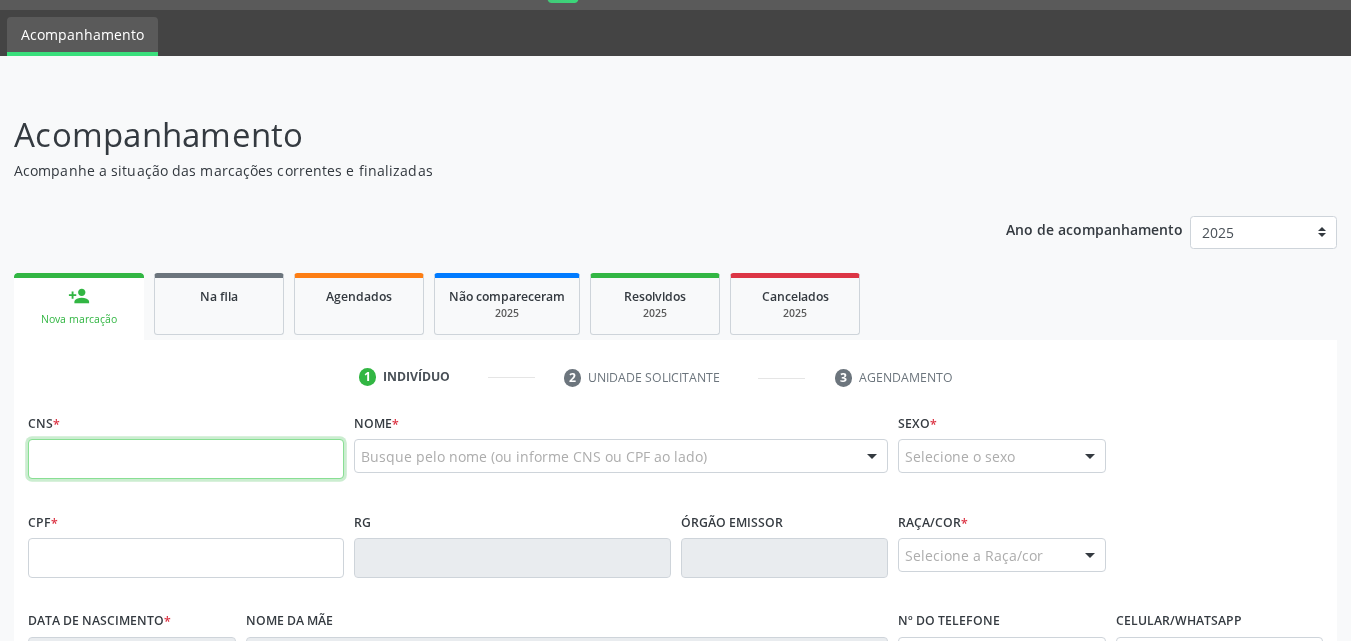 click at bounding box center (186, 459) 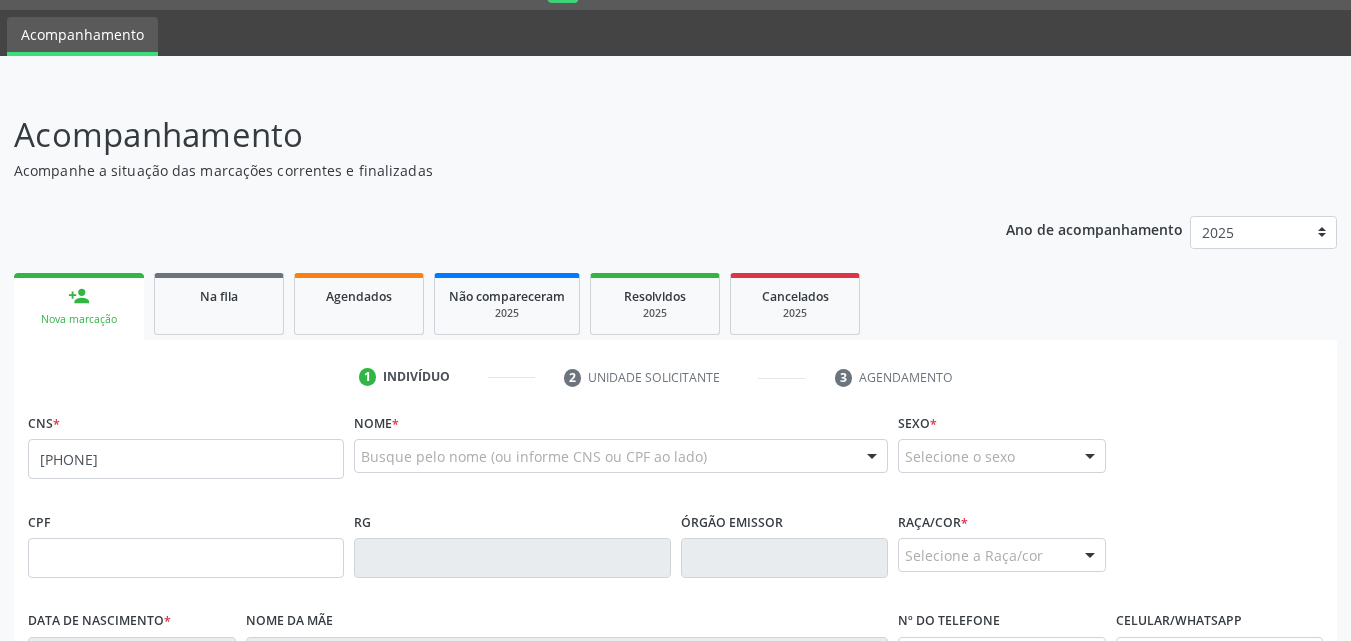 click on "Acompanhamento
Acompanhe a situação das marcações correntes e finalizadas
Relatórios
Ano de acompanhamento
2025
person_add
Nova marcação
Na fila   Agendados   Não compareceram
2025
Resolvidos
2025
Cancelados
2025
1
Indivíduo
2
Unidade solicitante
3
Agendamento
CNS
*
[NUMBER]
Nome
*
Busque pelo nome (ou informe CNS ou CPF ao lado)
Nenhum resultado encontrado para: "   "
Digite o nome
Sexo
*
Selecione o sexo
Masculino   Feminino
Nenhum resultado encontrado para: "   "
Não há nenhuma opção para ser exibida.
CPF
RG
Órgão emissor
*" at bounding box center (675, 571) 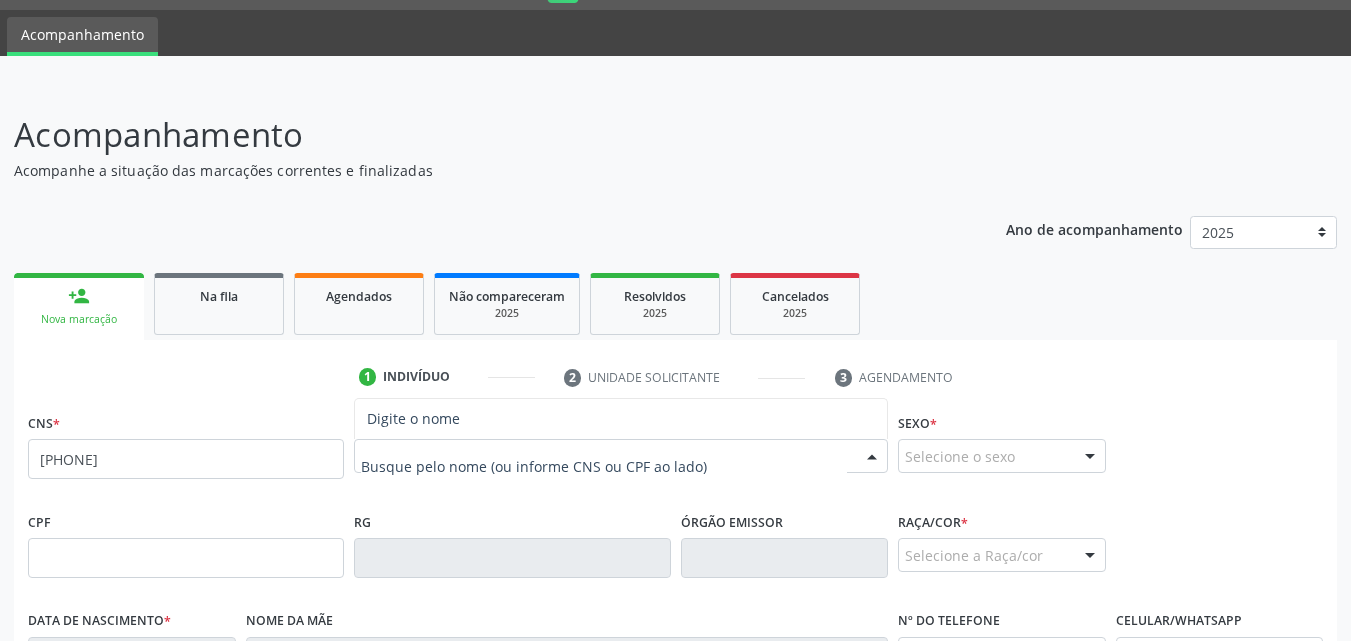 drag, startPoint x: 0, startPoint y: 500, endPoint x: 836, endPoint y: 337, distance: 851.7423 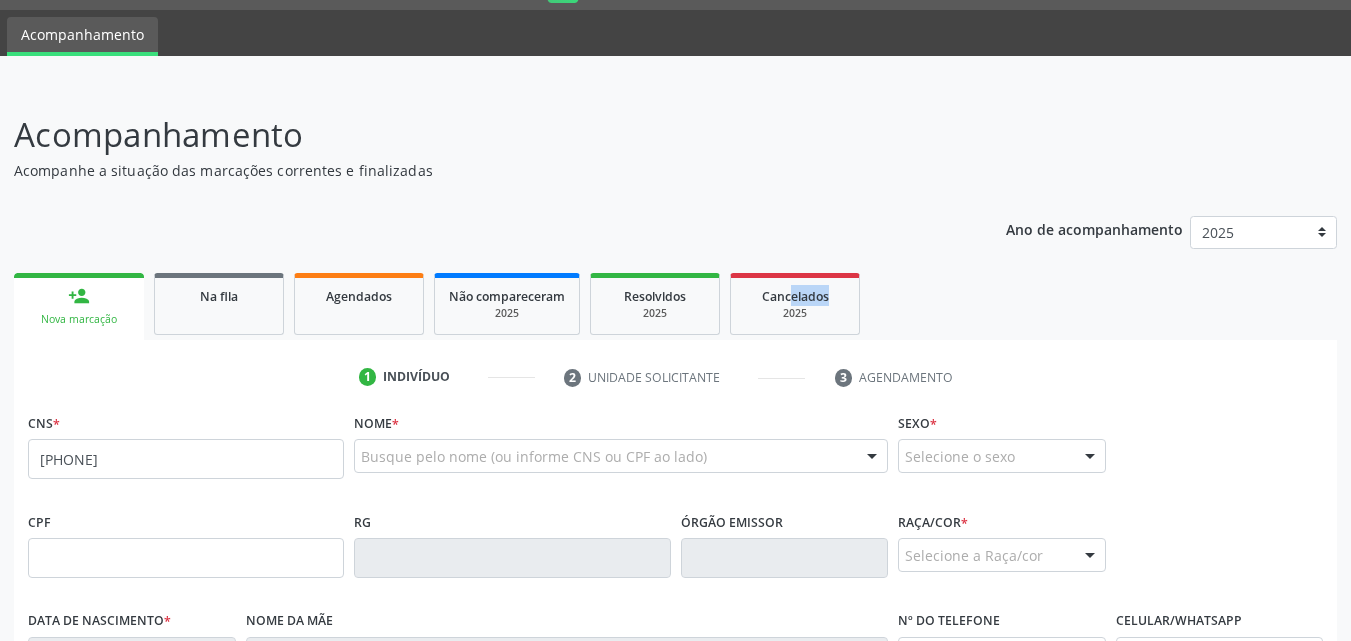 drag, startPoint x: 817, startPoint y: 219, endPoint x: 792, endPoint y: 221, distance: 25.079872 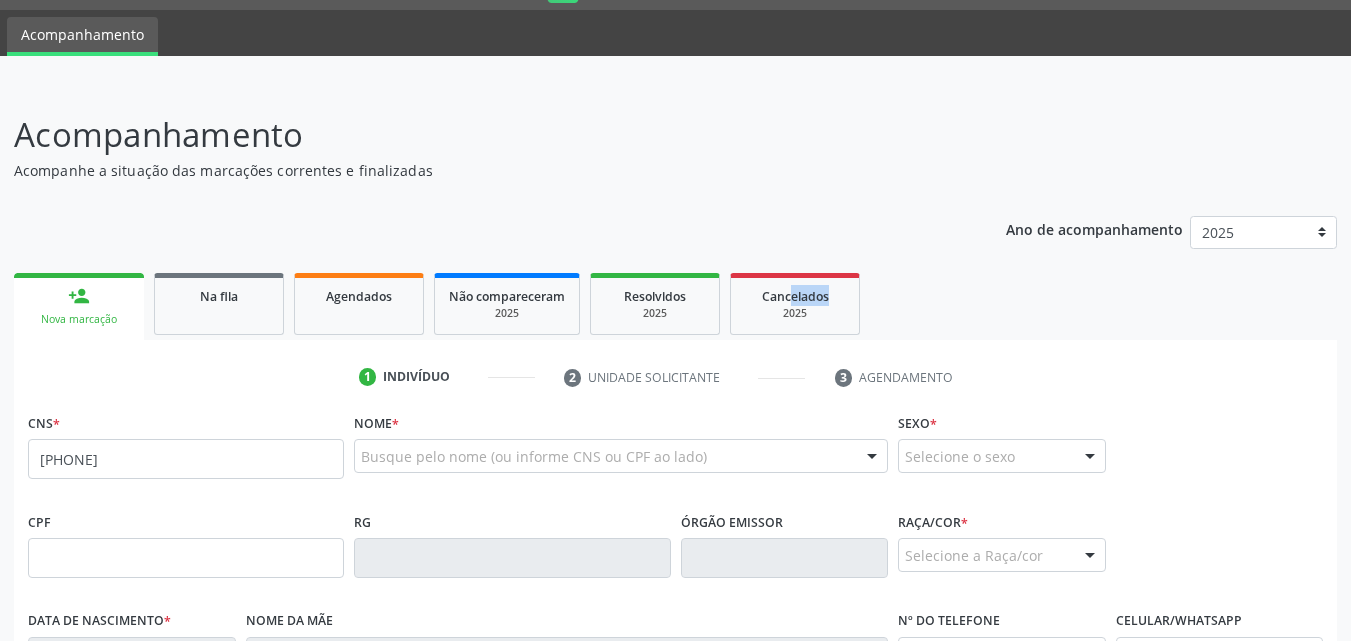 click on "Ano de acompanhamento
2025
person_add
Nova marcação
Na fila   Agendados   Não compareceram
2025
Resolvidos
2025
Cancelados
2025
1
Indivíduo
2
Unidade solicitante
3
Agendamento
CNS
*
[PHONE]
Nome
*
Busque pelo nome (ou informe CNS ou CPF ao lado)
Nenhum resultado encontrado para: "   "
Digite o nome
Sexo
*
Selecione o sexo
Masculino   Feminino
Nenhum resultado encontrado para: "   "
Não há nenhuma opção para ser exibida.
CPF
RG
Órgão emissor
Raça/cor
*
Selecione a Raça/cor
01 - Branca   02 - Preta   04 - Amarela" at bounding box center (675, 623) 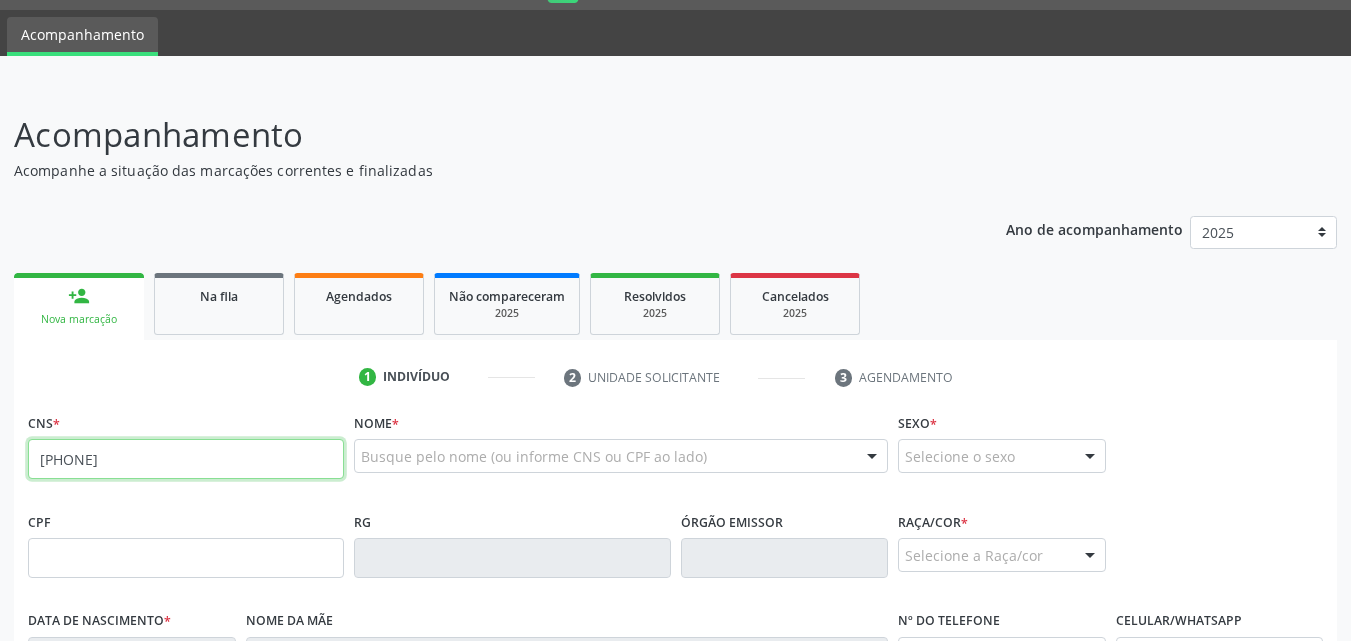 click on "[PHONE]" at bounding box center (186, 459) 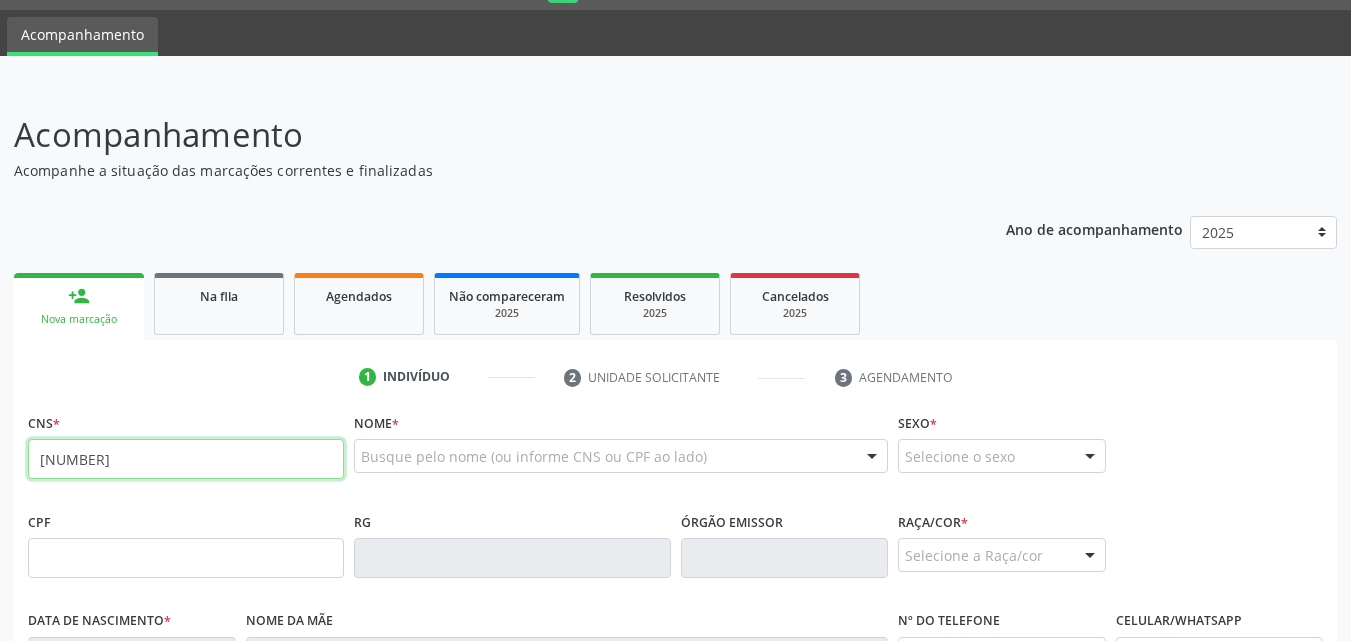 type on "[NUMBER]" 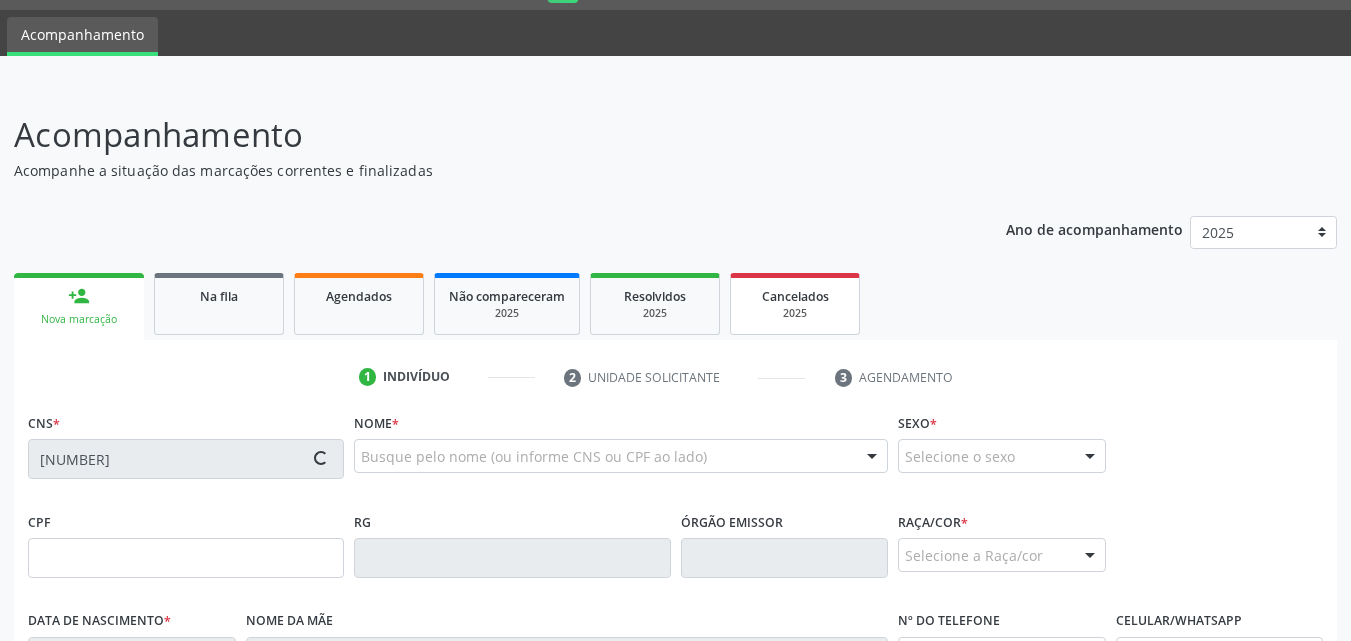 type on "[CPF]" 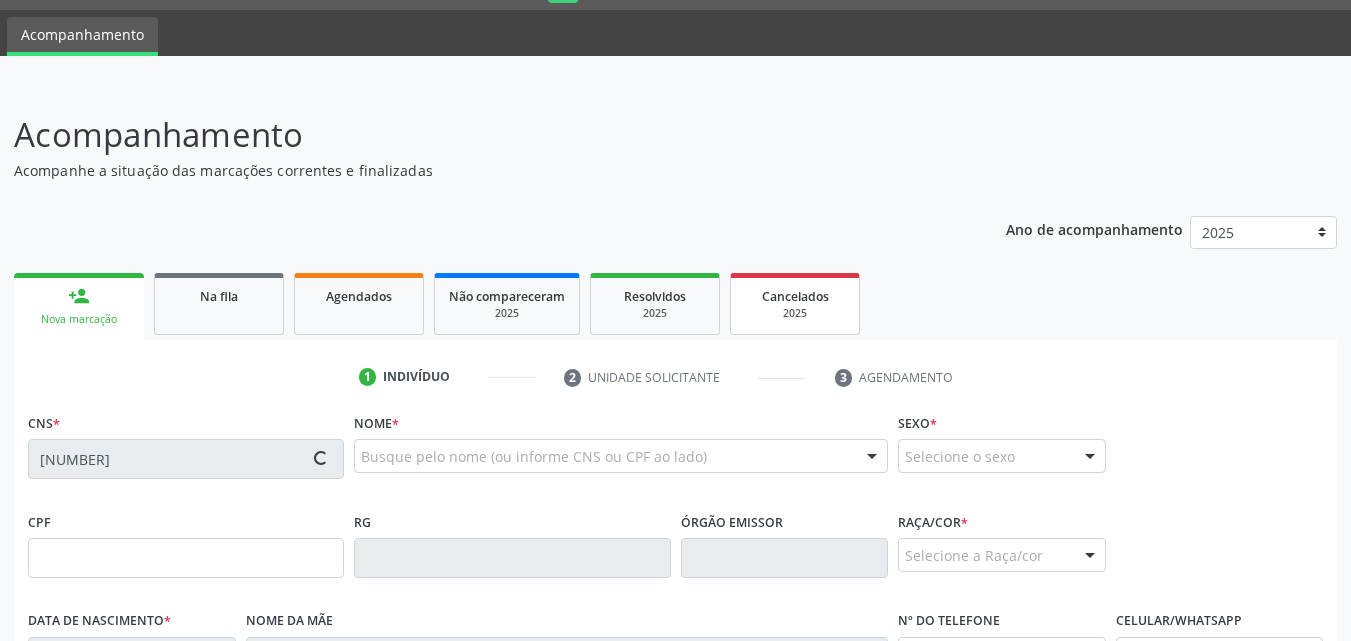 type on "[DATE]" 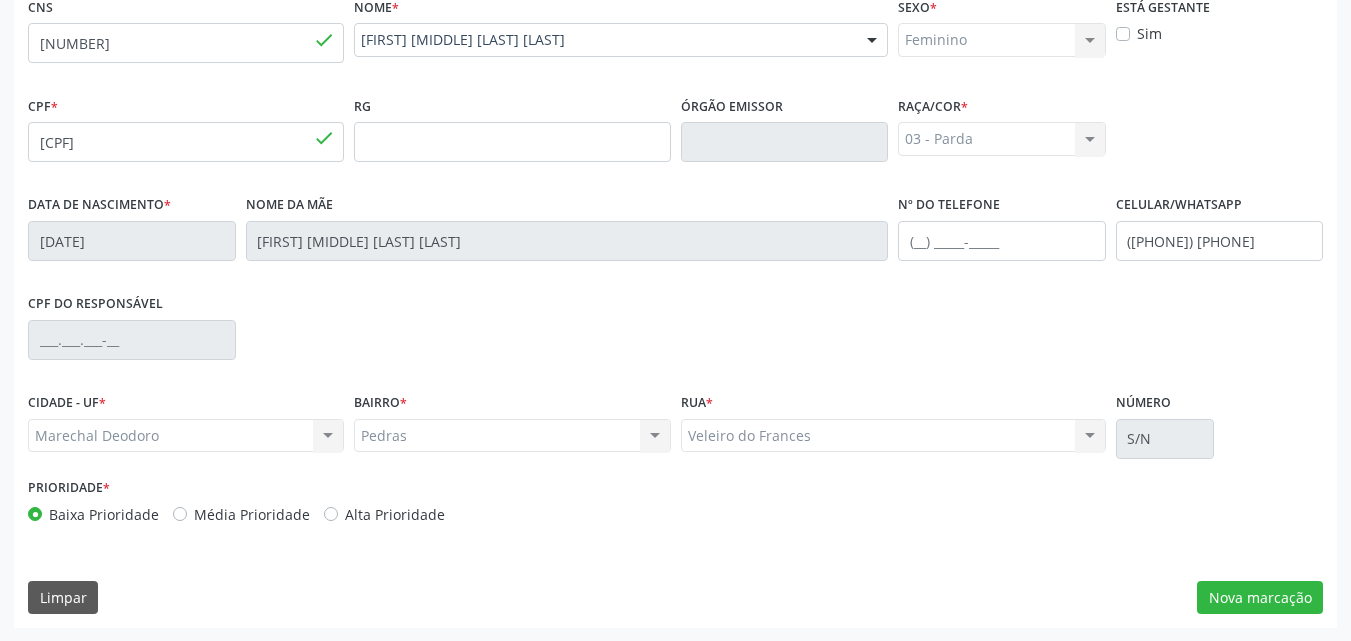 scroll, scrollTop: 471, scrollLeft: 0, axis: vertical 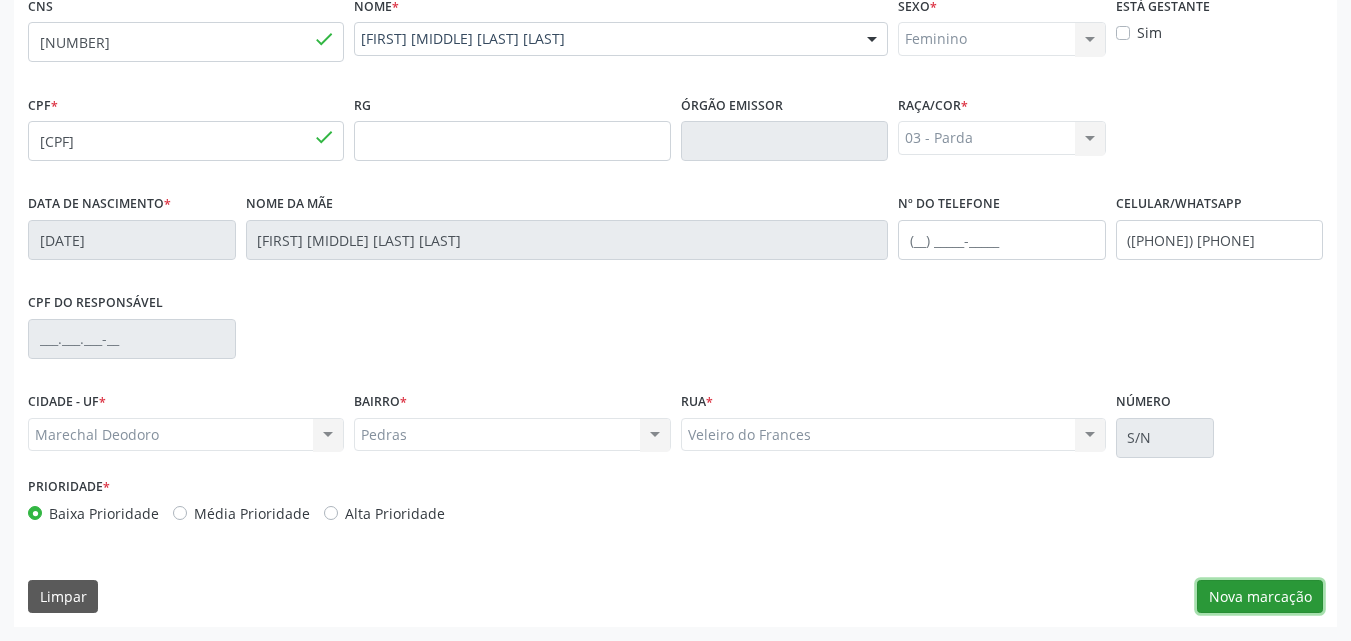 click on "Nova marcação" at bounding box center [1260, 597] 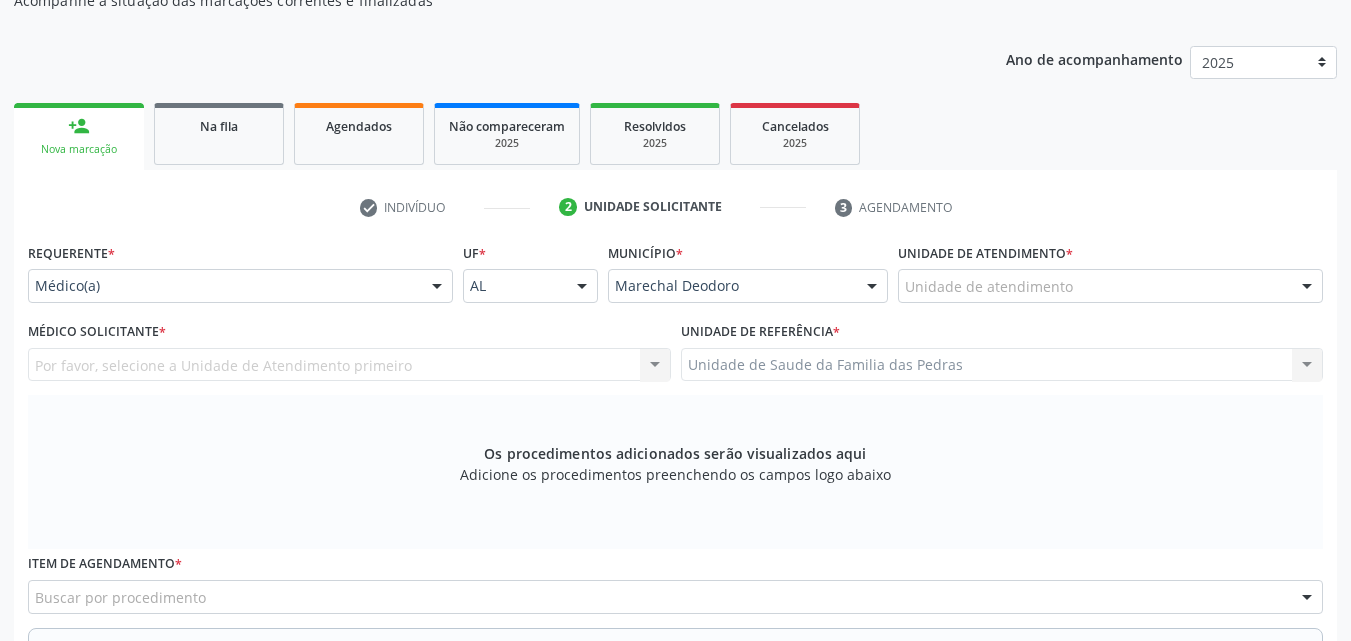scroll, scrollTop: 171, scrollLeft: 0, axis: vertical 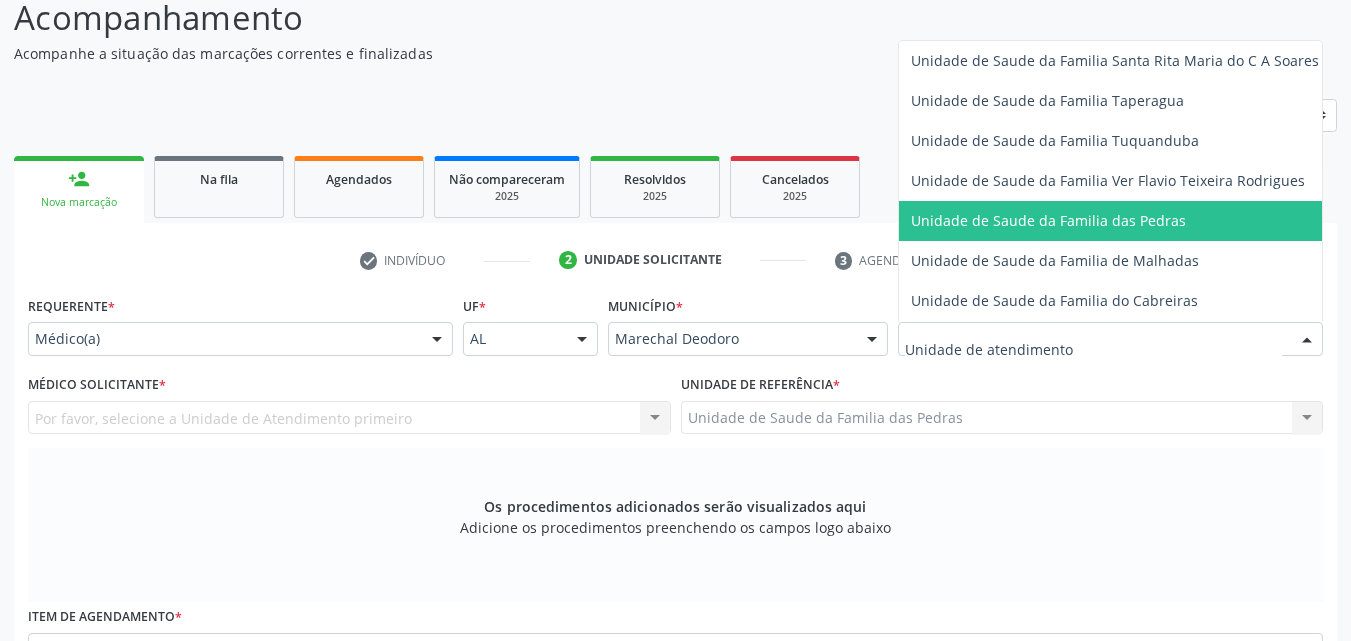 click on "Unidade de Saude da Familia das Pedras" at bounding box center (1048, 220) 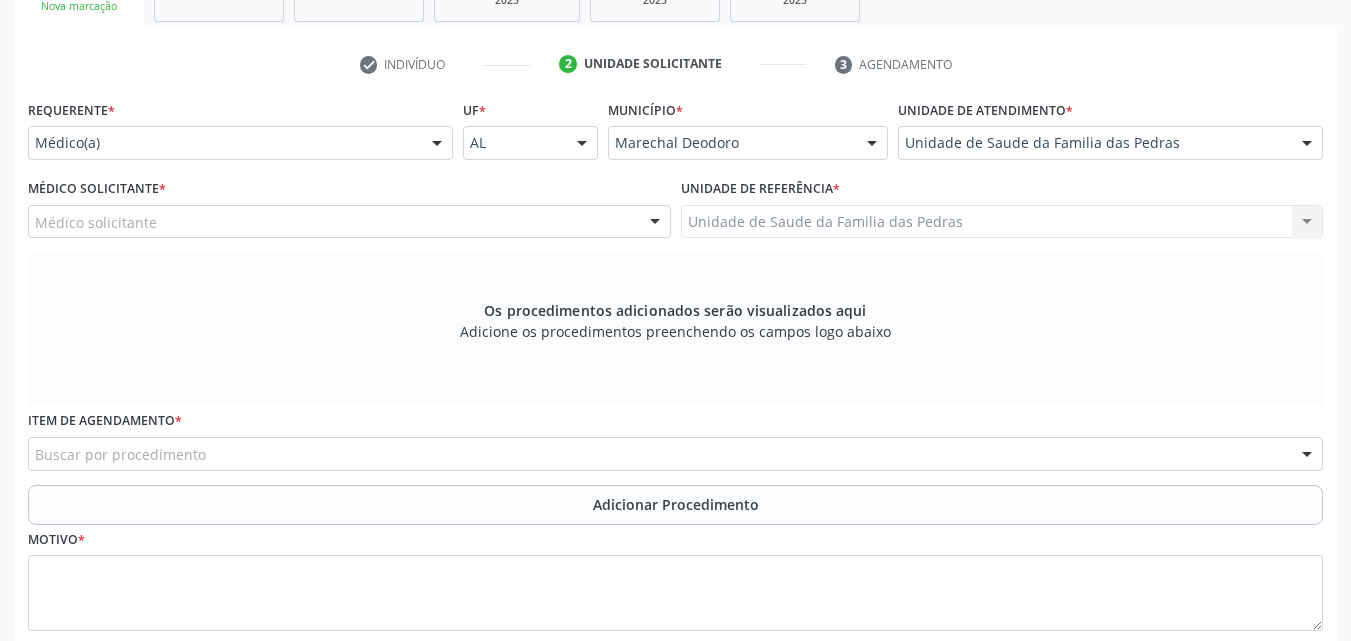 scroll, scrollTop: 371, scrollLeft: 0, axis: vertical 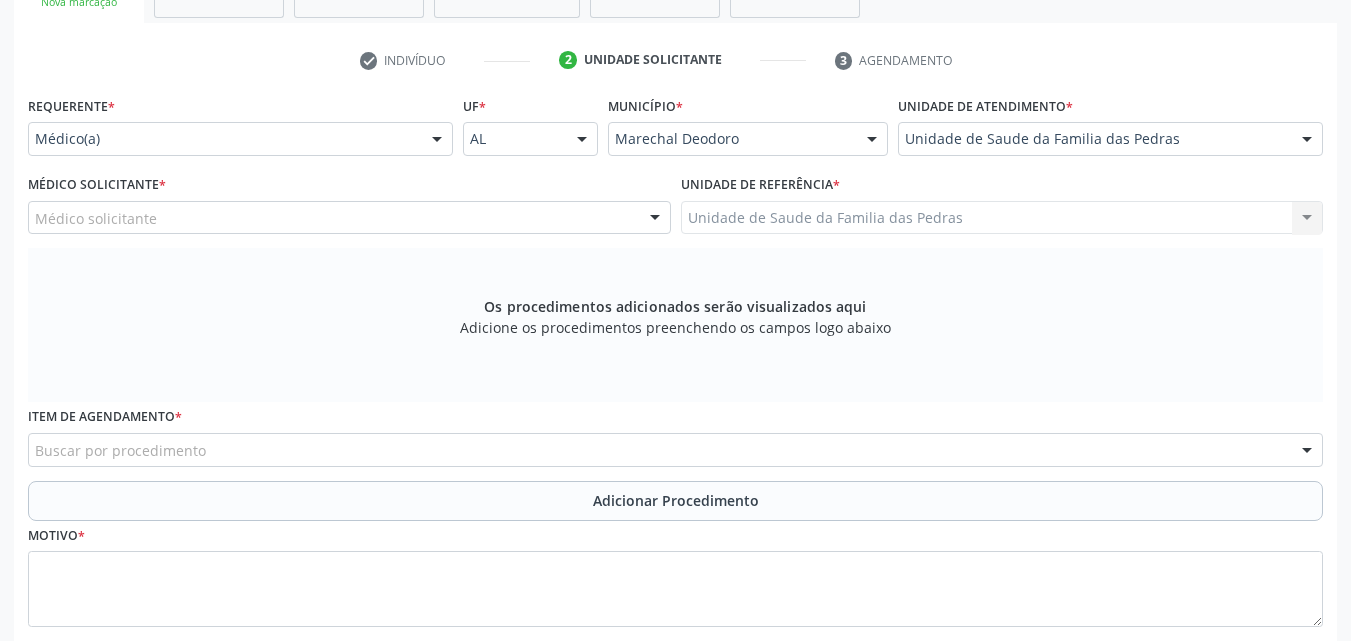 click at bounding box center (655, 219) 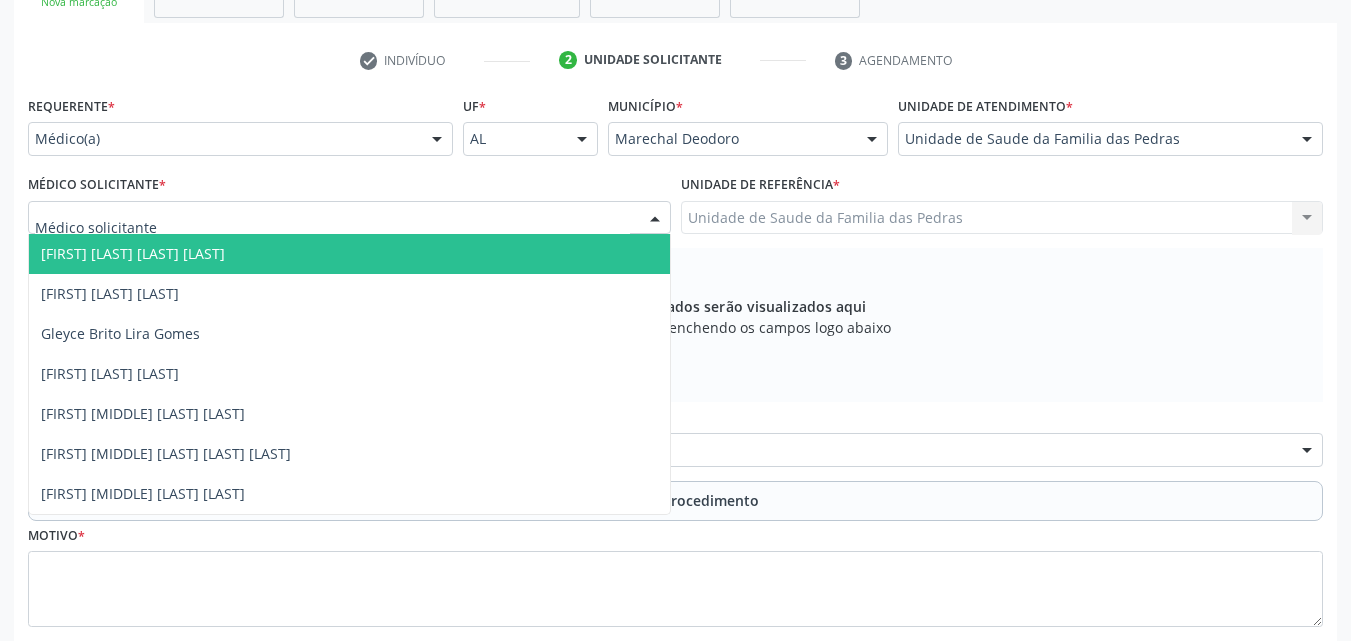 click on "[FIRST] [LAST] [LAST] [LAST]" at bounding box center (349, 254) 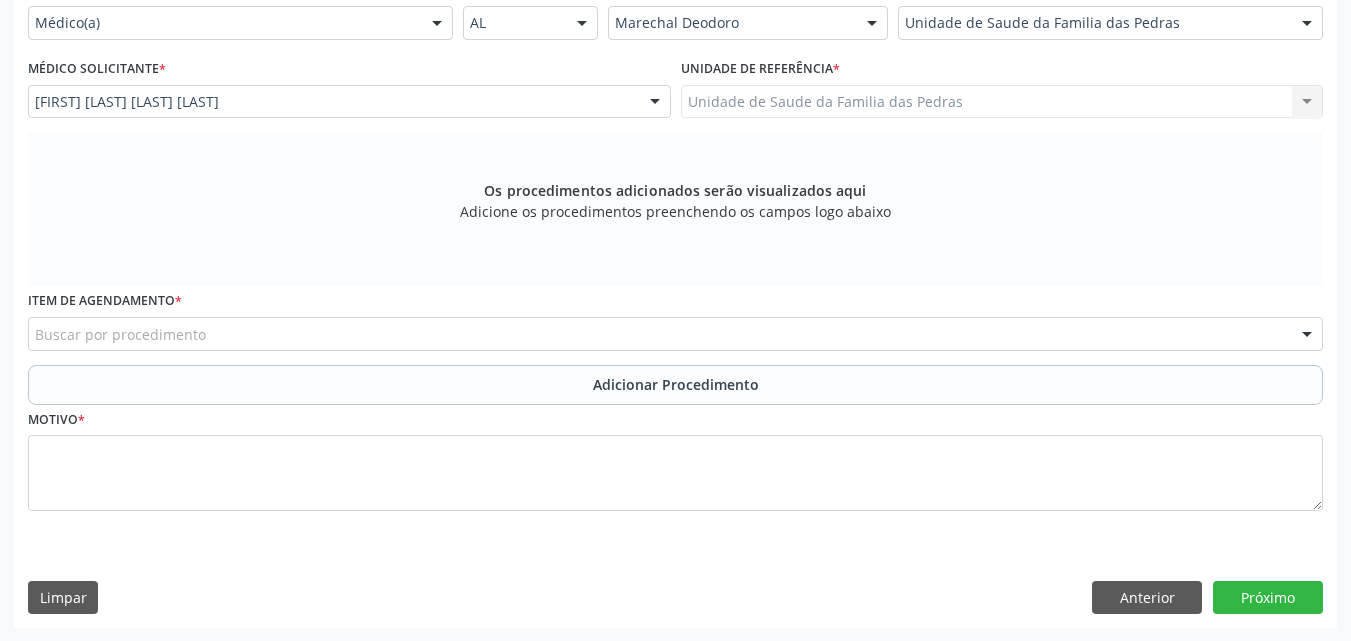 scroll, scrollTop: 488, scrollLeft: 0, axis: vertical 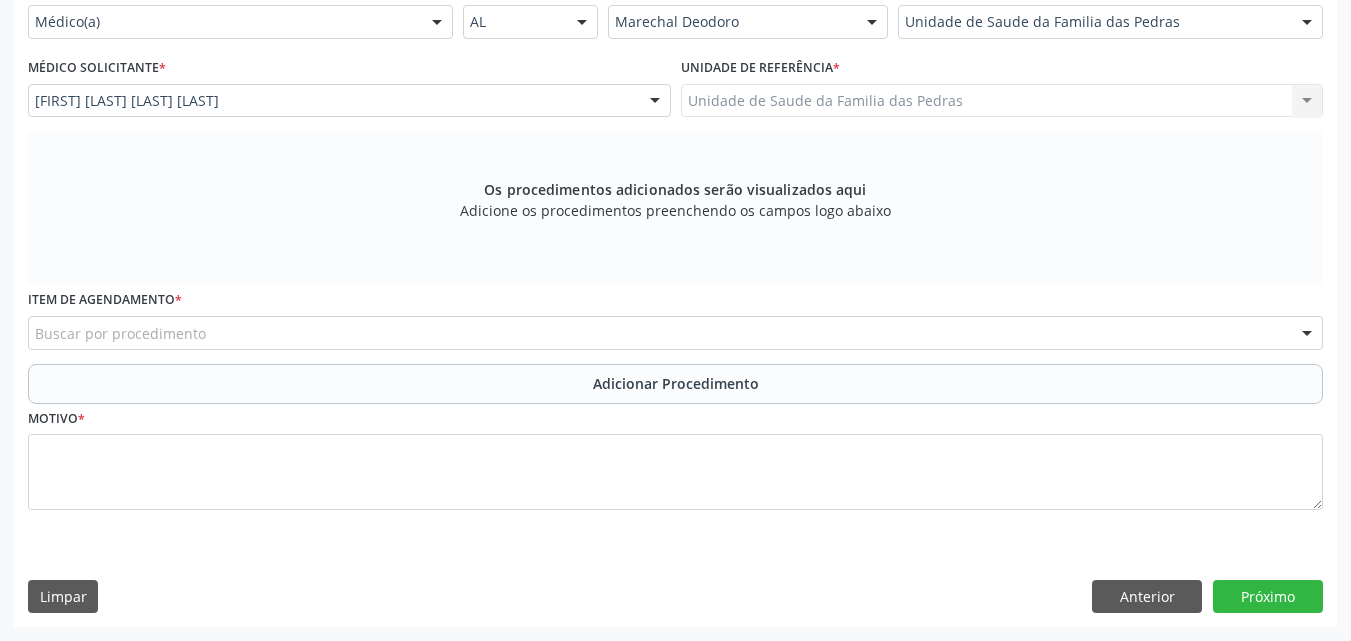 click on "Buscar por procedimento" at bounding box center (675, 333) 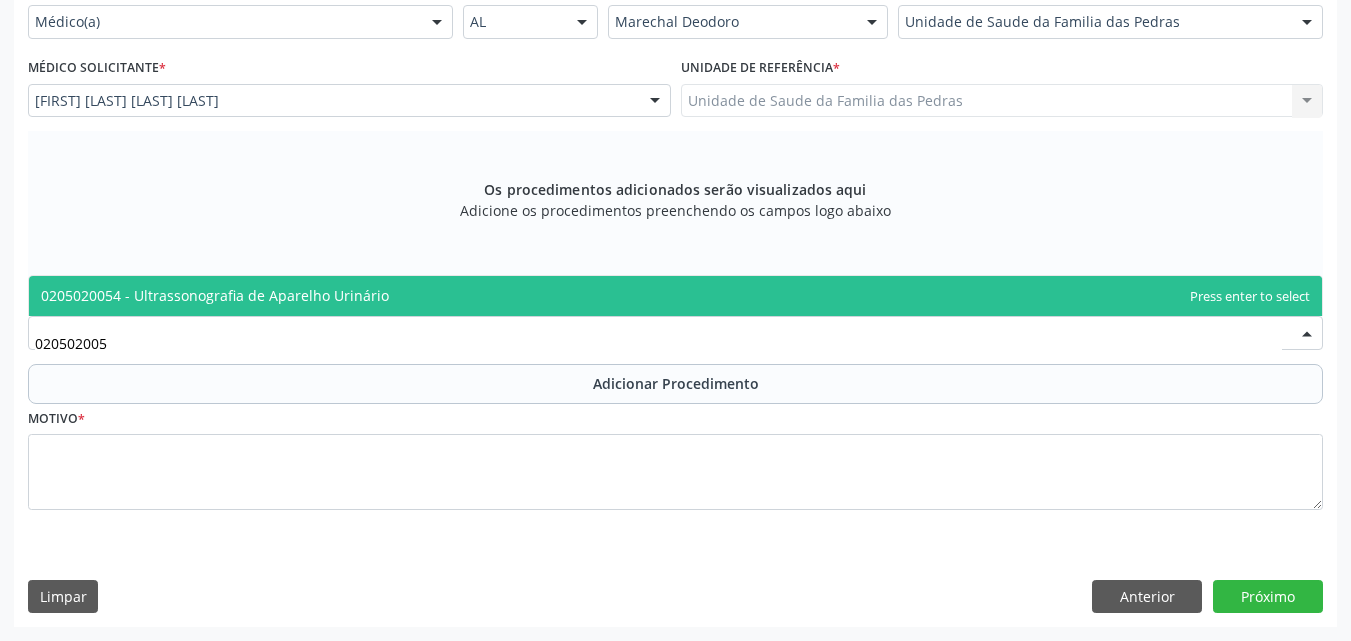 type on "[NUMBER]" 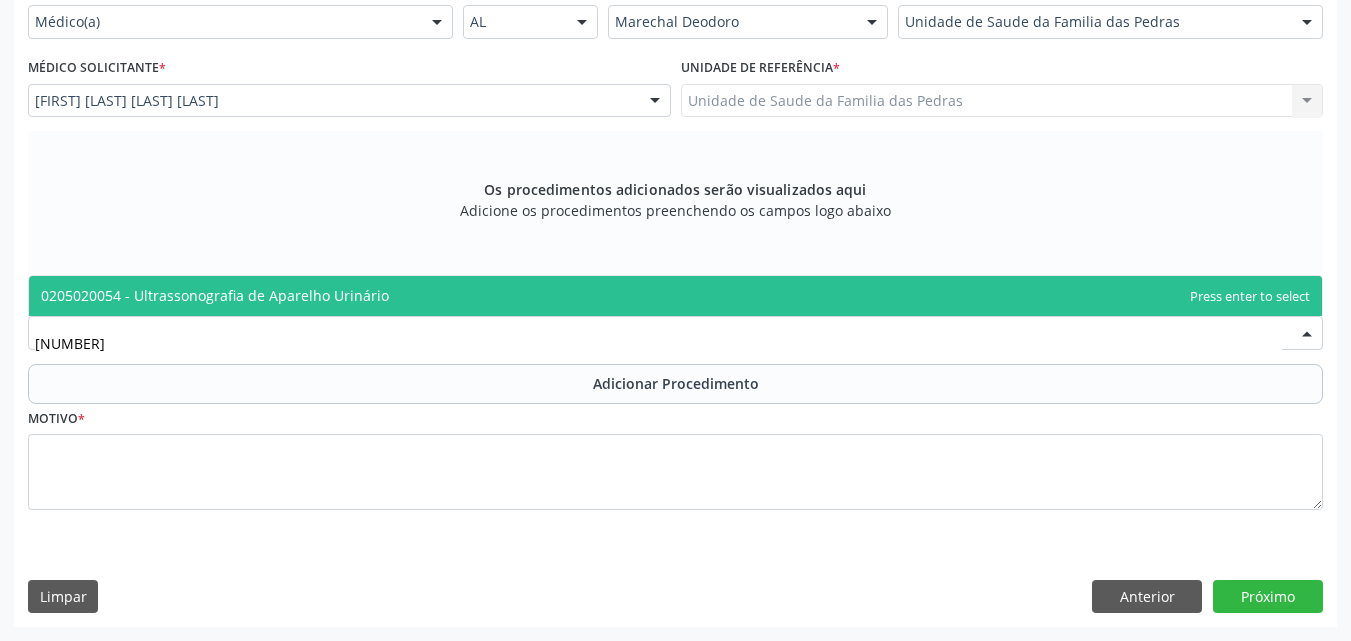 click on "0205020054 - Ultrassonografia de Aparelho Urinário" at bounding box center (215, 295) 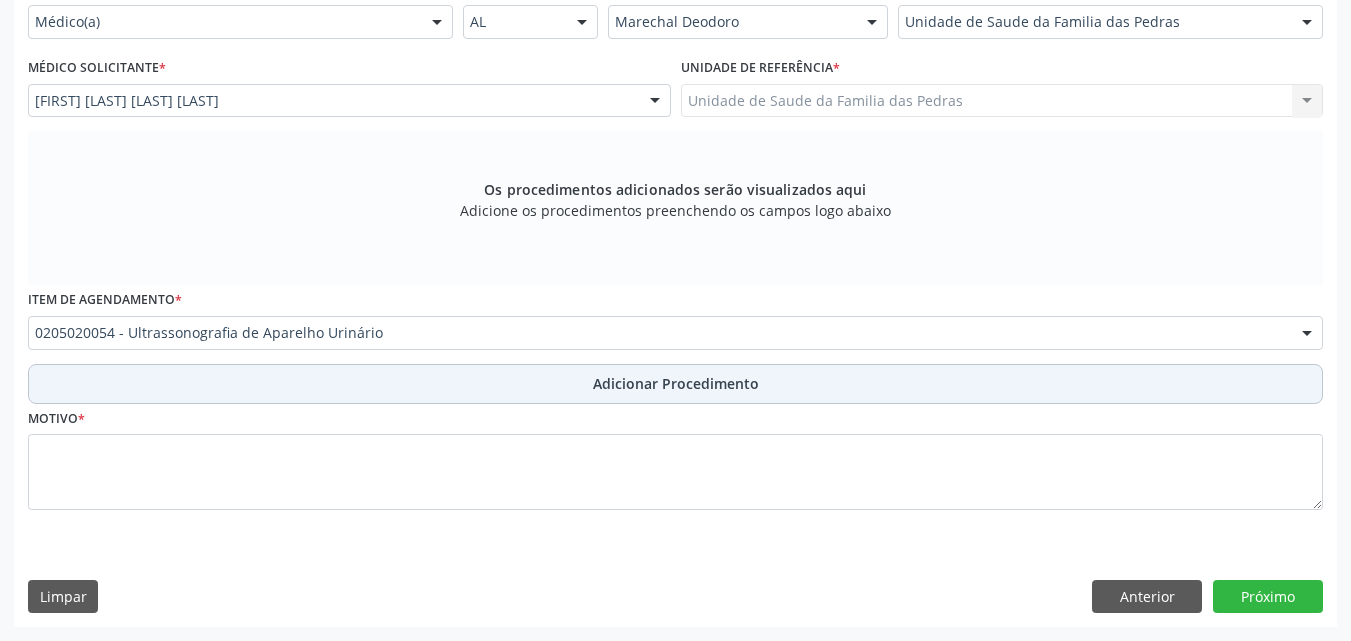 click on "Adicionar Procedimento" at bounding box center [675, 384] 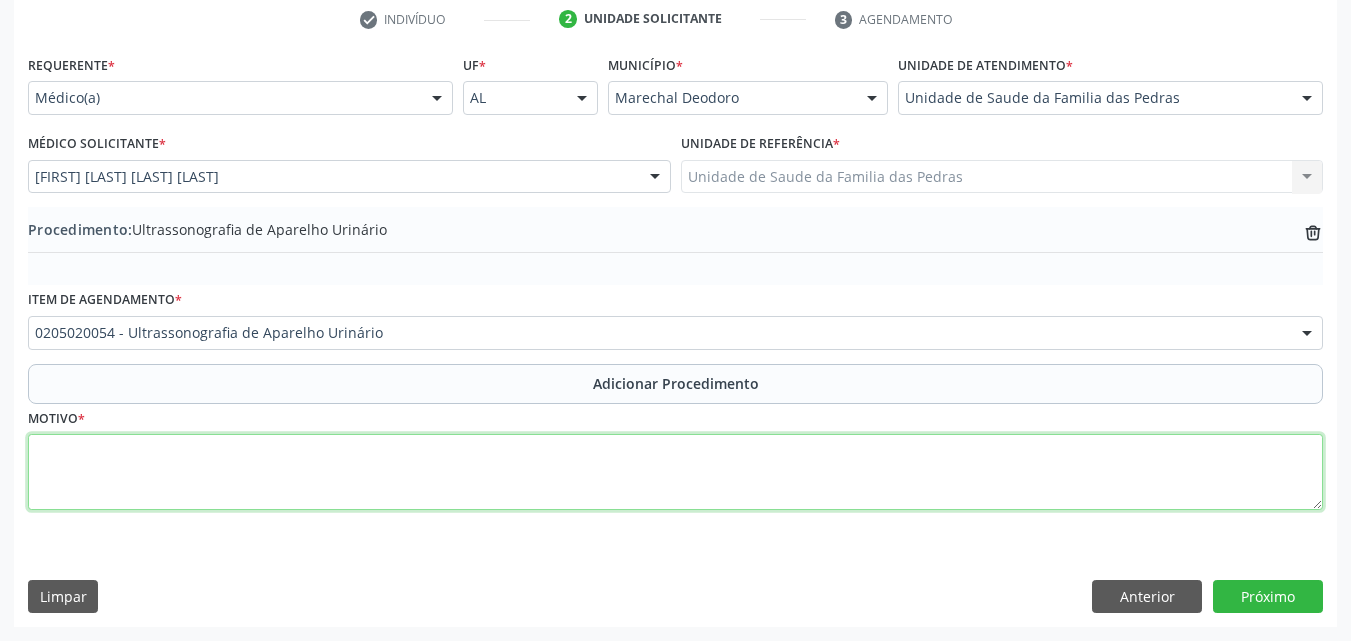click at bounding box center (675, 472) 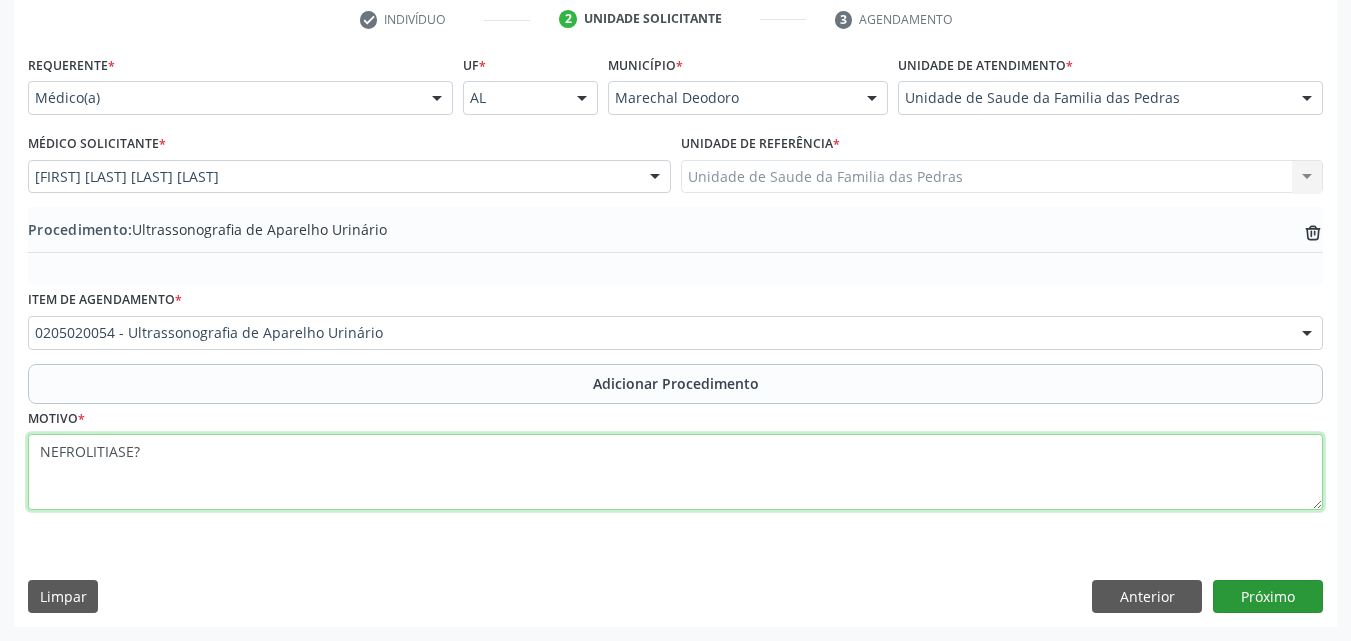 type on "NEFROLITIASE?" 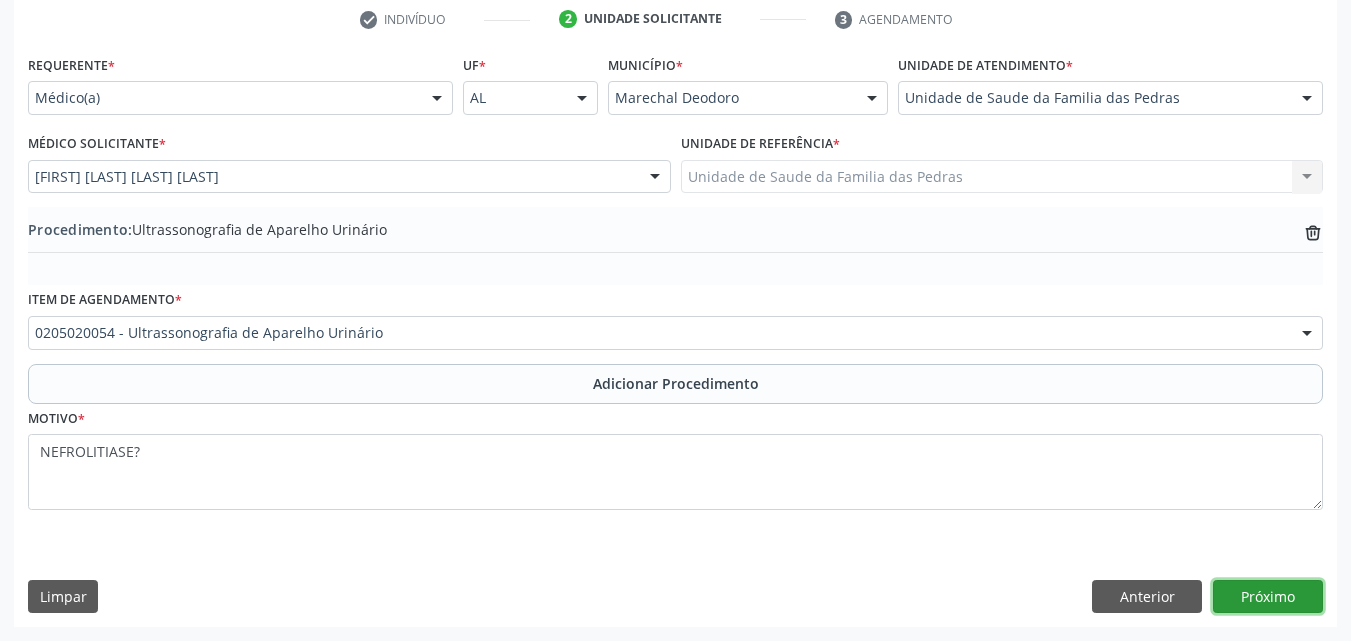 click on "Próximo" at bounding box center [1268, 597] 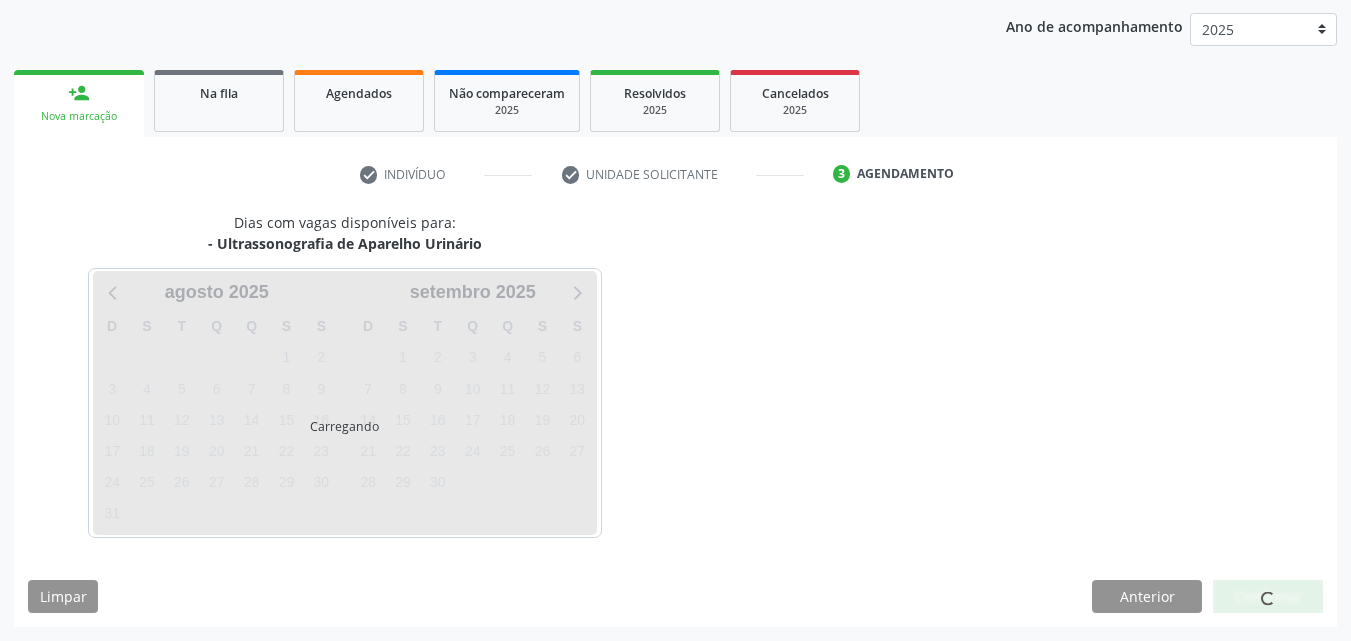 scroll, scrollTop: 316, scrollLeft: 0, axis: vertical 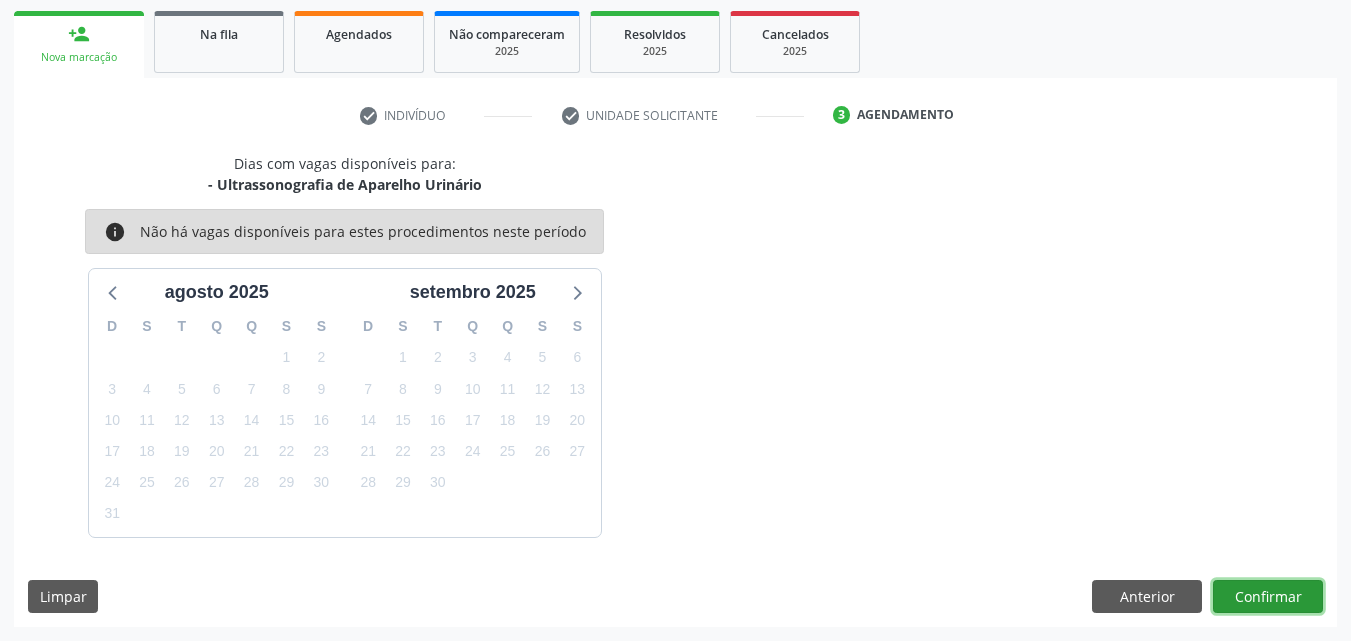 click on "Confirmar" at bounding box center [1268, 597] 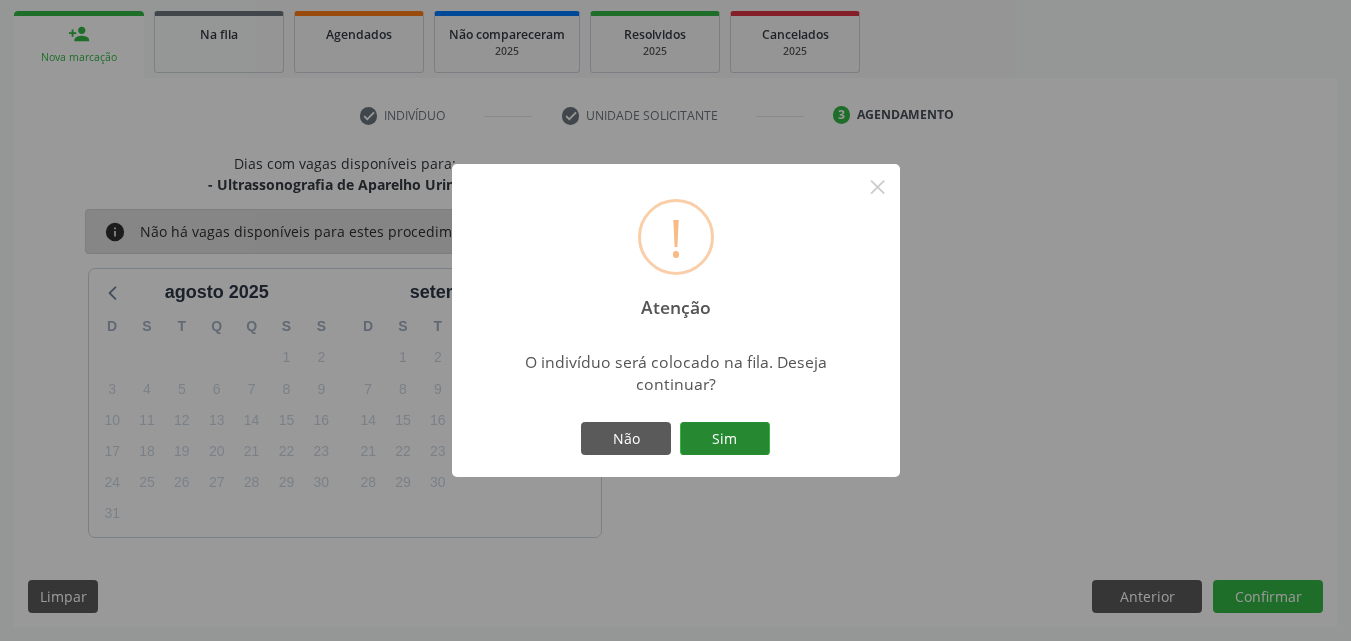 click on "Sim" at bounding box center (725, 439) 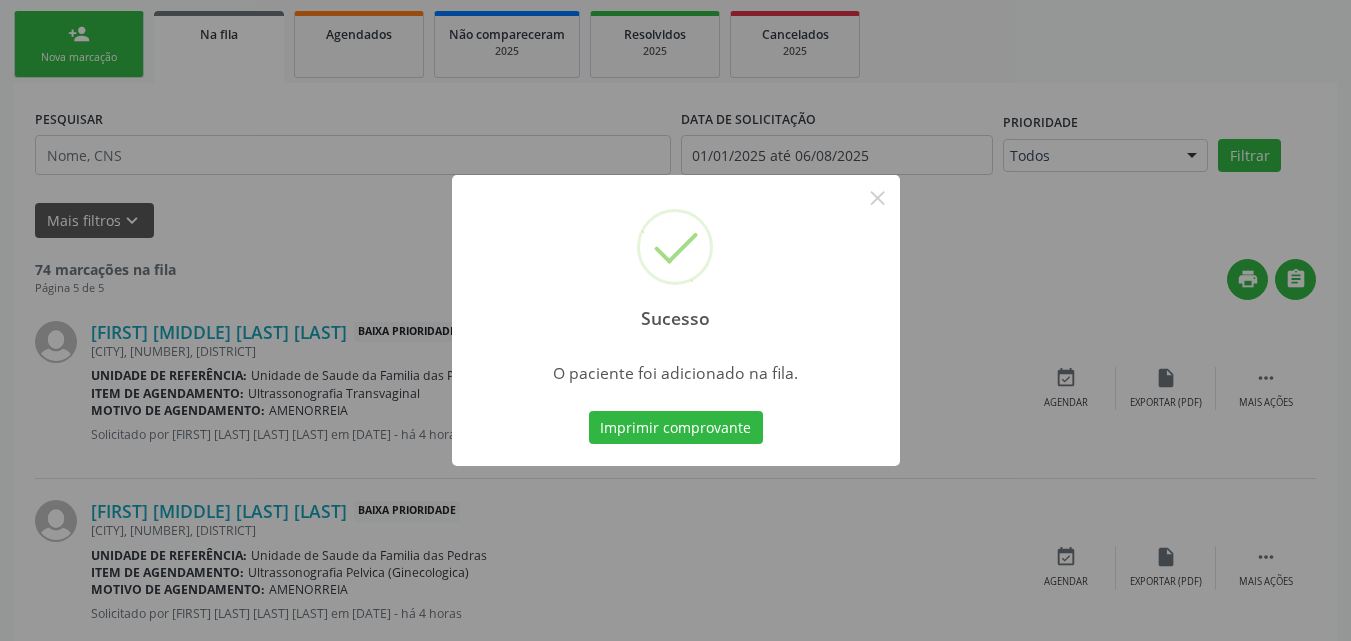 scroll, scrollTop: 54, scrollLeft: 0, axis: vertical 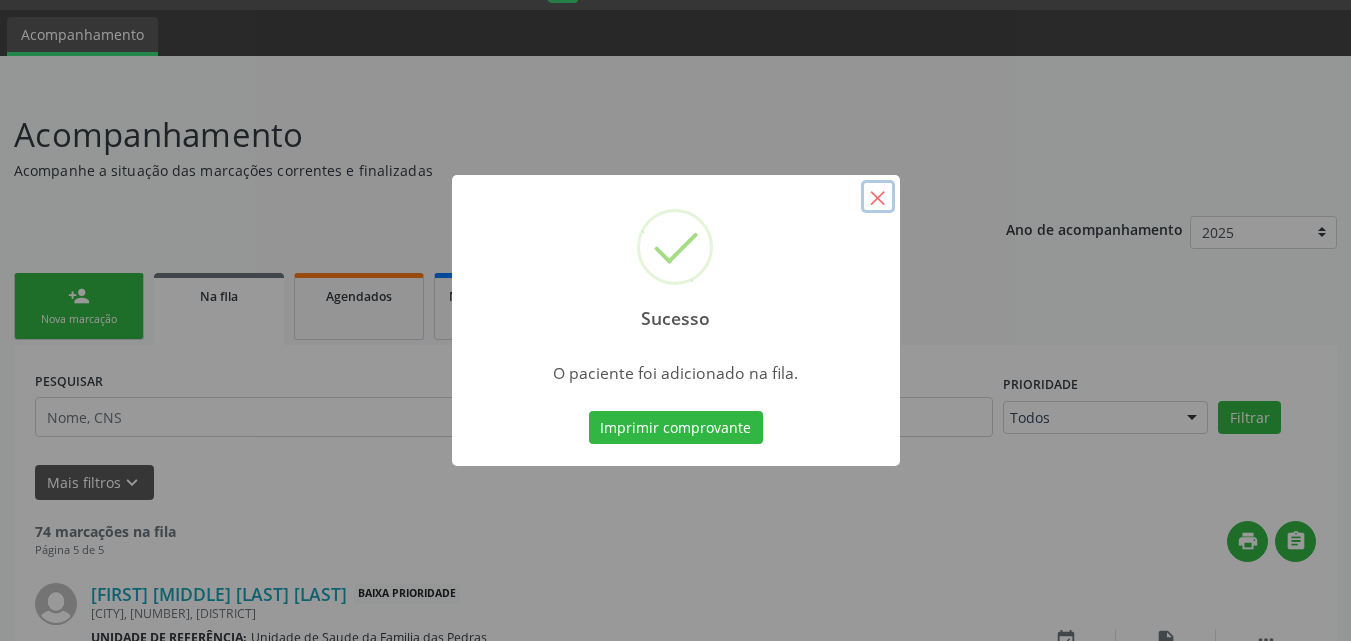 click on "×" at bounding box center (878, 197) 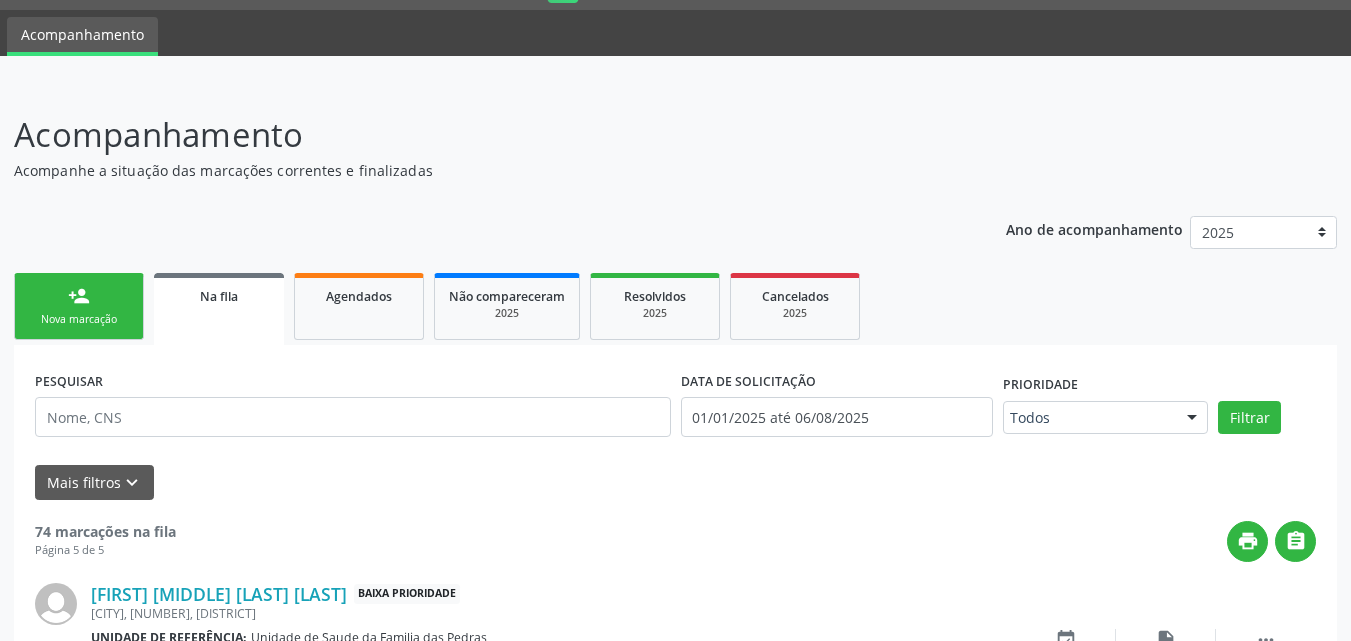 click on "person_add
Nova marcação" at bounding box center (79, 306) 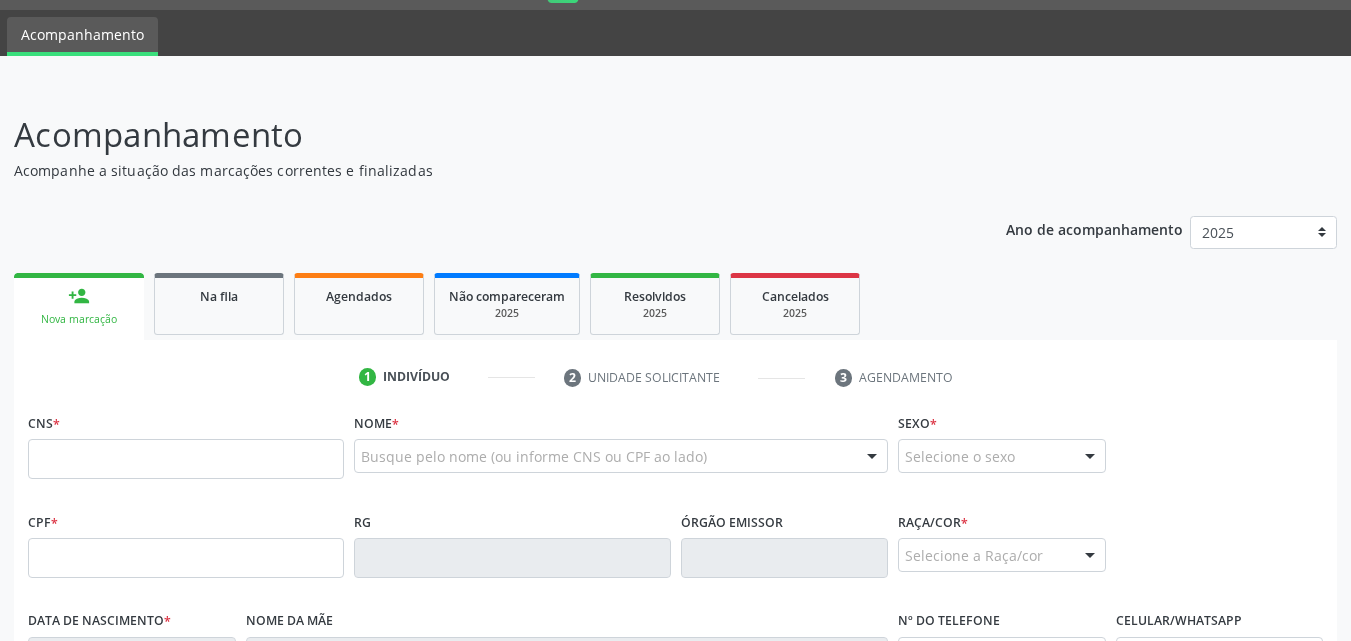 scroll, scrollTop: 154, scrollLeft: 0, axis: vertical 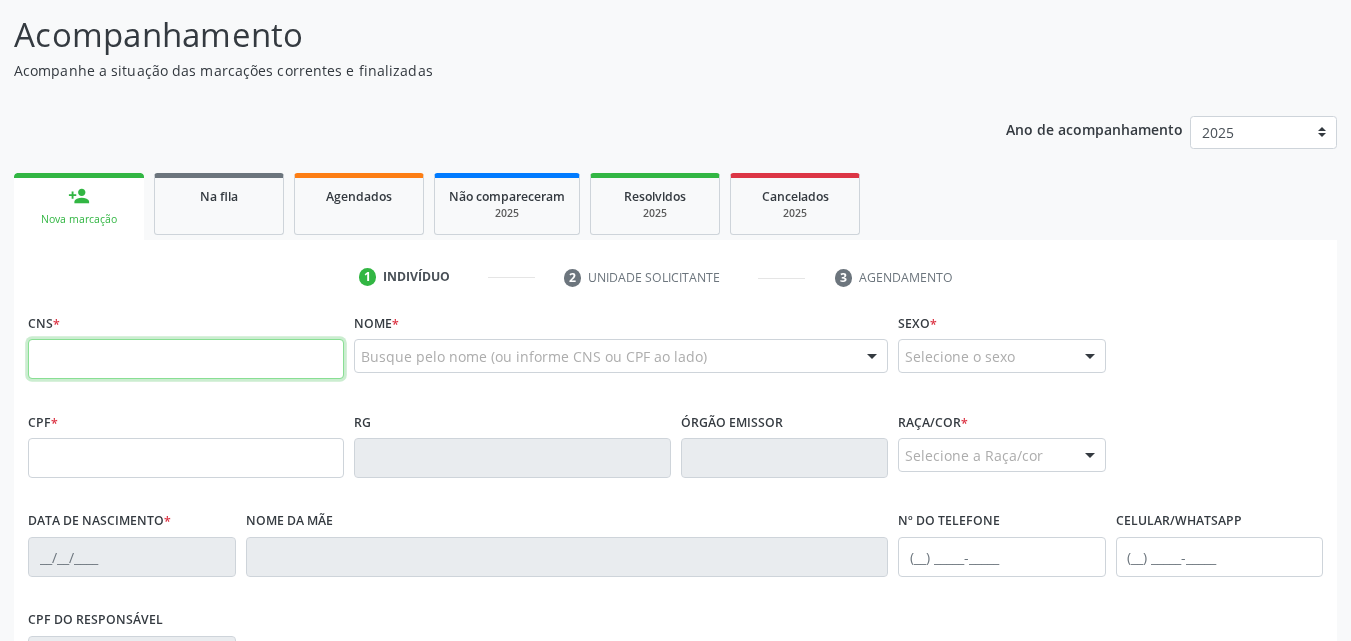 click at bounding box center [186, 359] 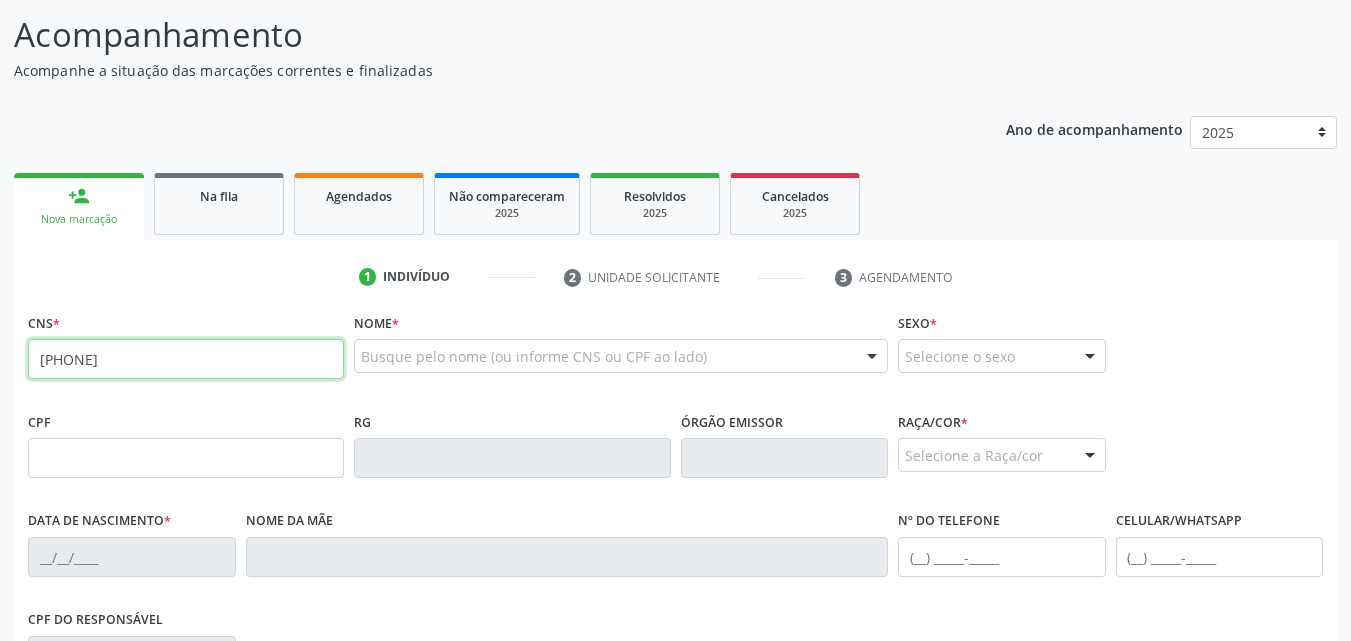 type on "[PHONE]" 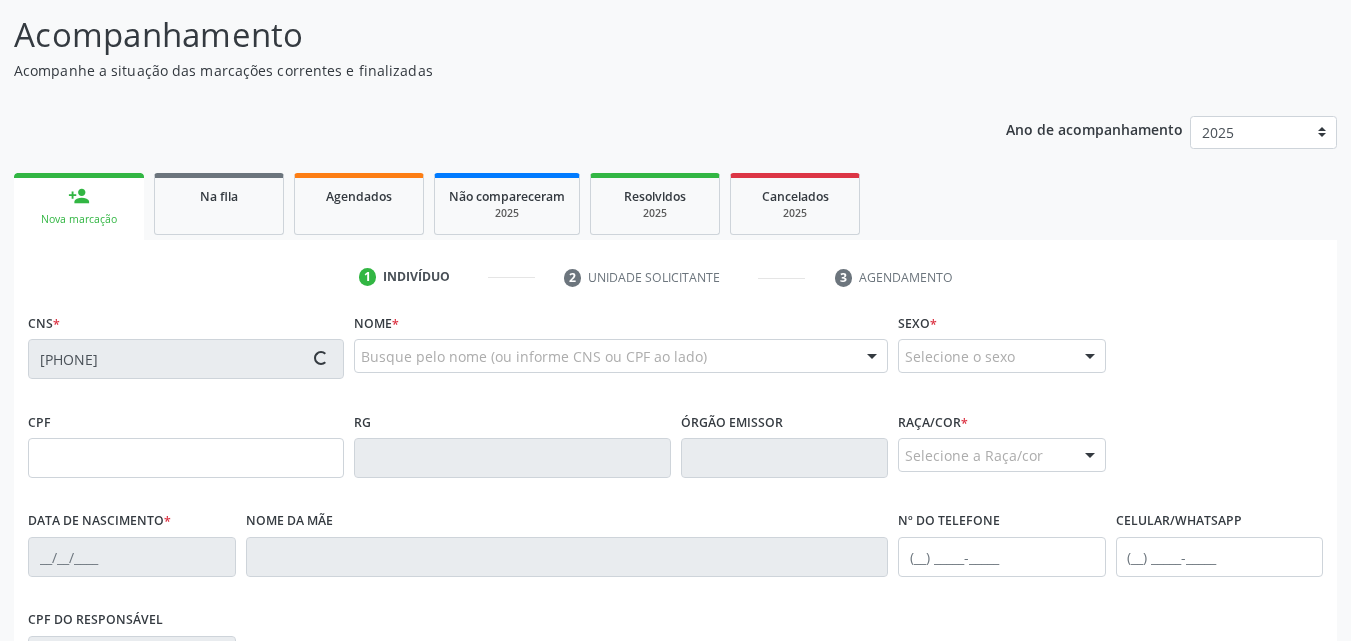 type on "[CPF]" 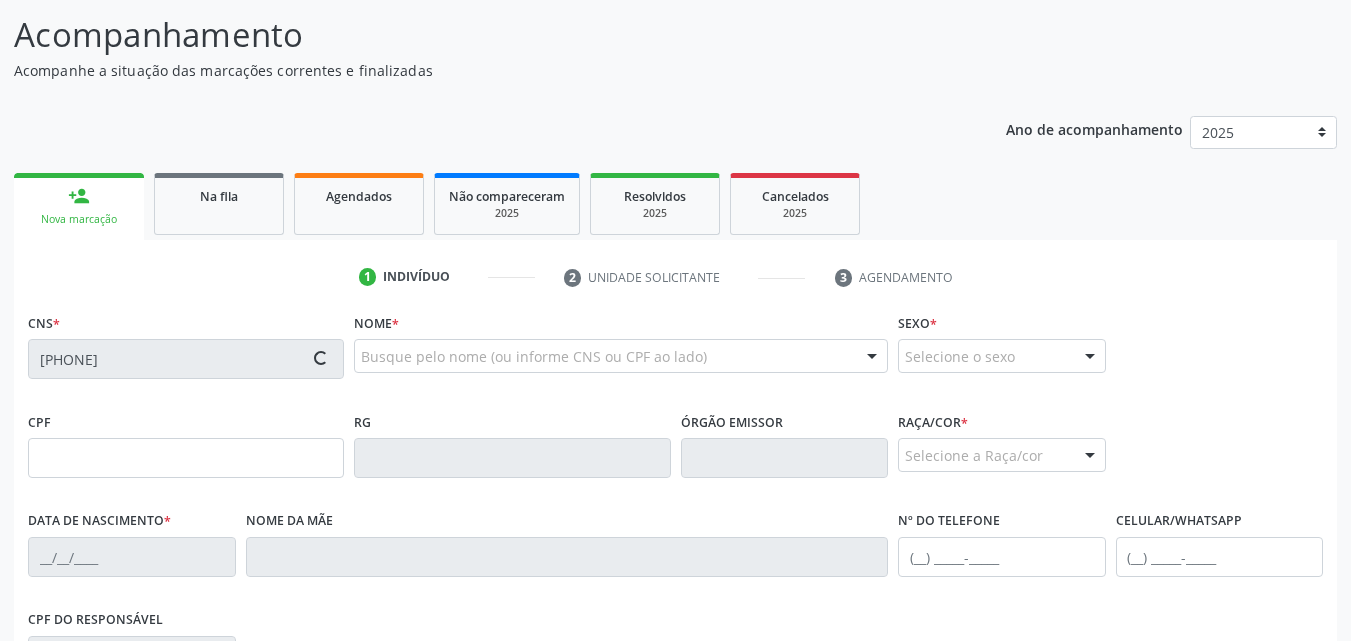 type on "[DATE]" 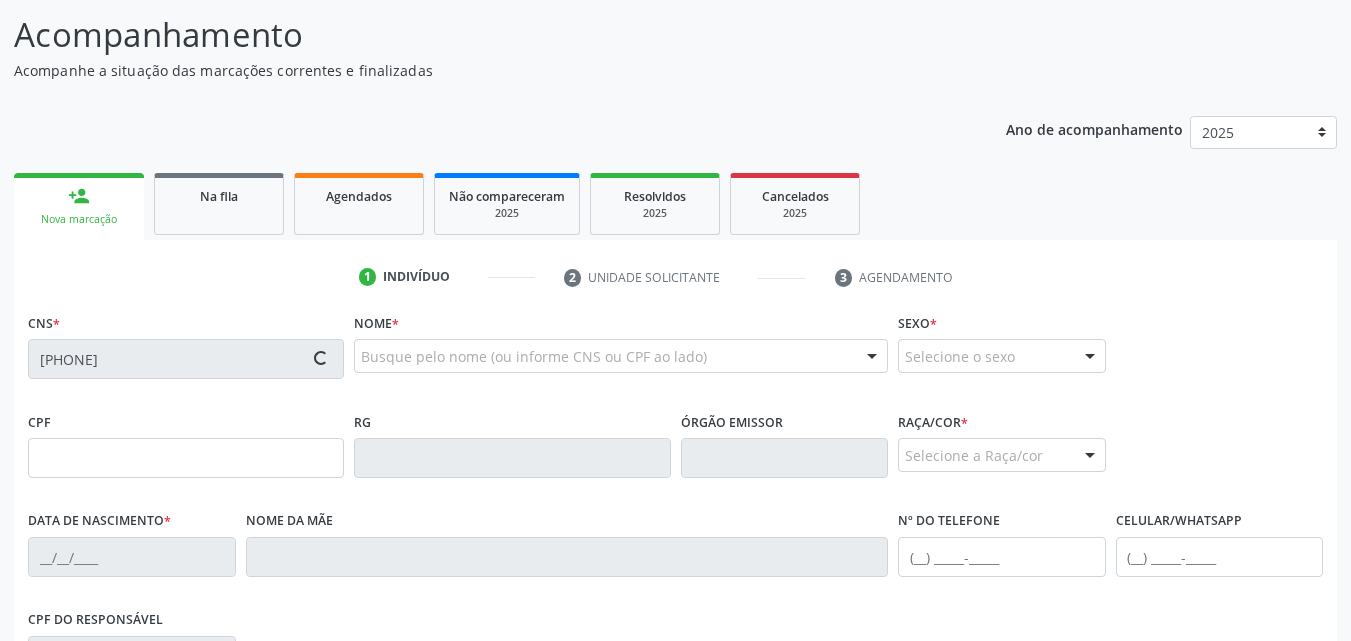 type on "[FIRST] [MIDDLE] [LAST] [LAST]" 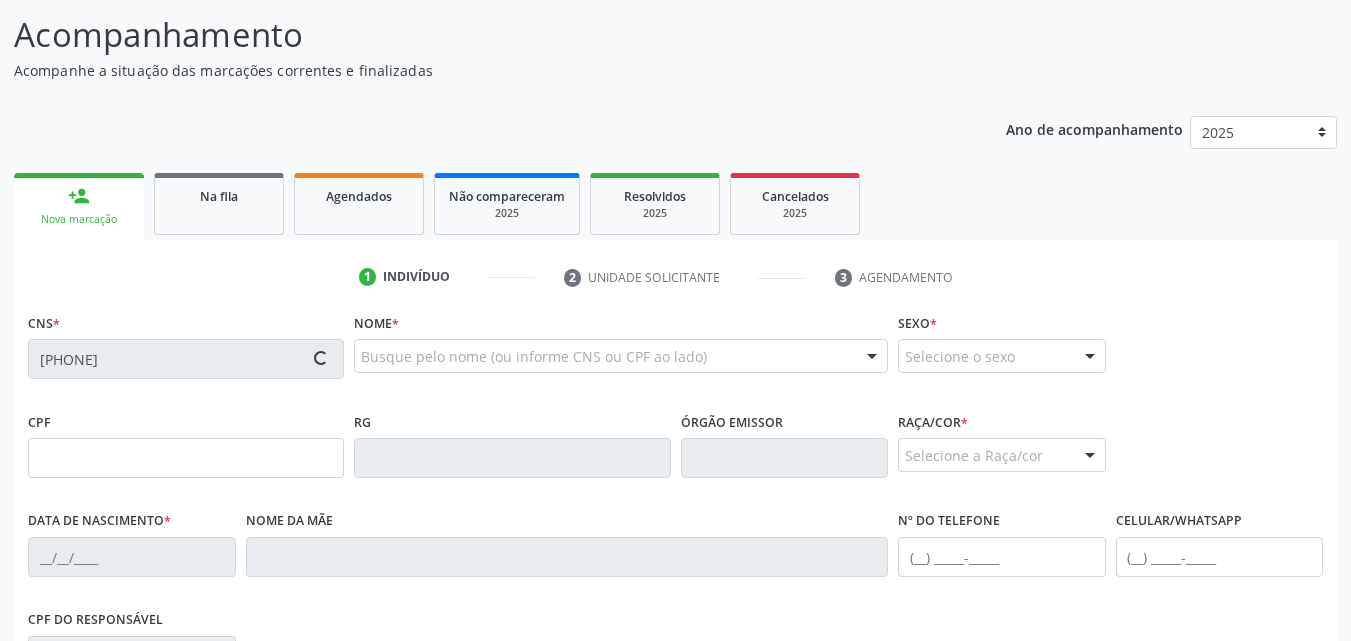 type on "([PHONE_CODE]) [PHONE]" 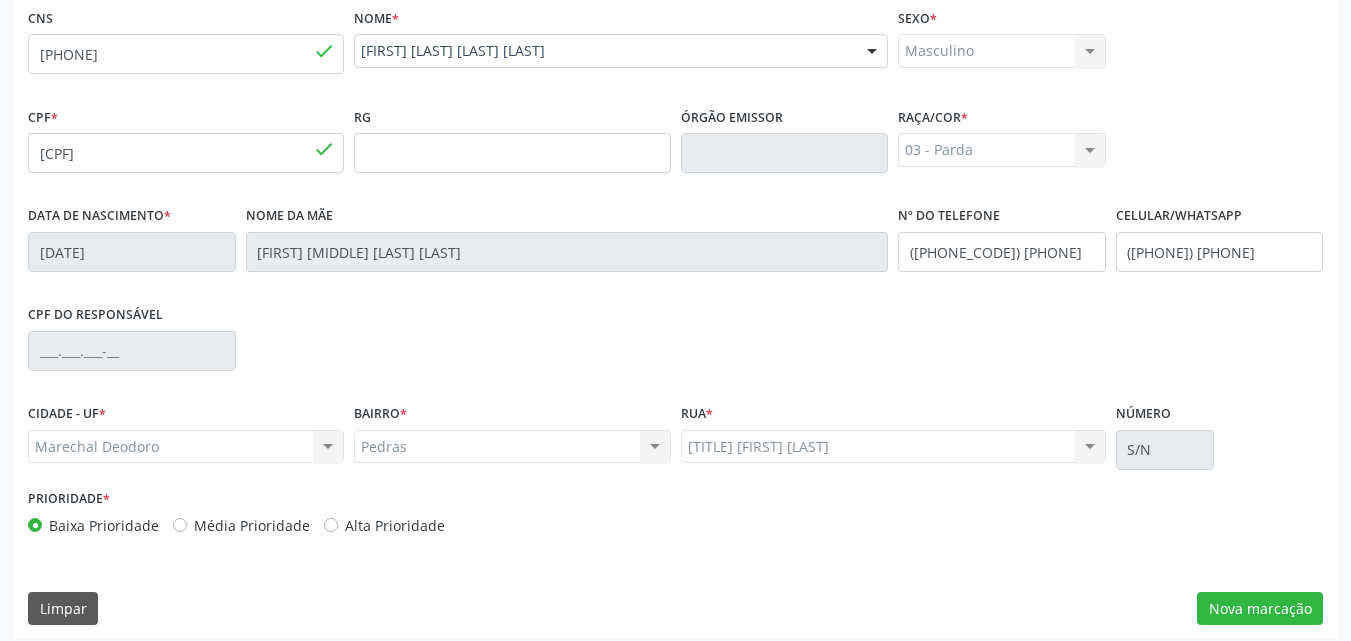 scroll, scrollTop: 471, scrollLeft: 0, axis: vertical 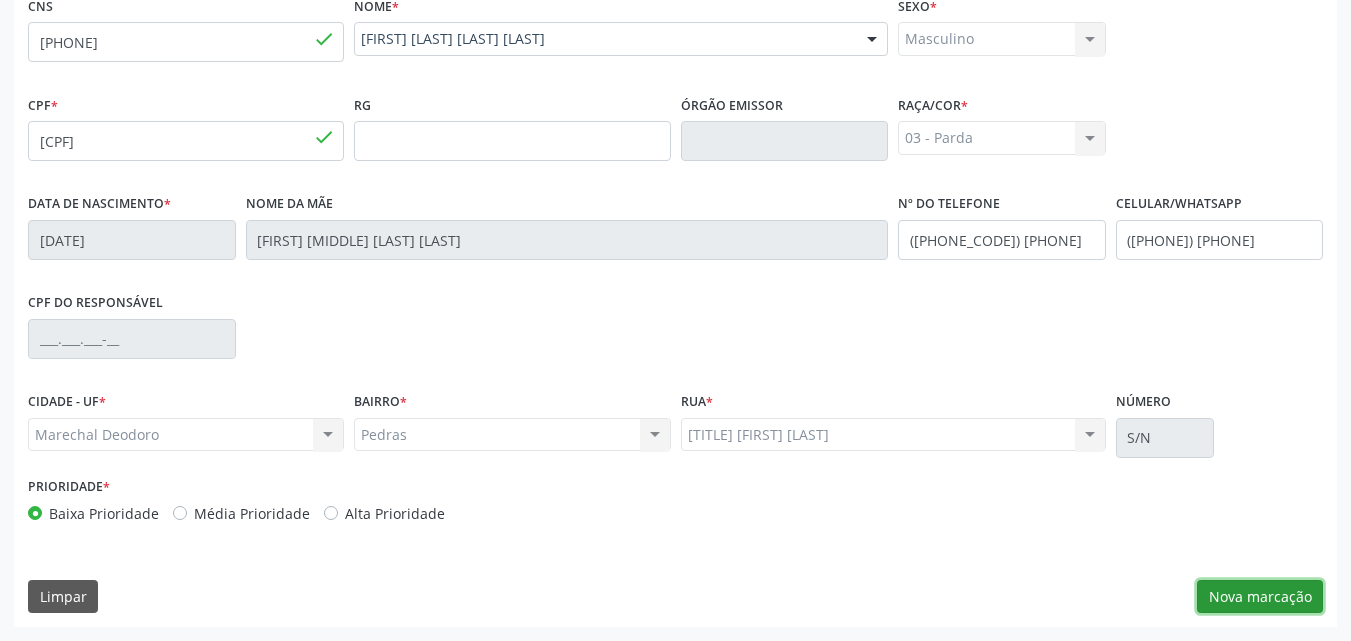 click on "Nova marcação" at bounding box center (1260, 597) 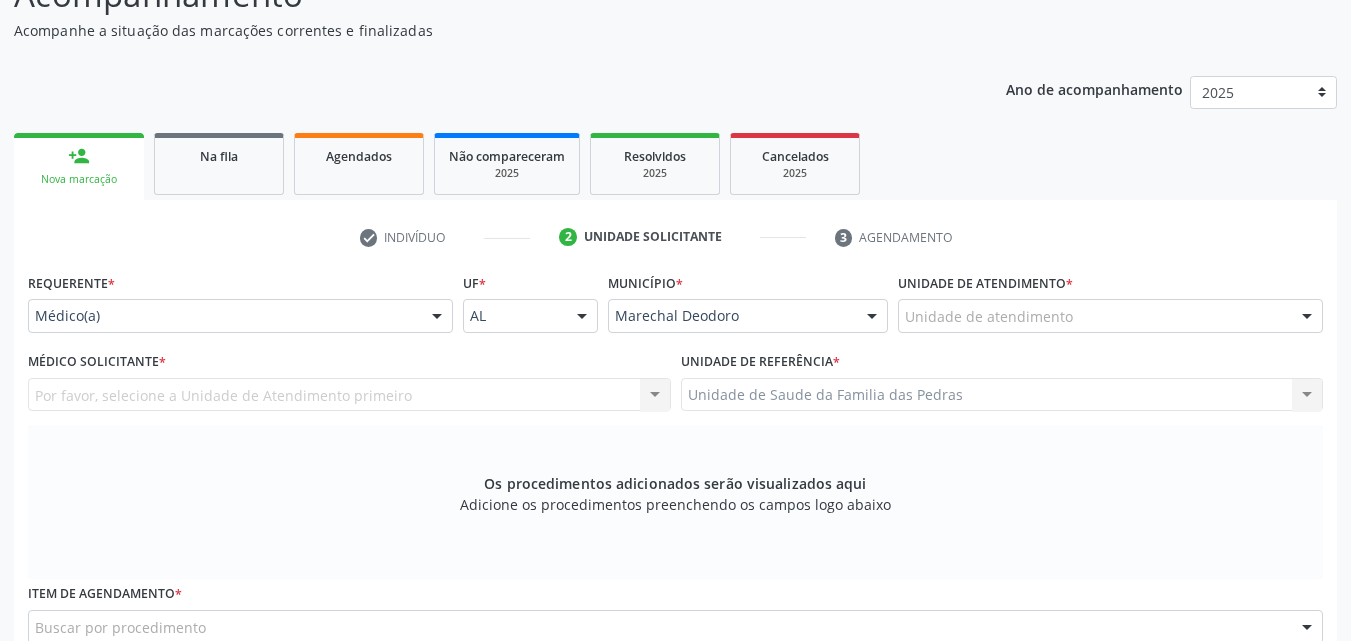 scroll, scrollTop: 171, scrollLeft: 0, axis: vertical 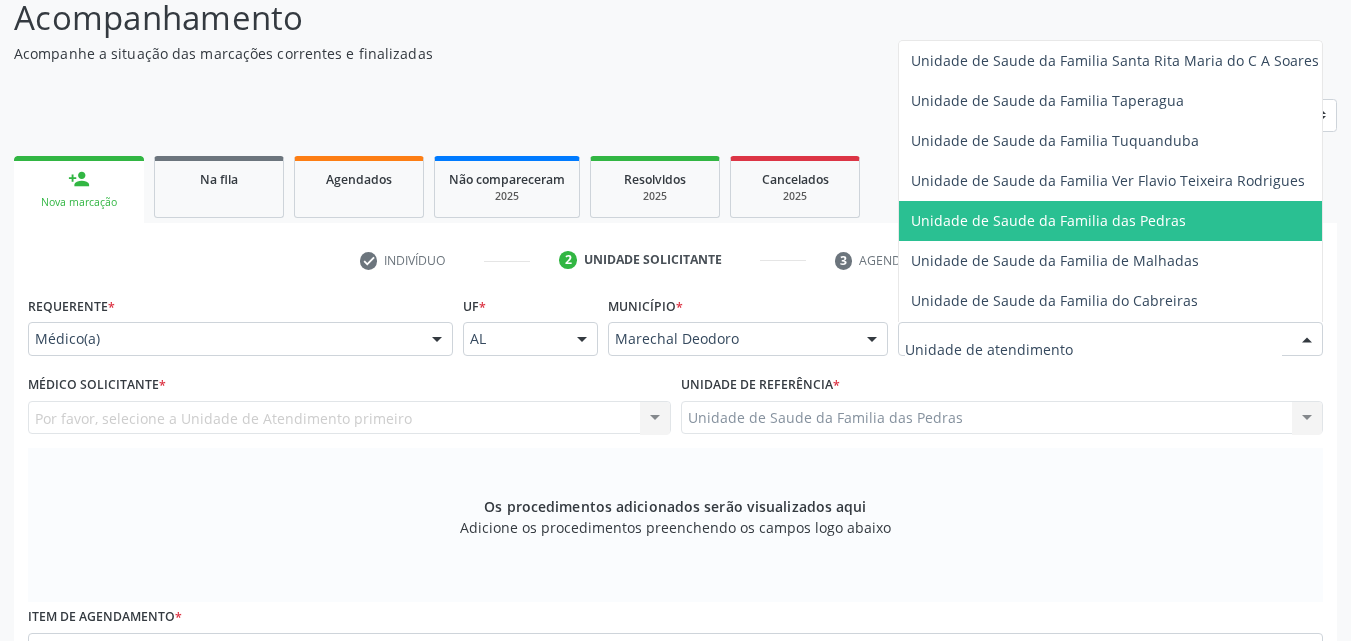 click on "Unidade de Saude da Familia das Pedras" at bounding box center (1048, 220) 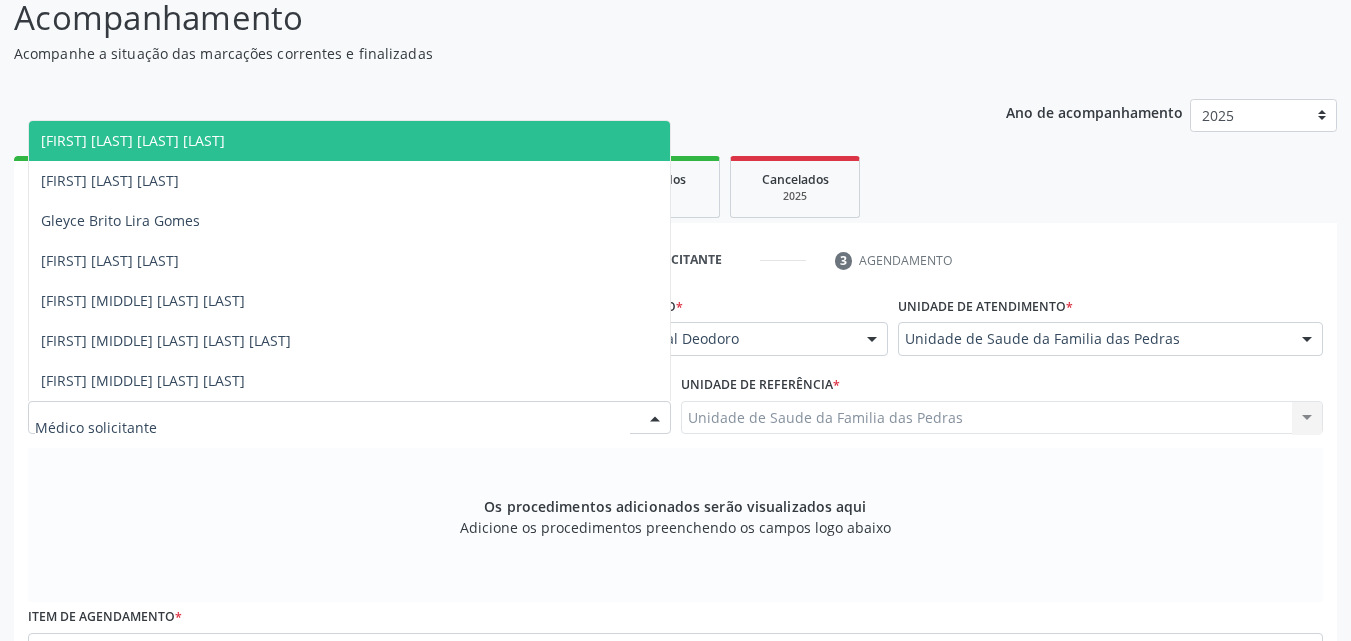 click at bounding box center (655, 419) 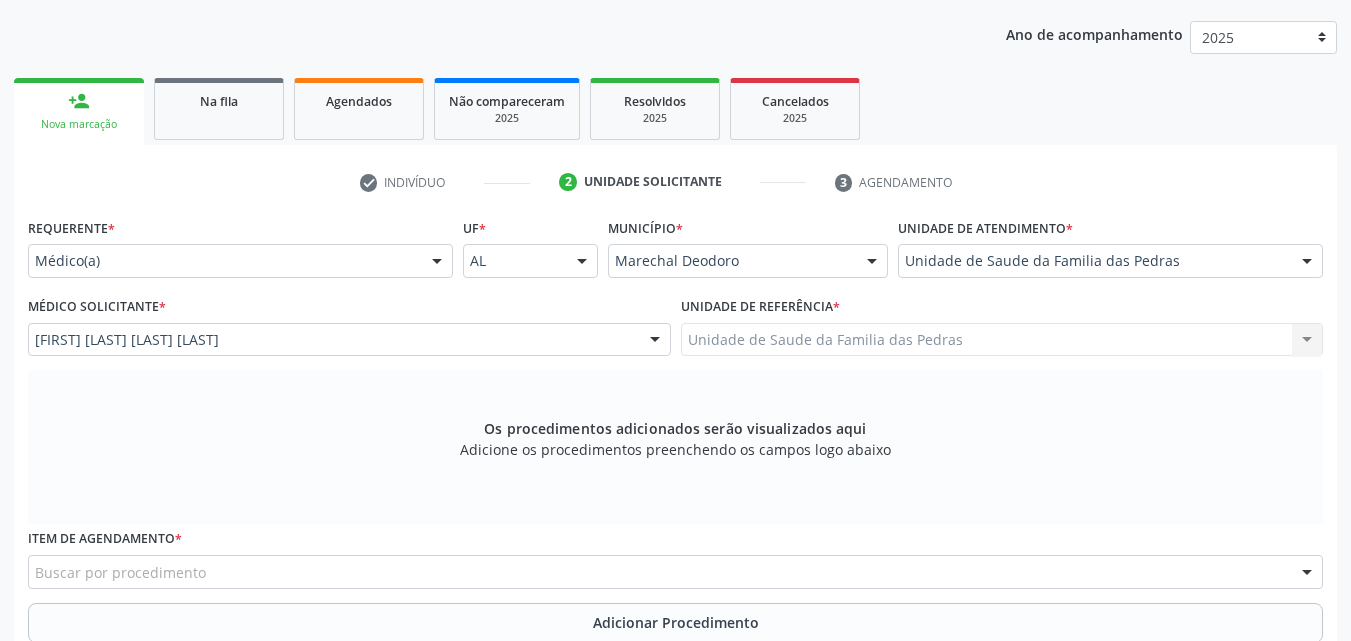 scroll, scrollTop: 271, scrollLeft: 0, axis: vertical 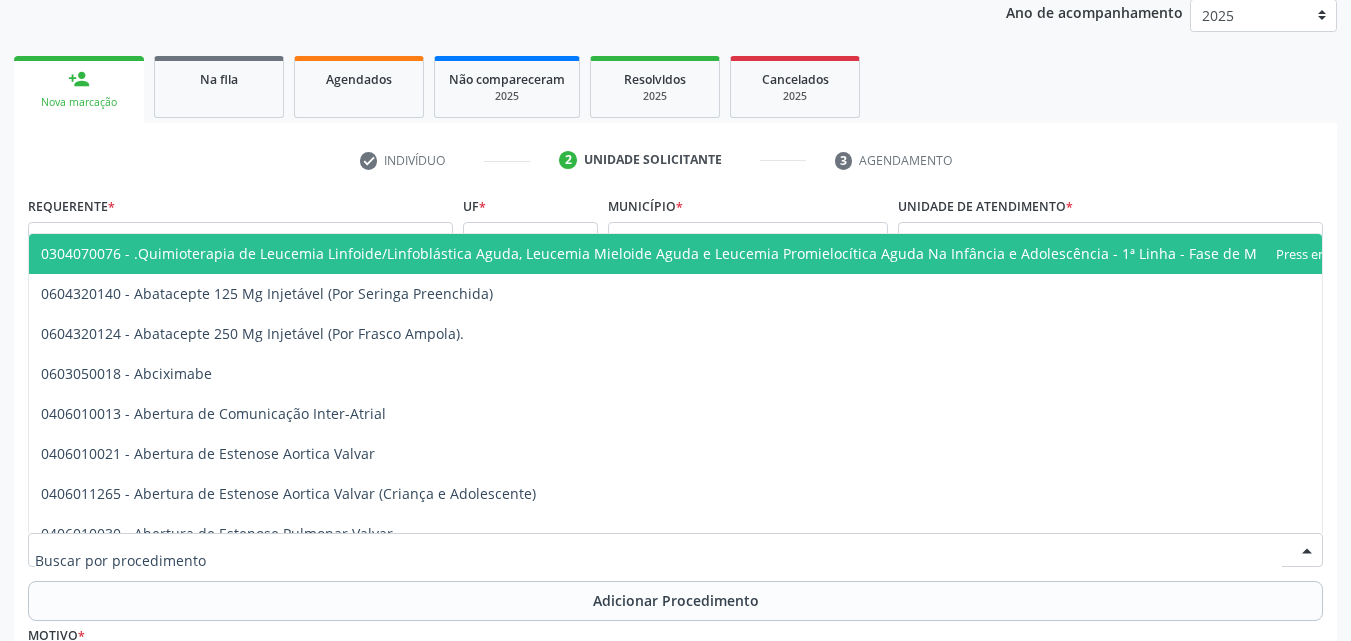click at bounding box center [675, 550] 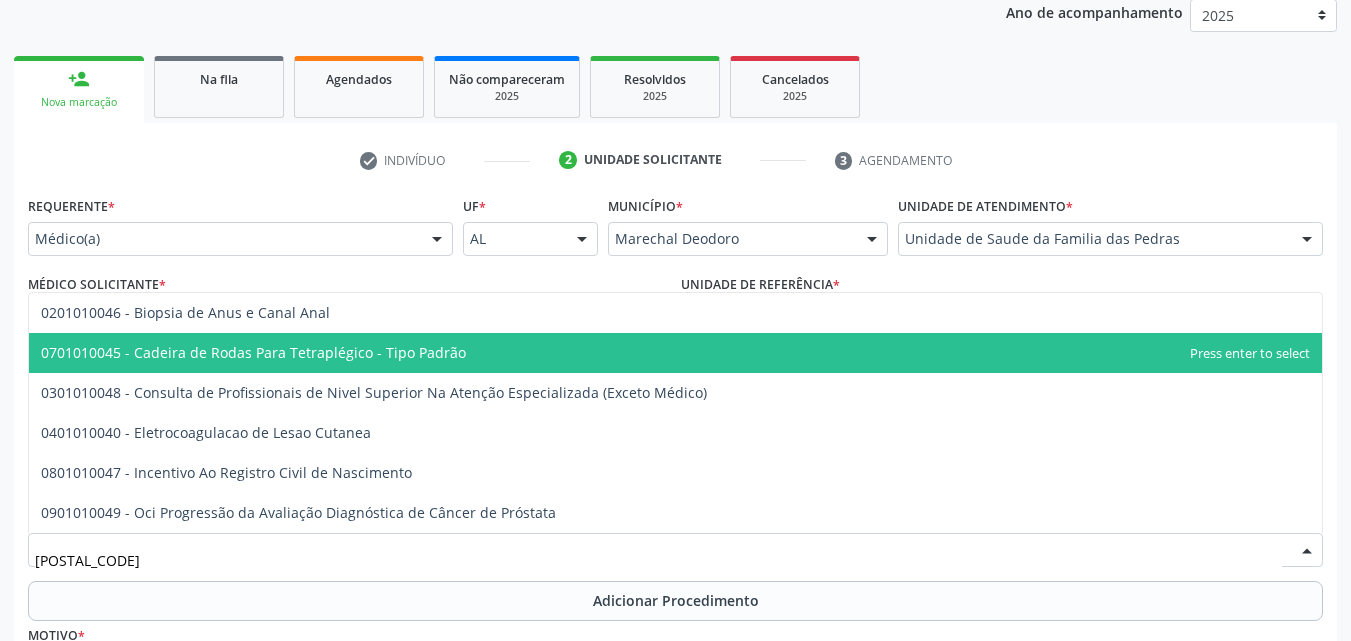 type on "01010048" 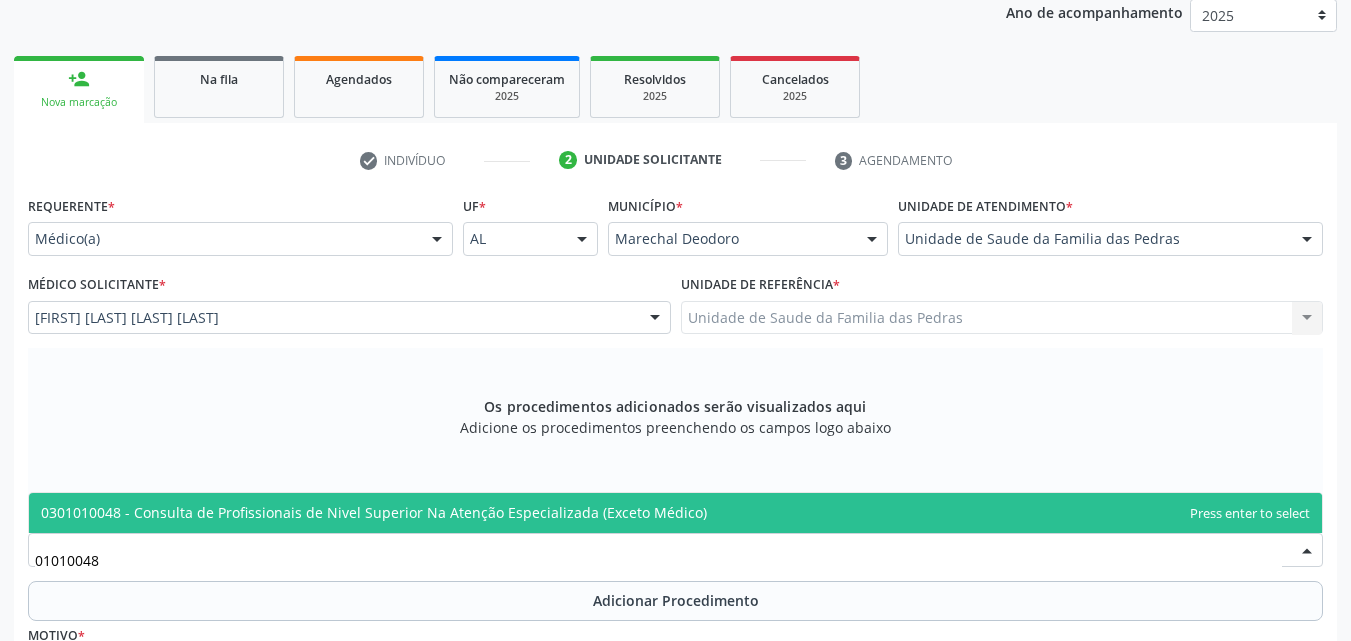 click on "0301010048 - Consulta de Profissionais de Nivel Superior Na Atenção Especializada (Exceto Médico)" at bounding box center (374, 512) 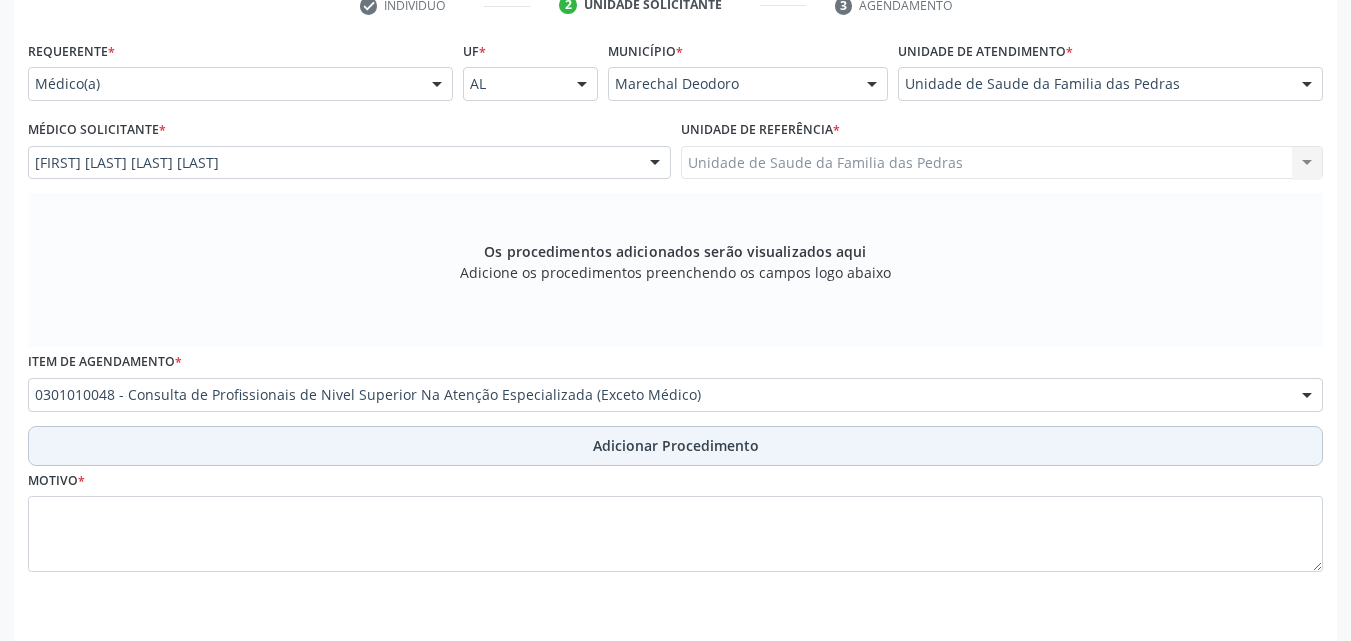 scroll, scrollTop: 471, scrollLeft: 0, axis: vertical 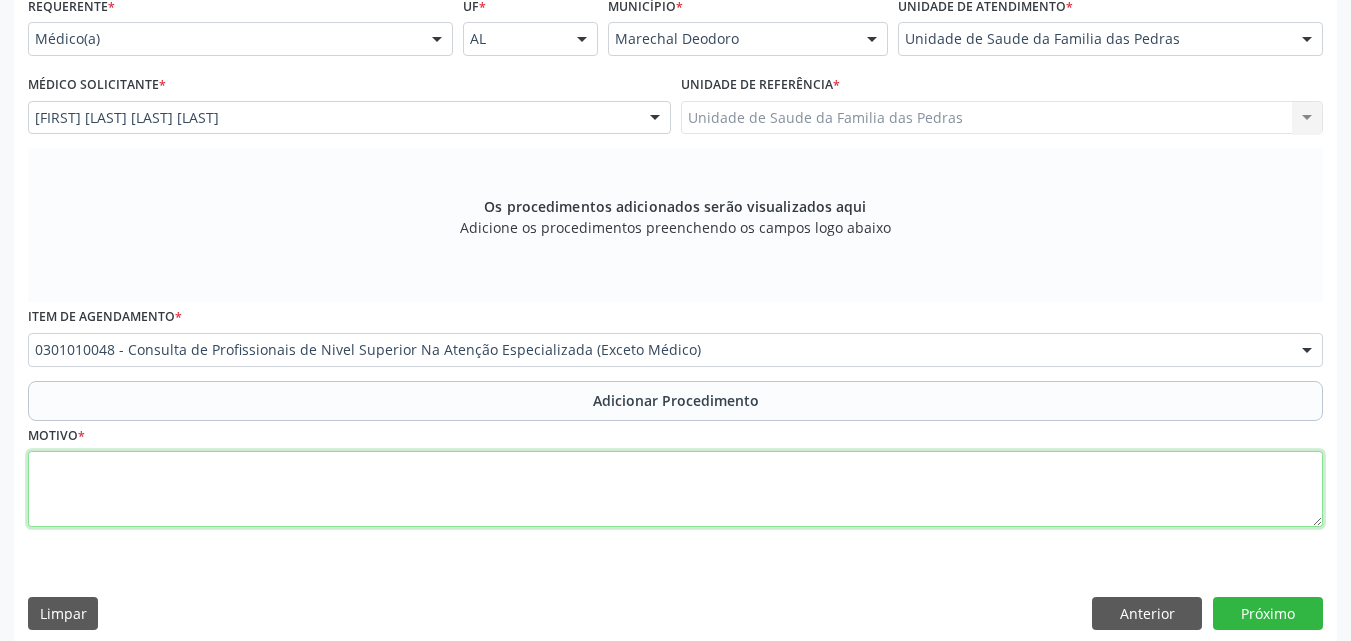 click at bounding box center [675, 489] 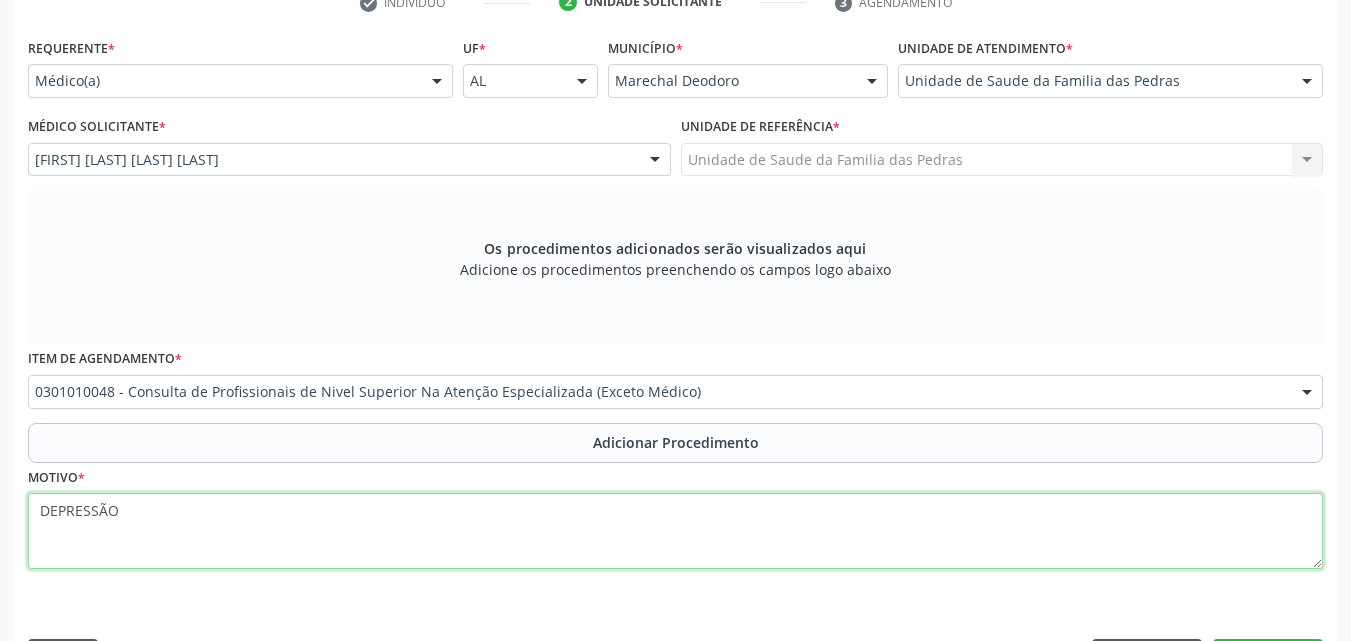 scroll, scrollTop: 488, scrollLeft: 0, axis: vertical 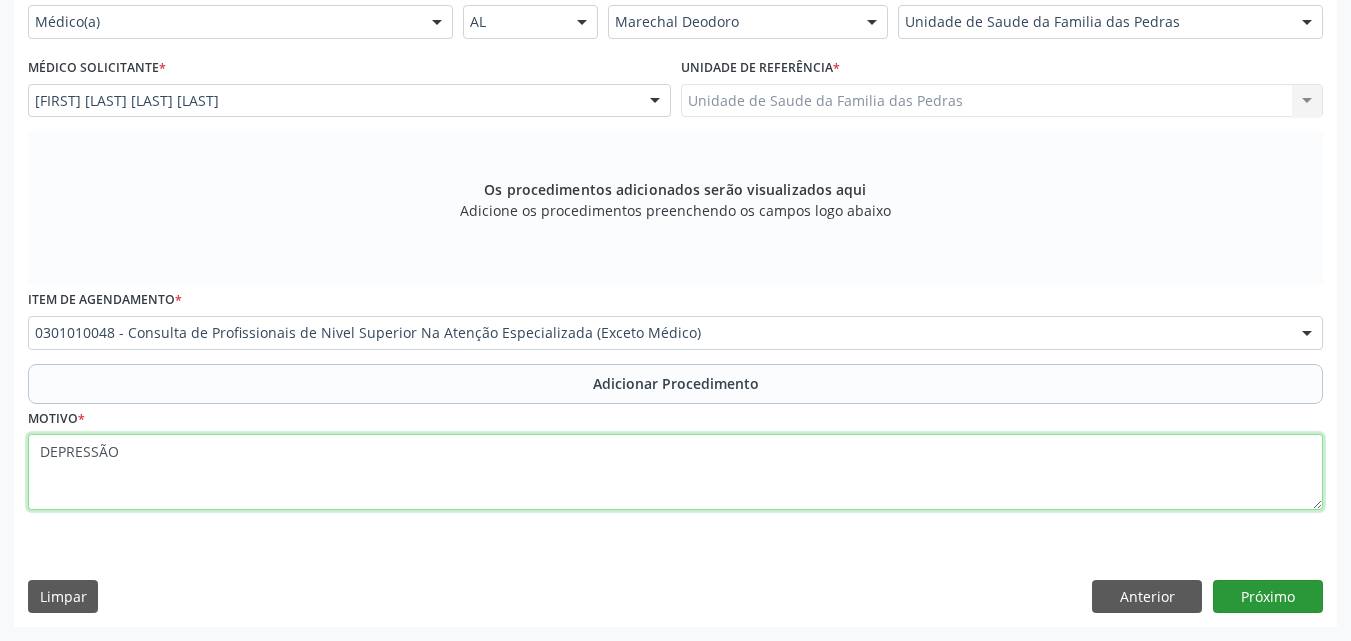 type on "DEPRESSÃO" 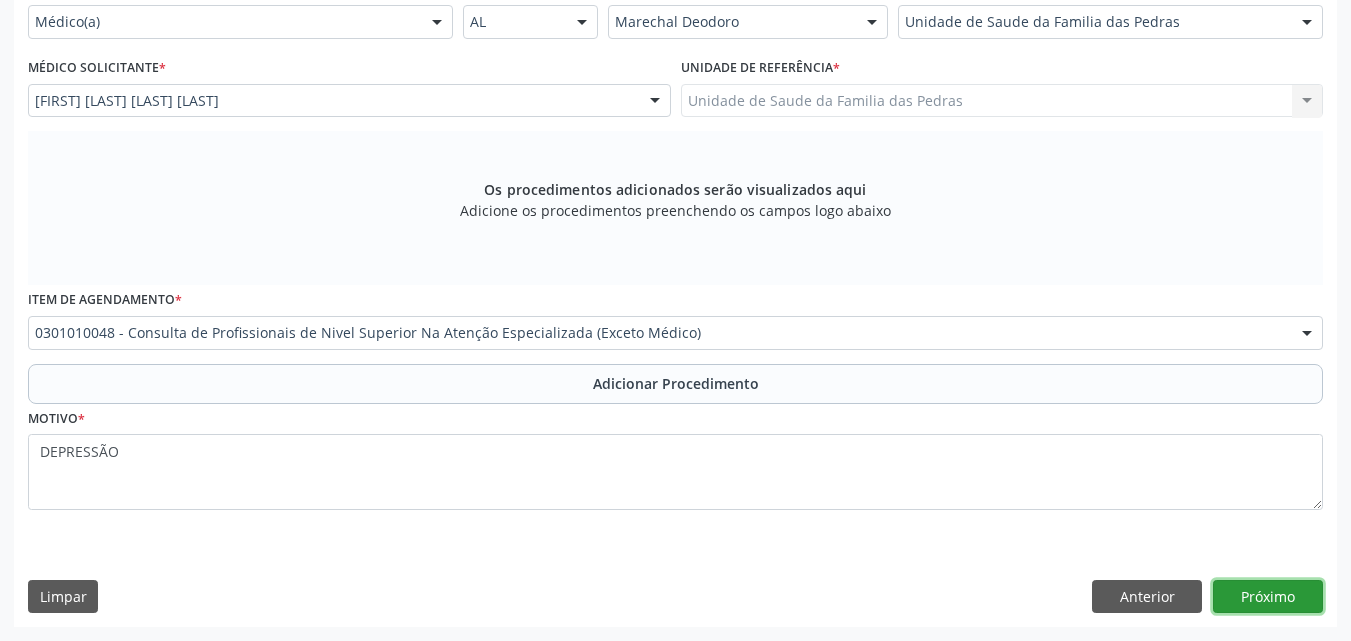 click on "Próximo" at bounding box center (1268, 597) 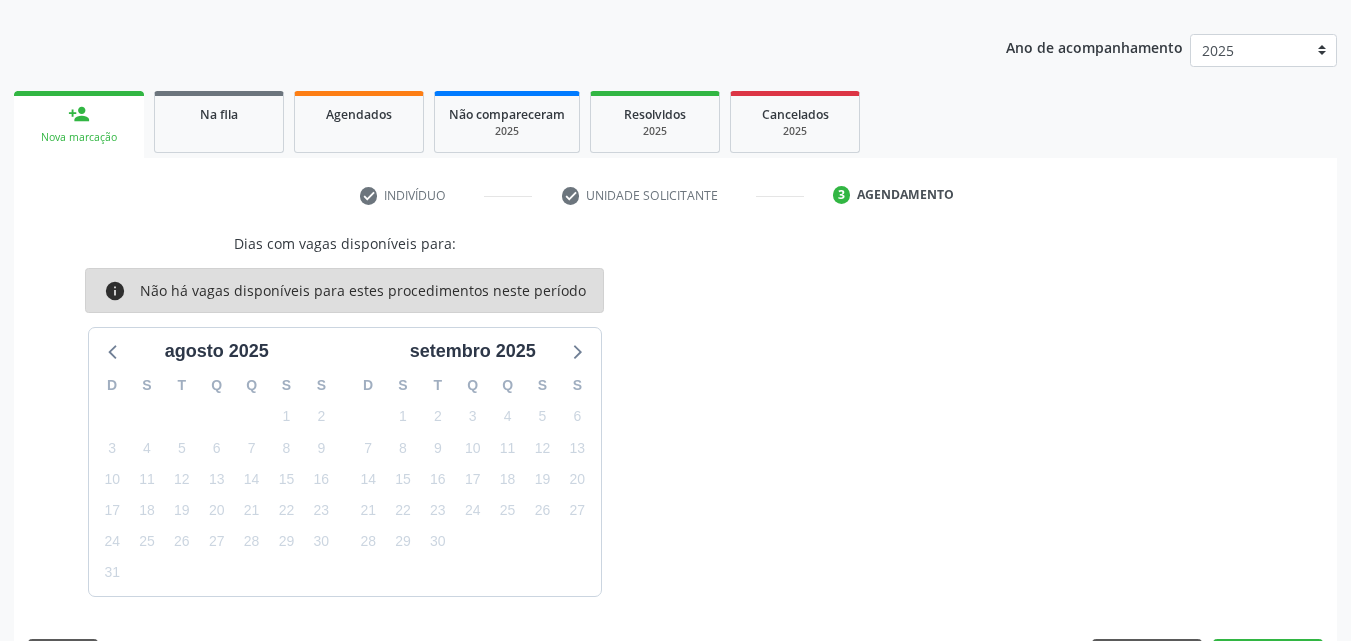 scroll, scrollTop: 295, scrollLeft: 0, axis: vertical 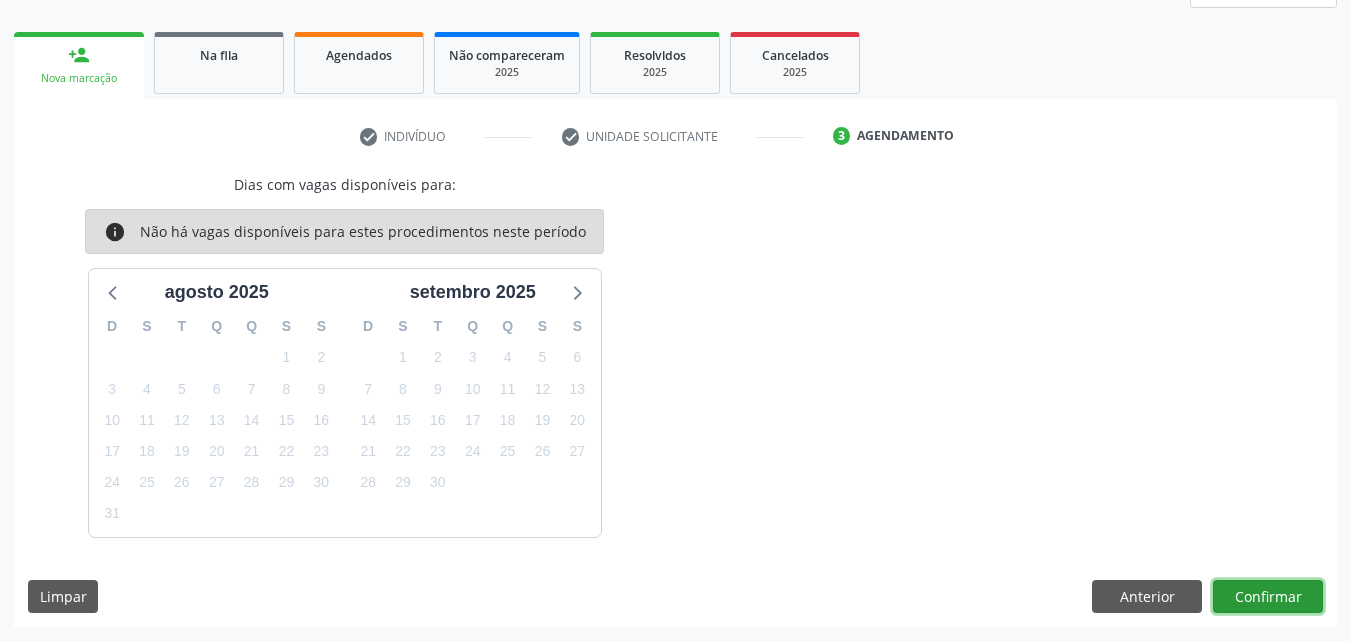 click on "Confirmar" at bounding box center [1268, 597] 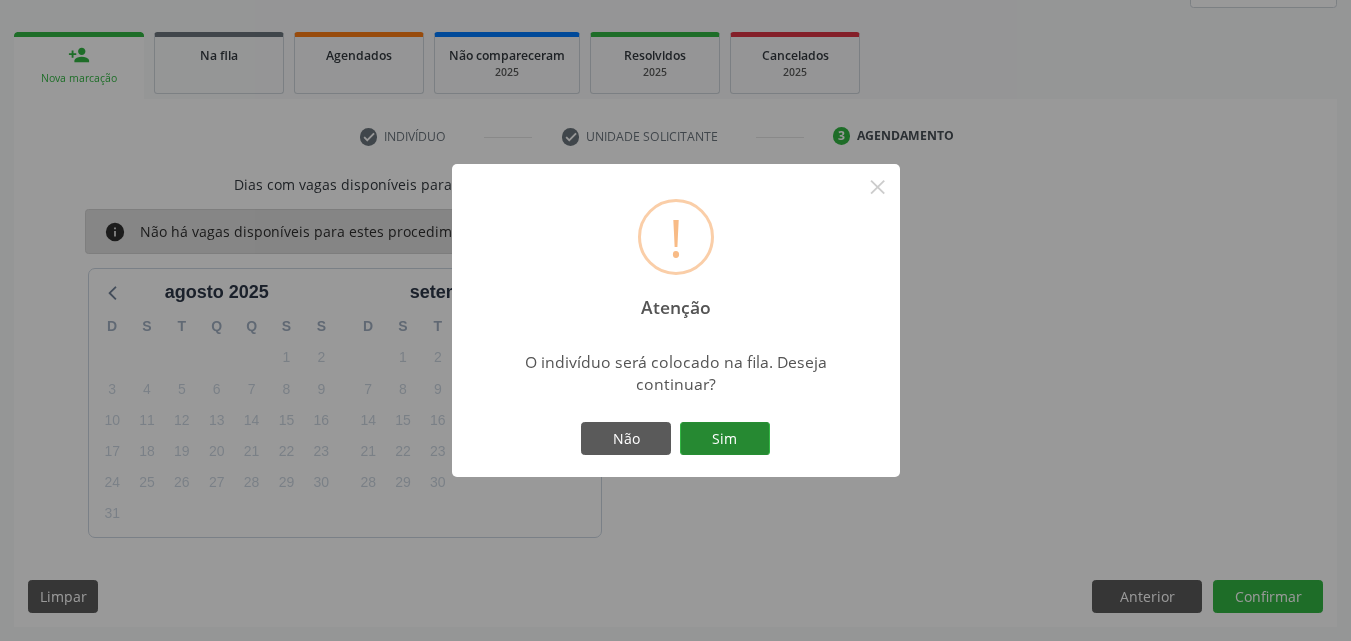 click on "Sim" at bounding box center (725, 439) 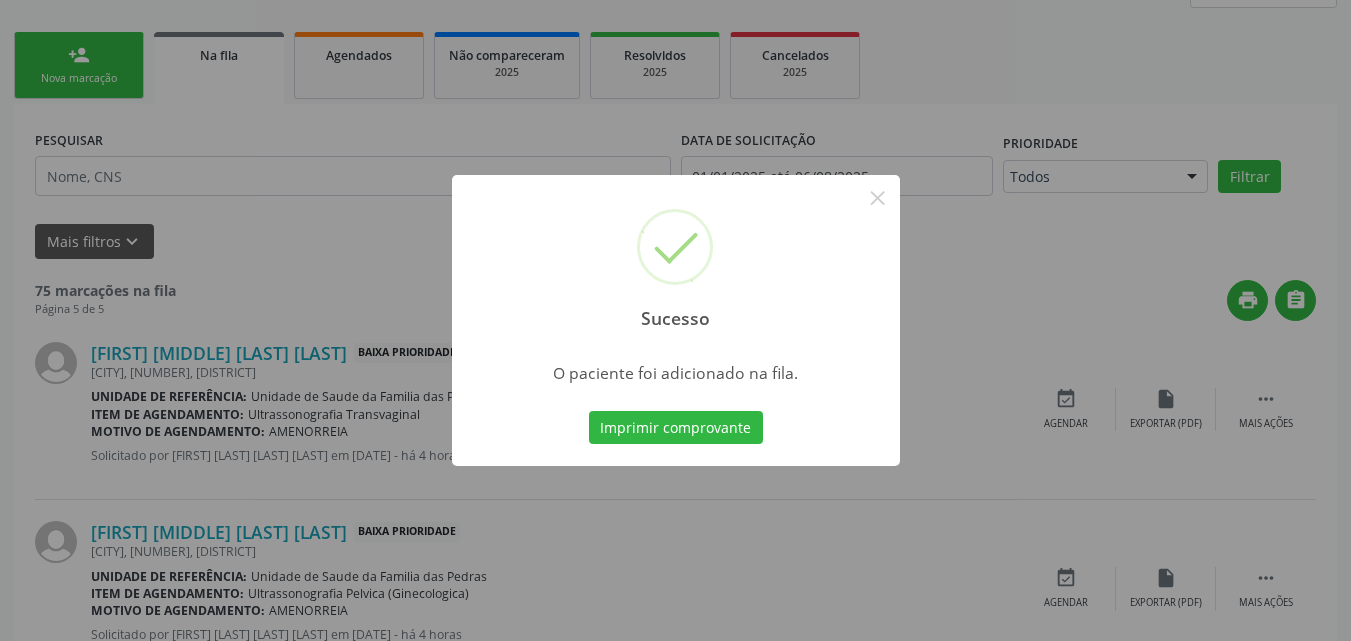 scroll, scrollTop: 54, scrollLeft: 0, axis: vertical 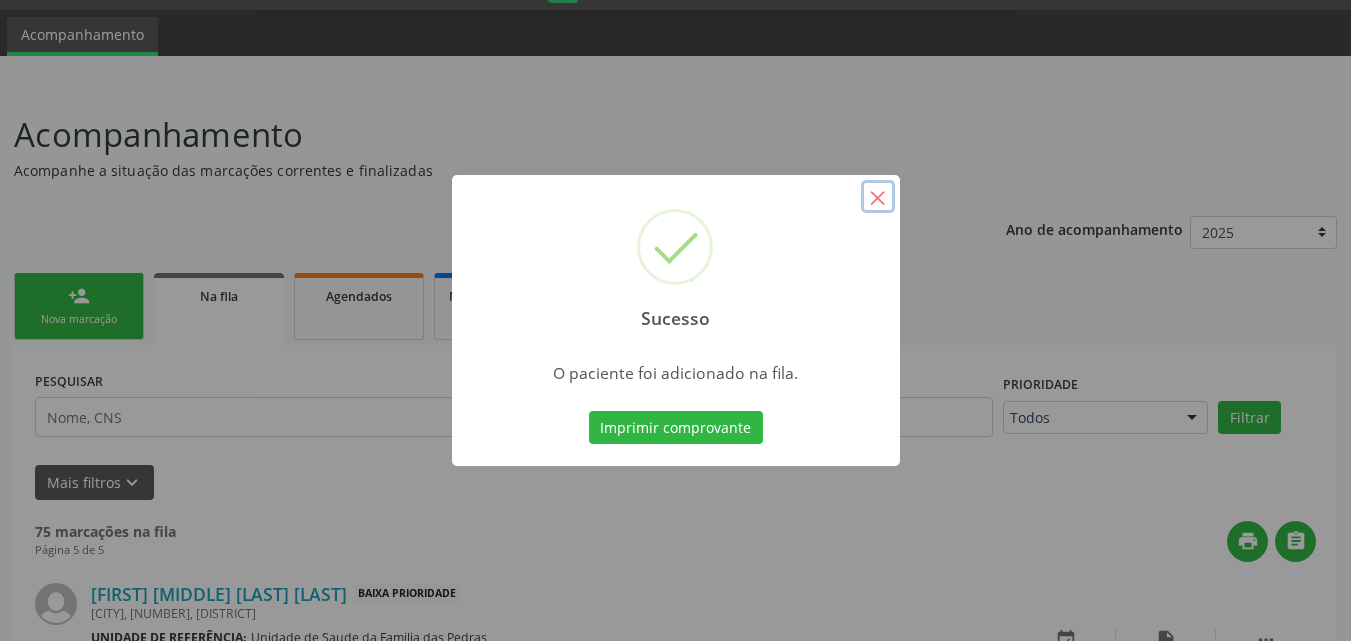 click on "×" at bounding box center [878, 197] 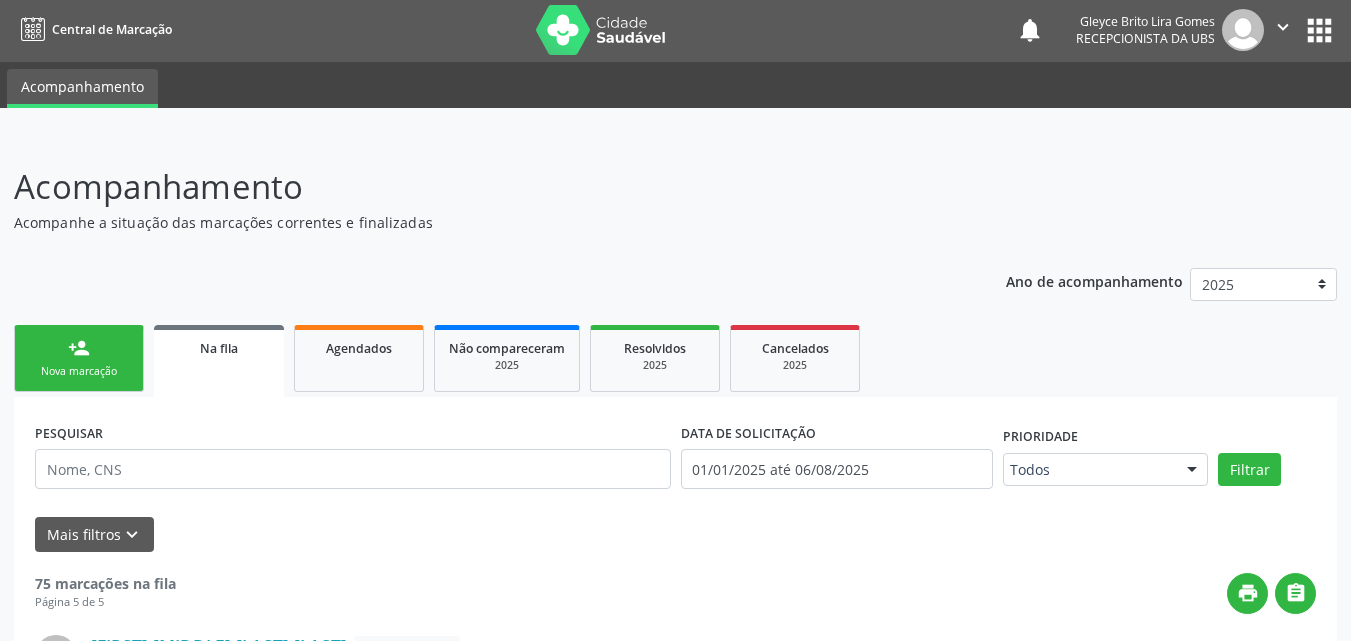 scroll, scrollTop: 0, scrollLeft: 0, axis: both 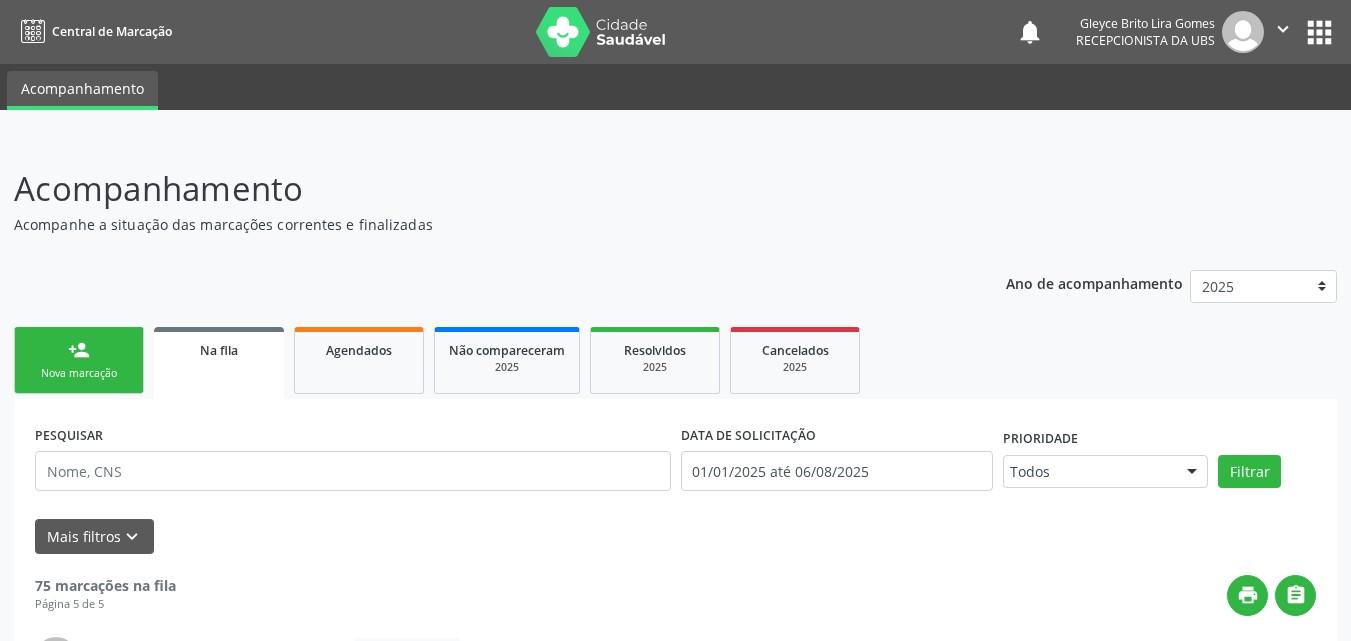 click on "person_add
Nova marcação" at bounding box center [79, 360] 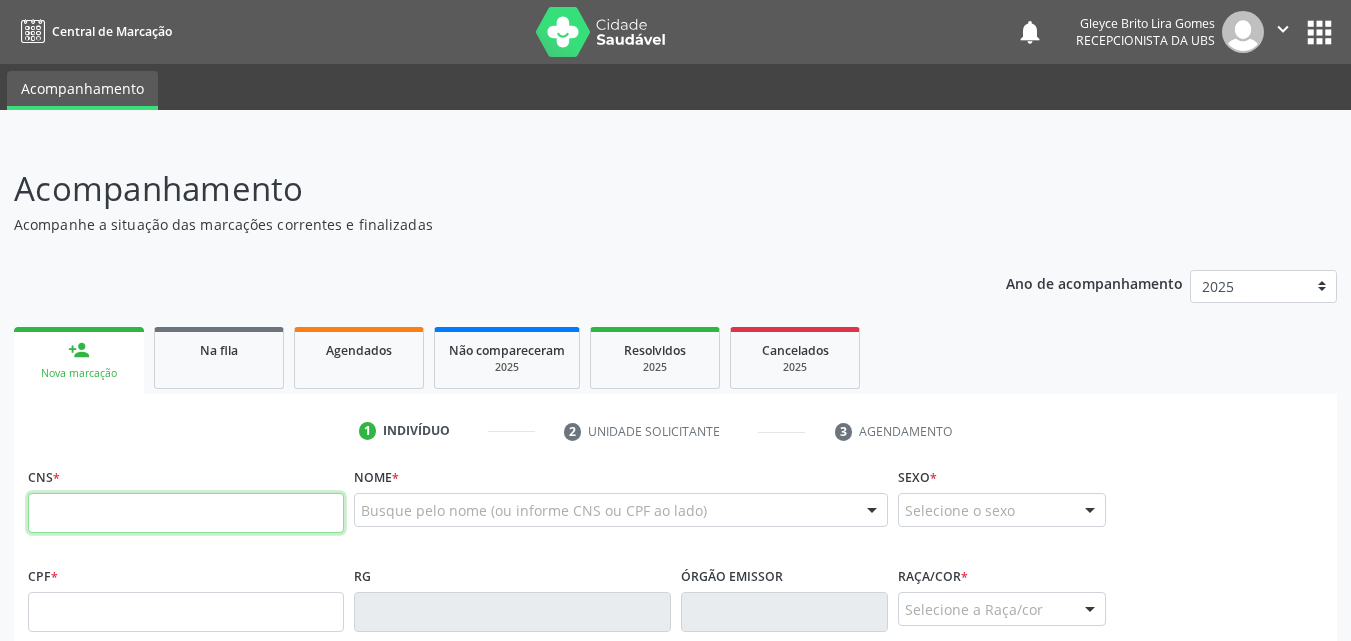 click at bounding box center [186, 513] 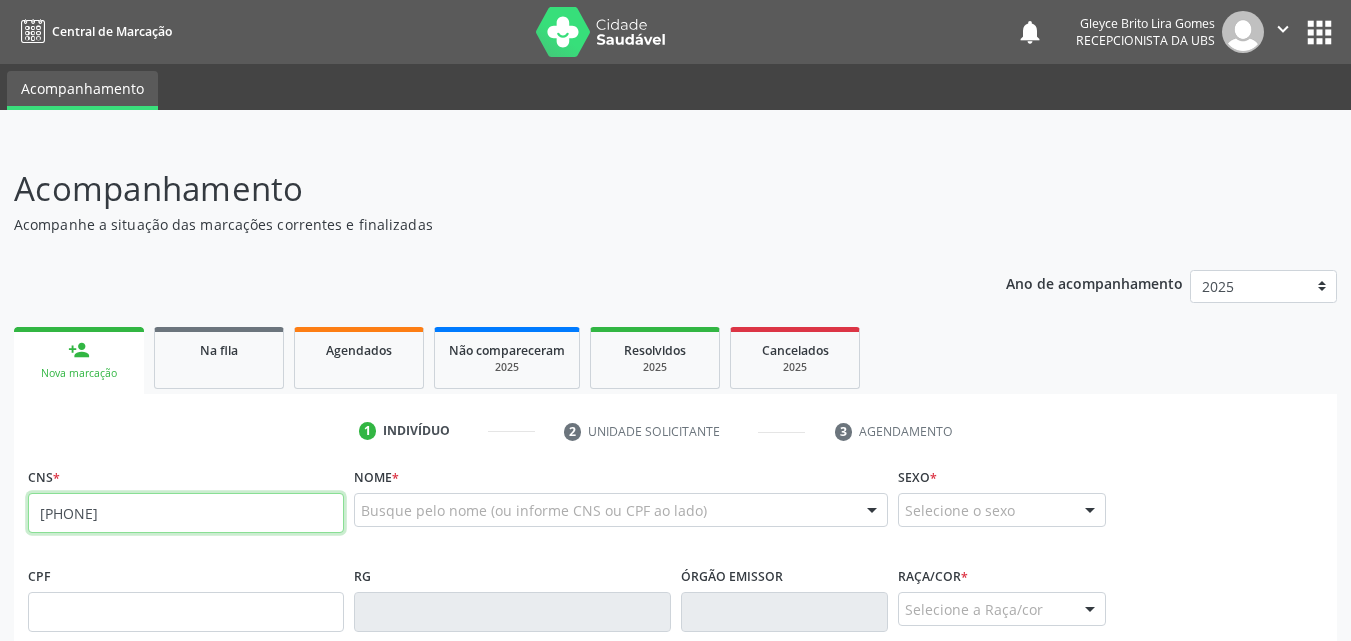 type on "[PHONE]" 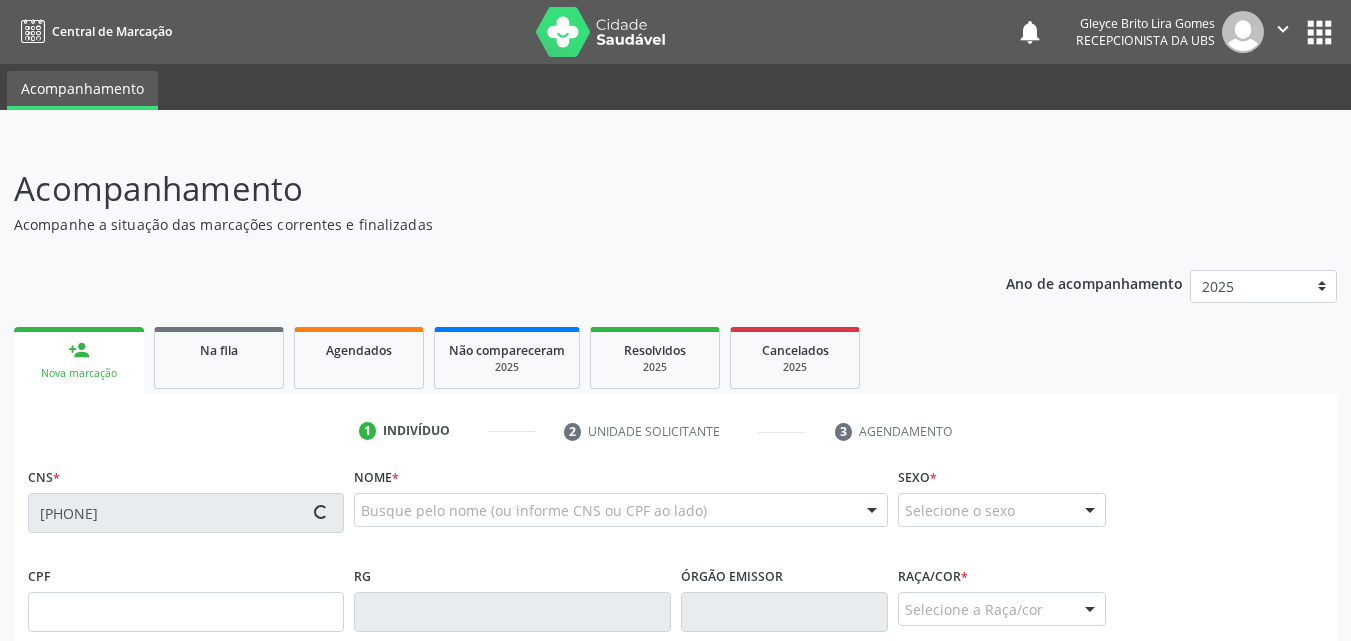 type on "[CPF]" 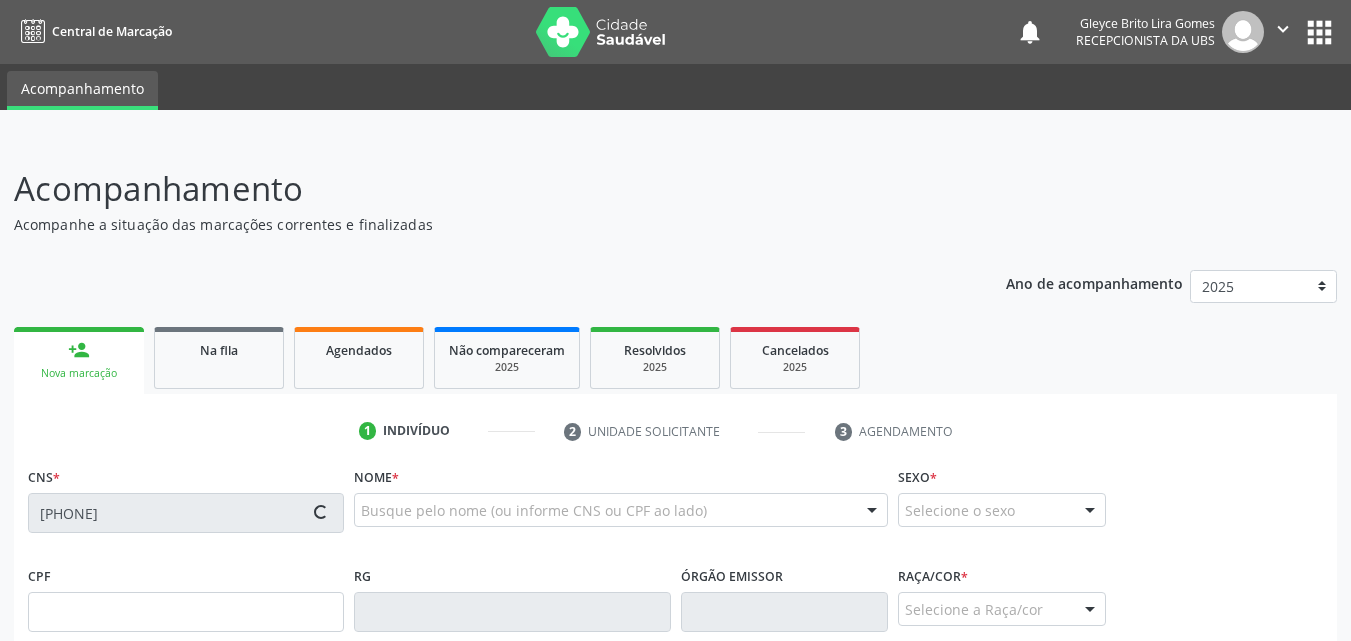 type on "[DATE]" 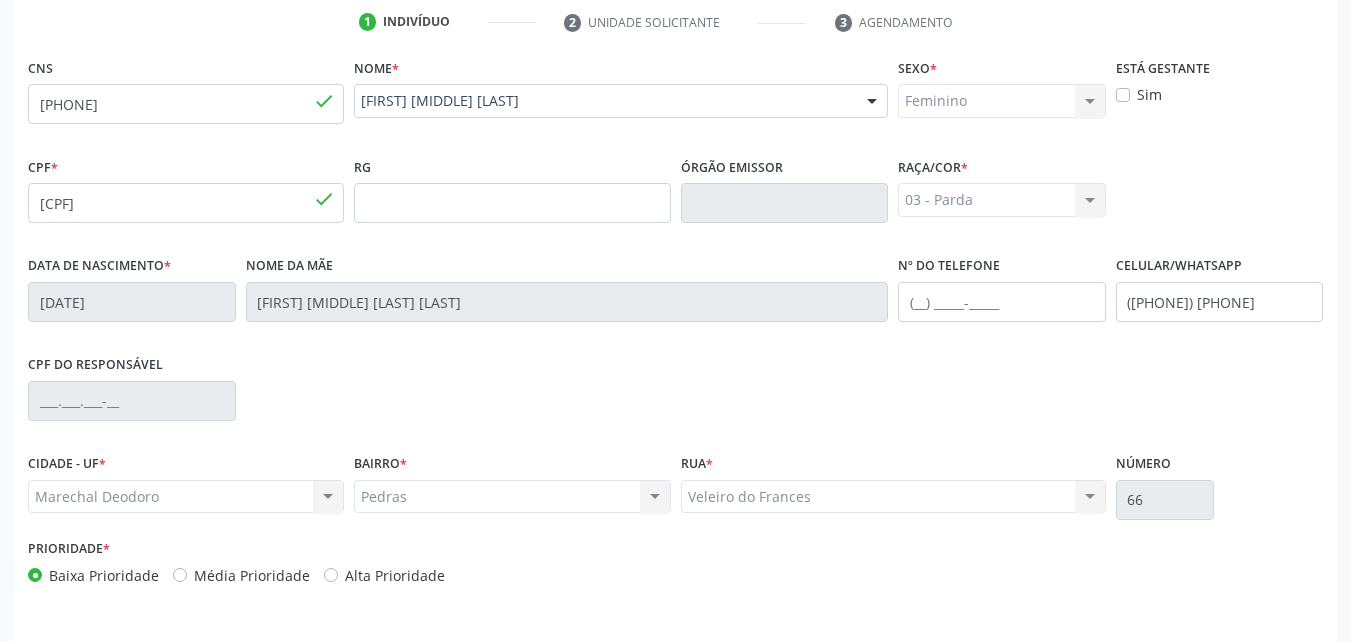scroll, scrollTop: 471, scrollLeft: 0, axis: vertical 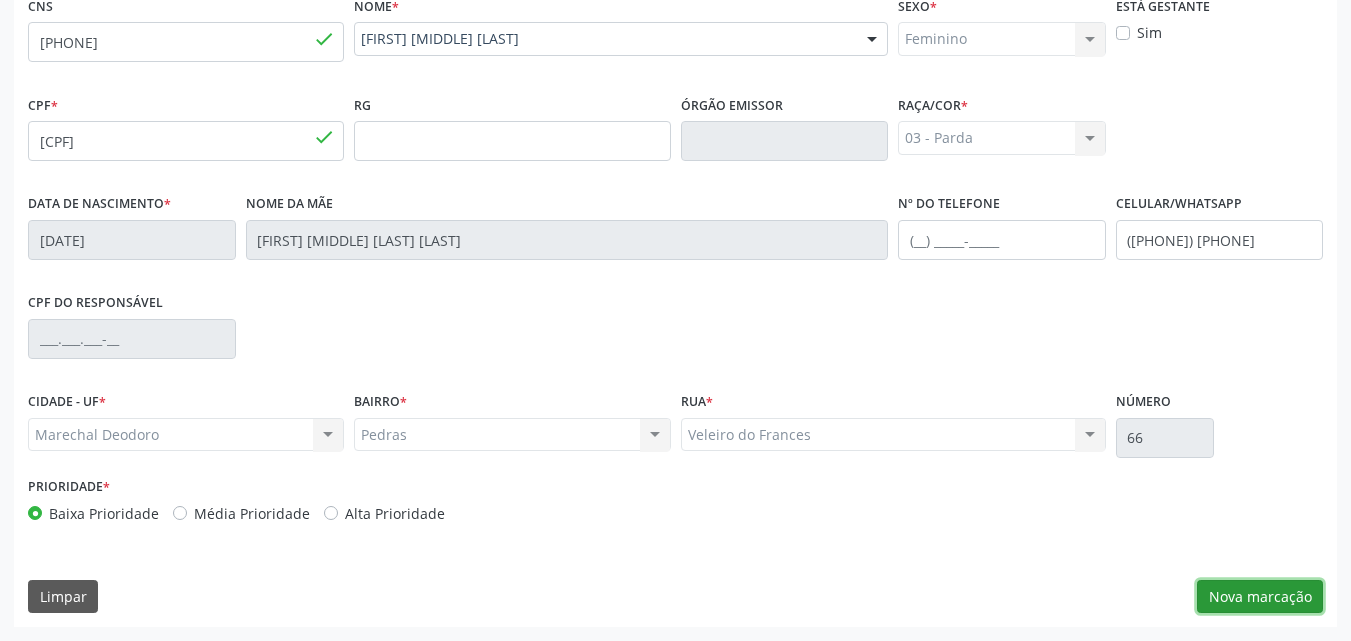 click on "Nova marcação" at bounding box center (1260, 597) 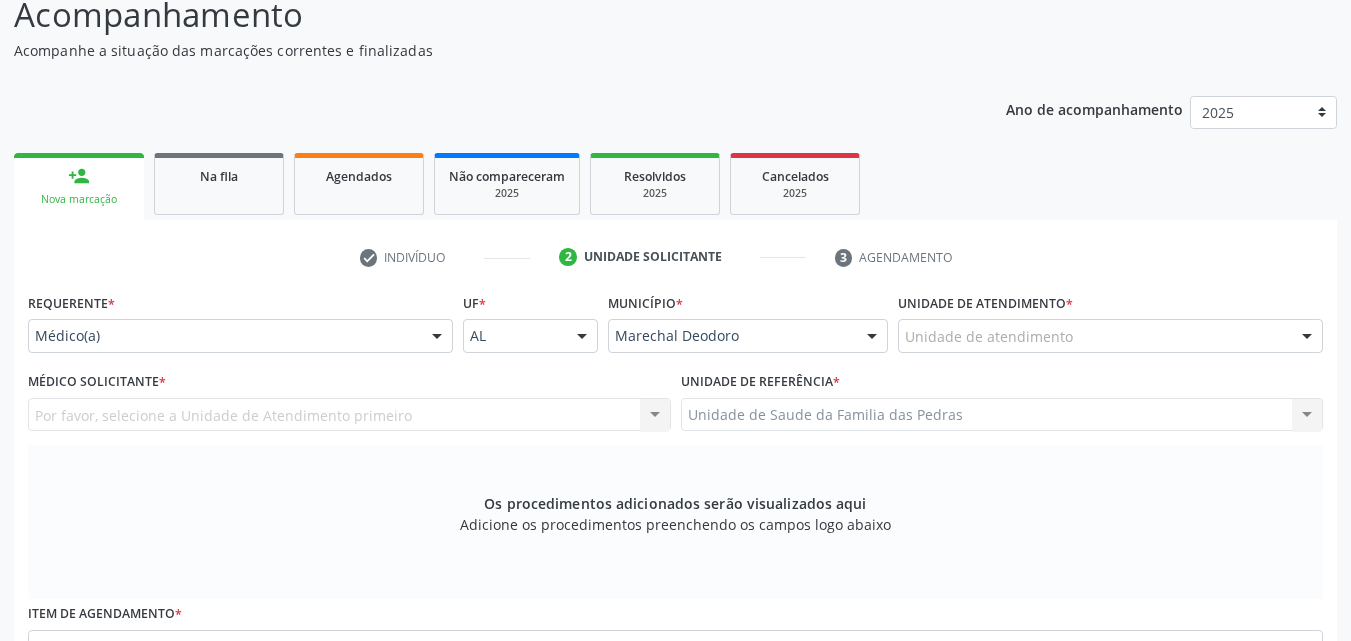 scroll, scrollTop: 171, scrollLeft: 0, axis: vertical 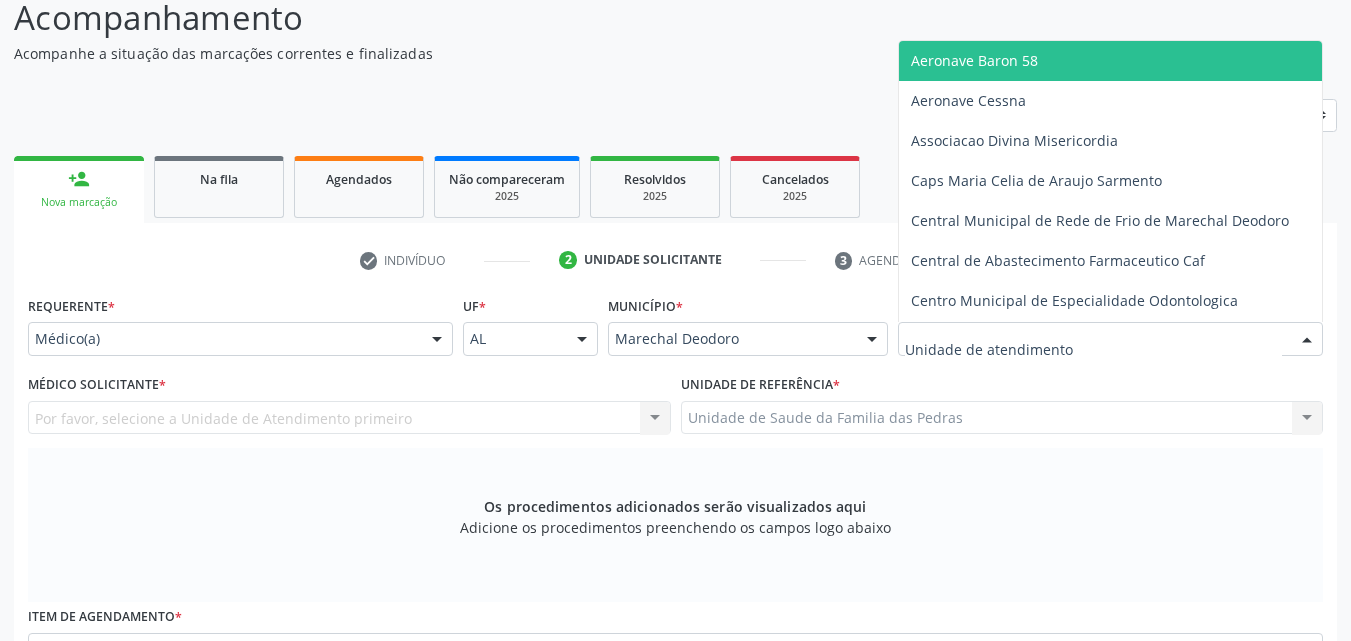 click at bounding box center [1110, 339] 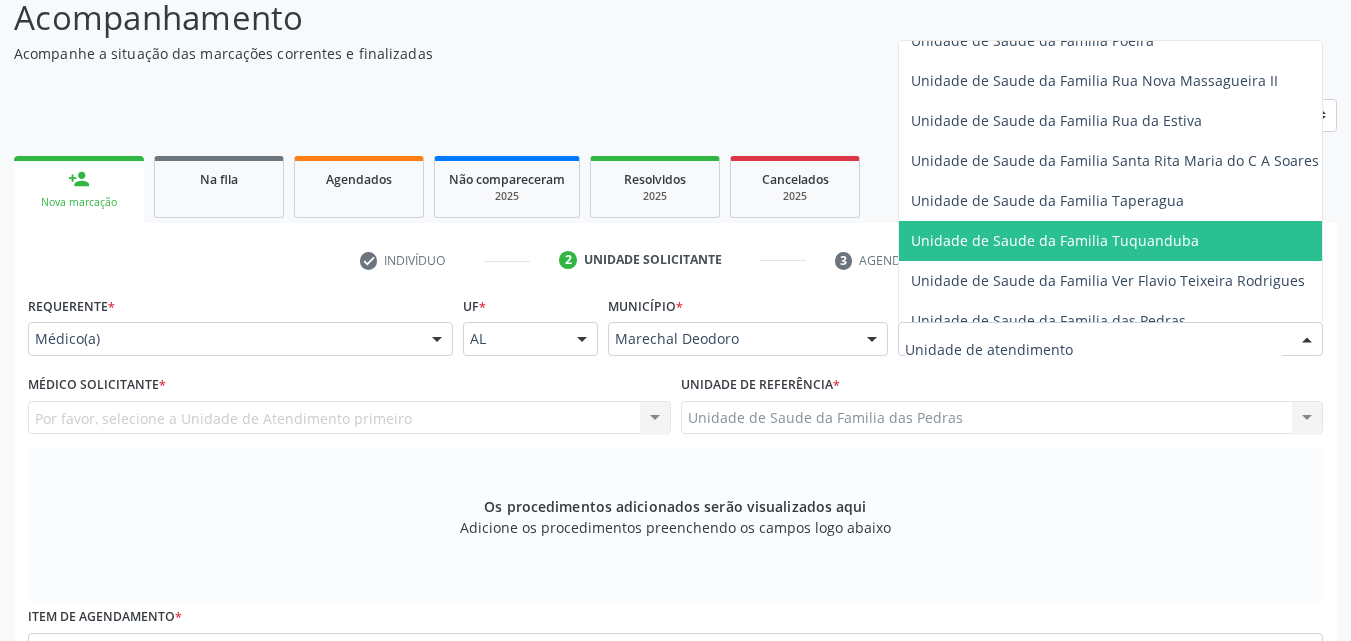 scroll, scrollTop: 1400, scrollLeft: 0, axis: vertical 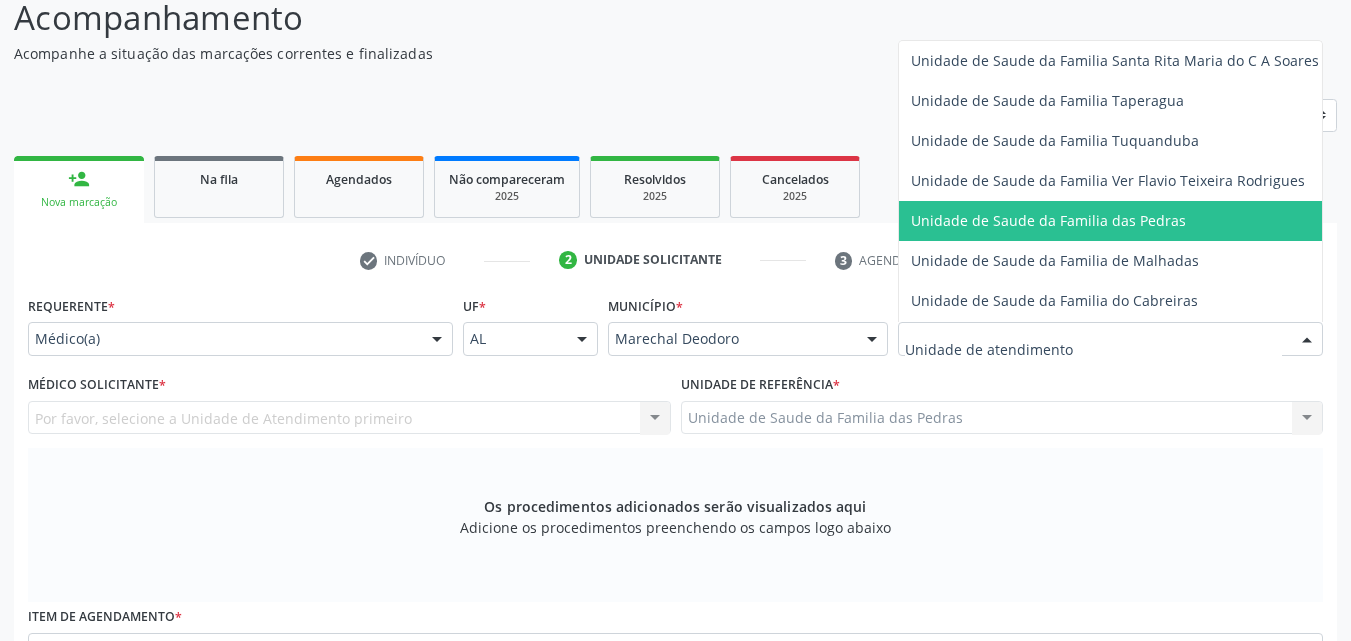 click on "Unidade de Saude da Familia das Pedras" at bounding box center (1048, 220) 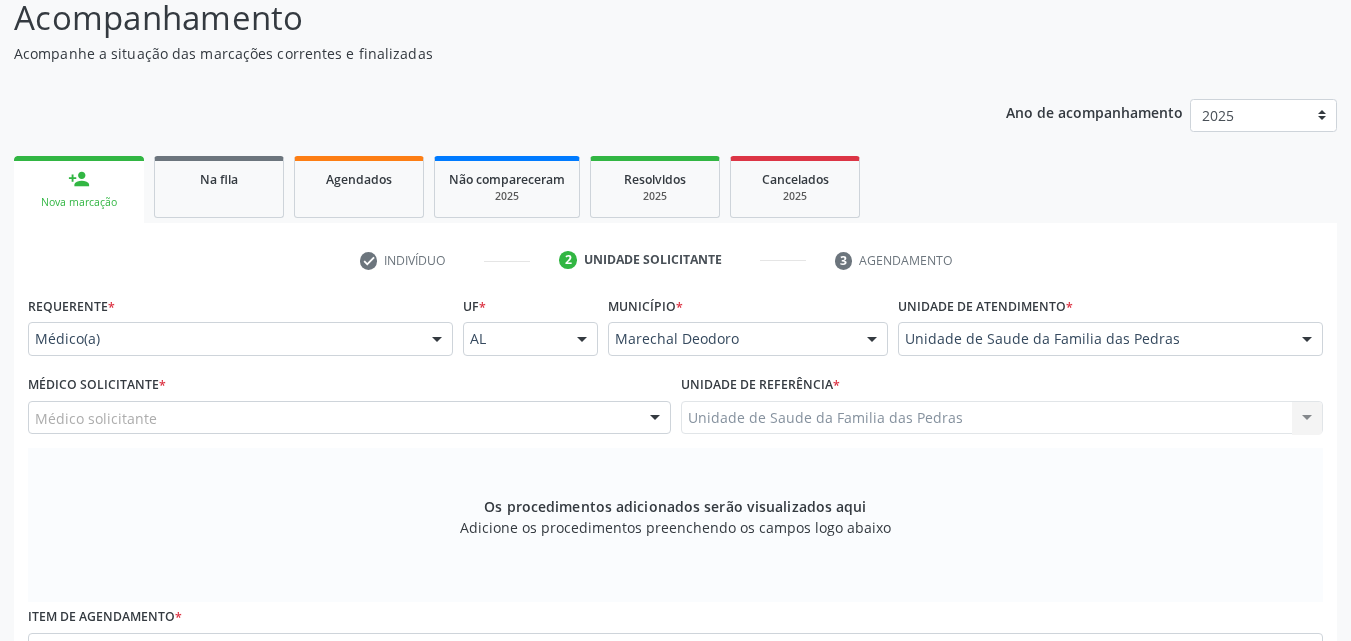 click on "Médico solicitante" at bounding box center [349, 418] 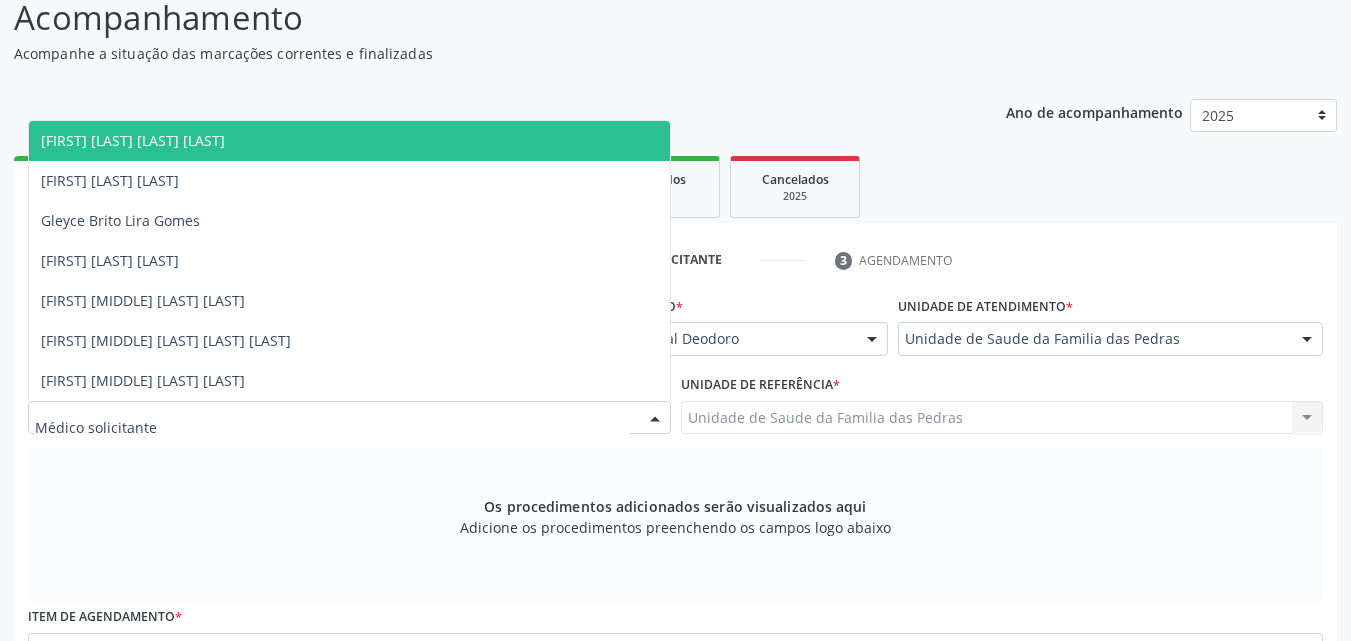 click on "[FIRST] [LAST] [LAST] [LAST]" at bounding box center [349, 141] 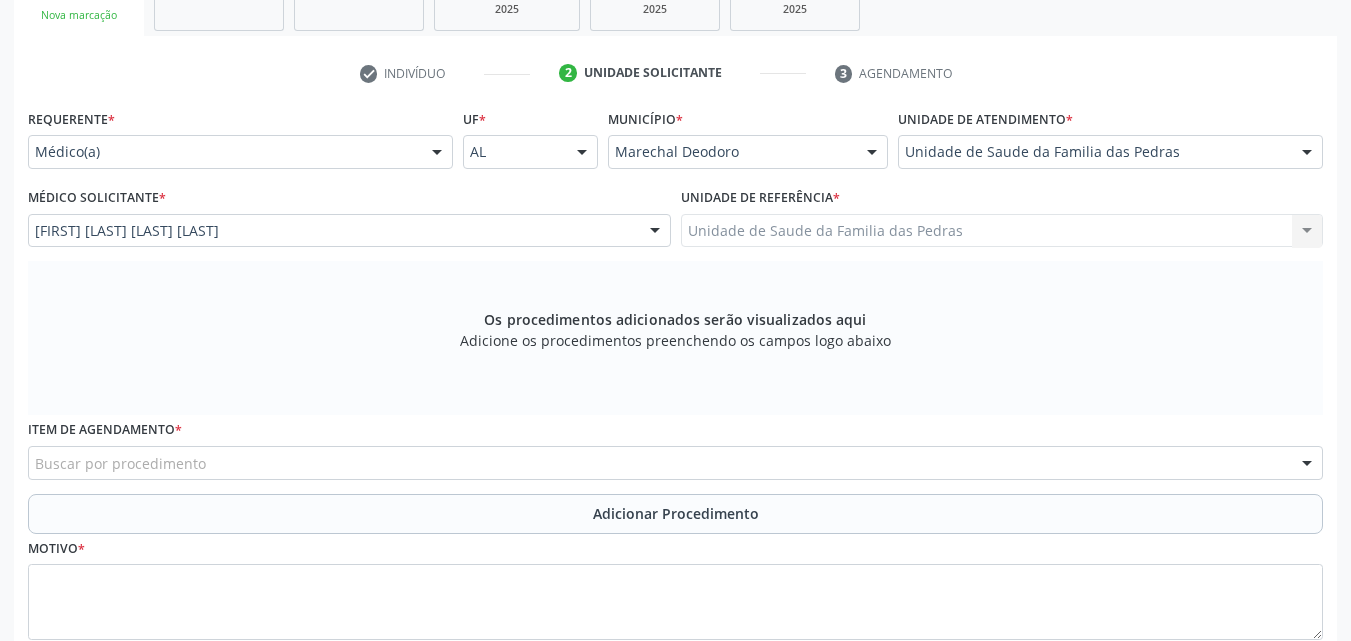 scroll, scrollTop: 371, scrollLeft: 0, axis: vertical 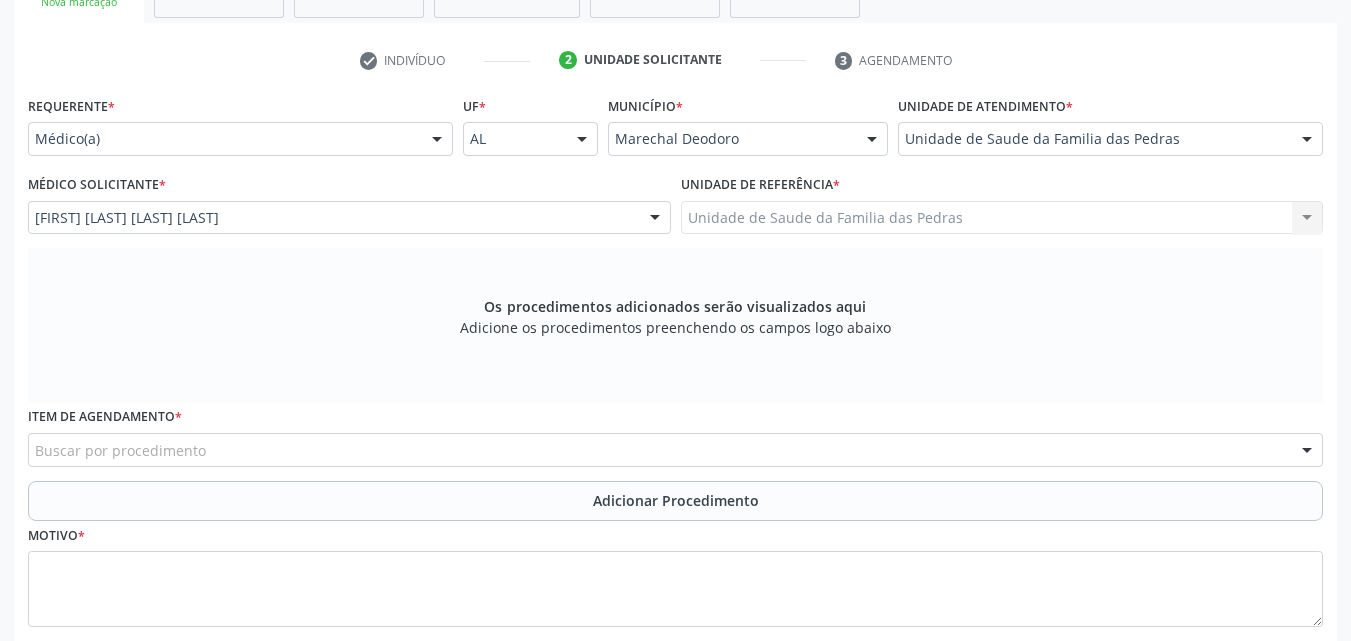 click on "Buscar por procedimento" at bounding box center (675, 450) 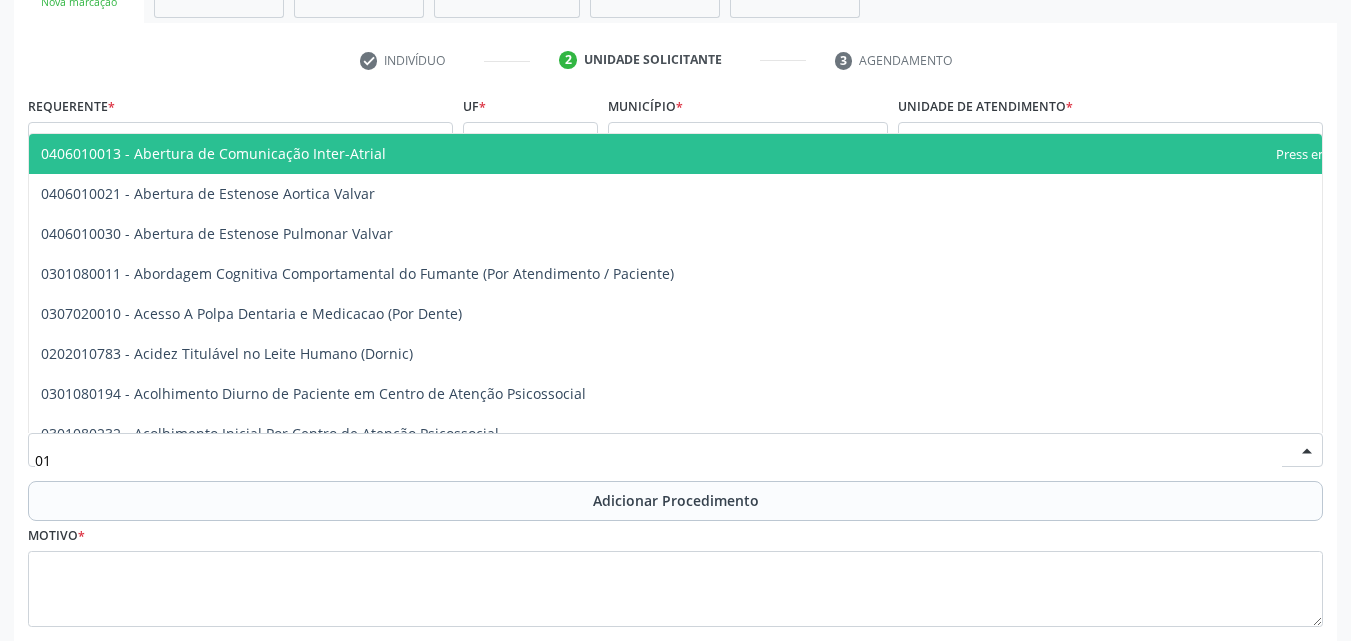 type on "0" 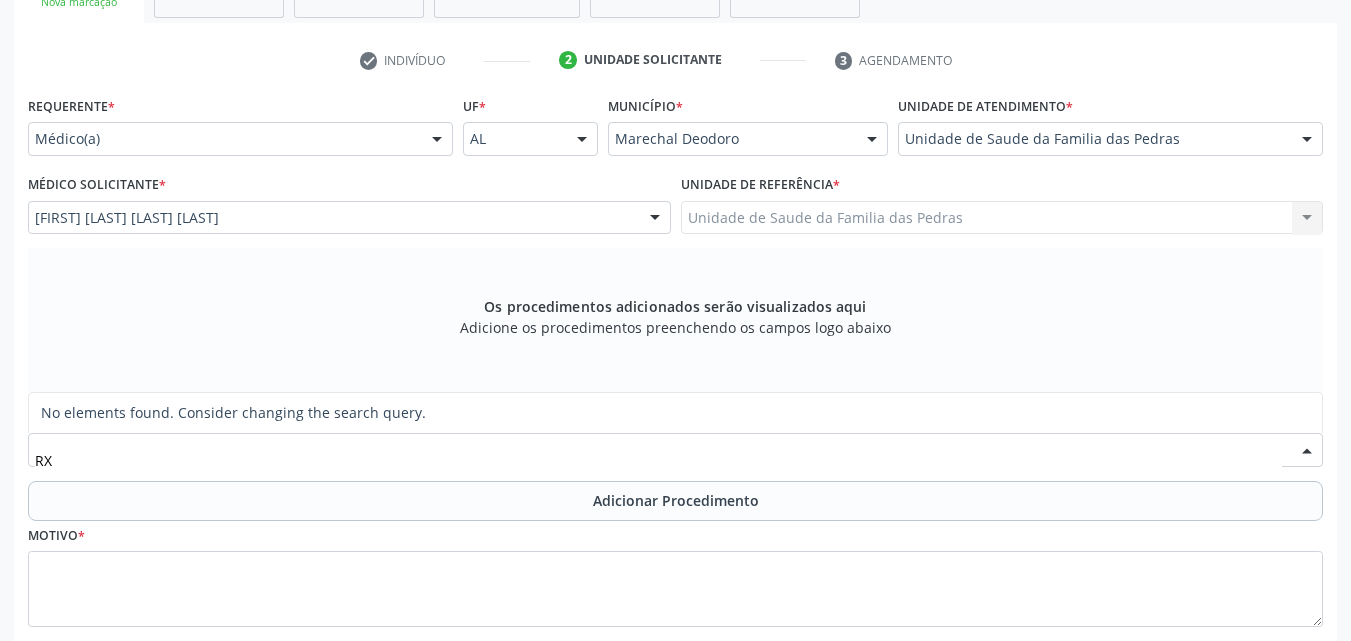 type on "R" 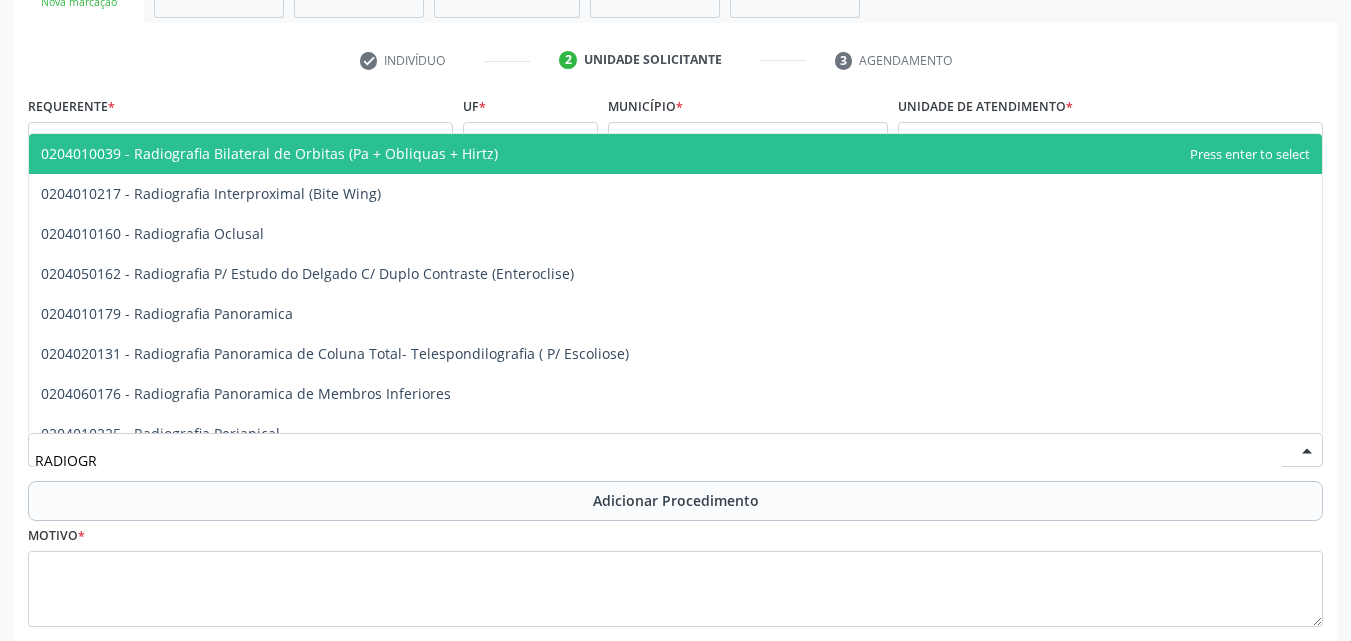 type on "RADIOGRA" 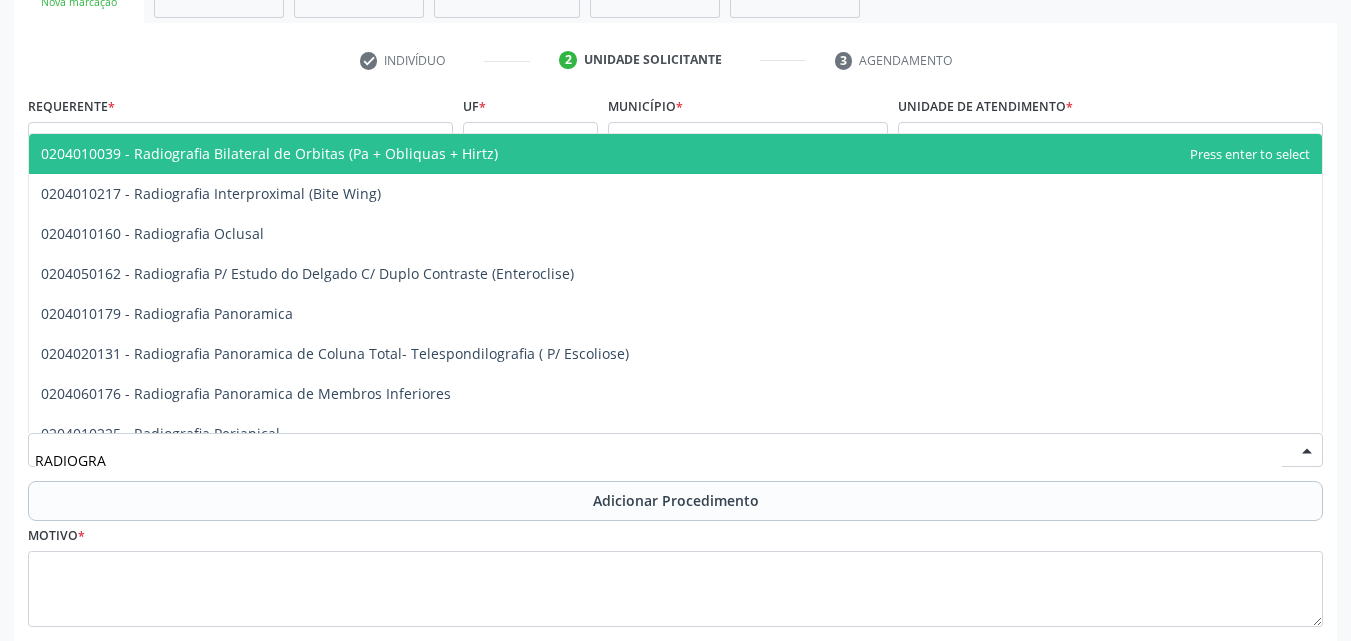 scroll, scrollTop: 471, scrollLeft: 0, axis: vertical 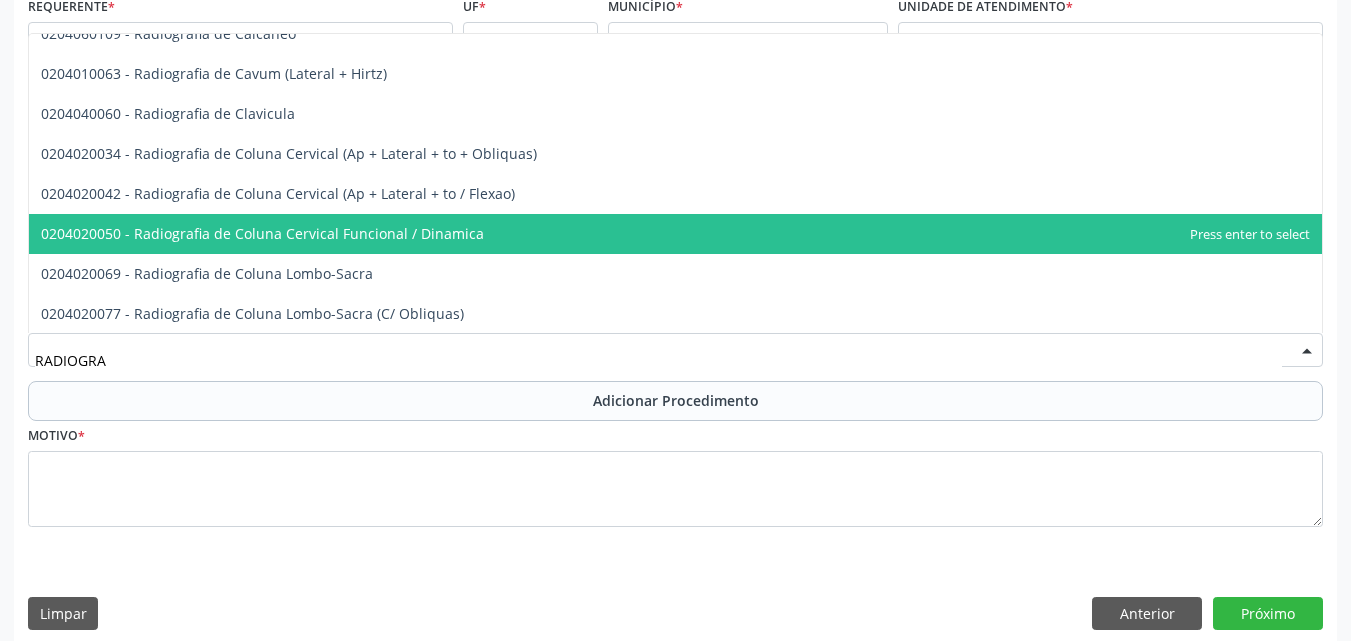 click on "0204020050 - Radiografia de Coluna Cervical Funcional / Dinamica" at bounding box center [262, 233] 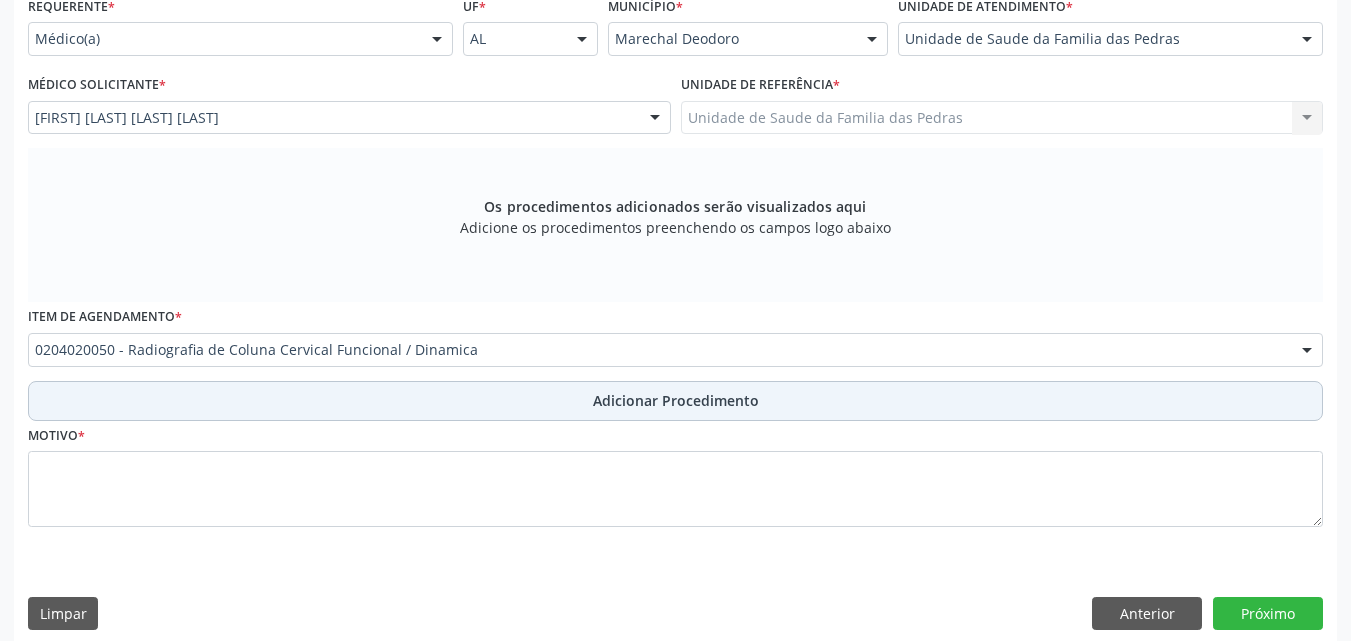 click on "Adicionar Procedimento" at bounding box center (675, 401) 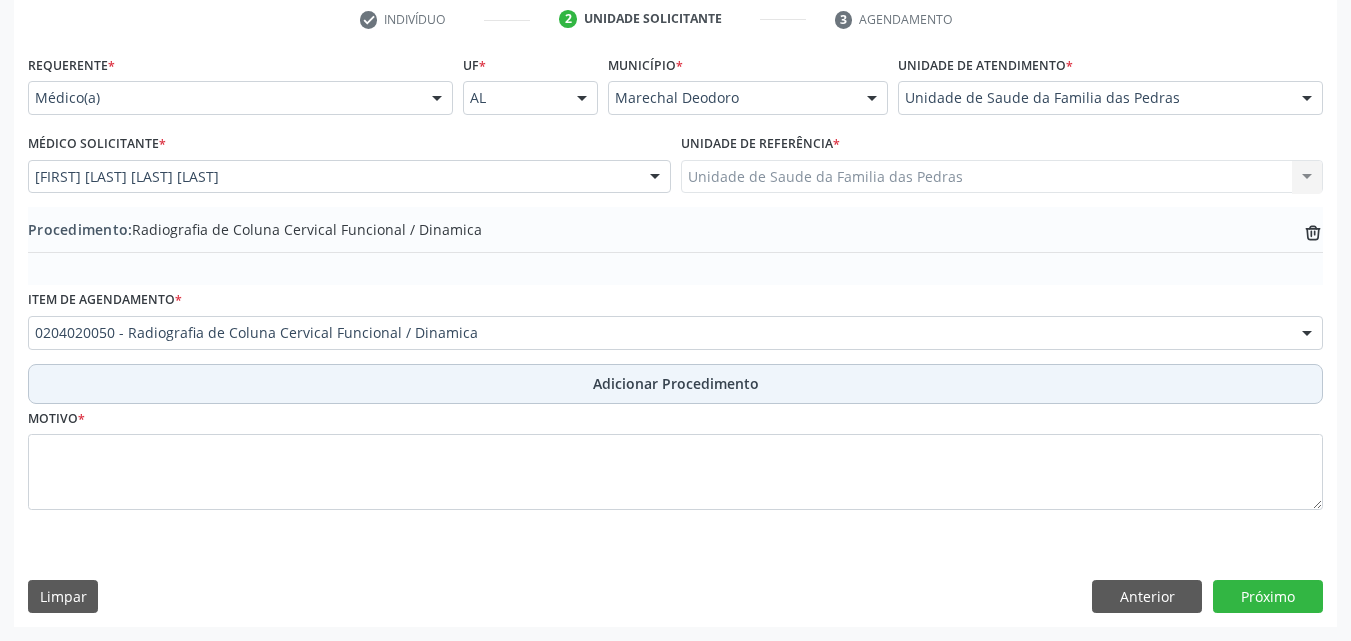 scroll, scrollTop: 412, scrollLeft: 0, axis: vertical 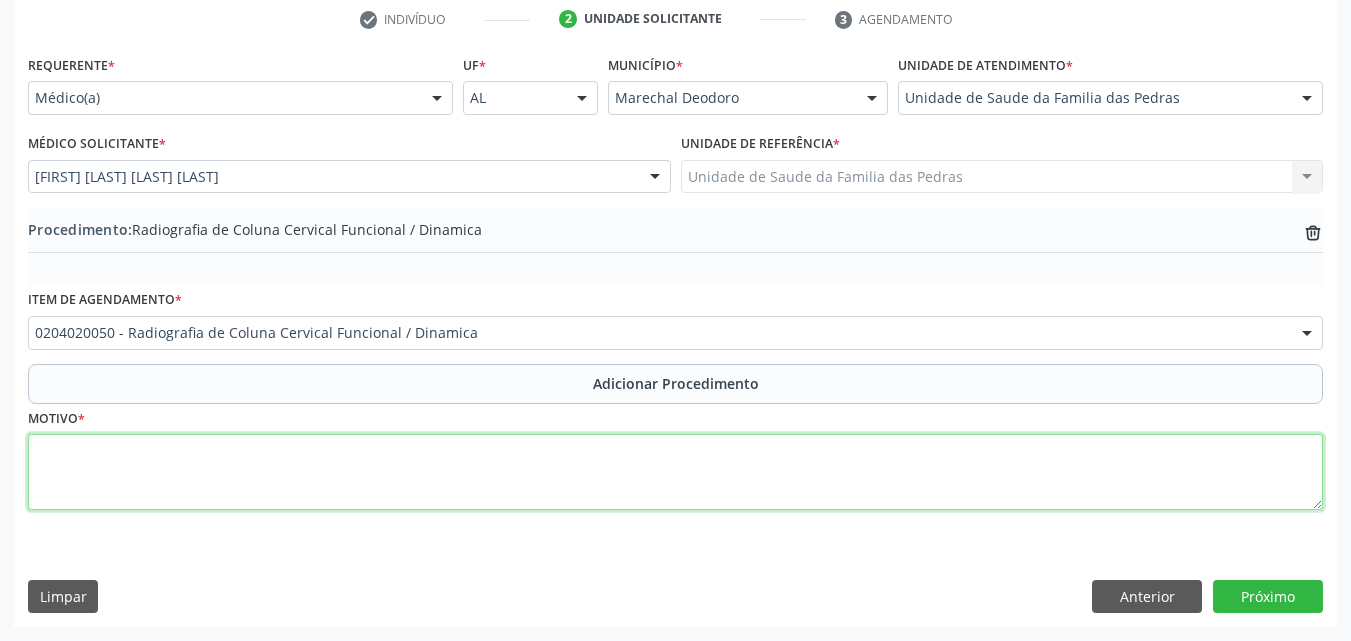 click at bounding box center [675, 472] 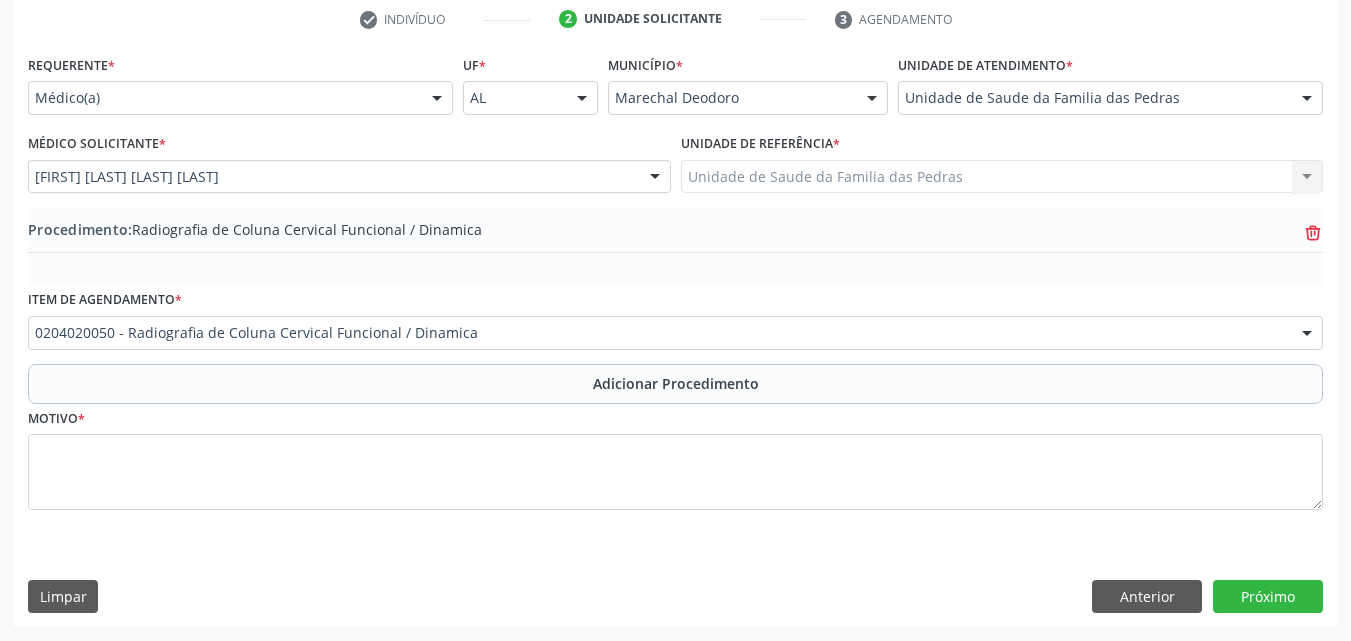click 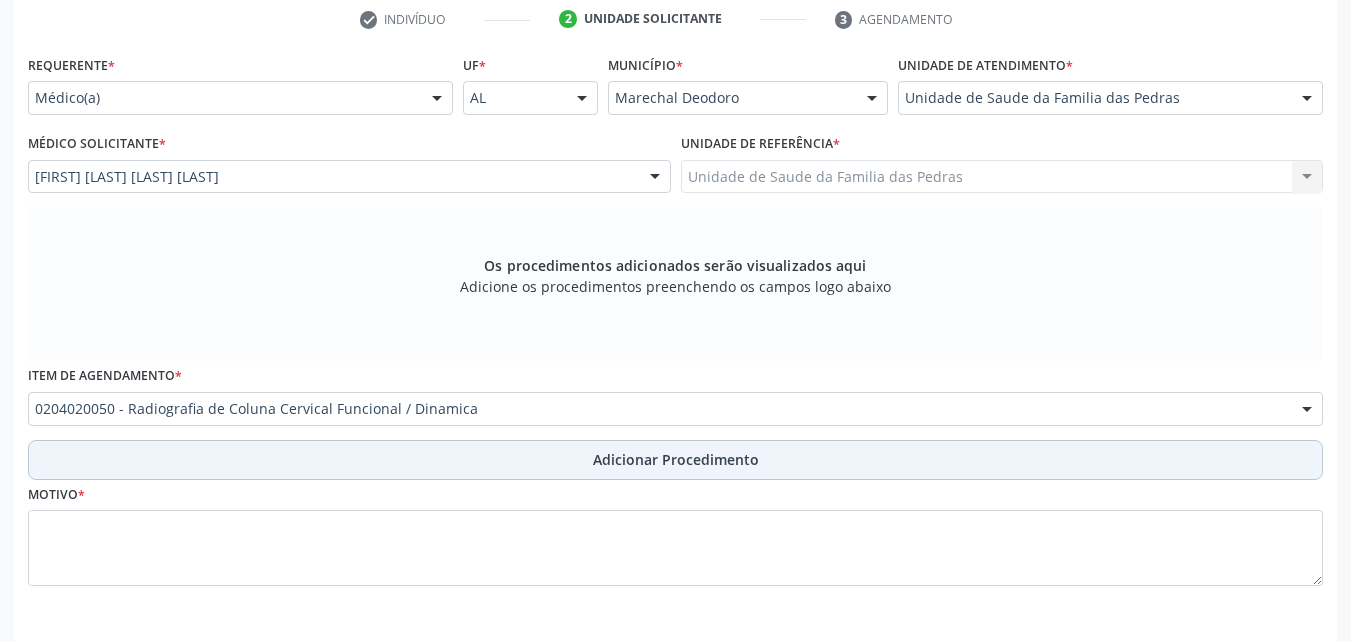 click on "Adicionar Procedimento" at bounding box center (675, 460) 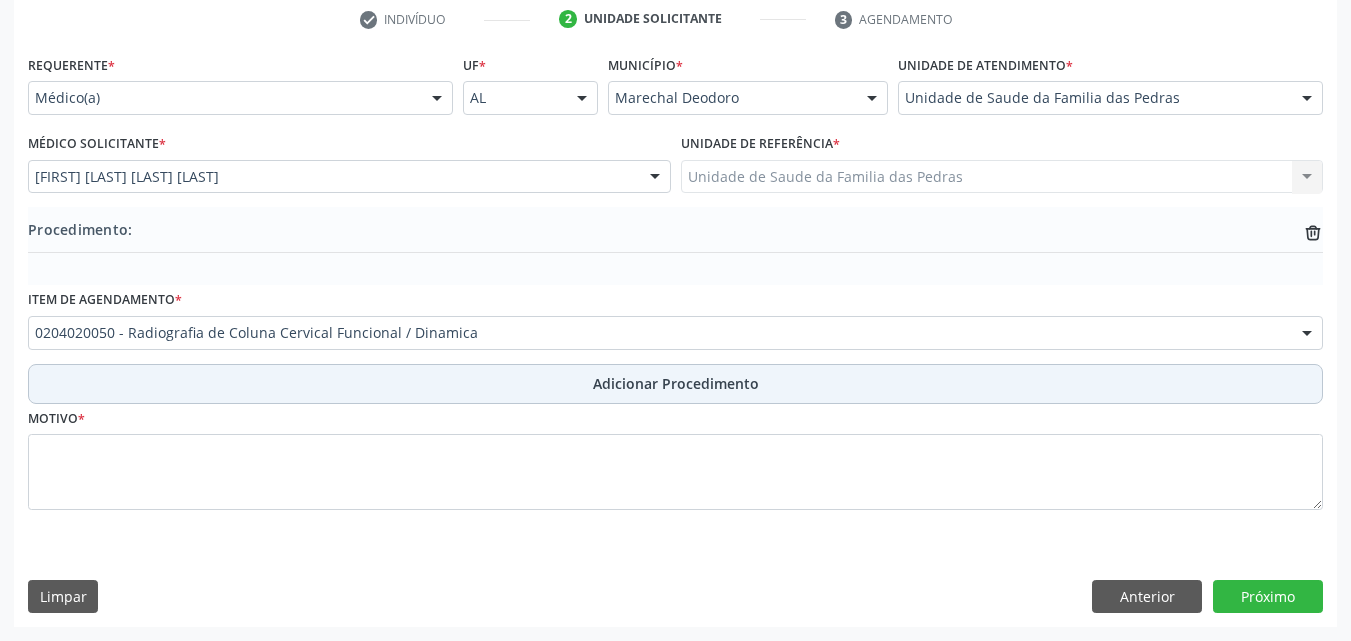 click on "Adicionar Procedimento" at bounding box center (675, 384) 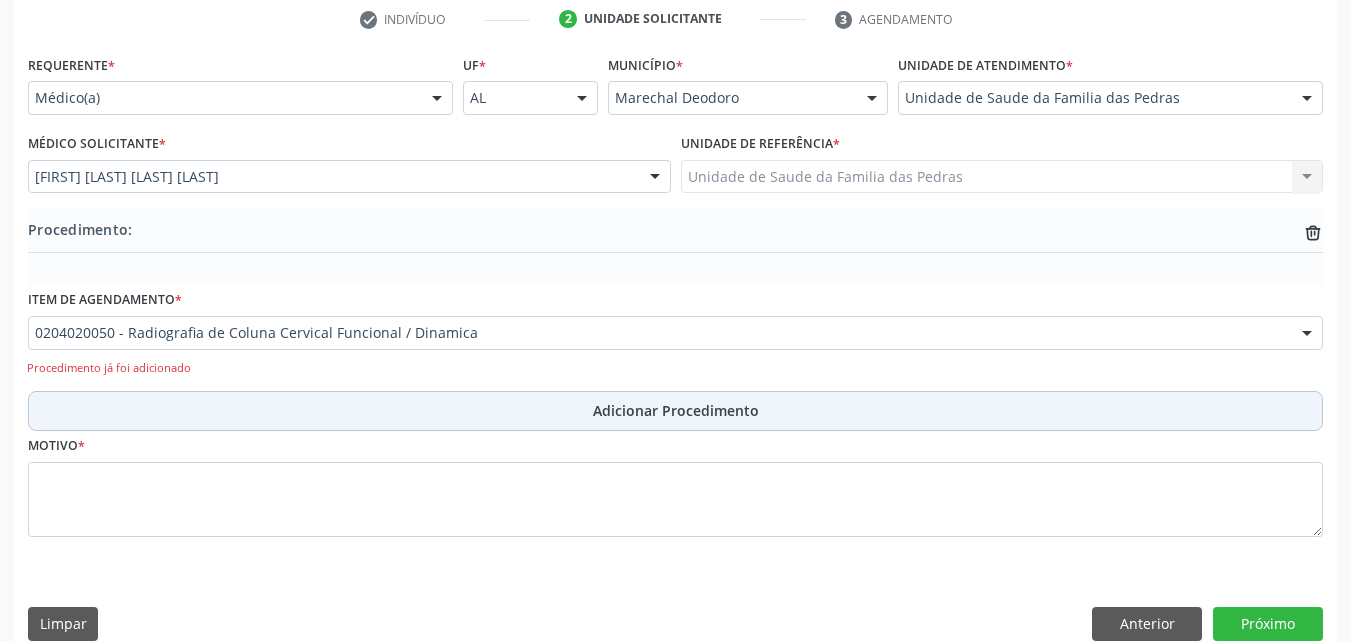 type 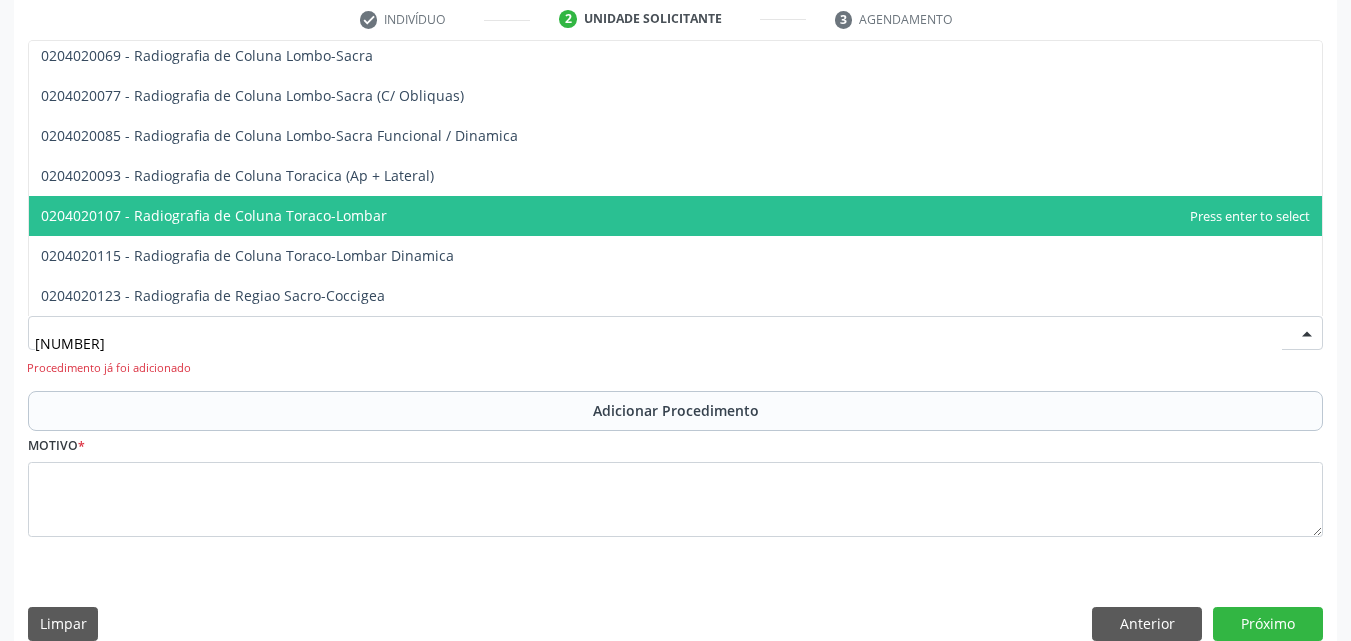 type on "02040200" 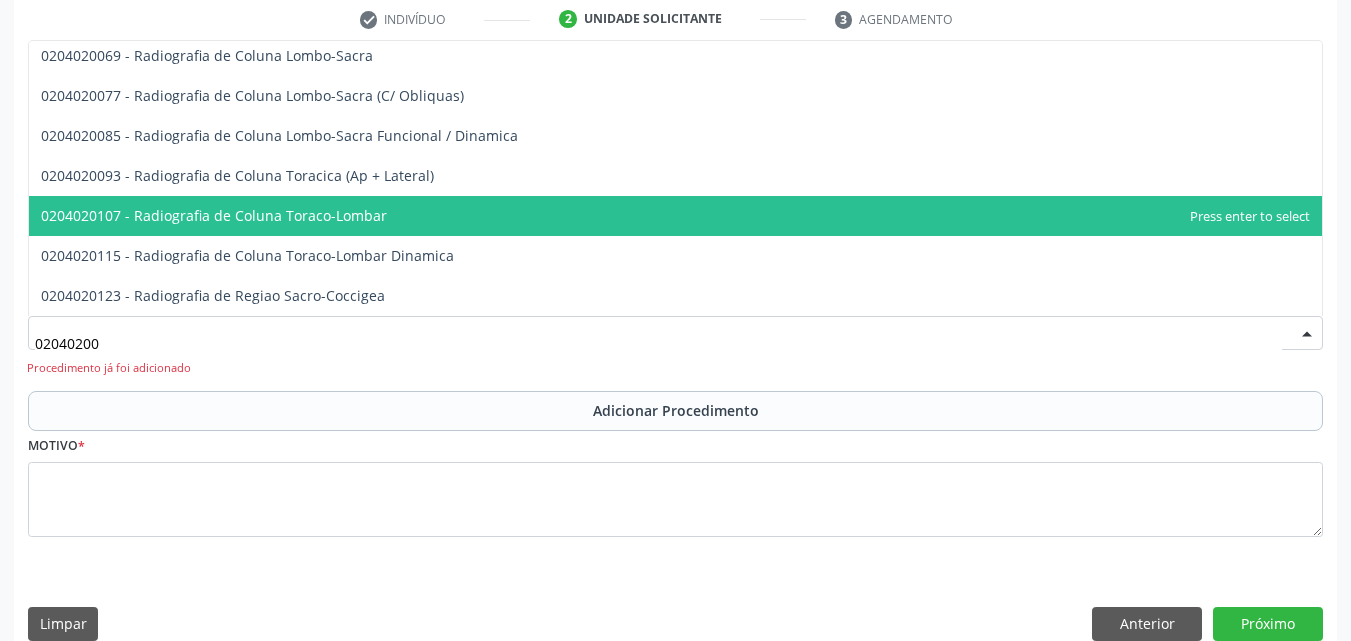 scroll, scrollTop: 85, scrollLeft: 0, axis: vertical 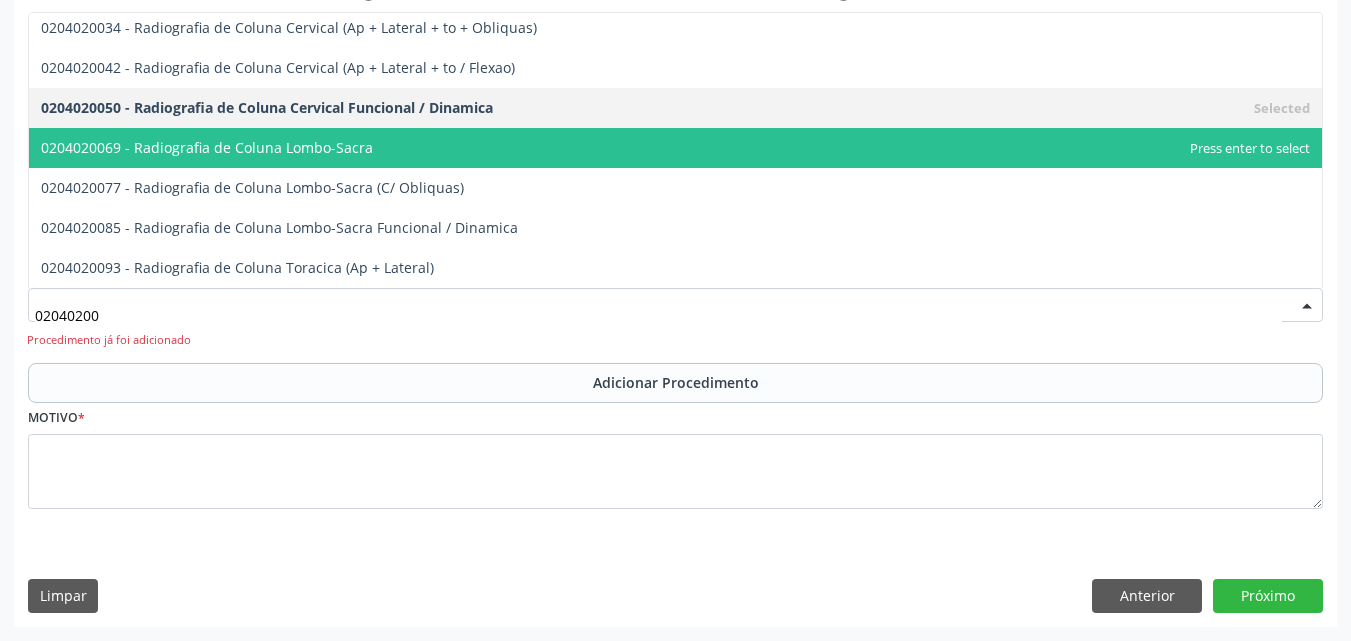 click on "0204020069 - Radiografia de Coluna Lombo-Sacra" at bounding box center (675, 148) 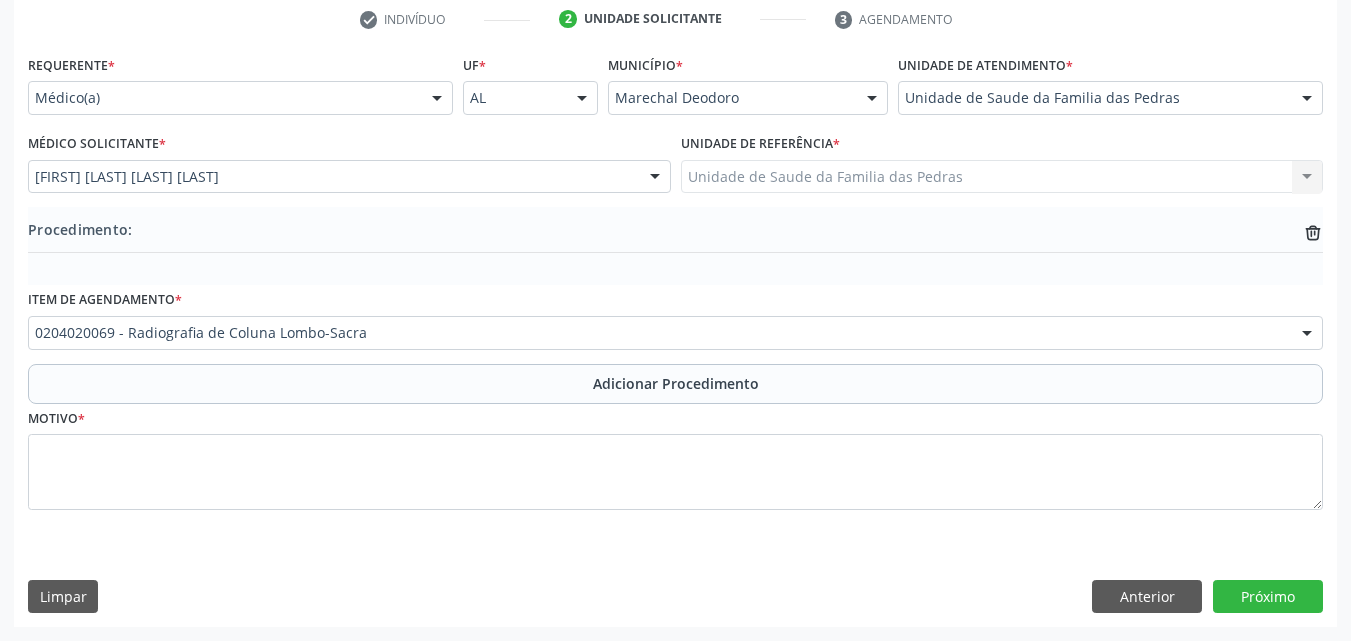 scroll, scrollTop: 412, scrollLeft: 0, axis: vertical 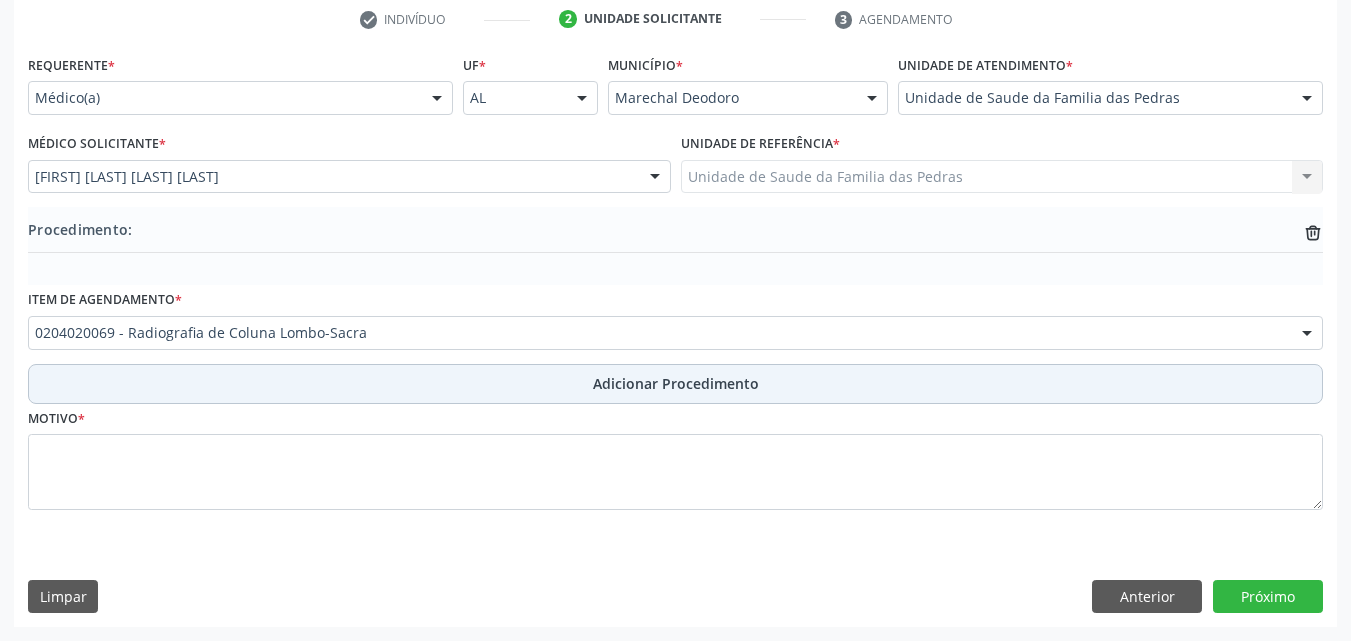 click on "Adicionar Procedimento" at bounding box center [675, 384] 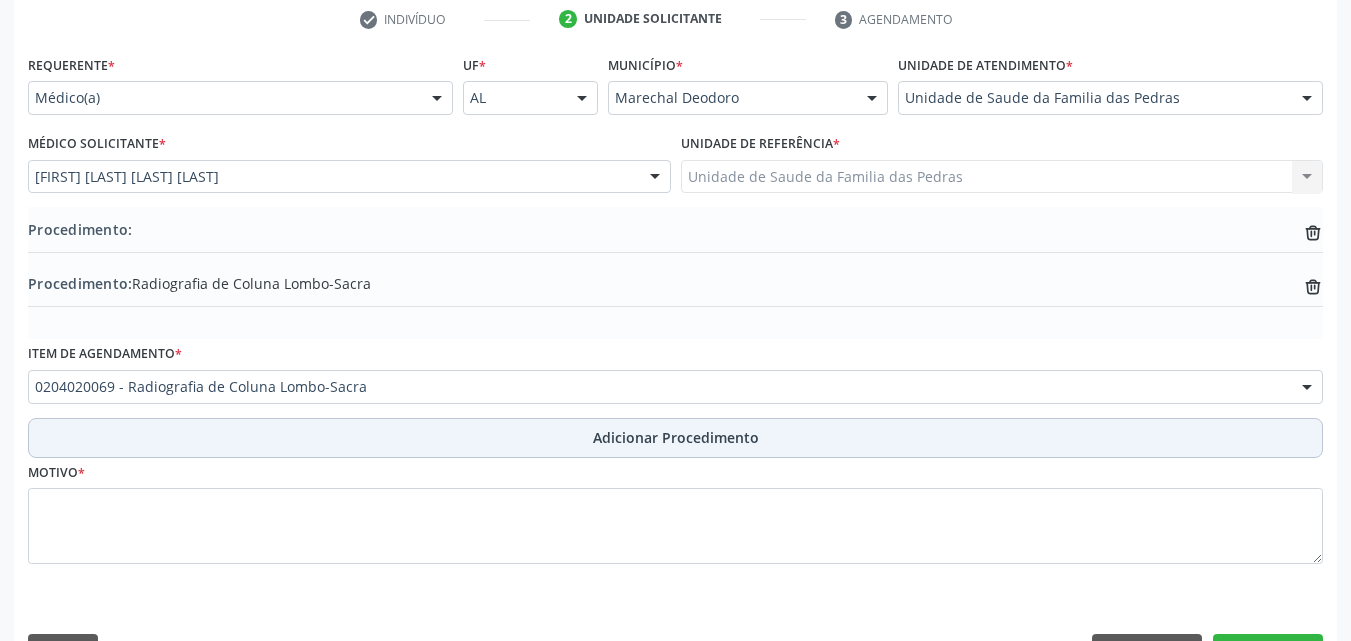 scroll, scrollTop: 466, scrollLeft: 0, axis: vertical 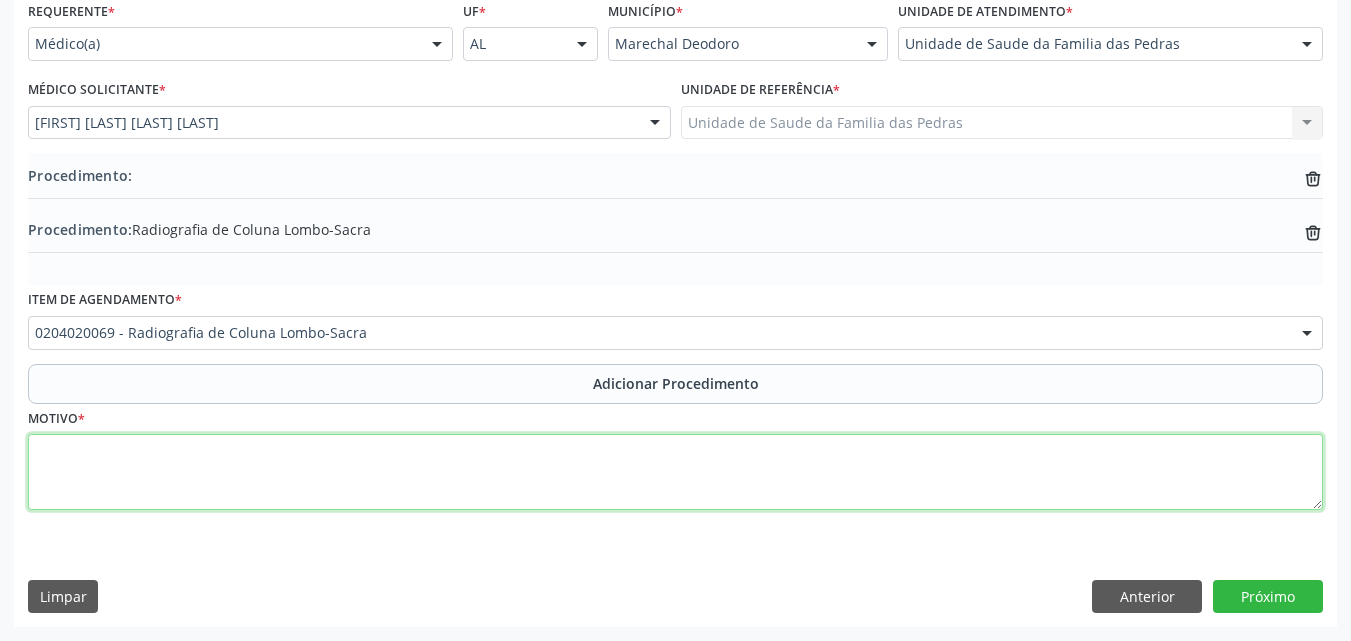 click at bounding box center [675, 472] 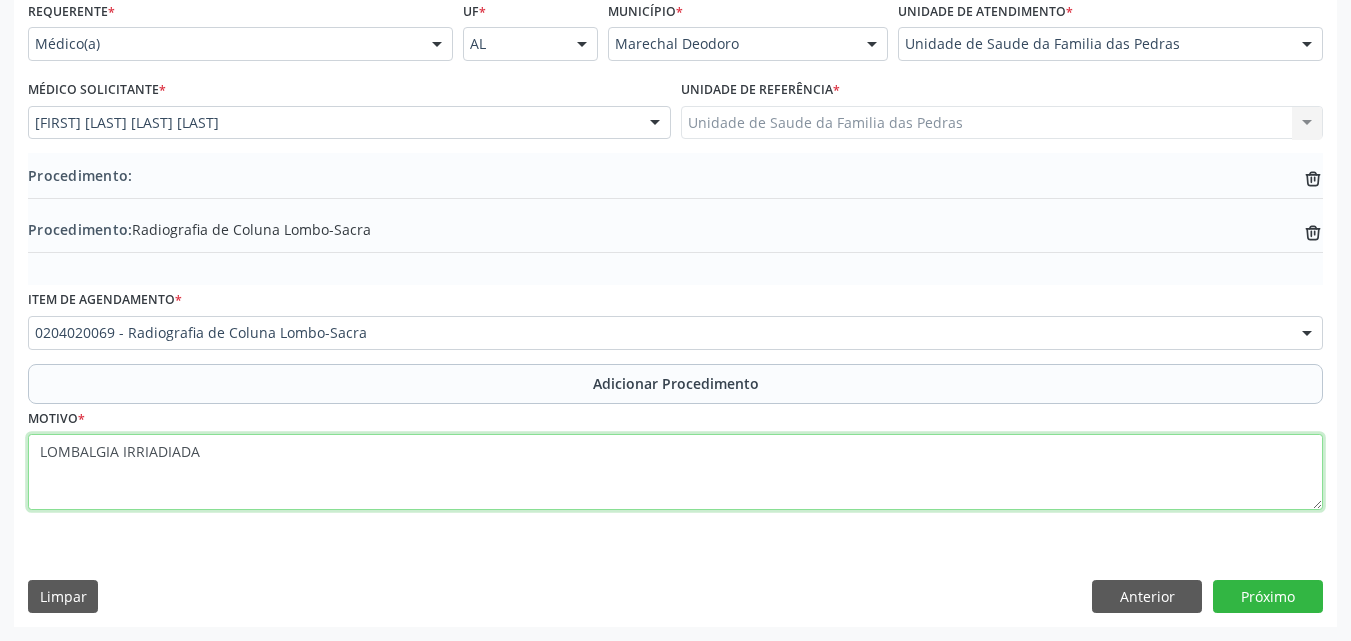 type on "LOMBALGIA IRRIADIADA" 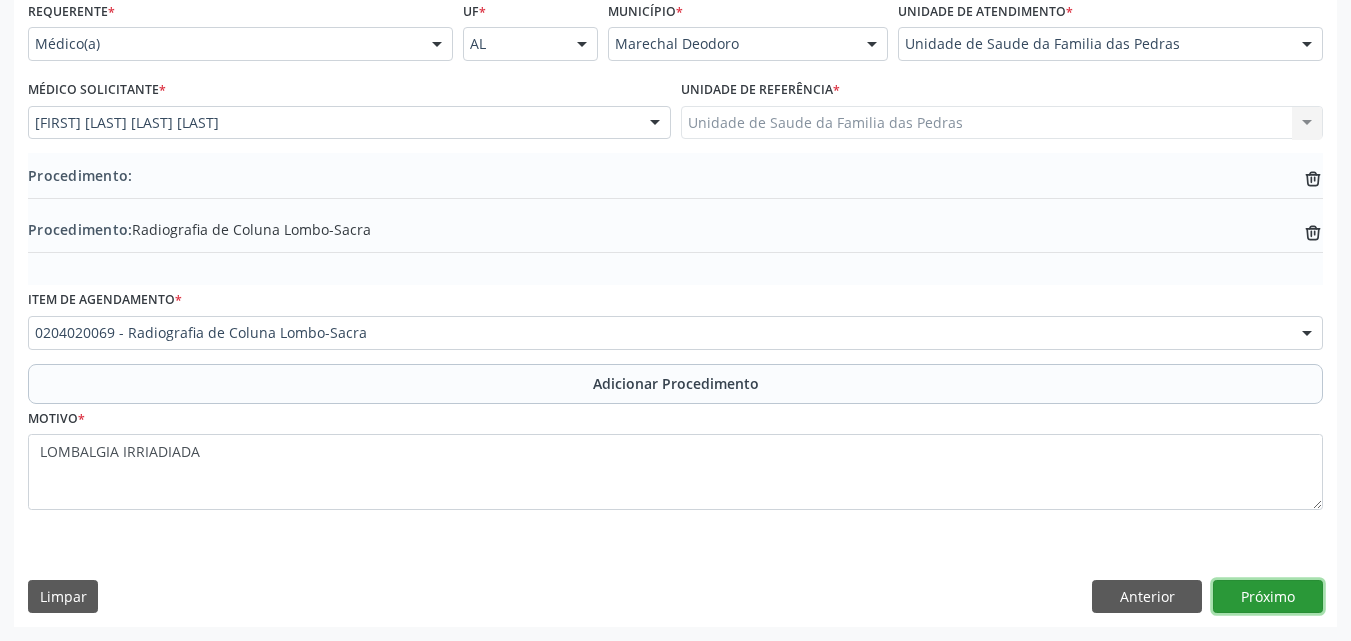 drag, startPoint x: 1273, startPoint y: 419, endPoint x: 1241, endPoint y: 602, distance: 185.77675 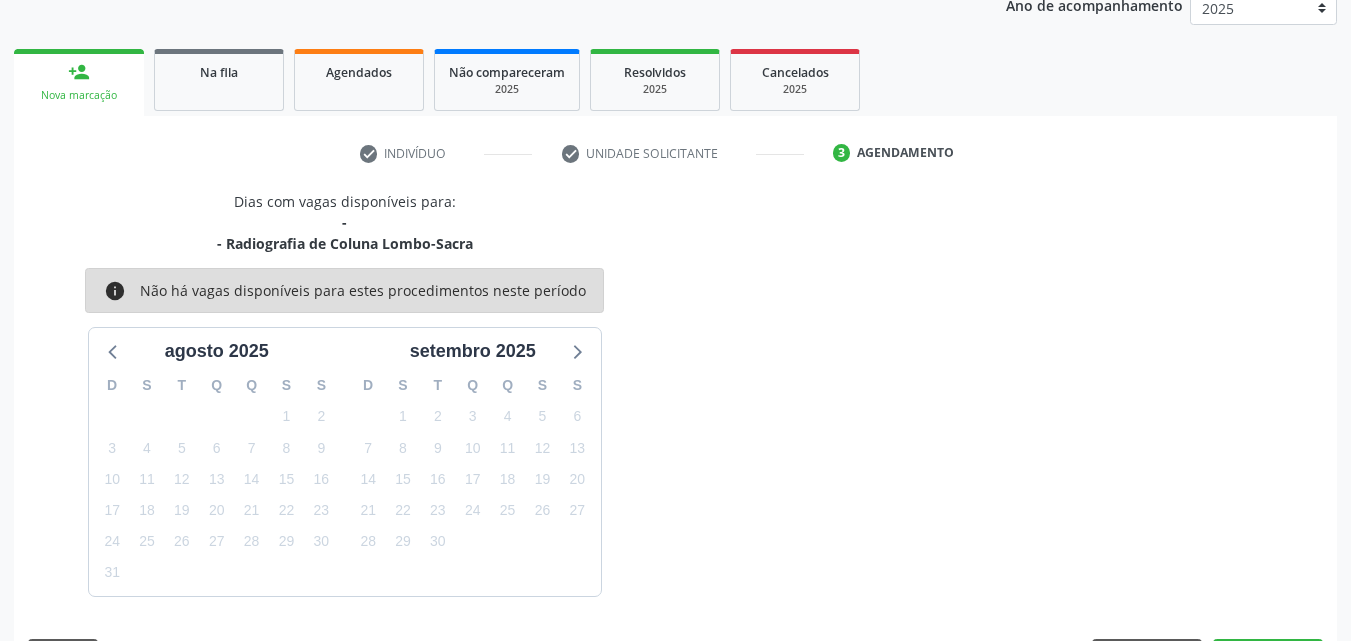 scroll, scrollTop: 337, scrollLeft: 0, axis: vertical 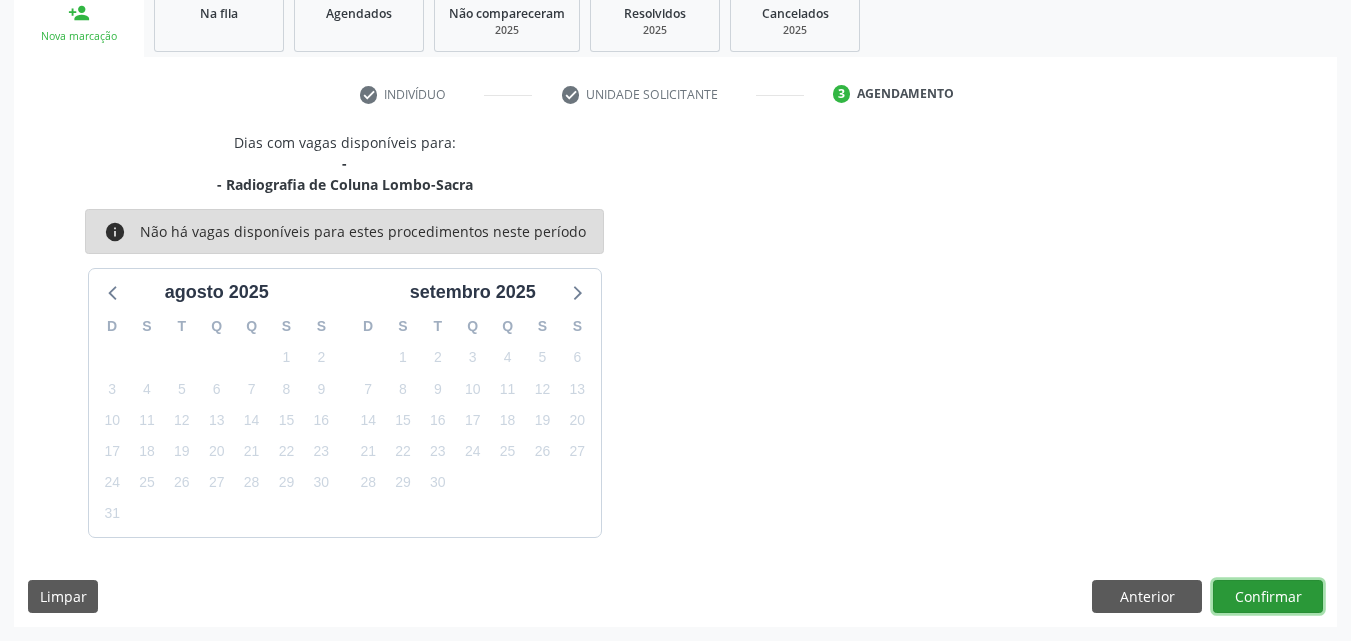 click on "Confirmar" at bounding box center (1268, 597) 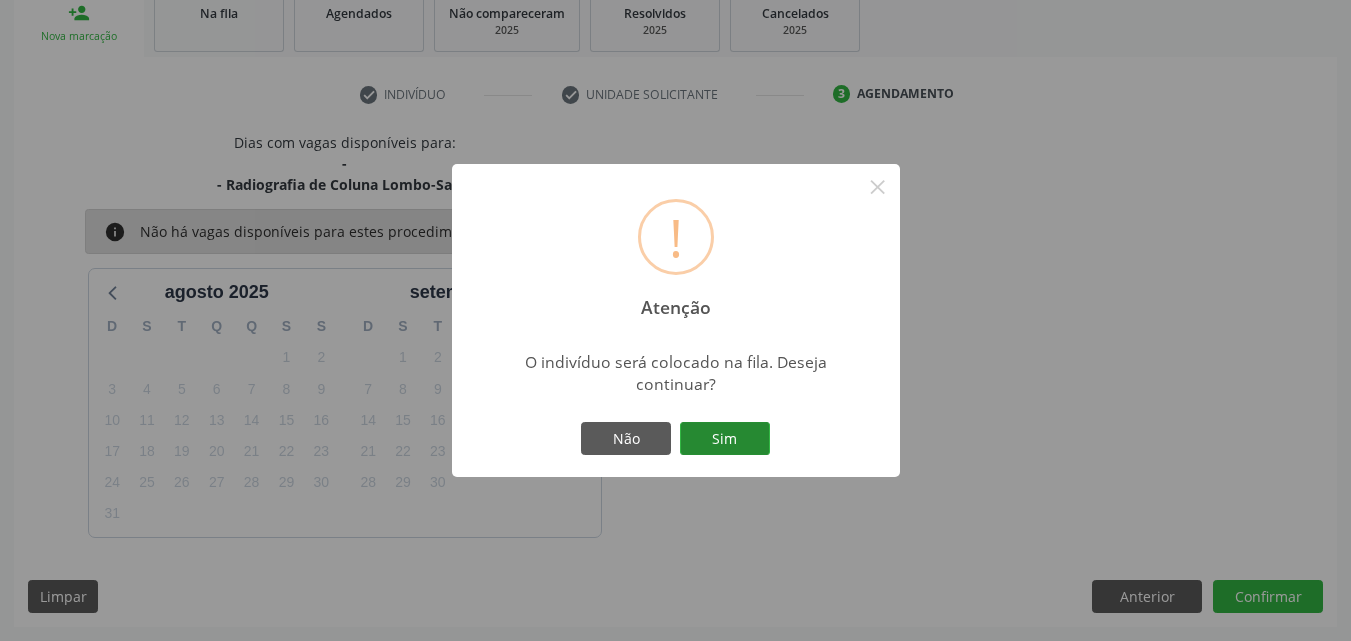 click on "Sim" at bounding box center (725, 439) 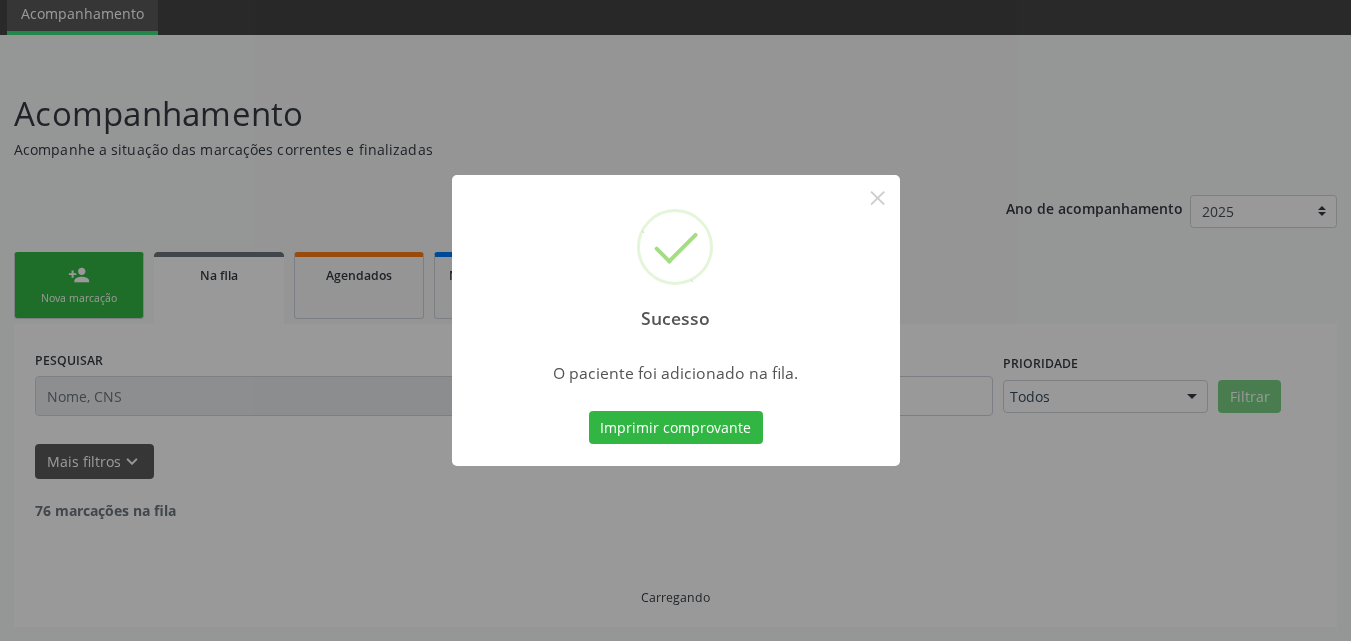 scroll, scrollTop: 54, scrollLeft: 0, axis: vertical 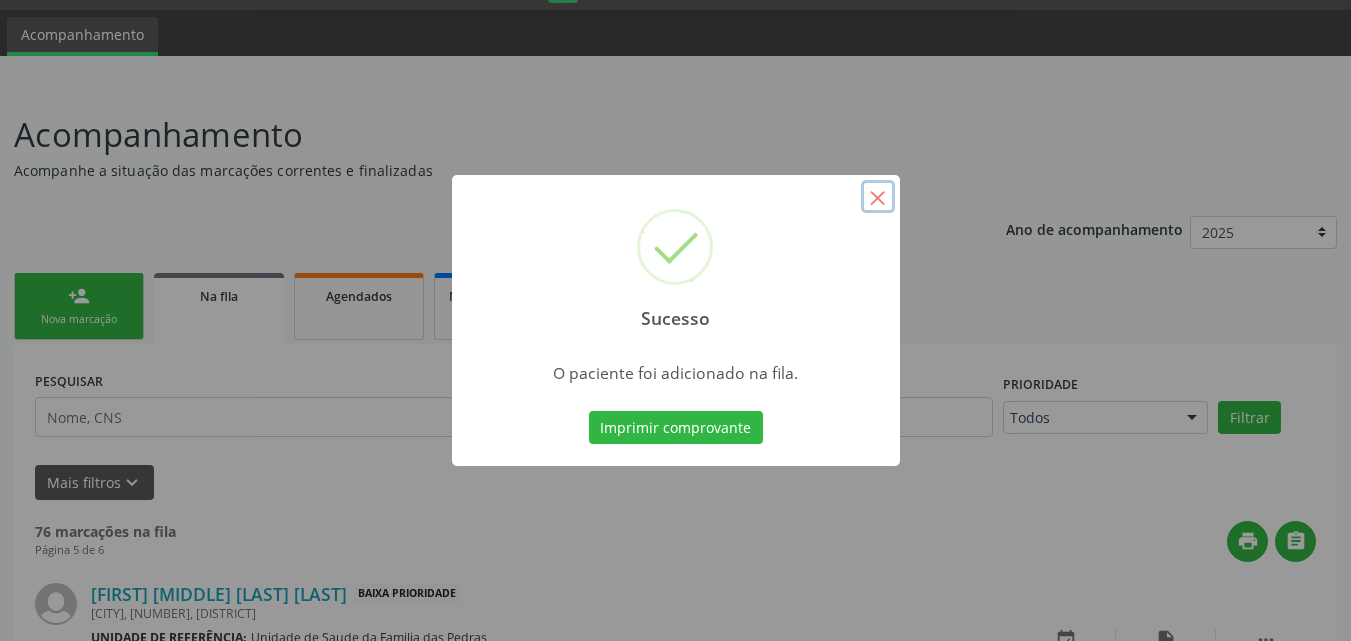 click on "×" at bounding box center [878, 197] 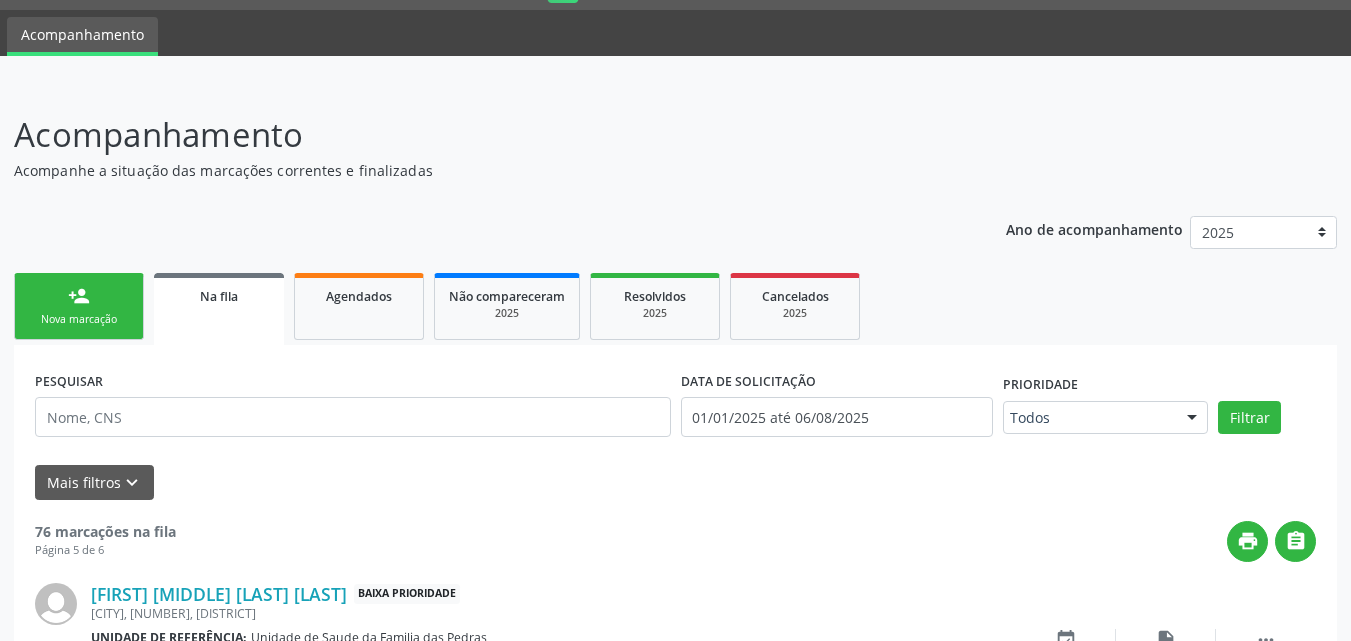 click on "Nova marcação" at bounding box center [79, 319] 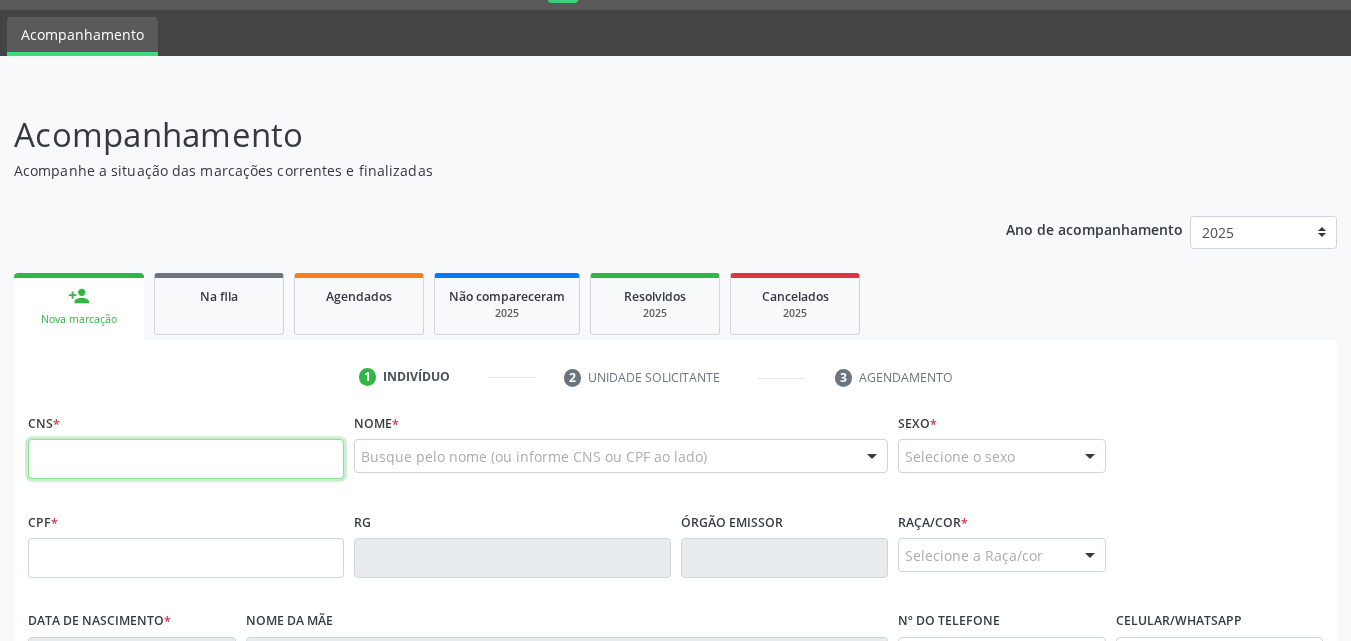 click at bounding box center (186, 459) 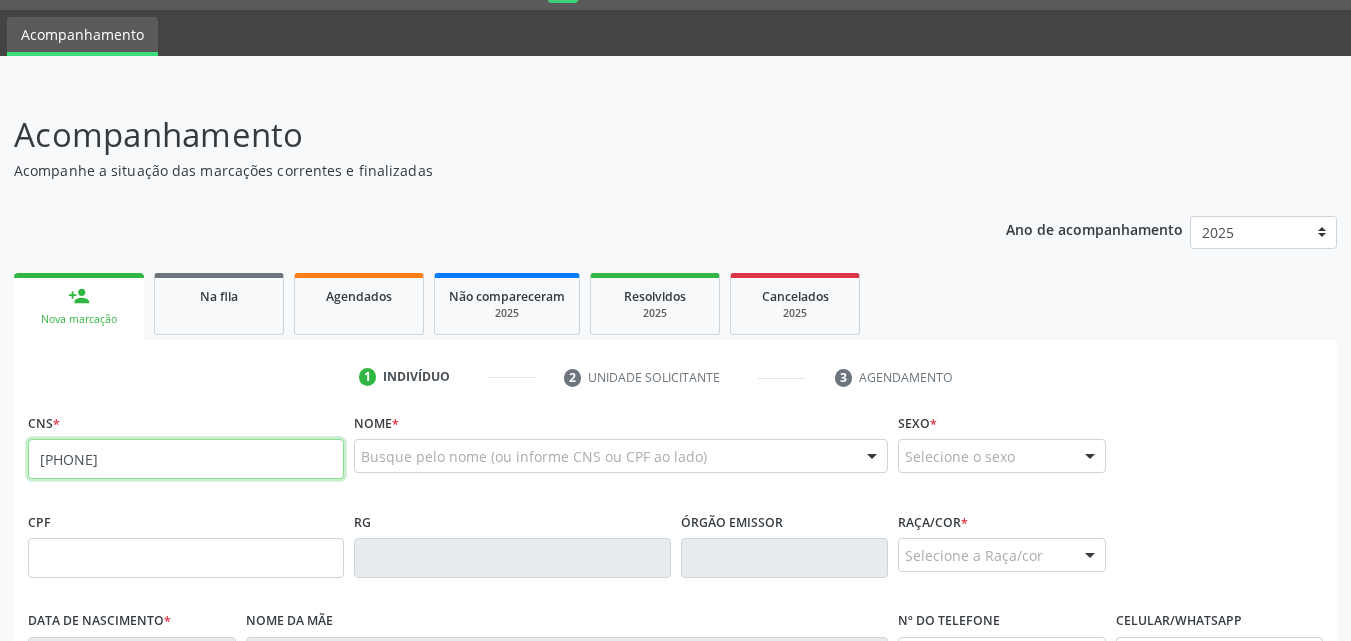type on "[PHONE]" 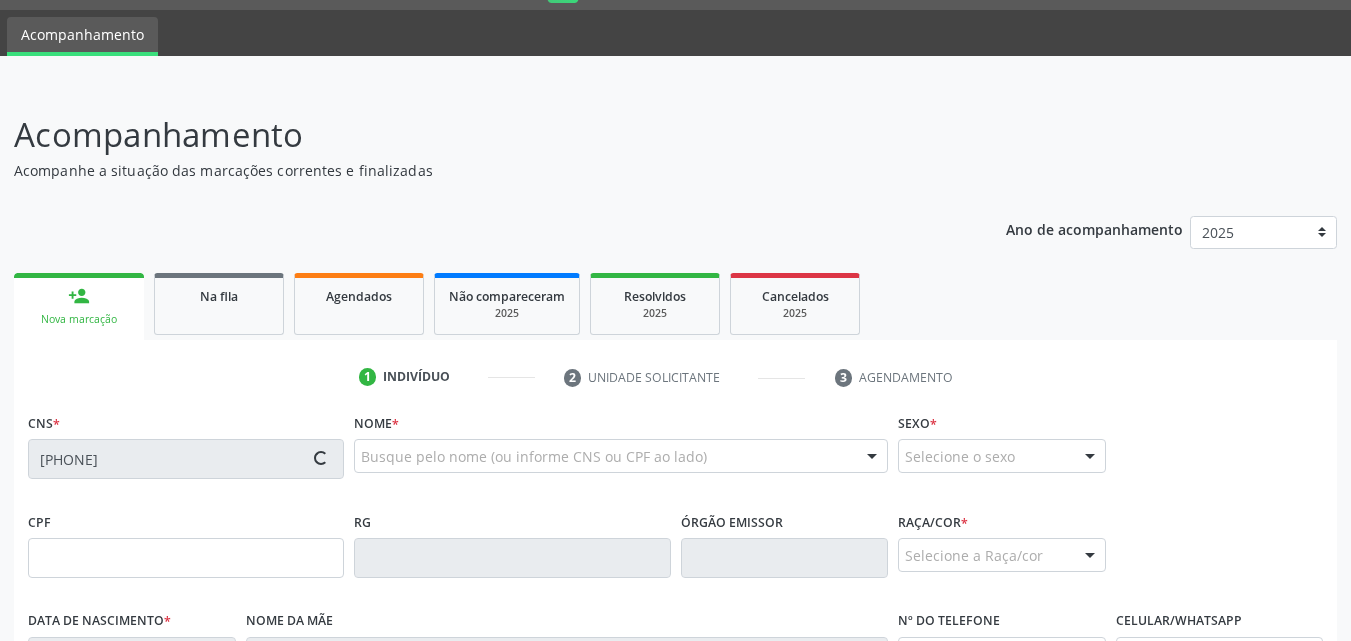 type on "[CPF]" 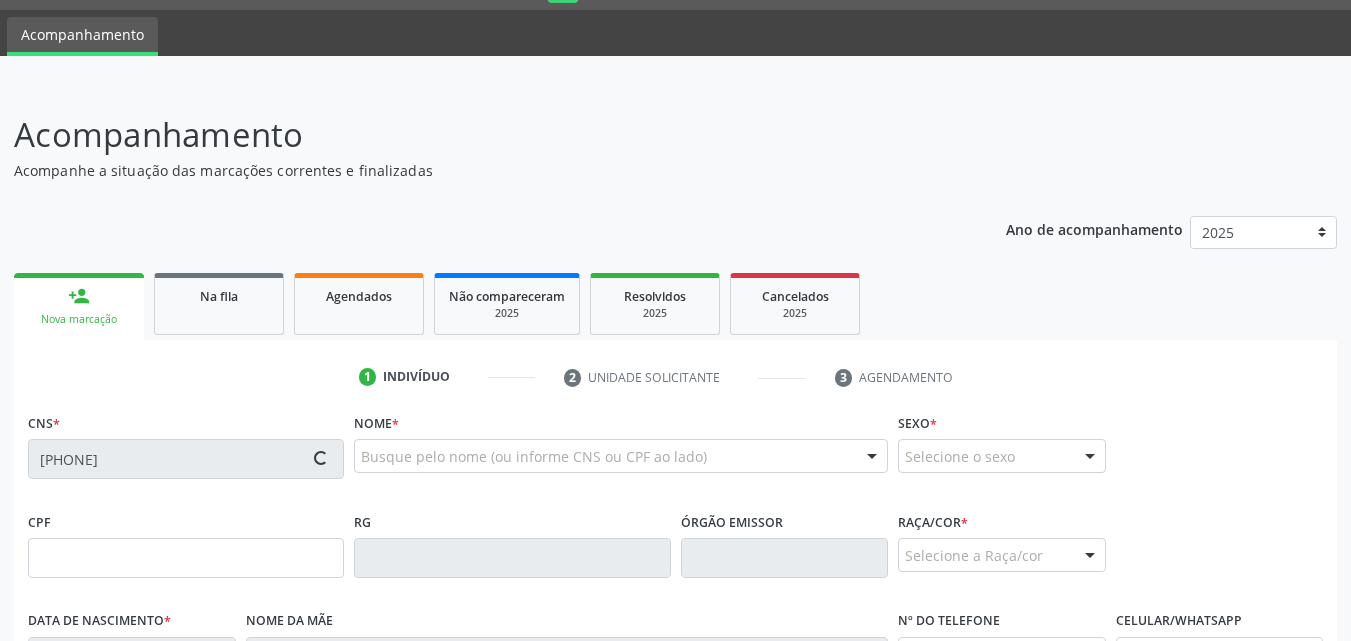 type on "[DATE]" 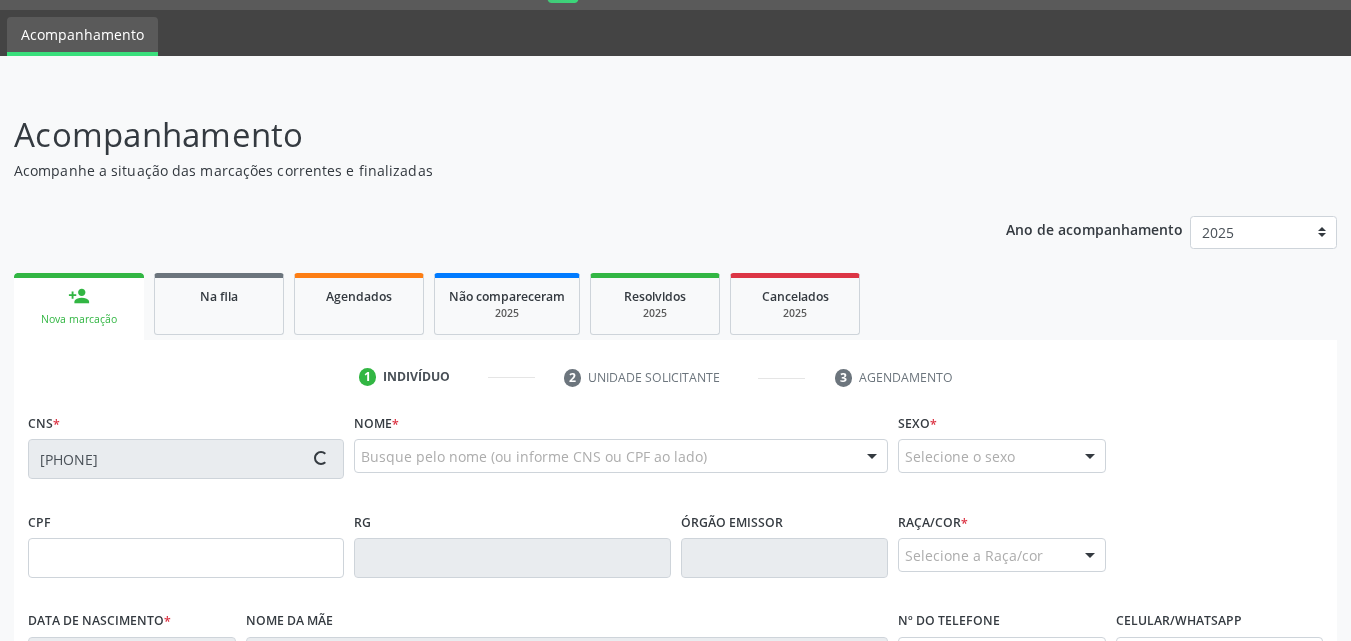 type on "([PHONE]) [PHONE]" 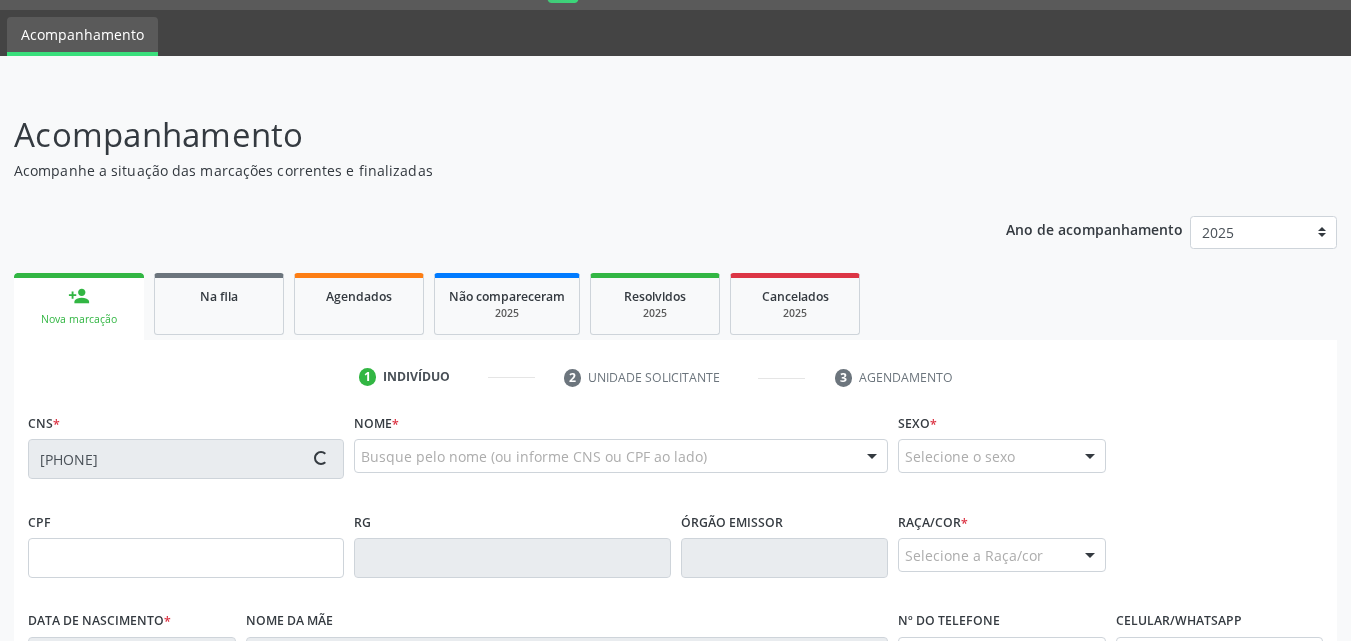 type on "S/N" 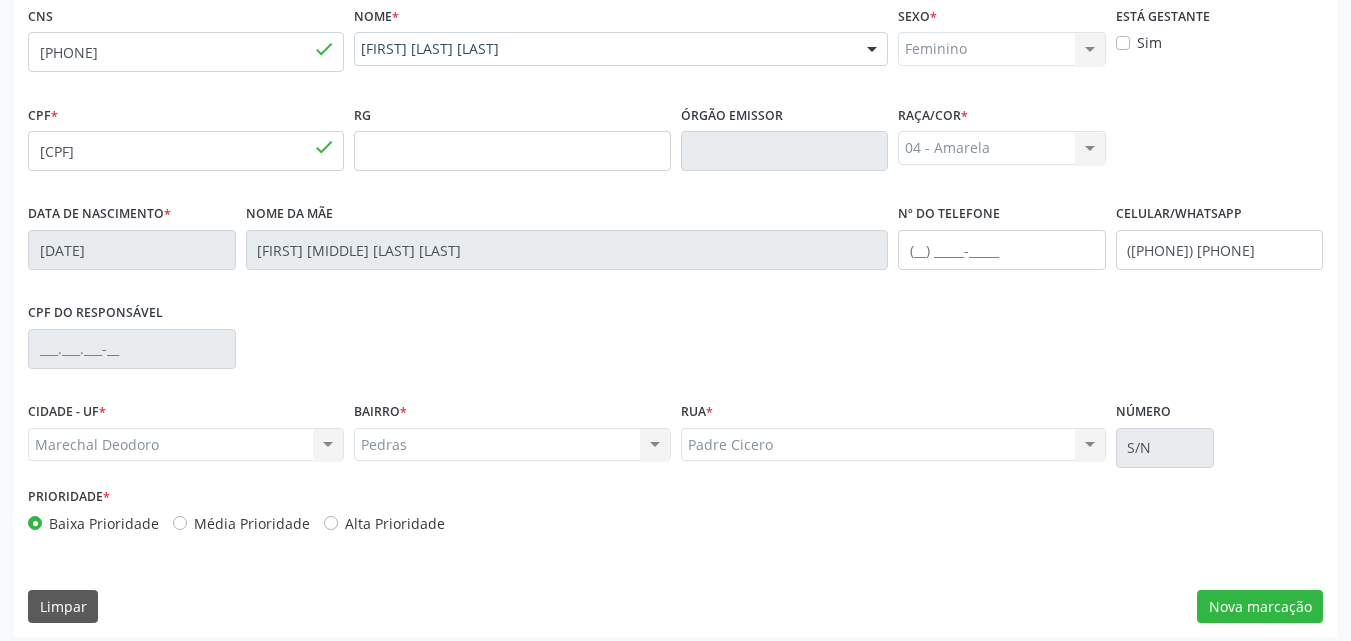 scroll, scrollTop: 471, scrollLeft: 0, axis: vertical 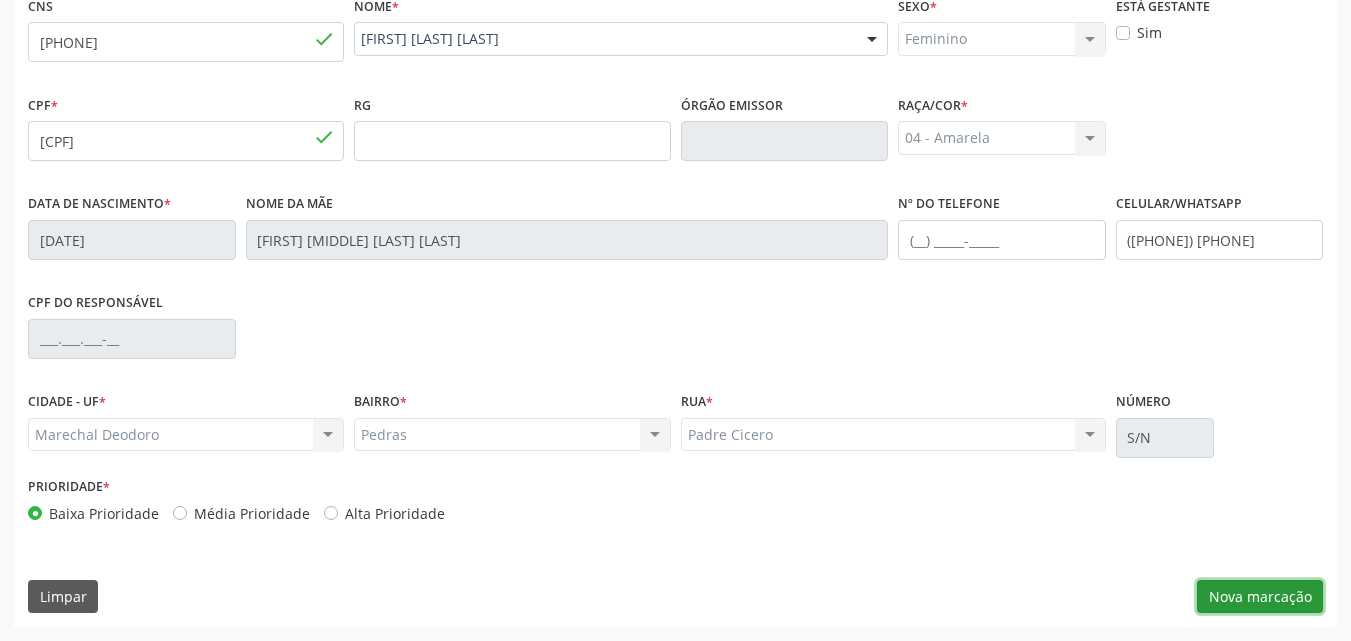 click on "Nova marcação" at bounding box center (1260, 597) 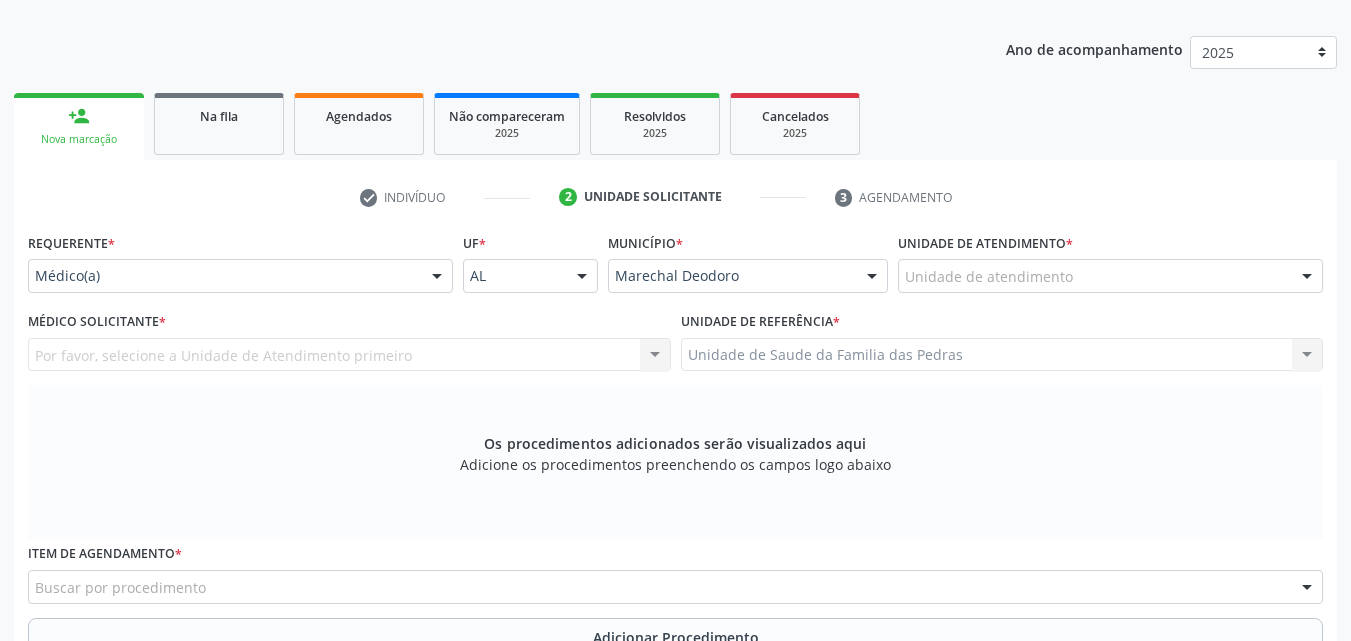 scroll, scrollTop: 171, scrollLeft: 0, axis: vertical 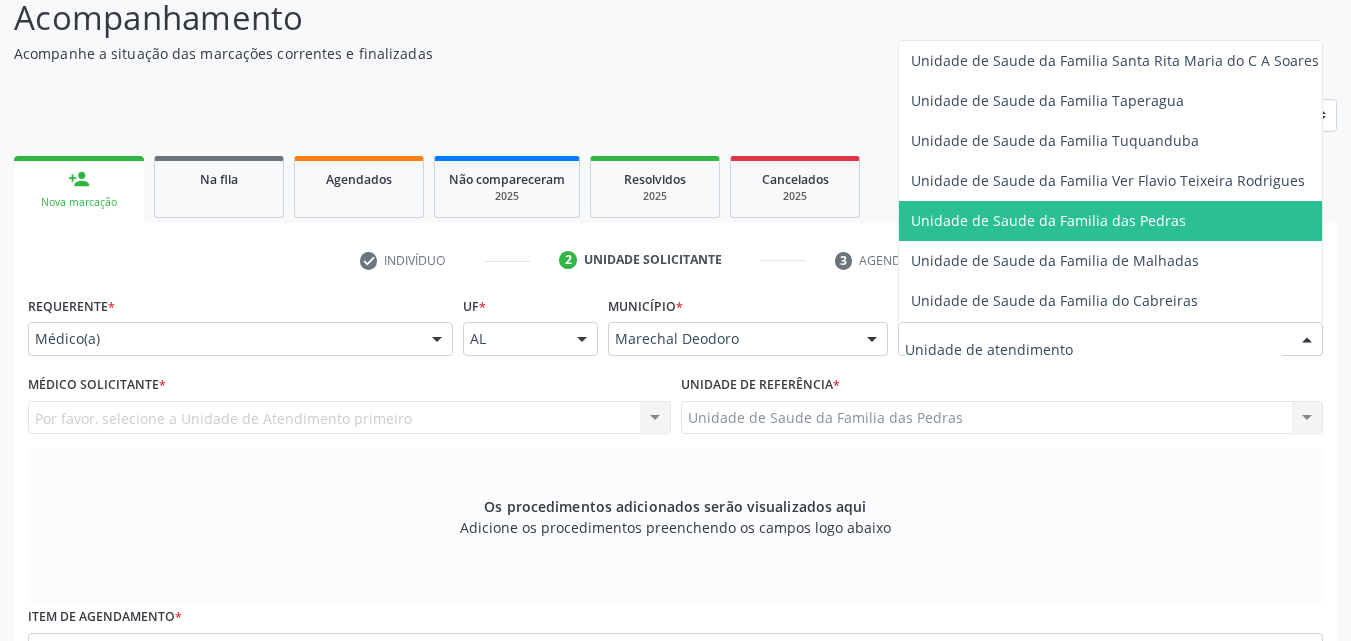 click on "Unidade de Saude da Familia das Pedras" at bounding box center [1048, 220] 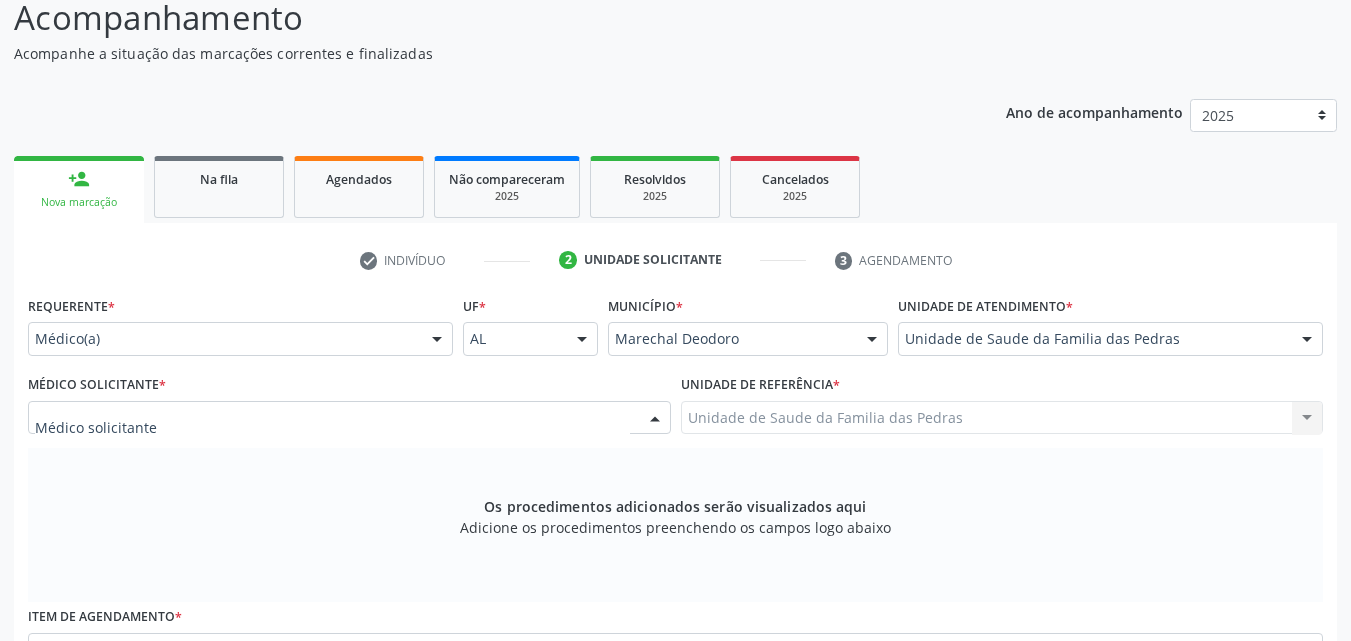 click at bounding box center [349, 418] 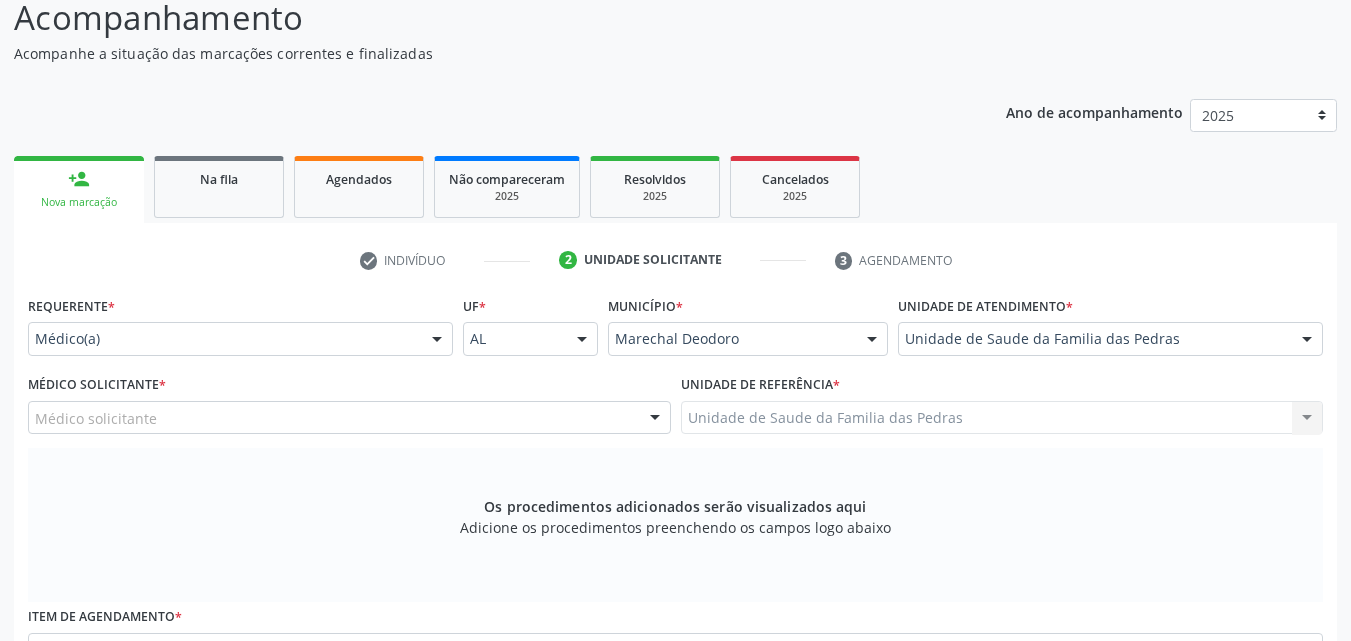 click on "Os procedimentos adicionados serão visualizados aqui
Adicione os procedimentos preenchendo os campos logo abaixo" at bounding box center (675, 525) 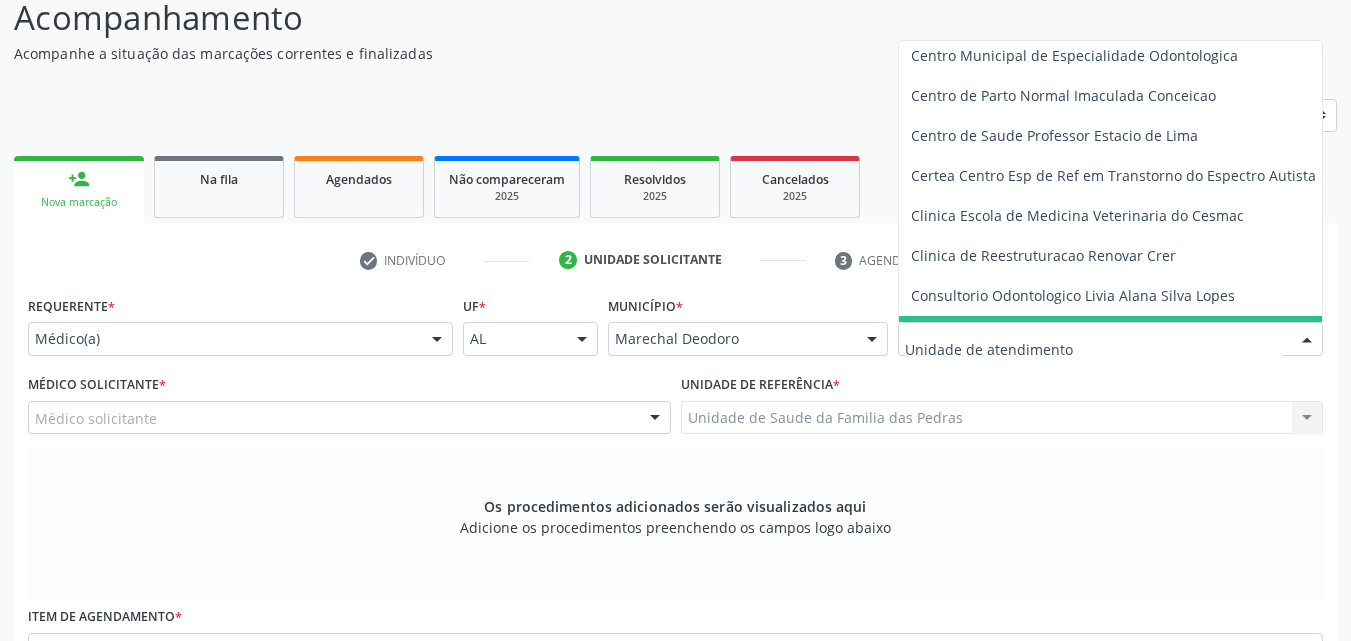 scroll, scrollTop: 200, scrollLeft: 0, axis: vertical 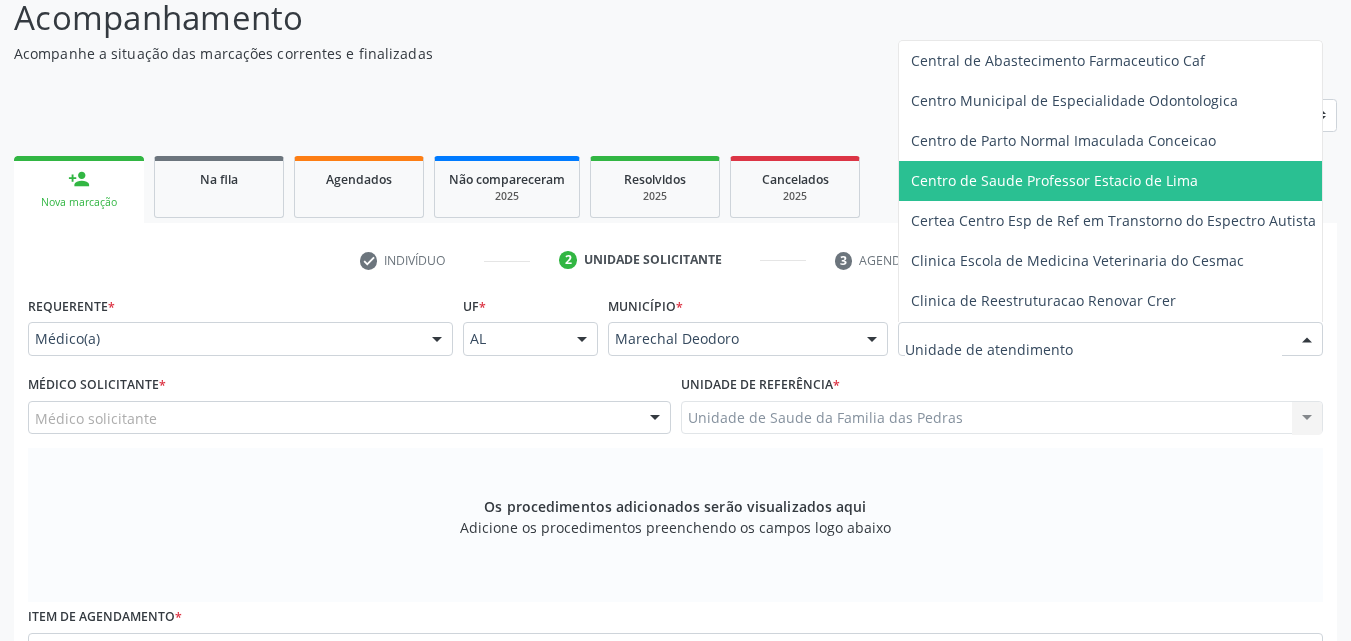 click on "Centro de Saude Professor Estacio de Lima" at bounding box center [1115, 181] 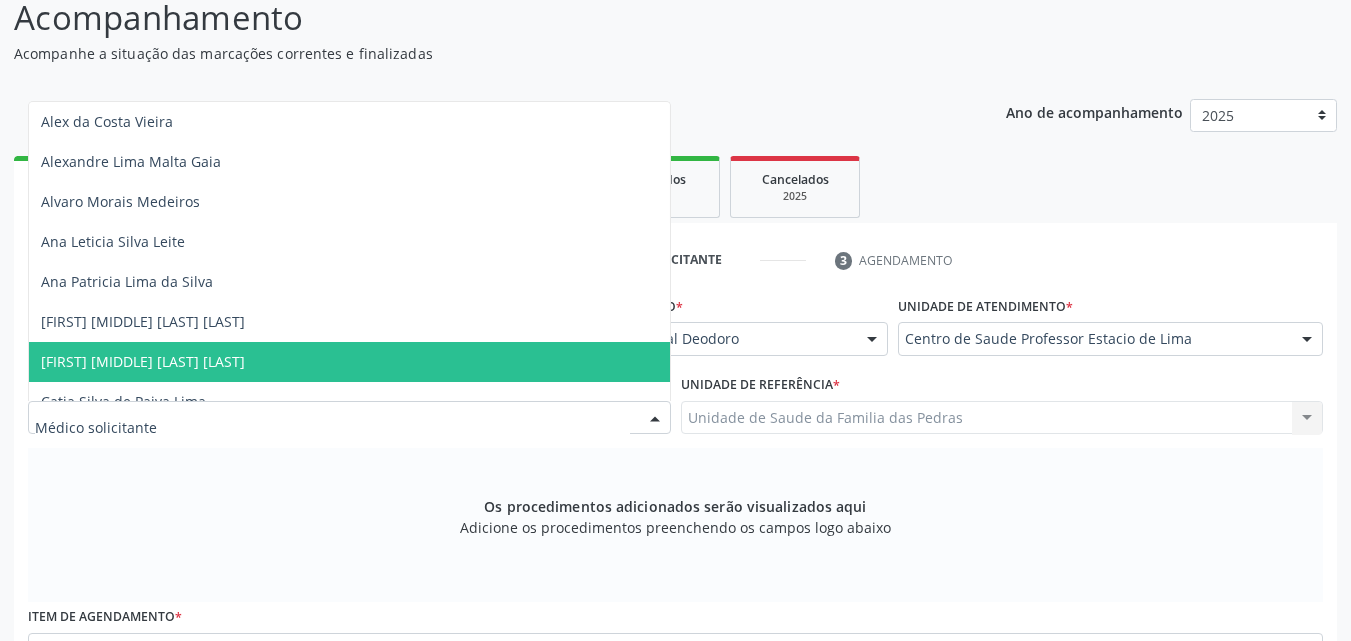 click at bounding box center [349, 418] 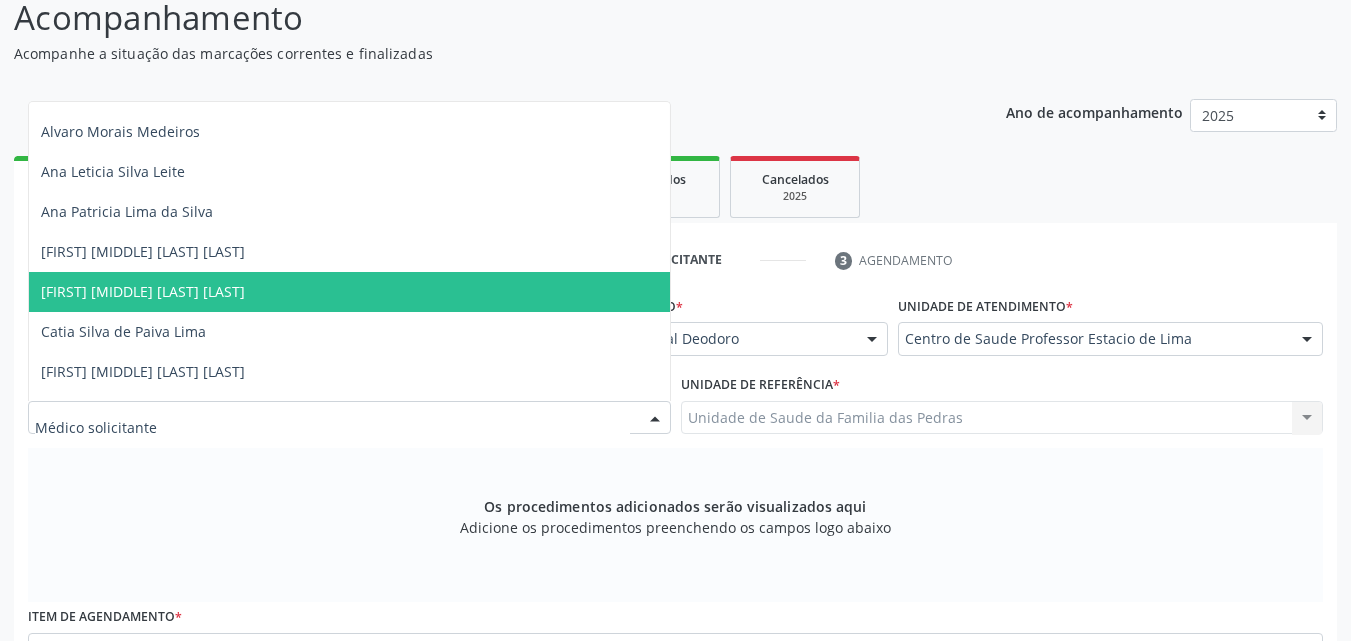 scroll, scrollTop: 100, scrollLeft: 0, axis: vertical 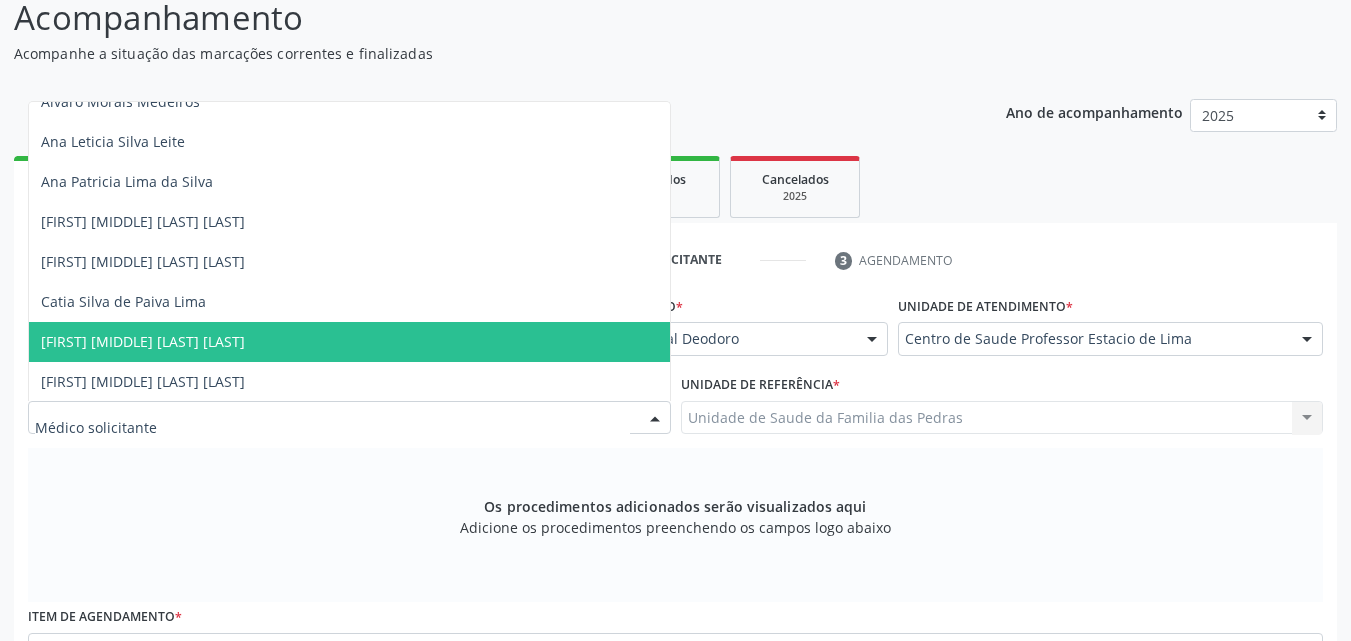 click on "[FIRST] [MIDDLE] [LAST] [LAST]" at bounding box center [349, 342] 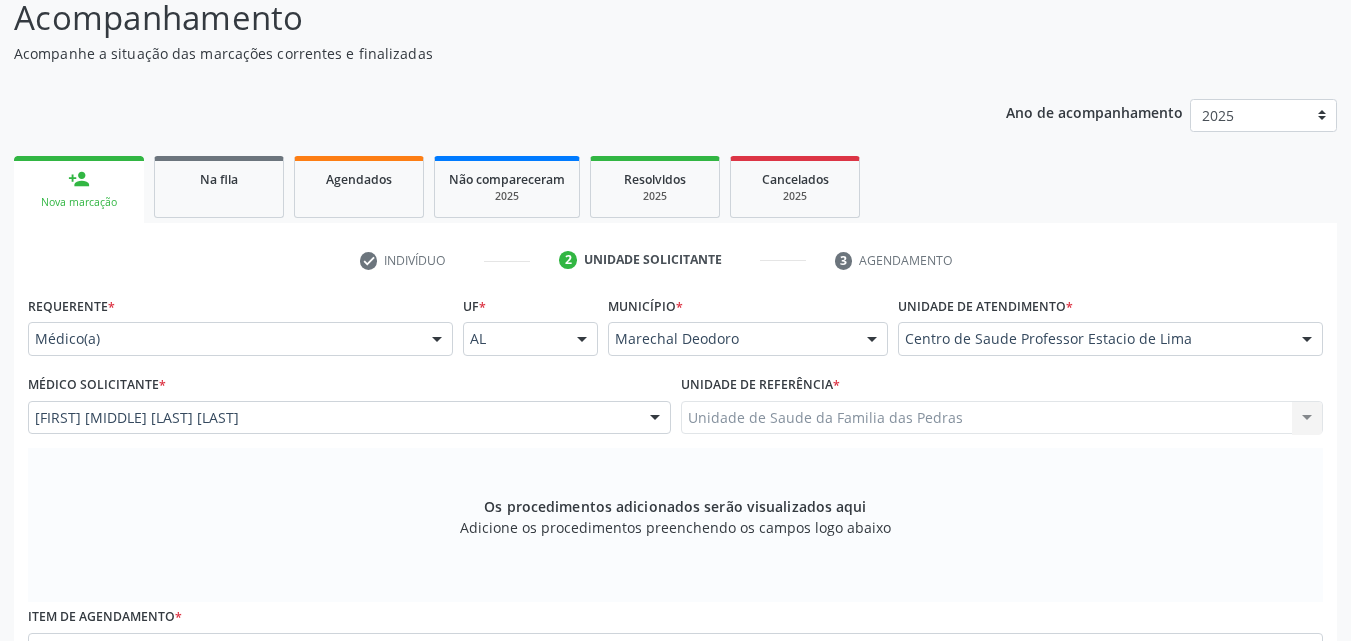 click on "Unidade de Saude da Familia das Pedras         Unidade de Saude da Familia das Pedras
Nenhum resultado encontrado para: "   "
Não há nenhuma opção para ser exibida." at bounding box center (1002, 418) 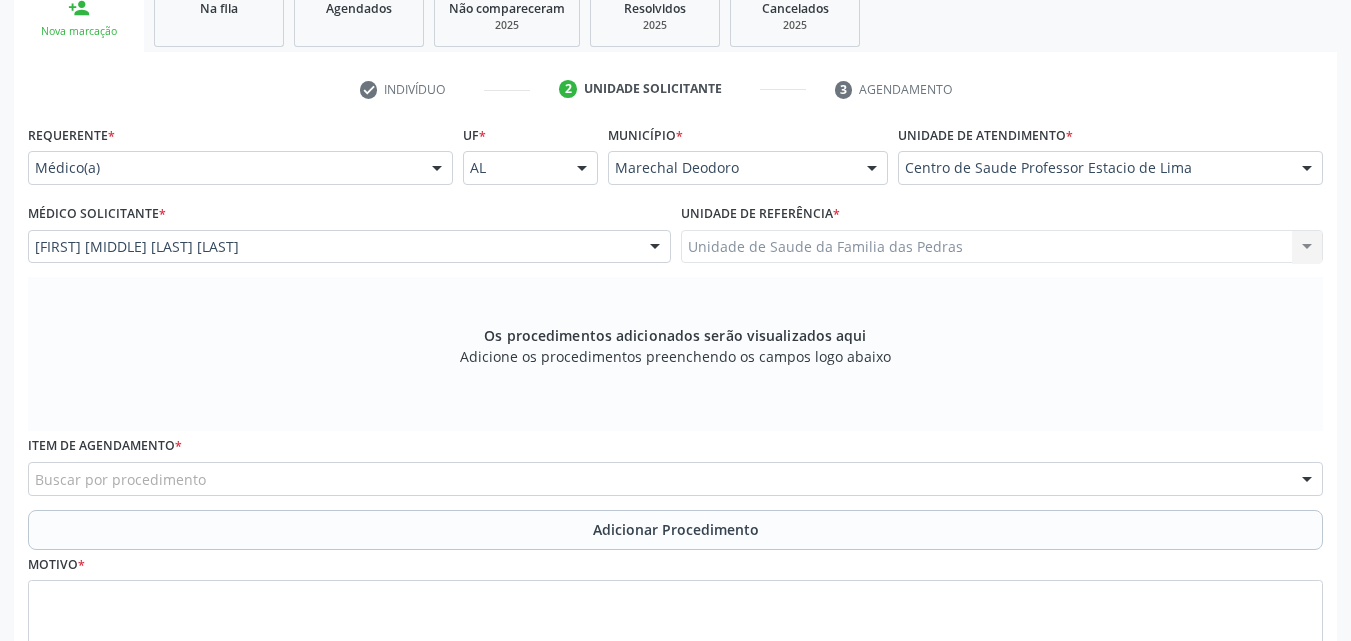 scroll, scrollTop: 371, scrollLeft: 0, axis: vertical 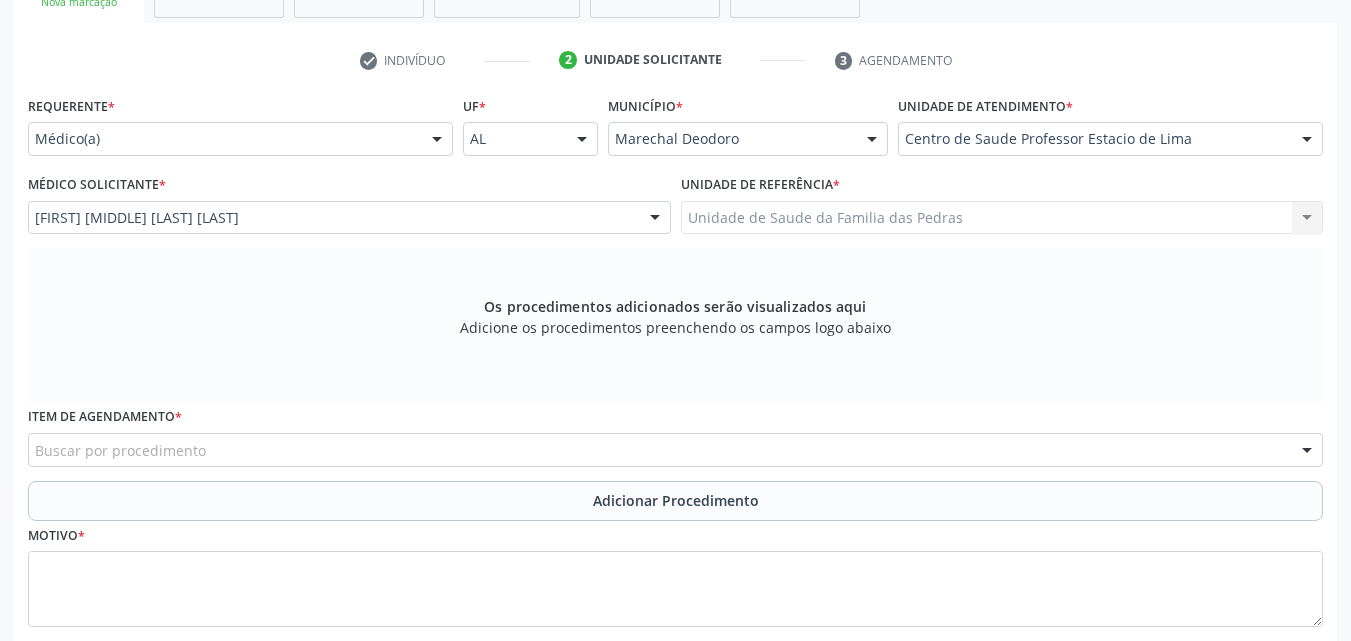 click on "Buscar por procedimento" at bounding box center (675, 450) 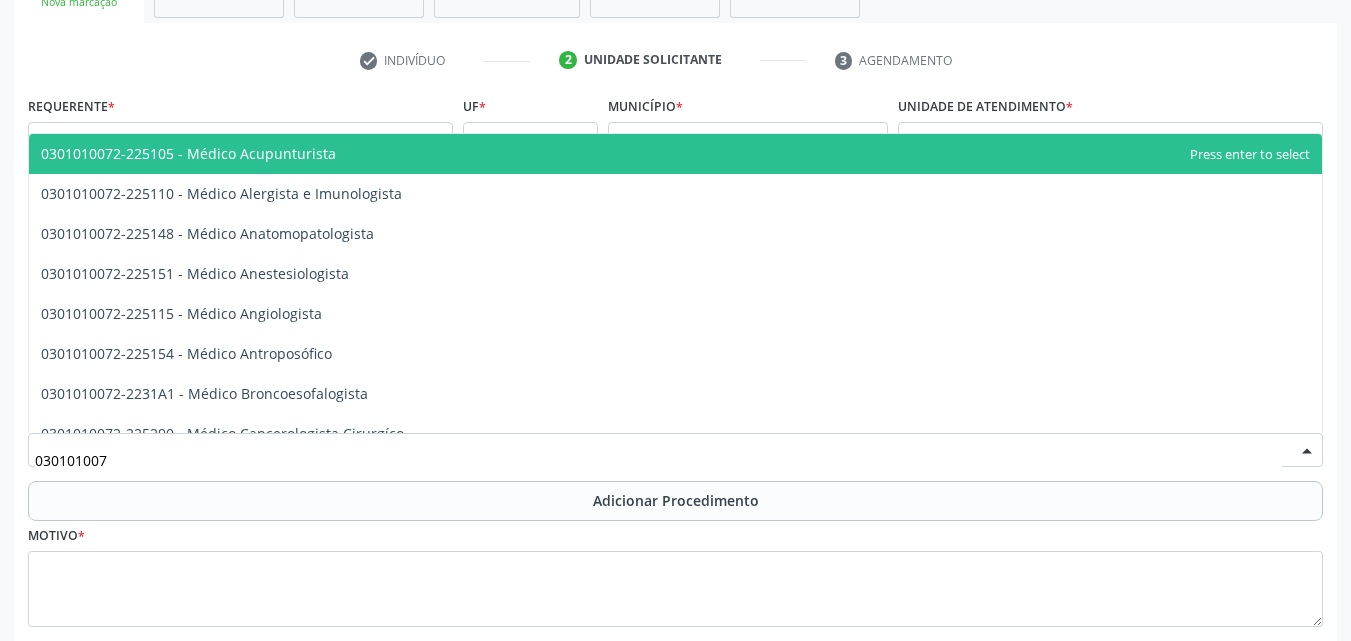 type on "0301010072" 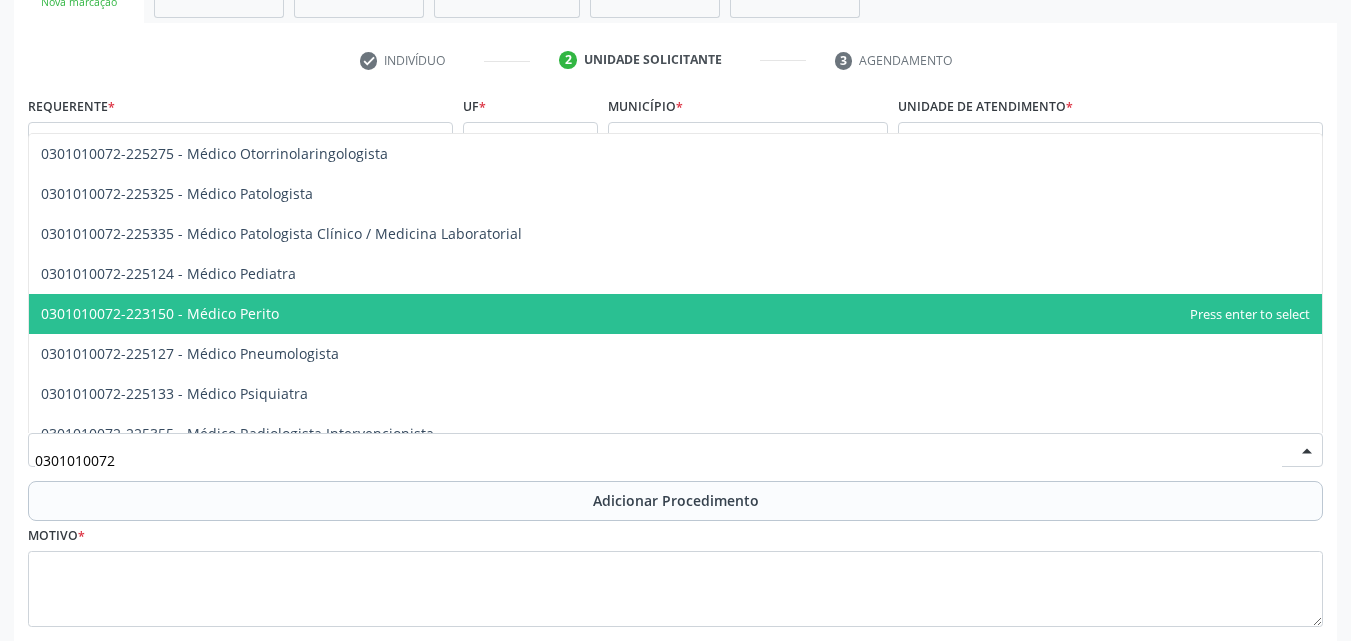 scroll, scrollTop: 1900, scrollLeft: 0, axis: vertical 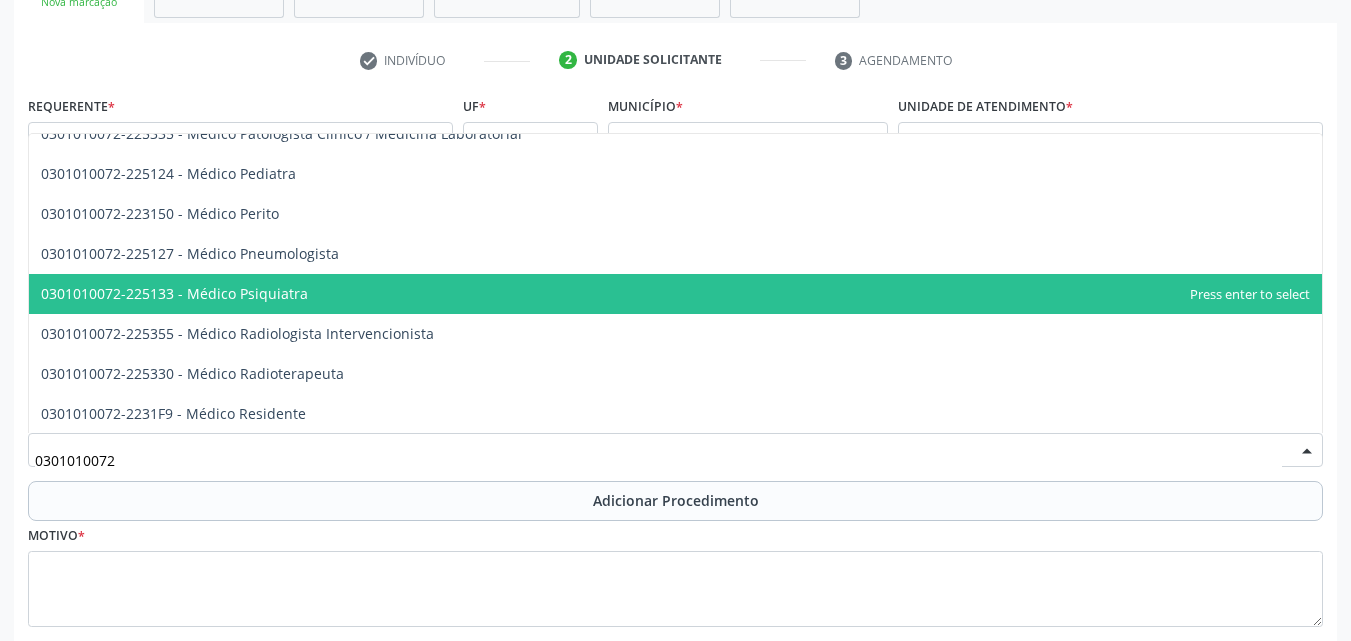 click on "0301010072-225133 - Médico Psiquiatra" at bounding box center [675, 294] 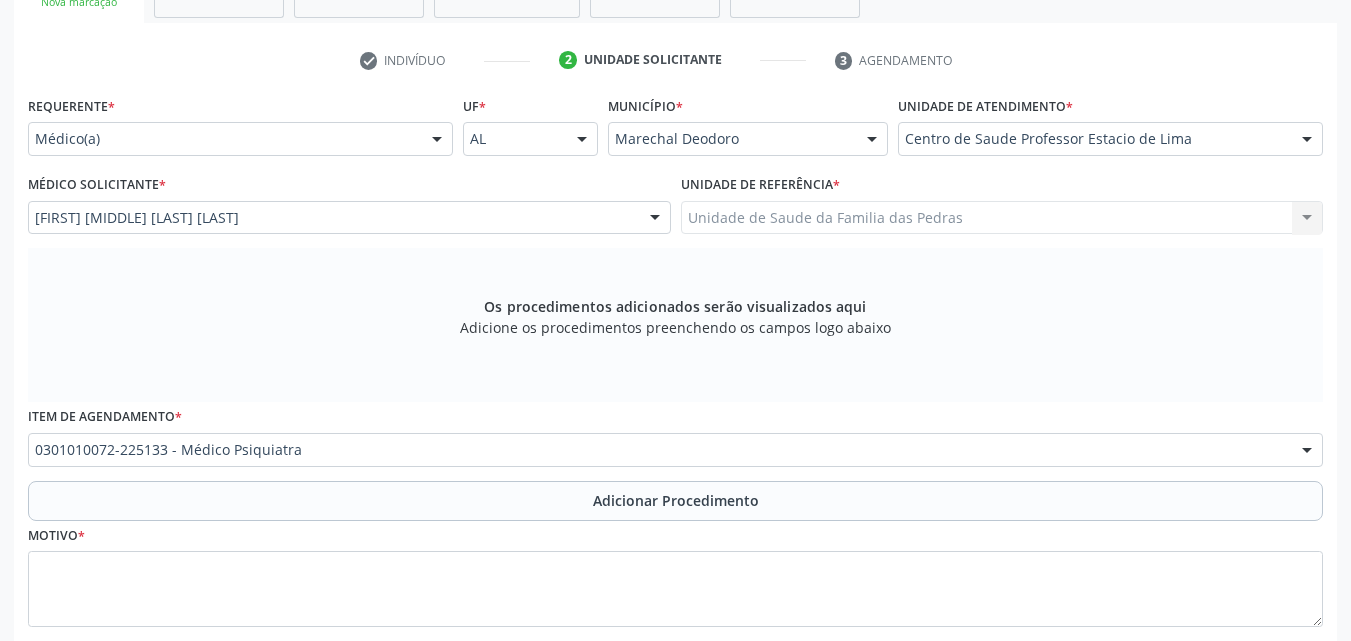 scroll, scrollTop: 471, scrollLeft: 0, axis: vertical 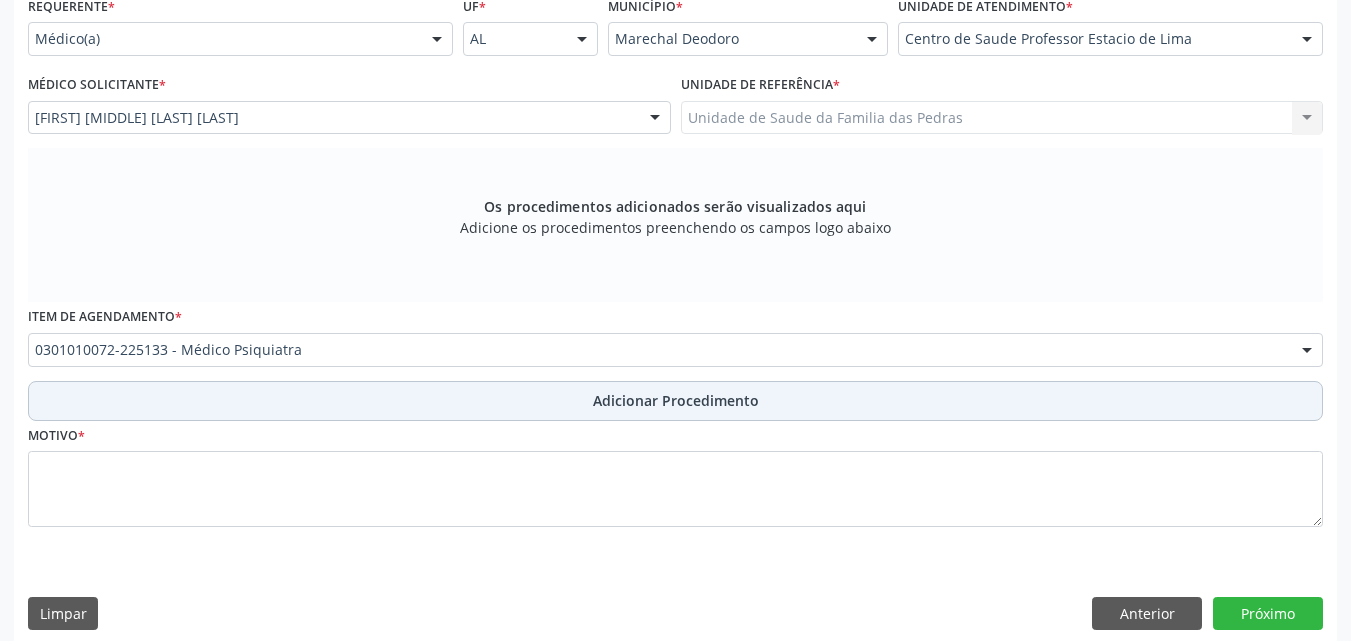 click on "Adicionar Procedimento" at bounding box center [675, 401] 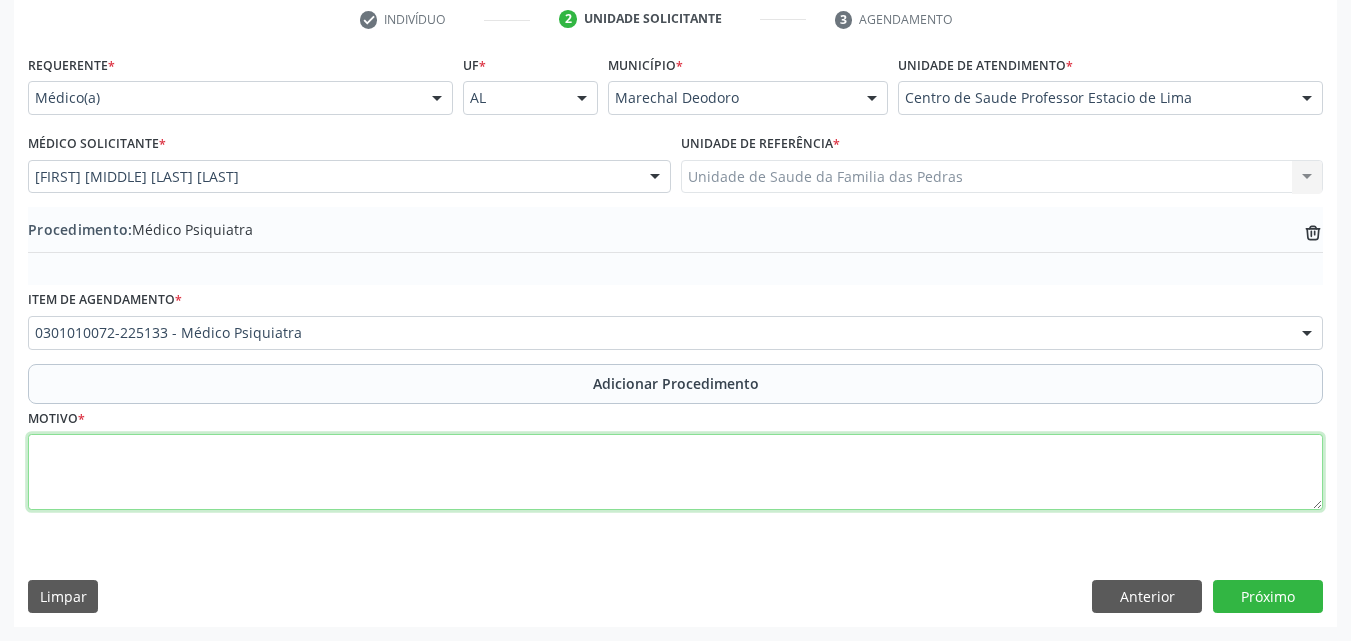 click at bounding box center (675, 472) 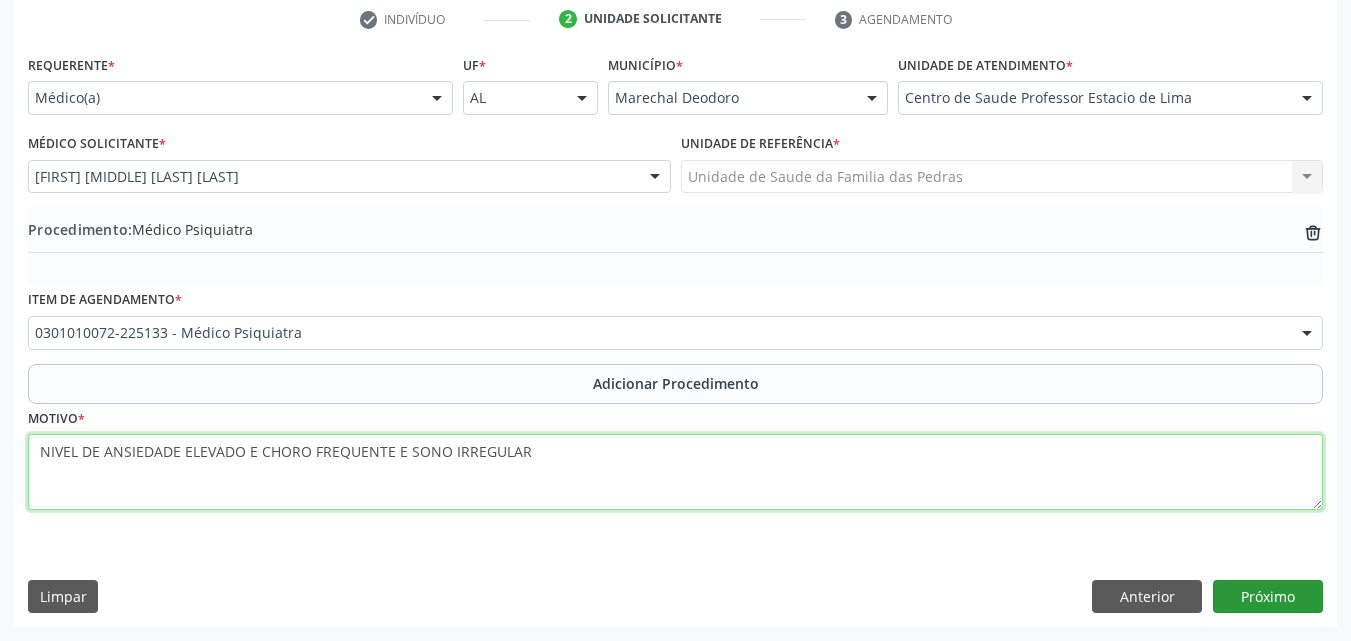 type on "NIVEL DE ANSIEDADE ELEVADO E CHORO FREQUENTE E SONO IRREGULAR" 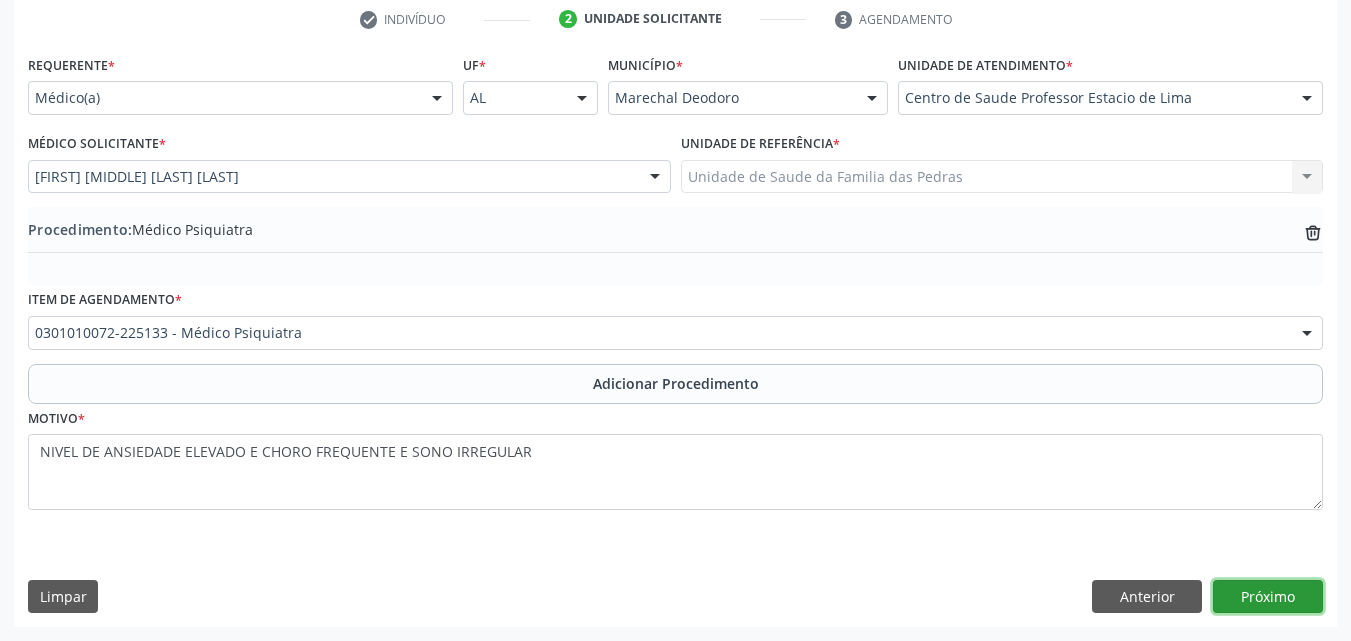 click on "Próximo" at bounding box center [1268, 597] 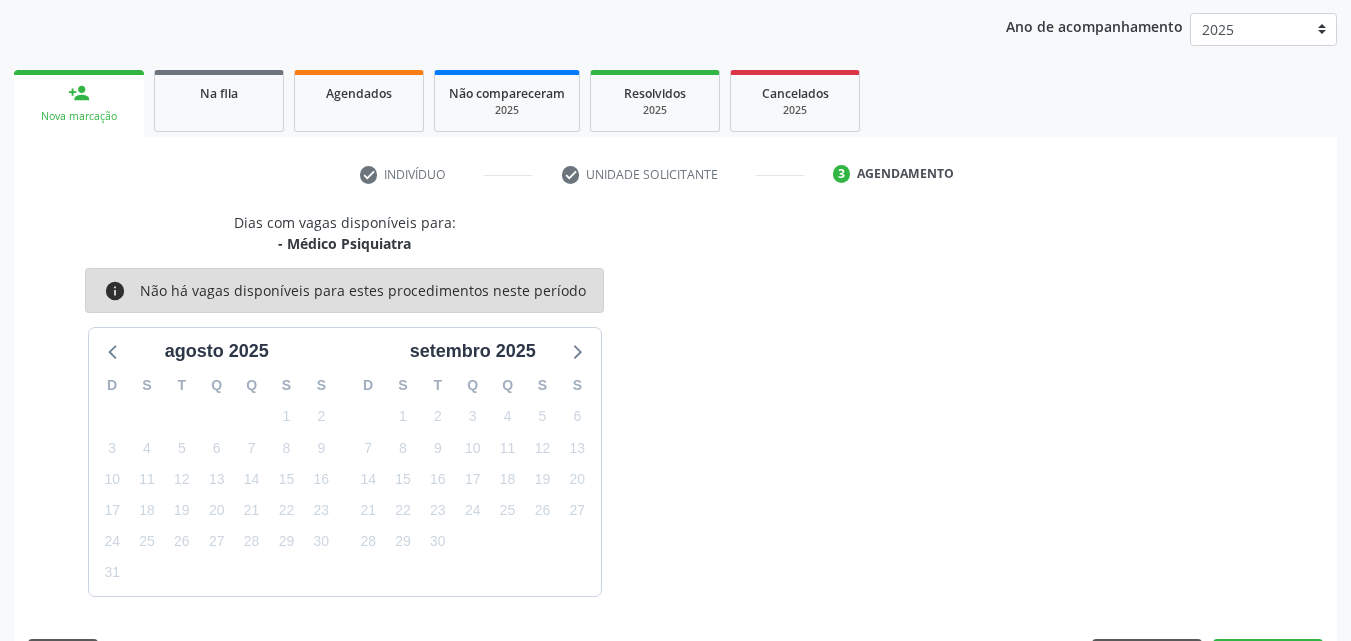 scroll, scrollTop: 316, scrollLeft: 0, axis: vertical 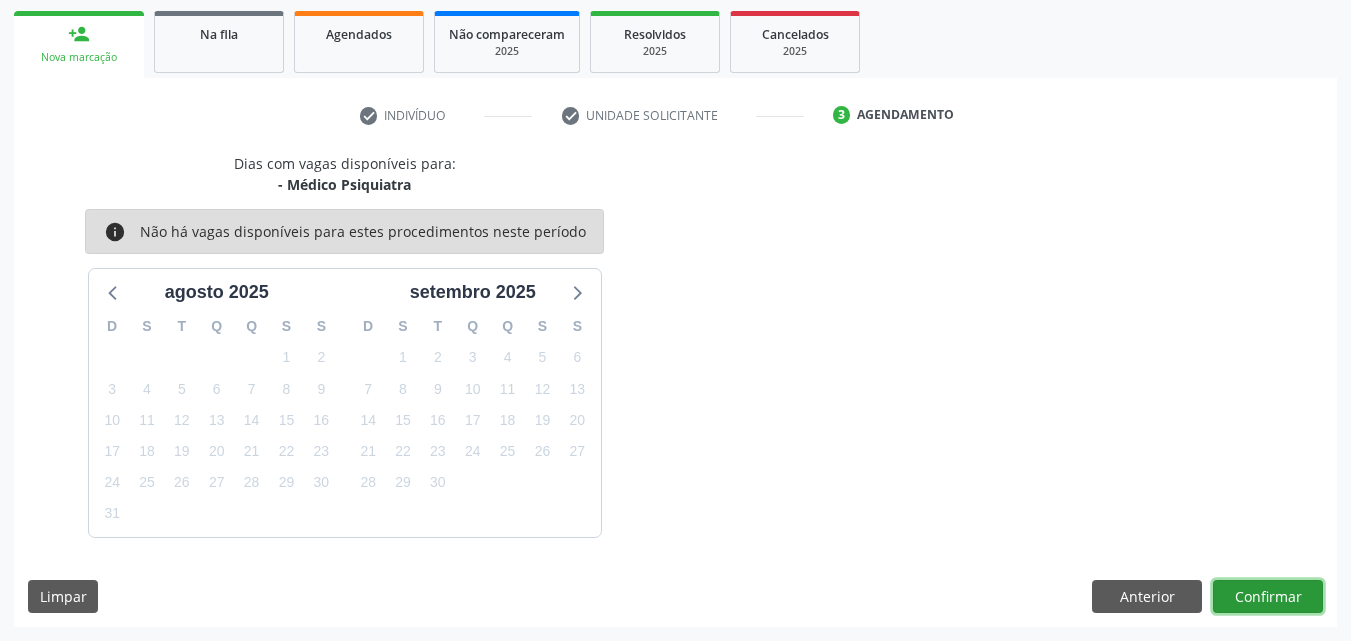 click on "Confirmar" at bounding box center (1268, 597) 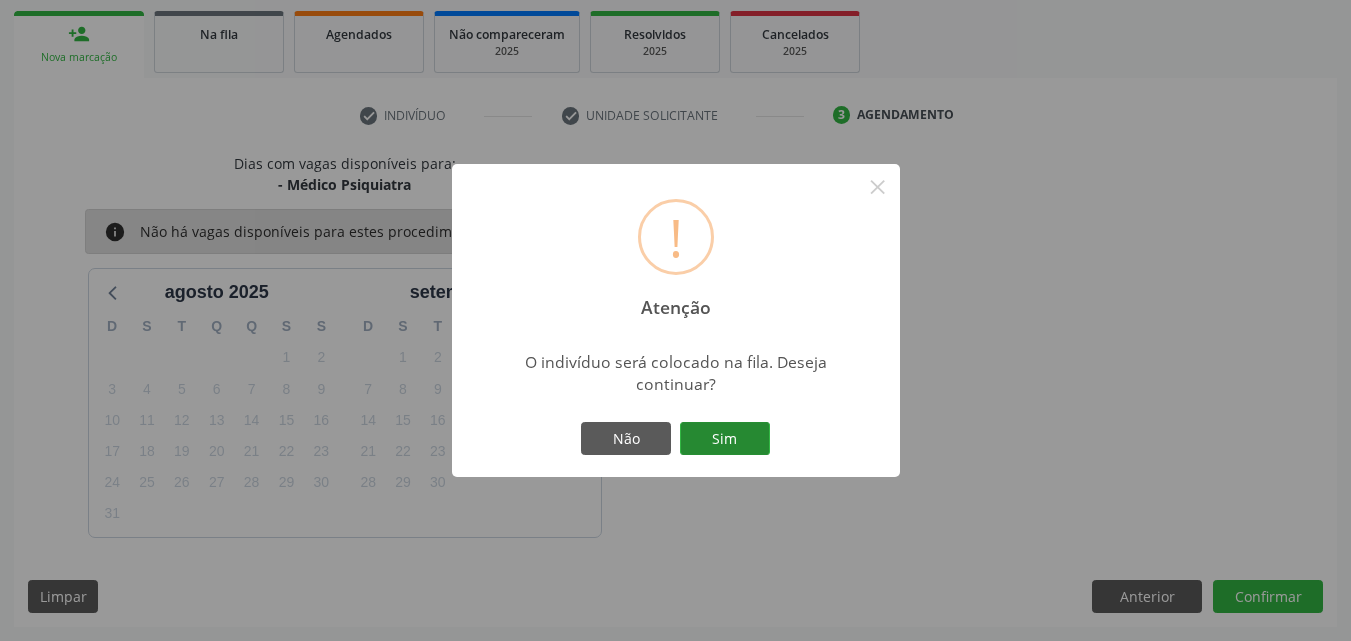 click on "Sim" at bounding box center [725, 439] 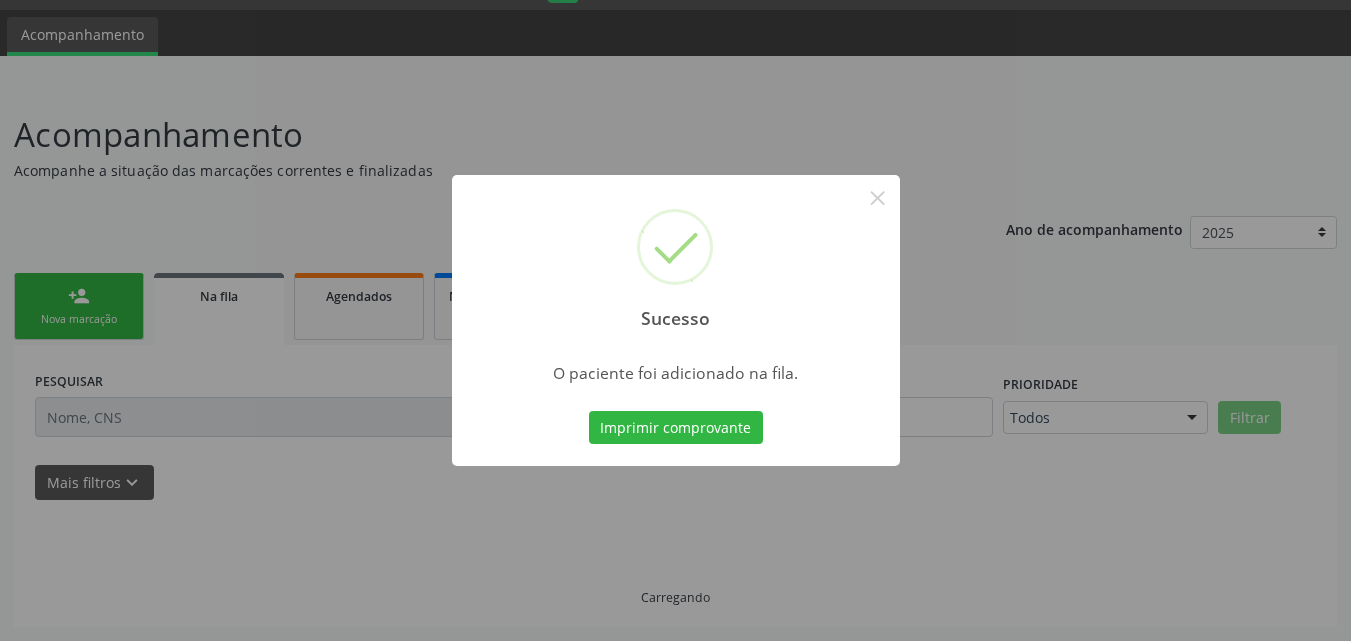 scroll, scrollTop: 54, scrollLeft: 0, axis: vertical 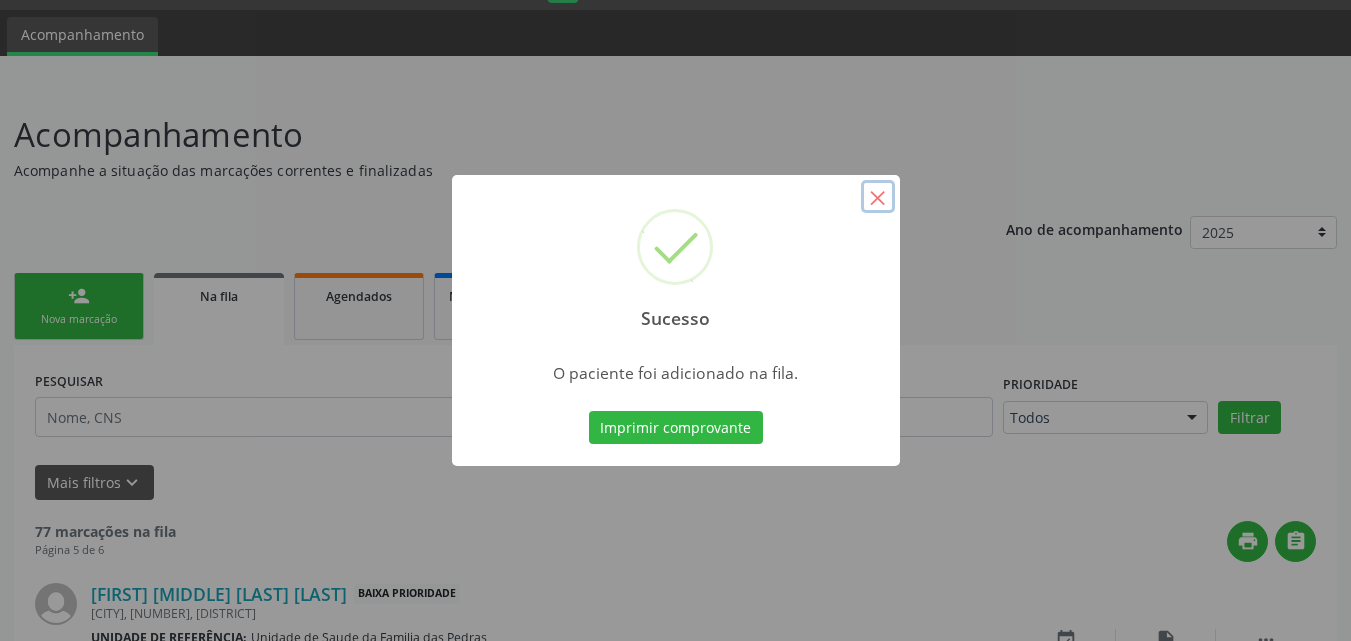 click on "×" at bounding box center (878, 197) 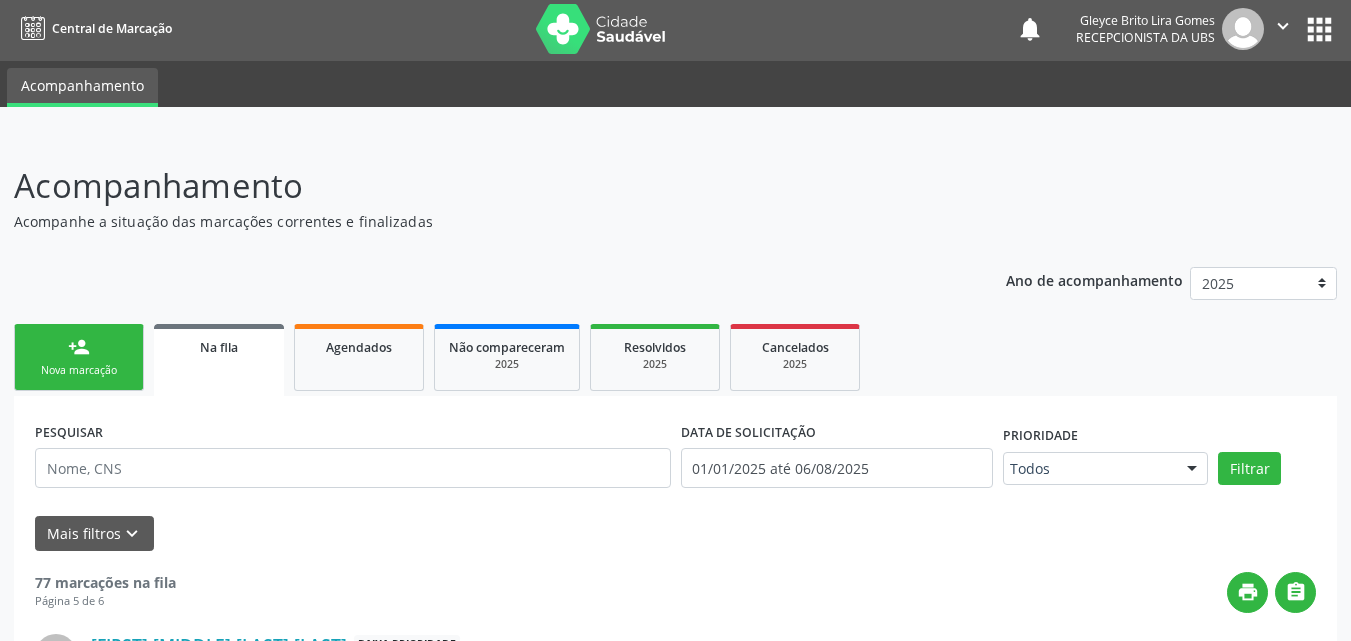 scroll, scrollTop: 0, scrollLeft: 0, axis: both 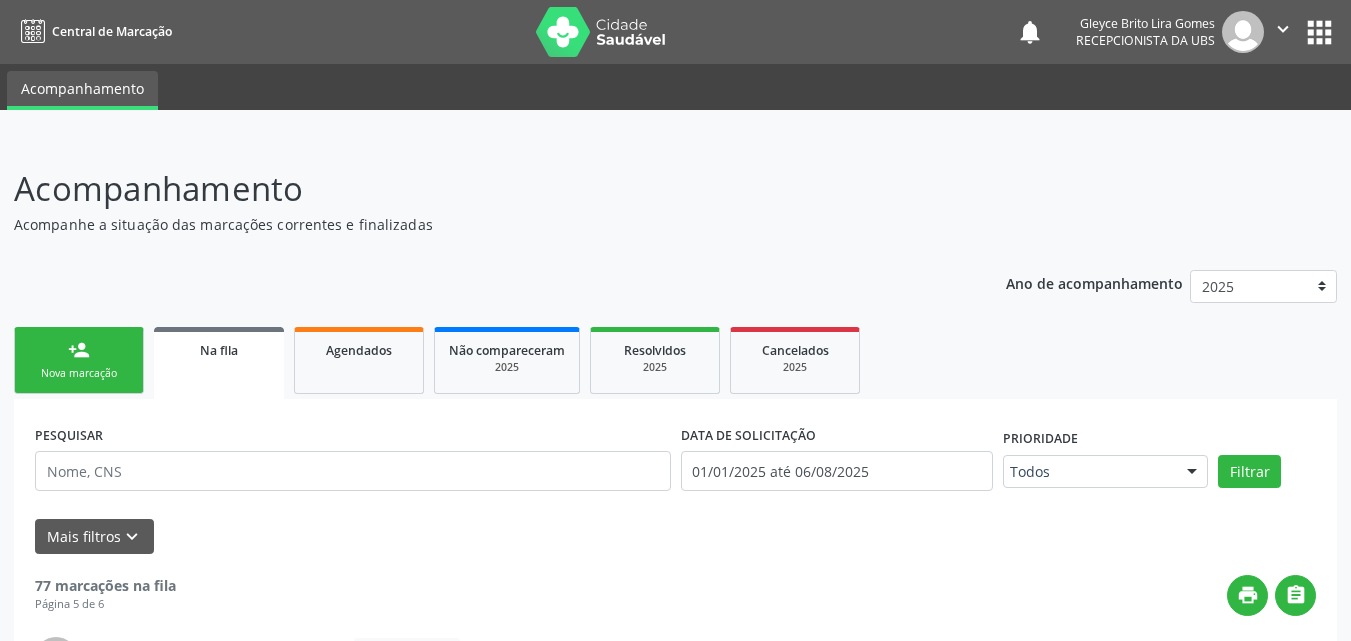 click on "Nova marcação" at bounding box center (79, 373) 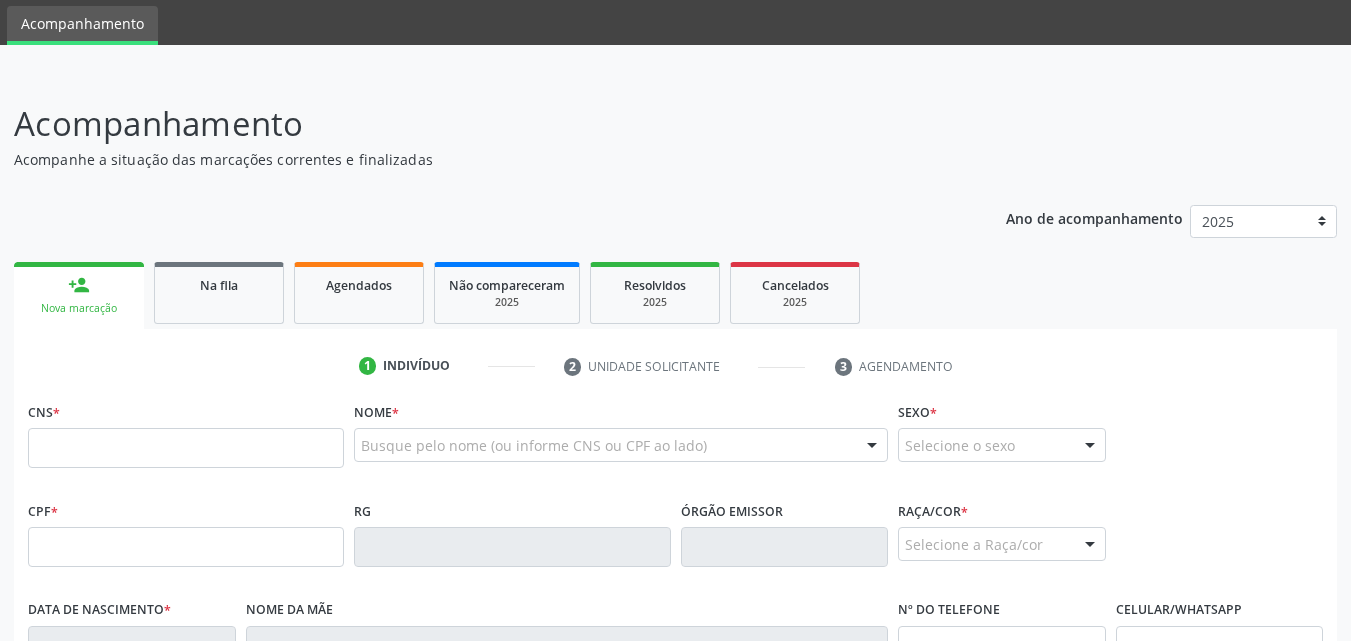 scroll, scrollTop: 100, scrollLeft: 0, axis: vertical 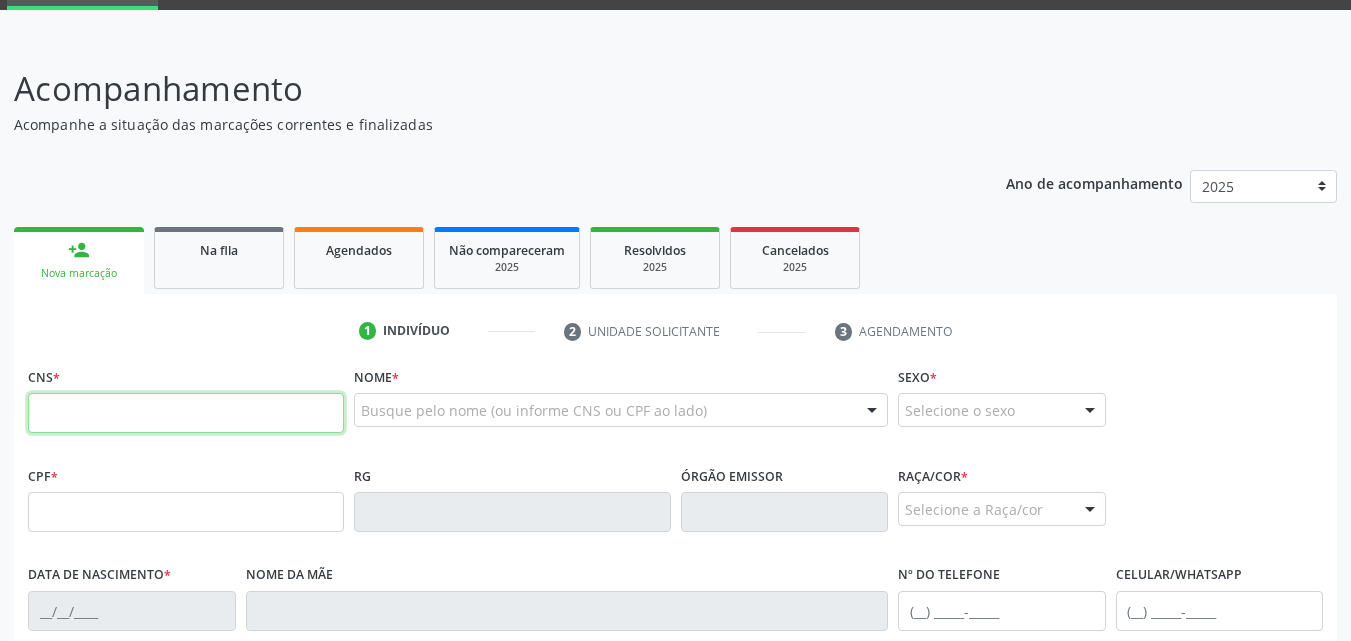click at bounding box center (186, 413) 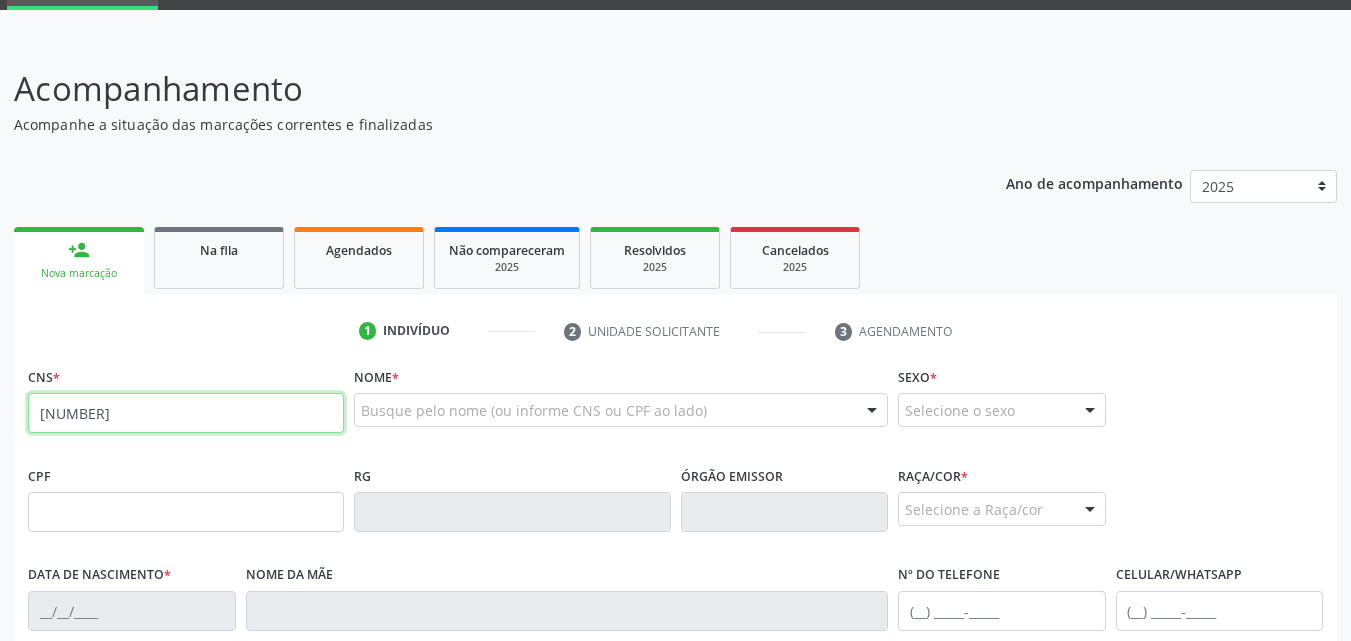 type on "[NUMBER]" 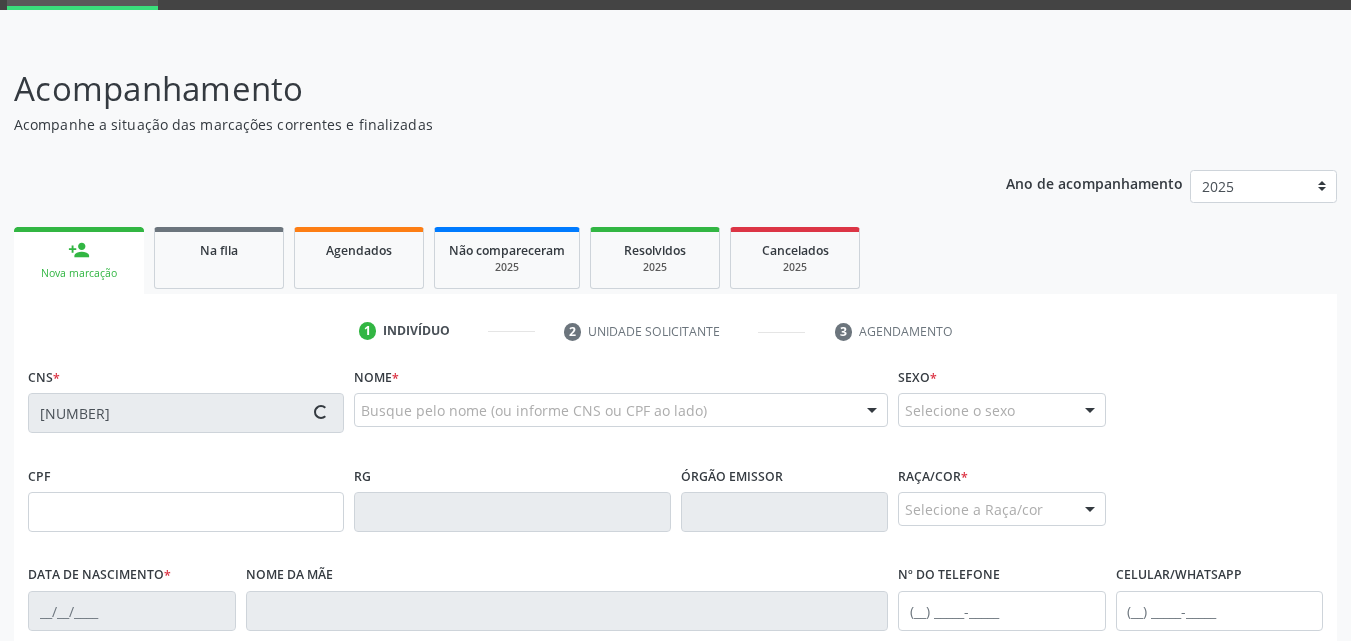 type on "[DATE]" 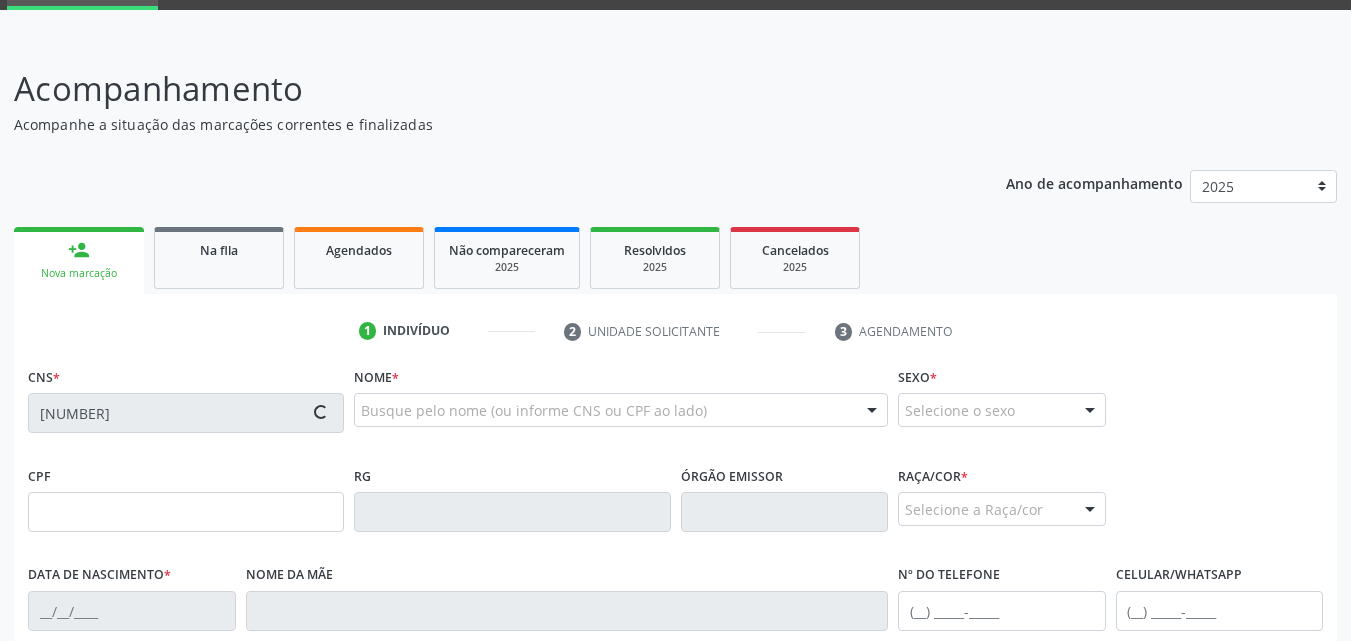 type on "[FIRST] [MIDDLE] [LAST] [LAST]" 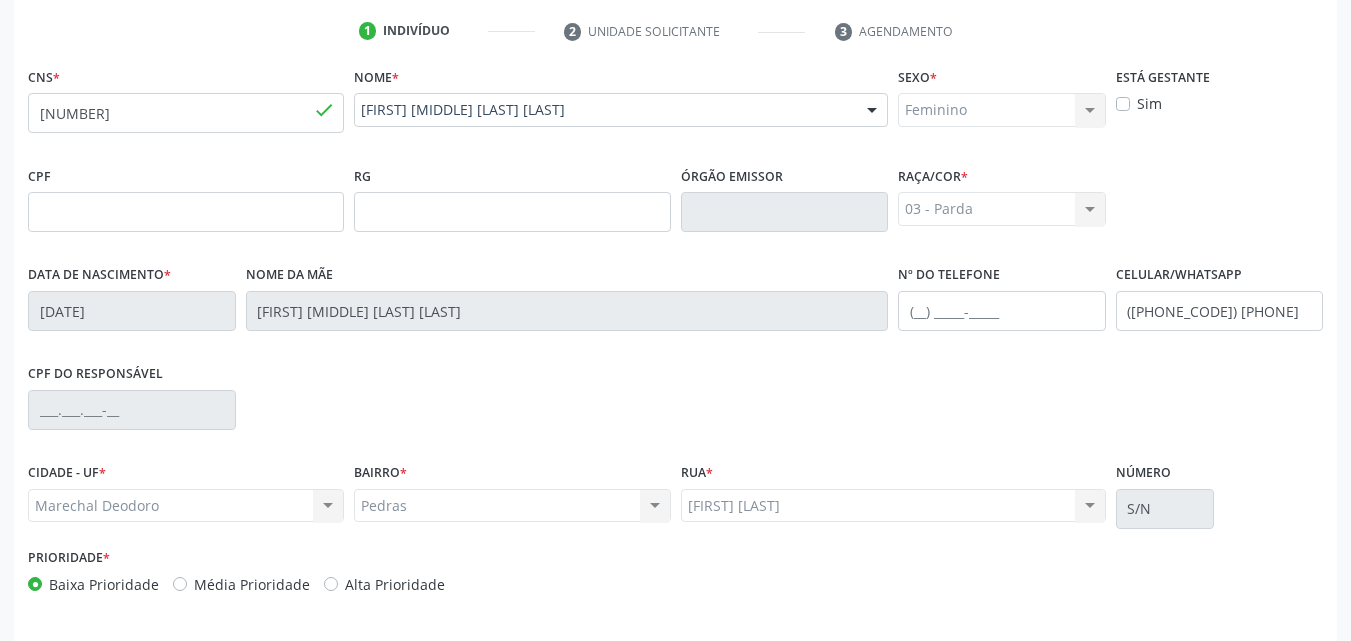 scroll, scrollTop: 471, scrollLeft: 0, axis: vertical 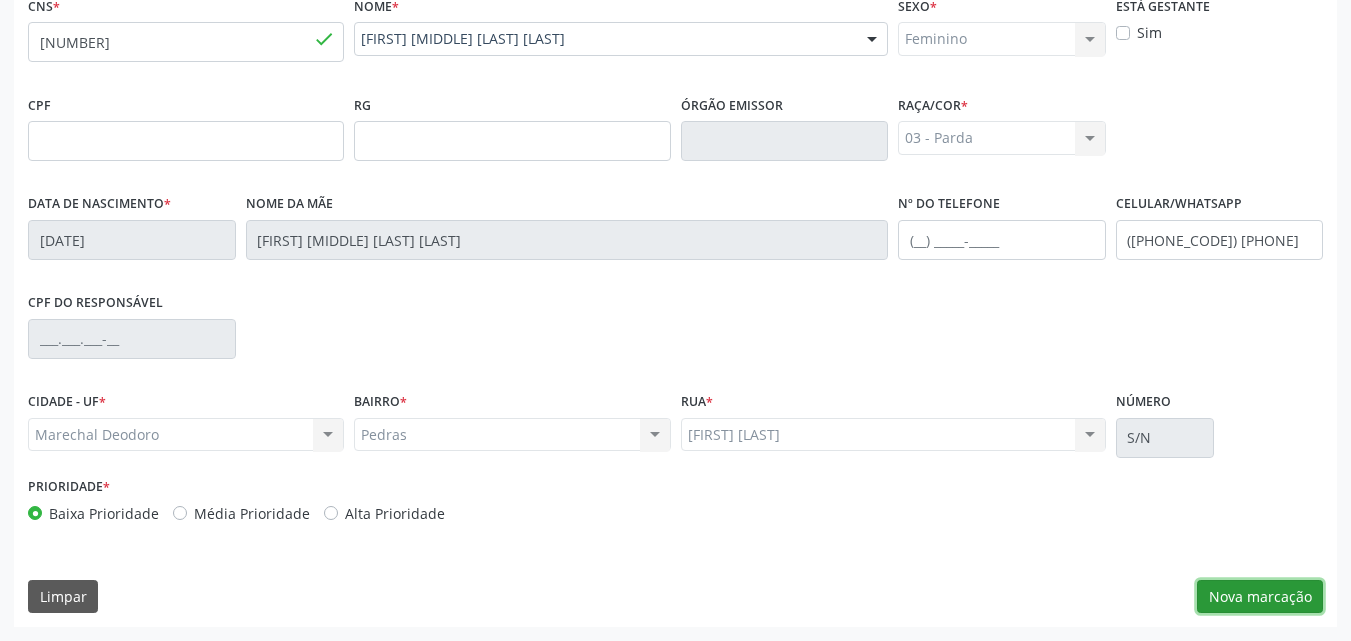 click on "Nova marcação" at bounding box center (1260, 597) 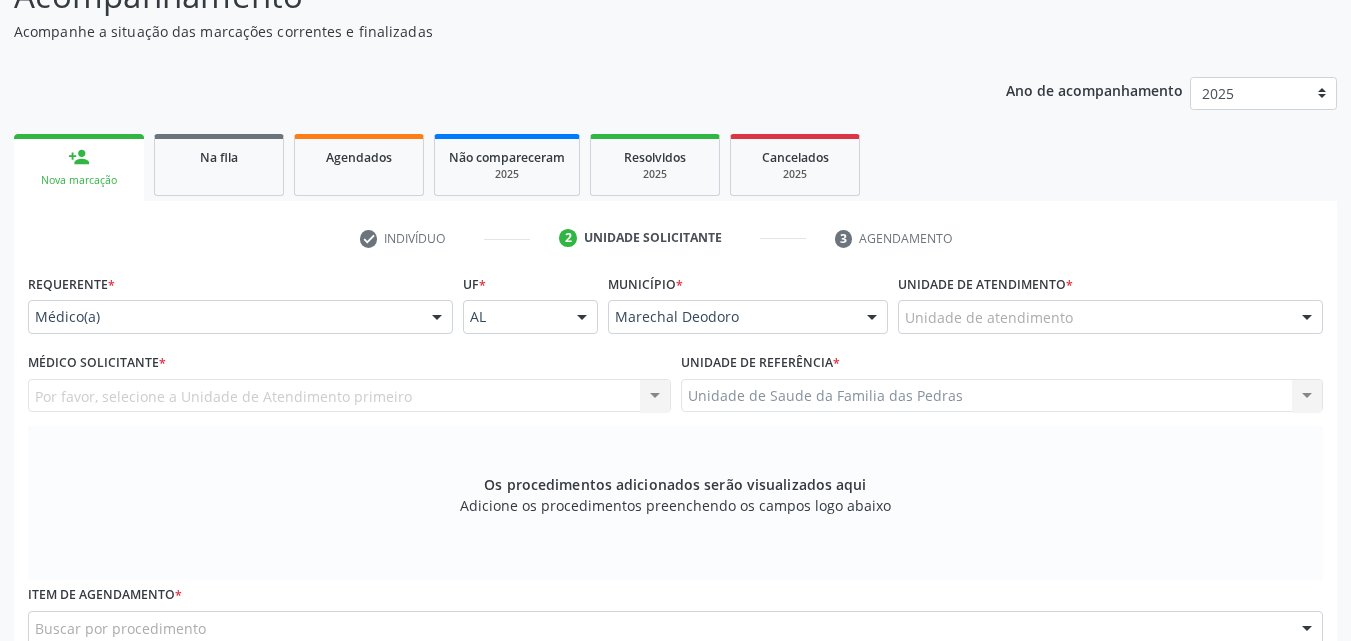 scroll, scrollTop: 171, scrollLeft: 0, axis: vertical 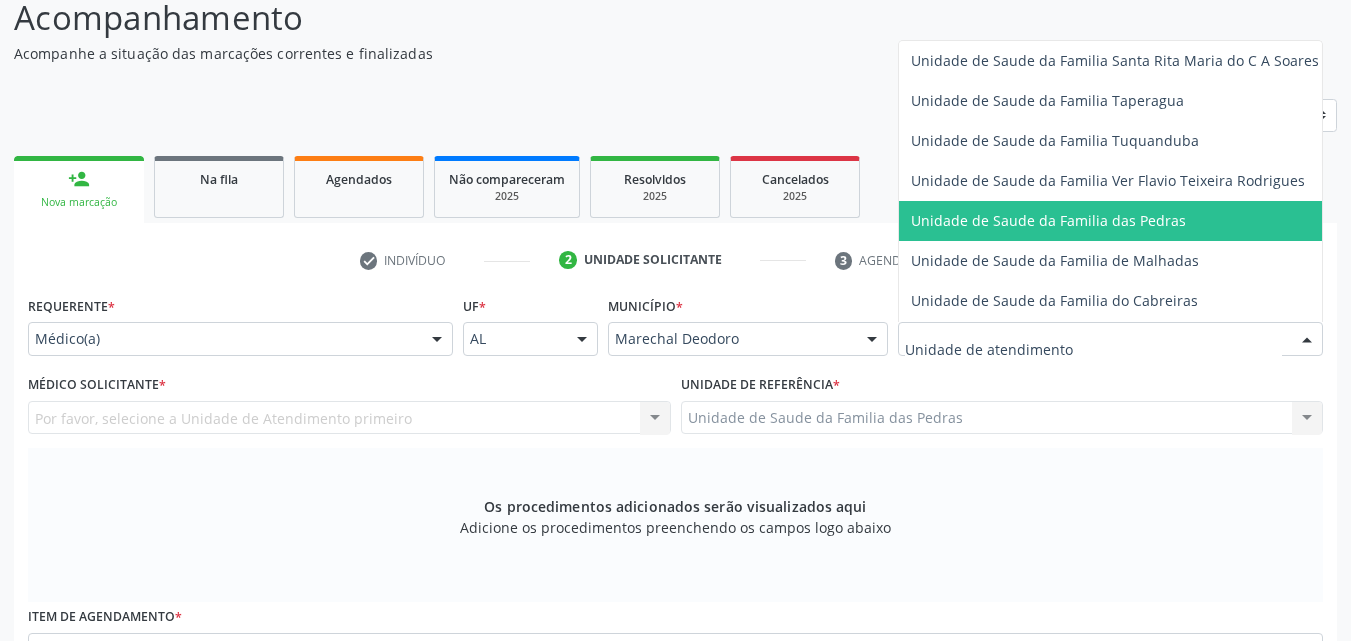 click on "Unidade de Saude da Familia das Pedras" at bounding box center [1048, 220] 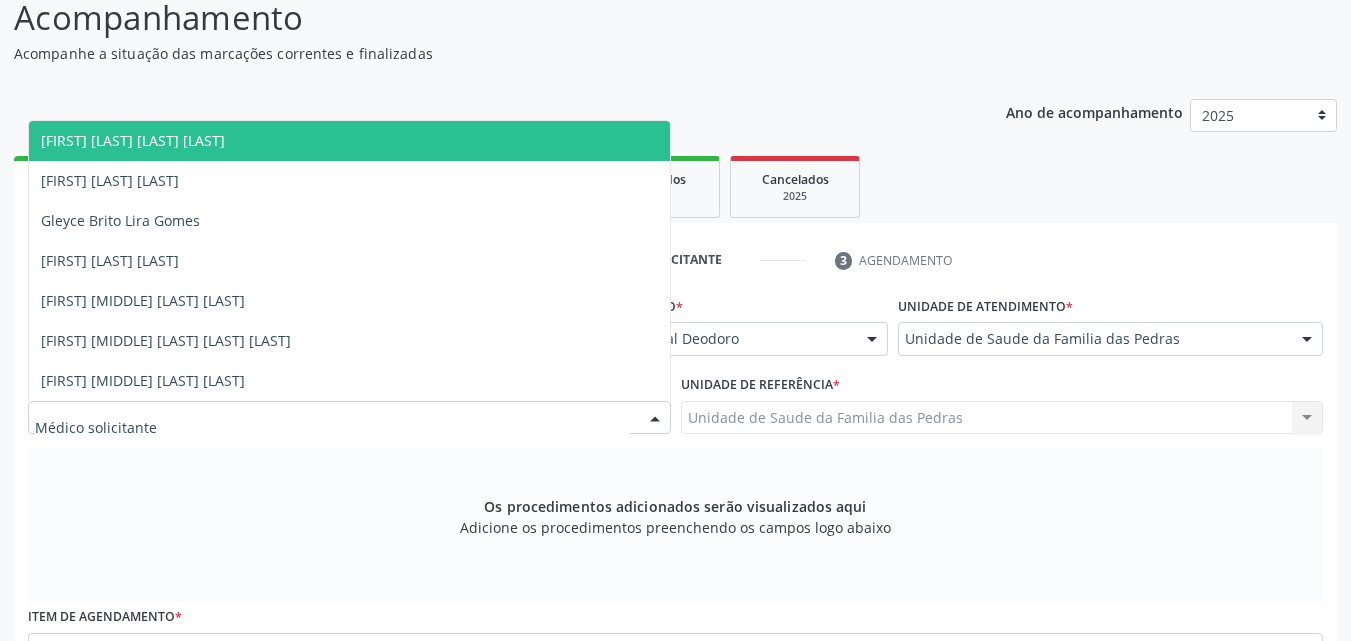 click at bounding box center (349, 418) 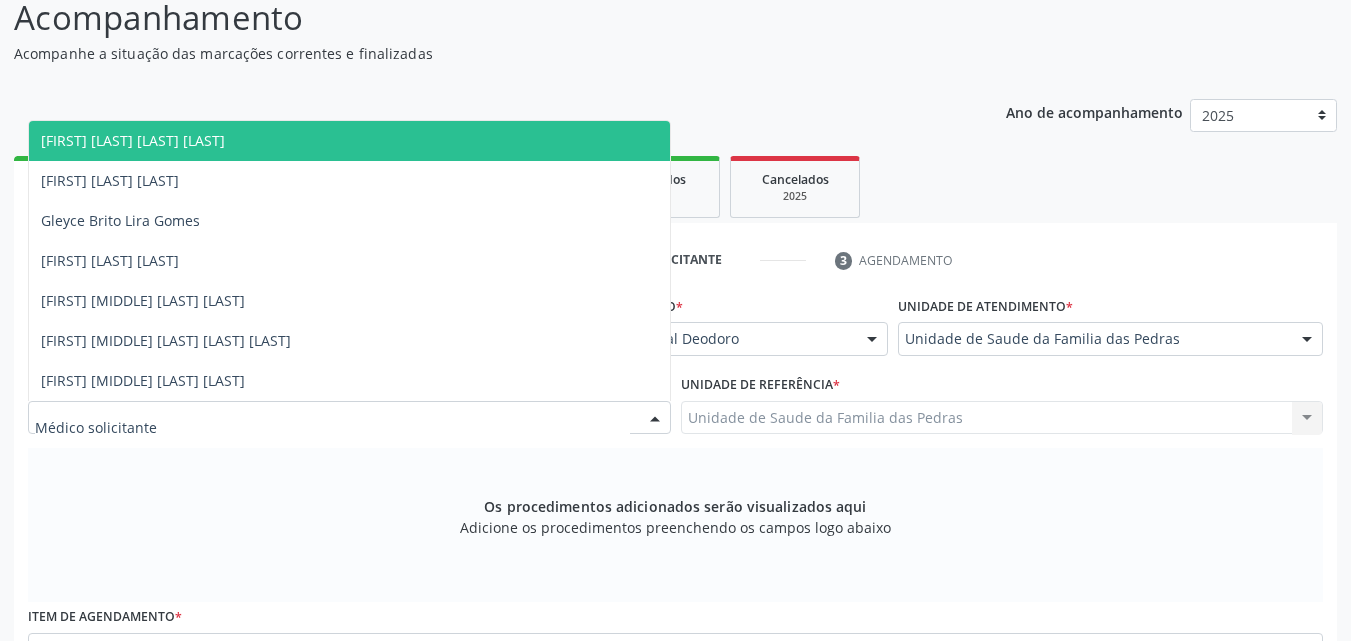 click on "[FIRST] [LAST] [LAST] [LAST]" at bounding box center [349, 141] 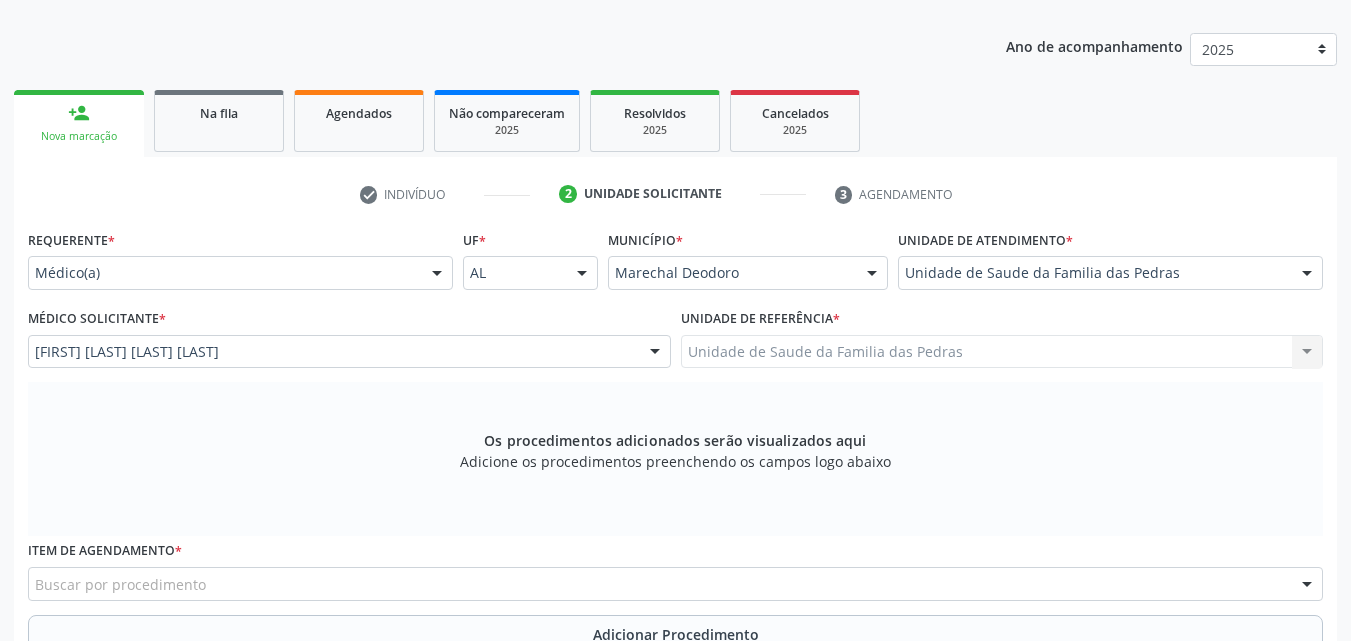 scroll, scrollTop: 371, scrollLeft: 0, axis: vertical 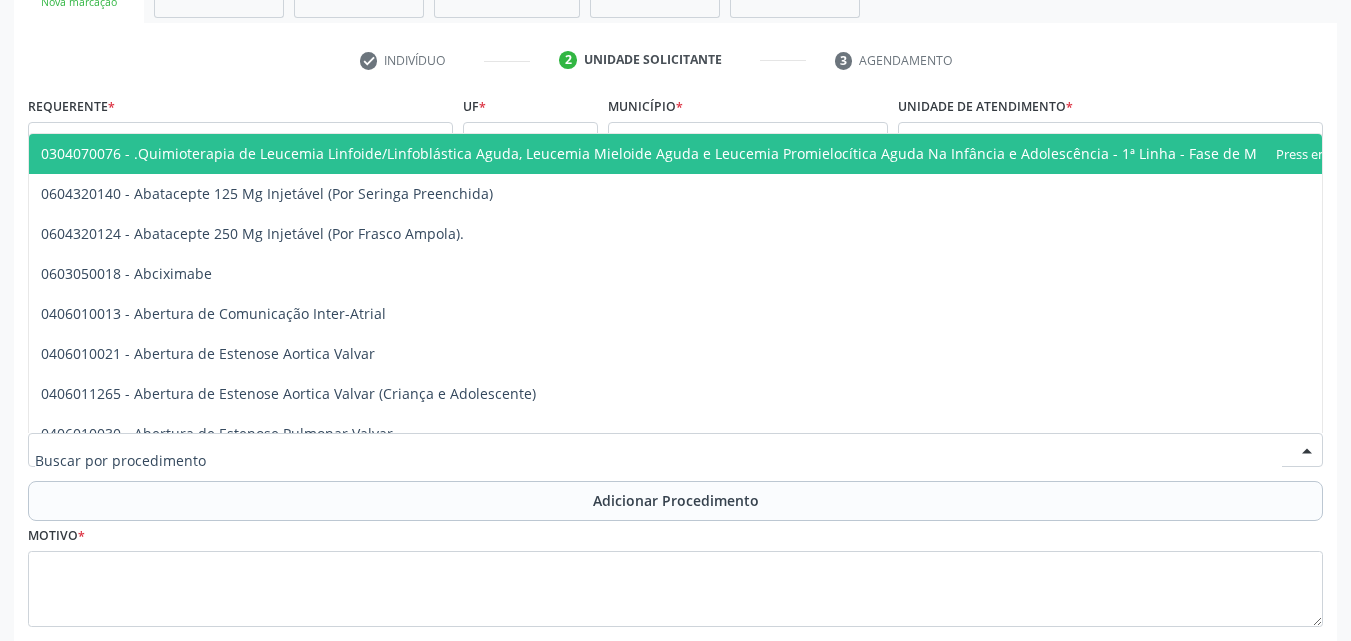 click at bounding box center [675, 450] 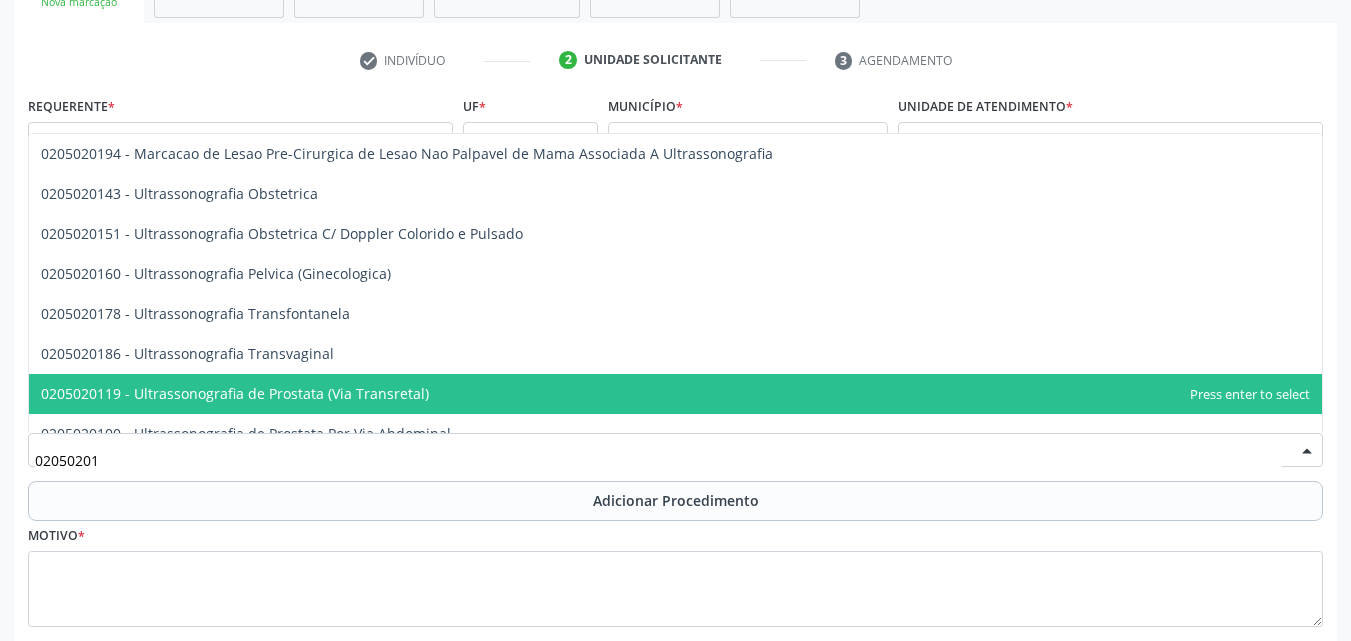 type on "020502016" 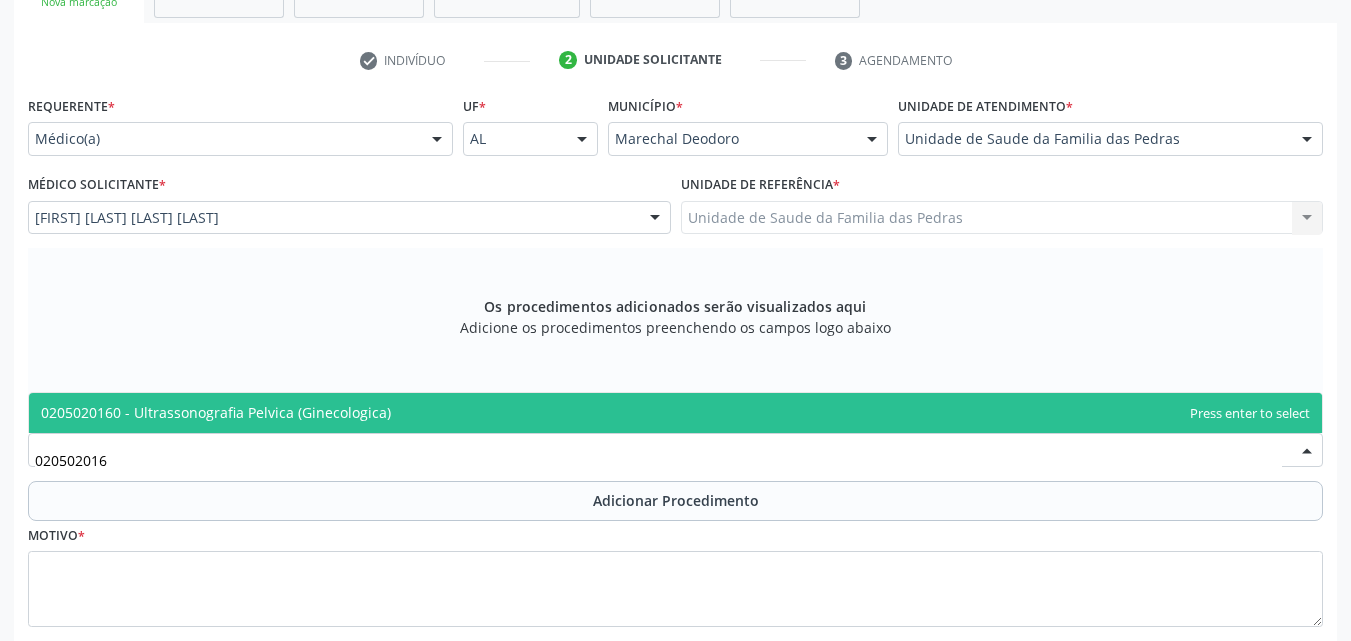 click on "0205020160 - Ultrassonografia Pelvica (Ginecologica)" at bounding box center [216, 412] 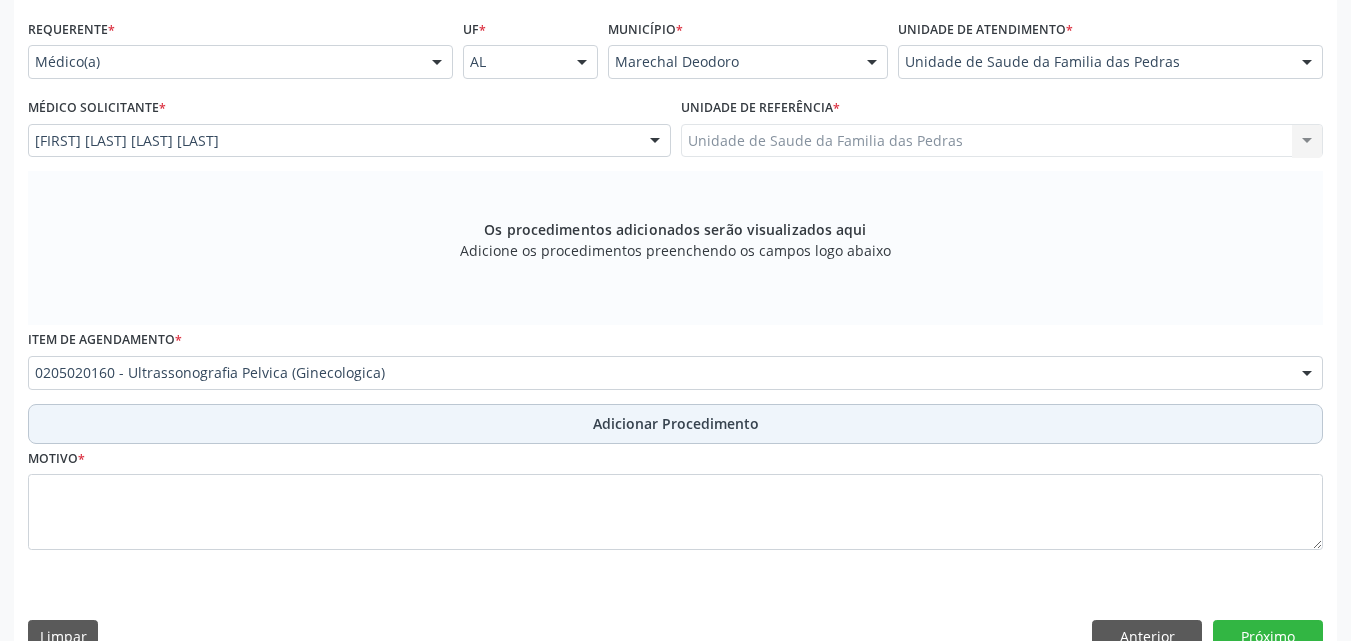 scroll, scrollTop: 471, scrollLeft: 0, axis: vertical 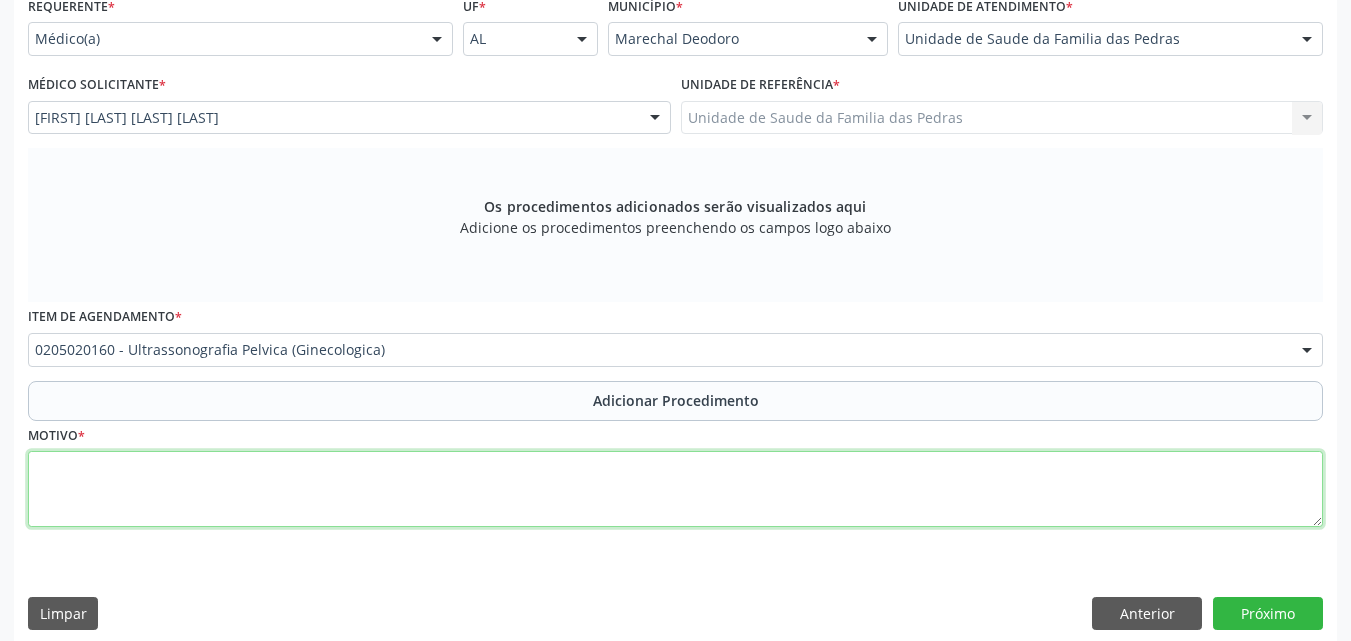 click at bounding box center [675, 489] 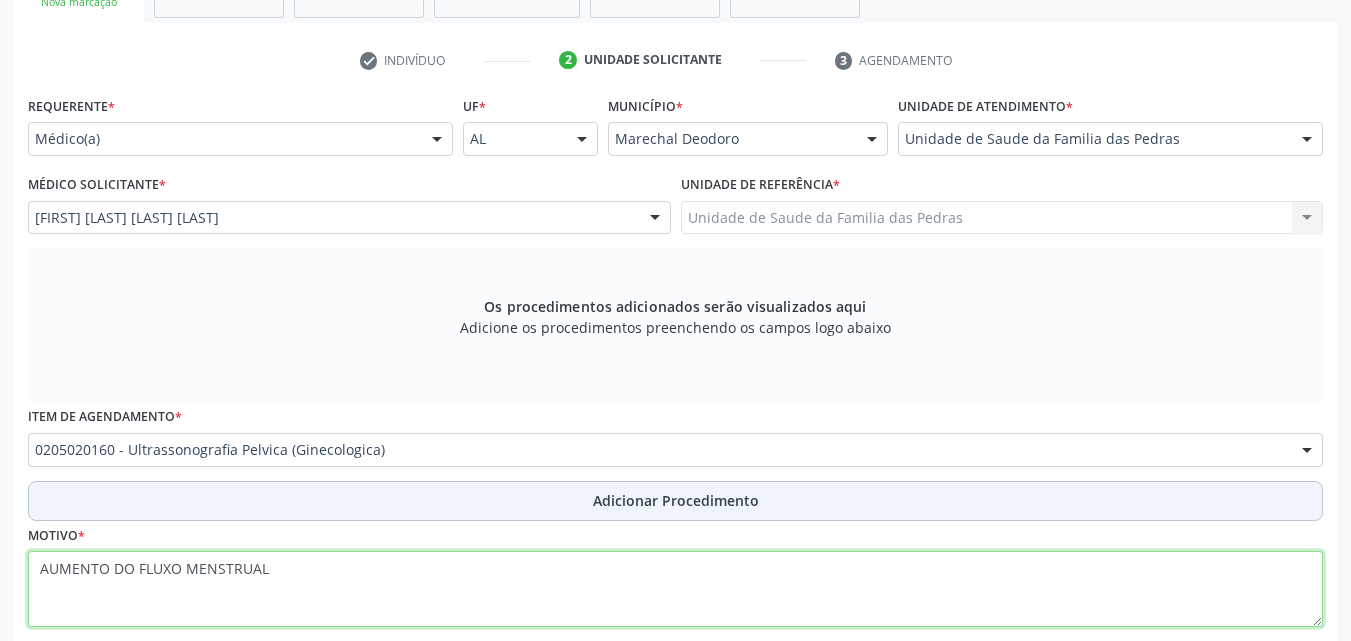 scroll, scrollTop: 488, scrollLeft: 0, axis: vertical 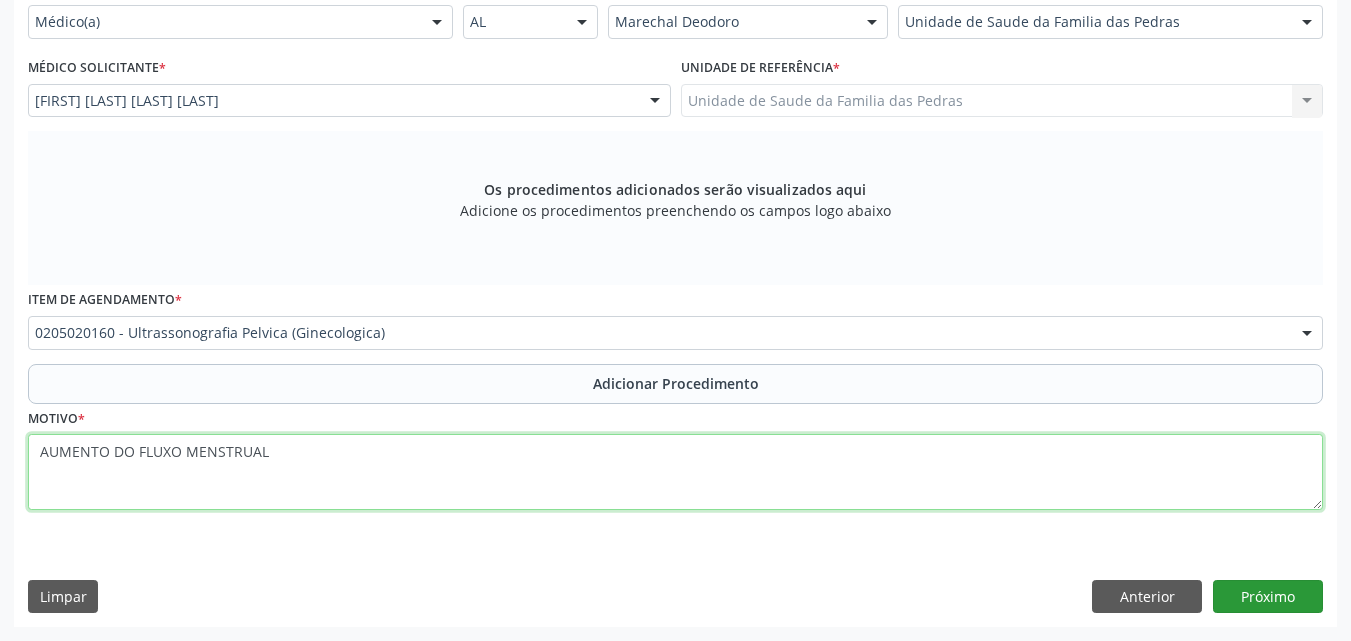 type on "AUMENTO DO FLUXO MENSTRUAL" 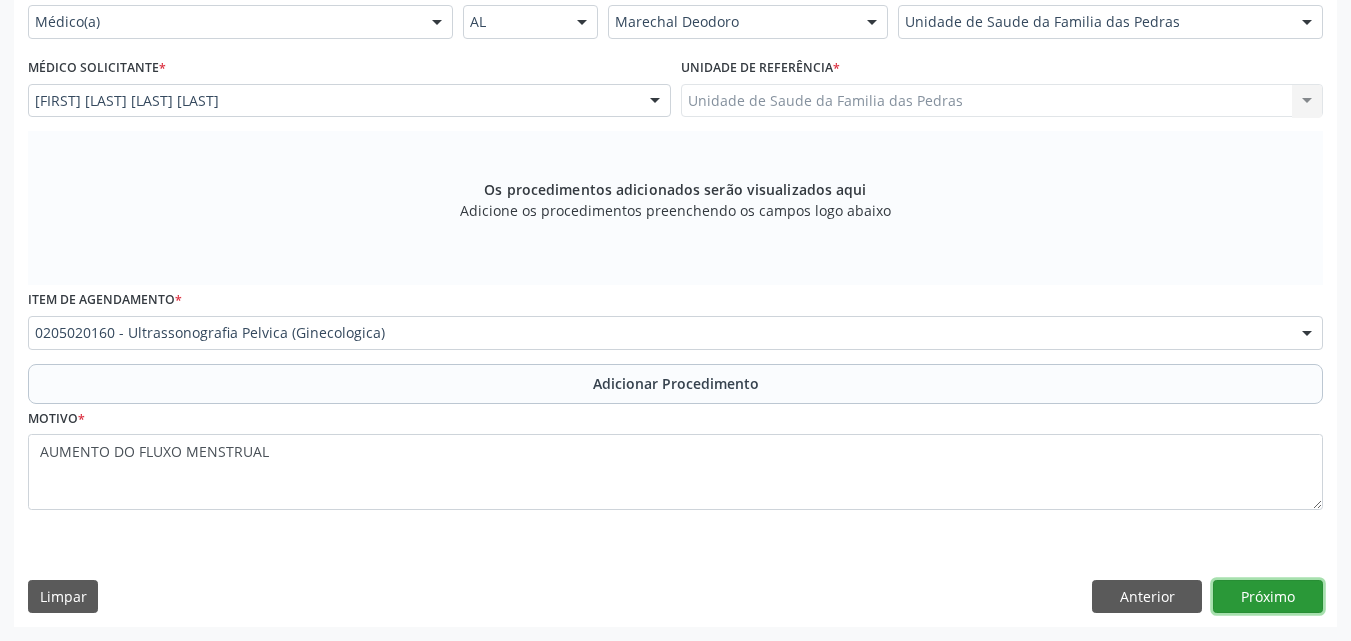 click on "Próximo" at bounding box center (1268, 597) 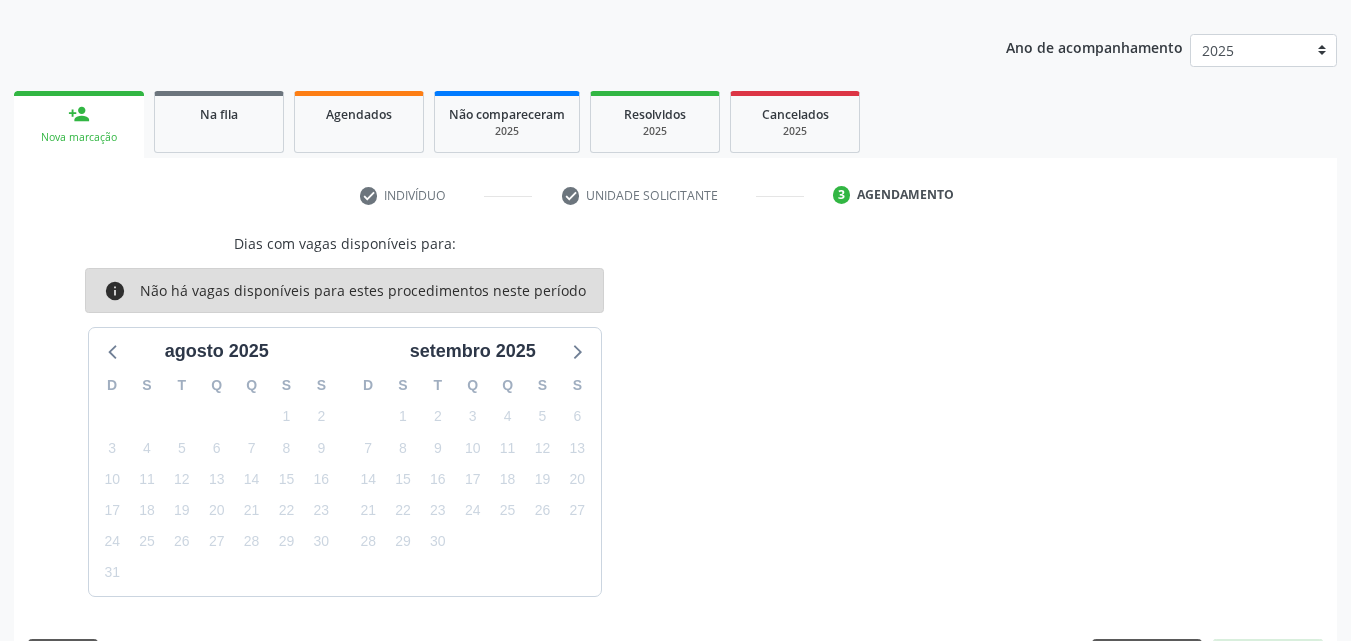 scroll, scrollTop: 295, scrollLeft: 0, axis: vertical 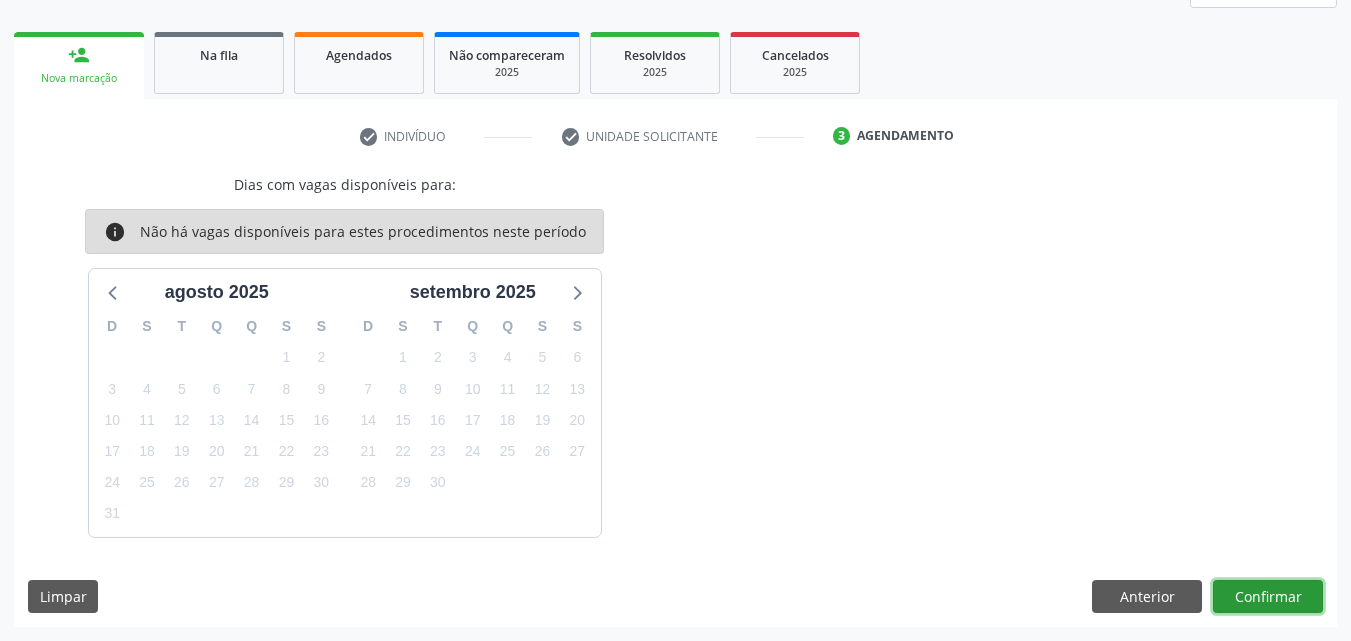 click on "Confirmar" at bounding box center [1268, 597] 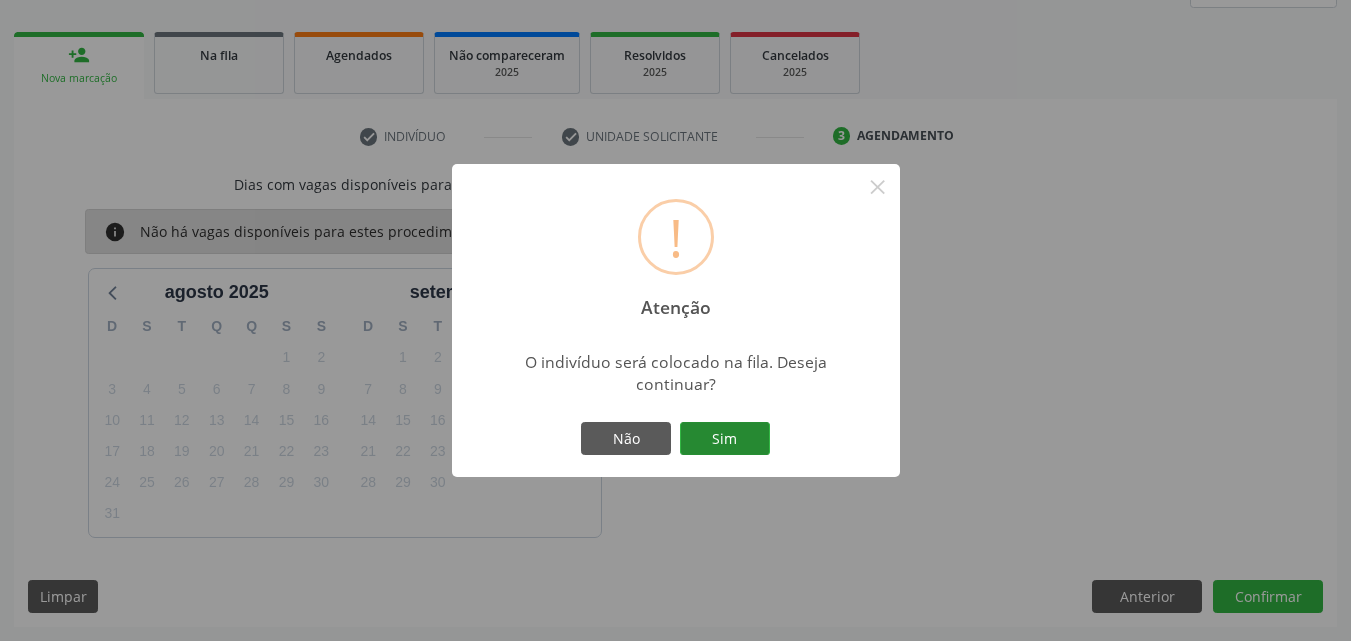 click on "Sim" at bounding box center [725, 439] 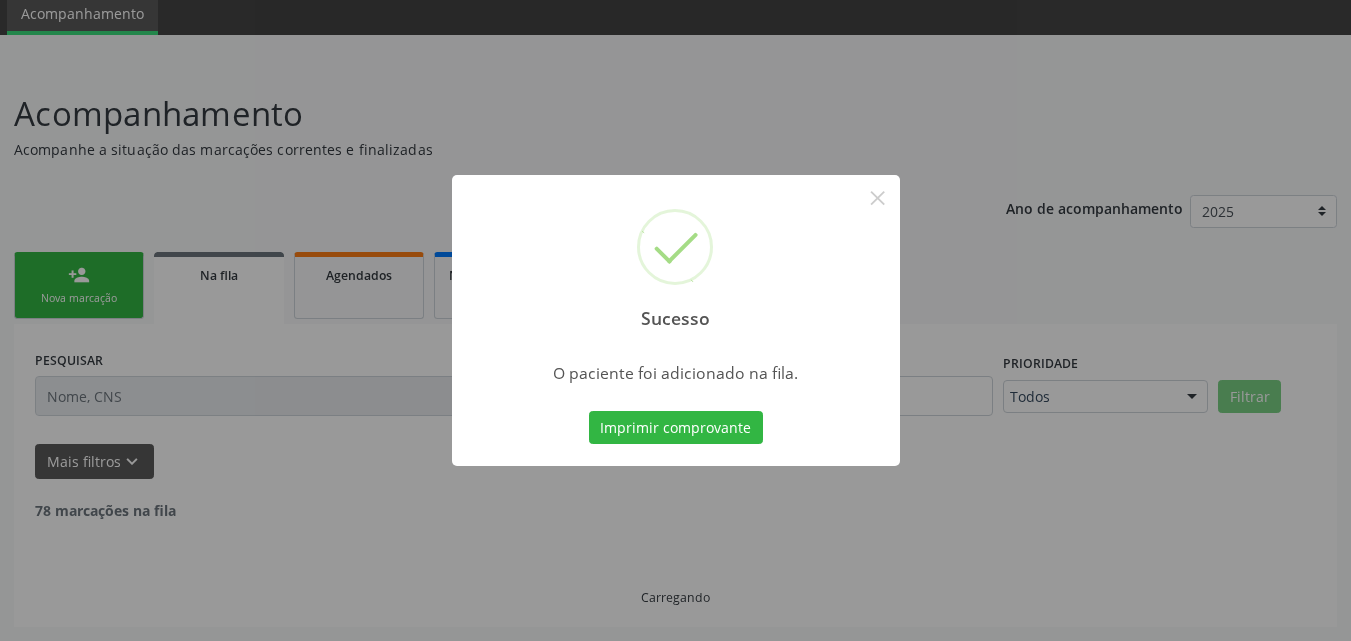 scroll, scrollTop: 54, scrollLeft: 0, axis: vertical 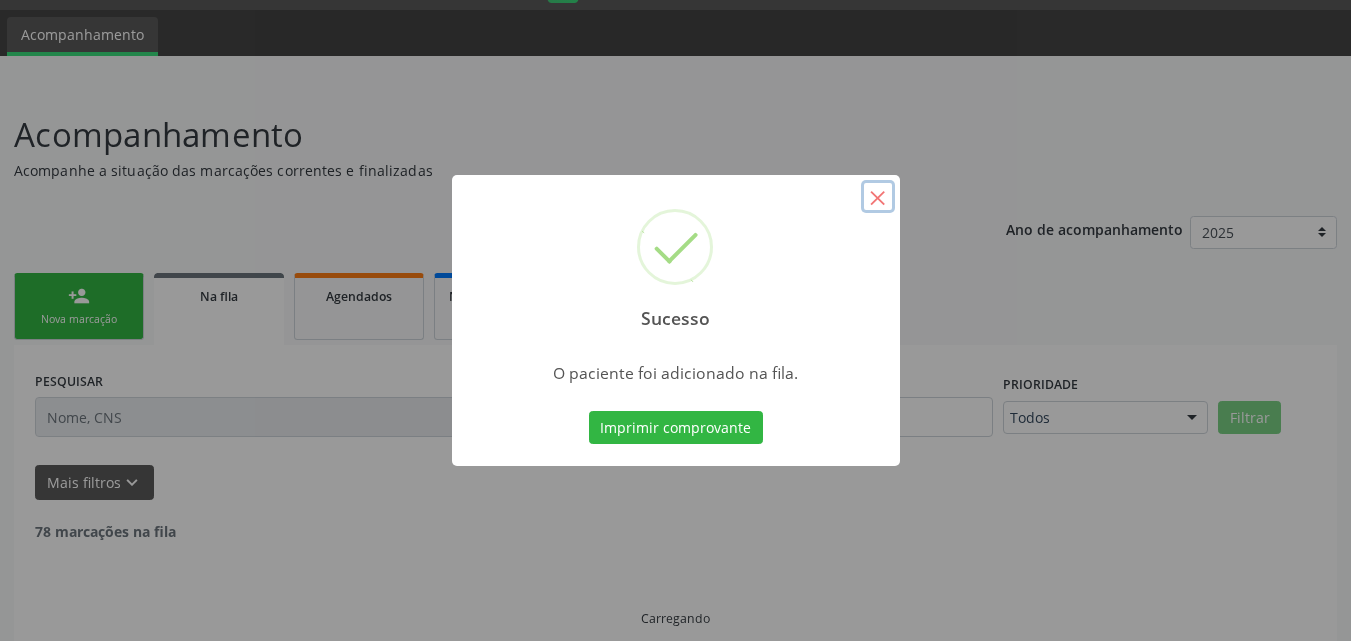 click on "×" at bounding box center (878, 197) 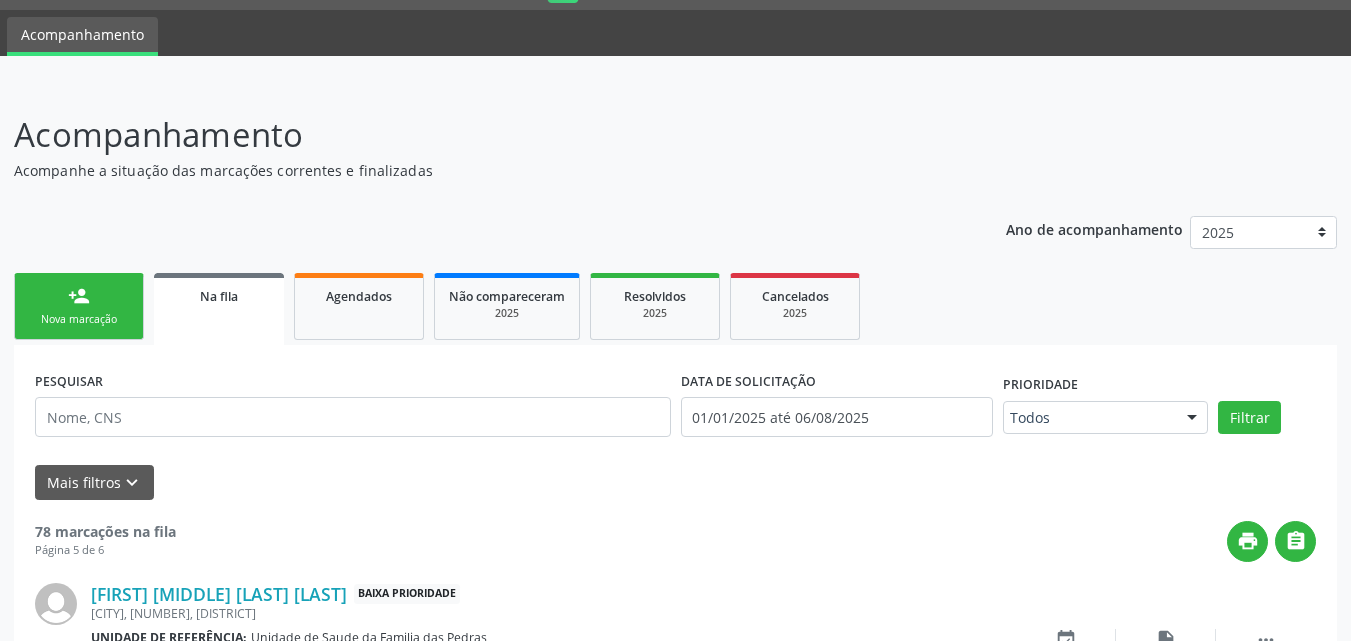 click on "person_add
Nova marcação" at bounding box center [79, 306] 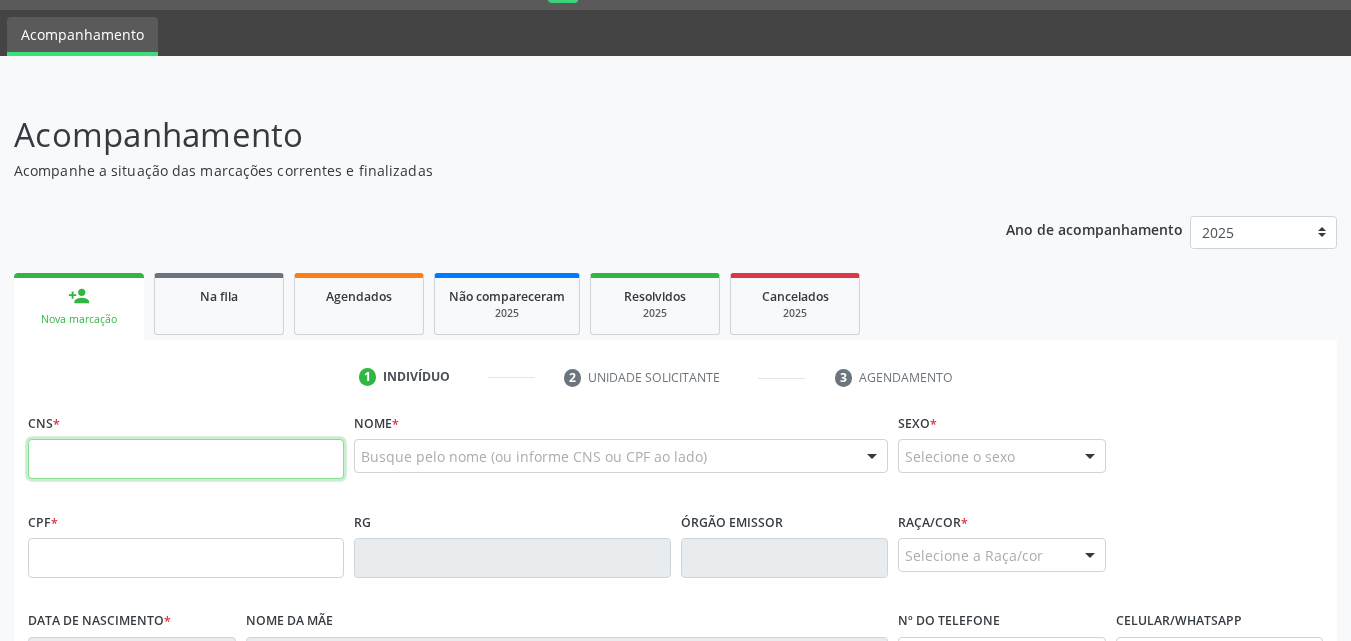 click at bounding box center [186, 459] 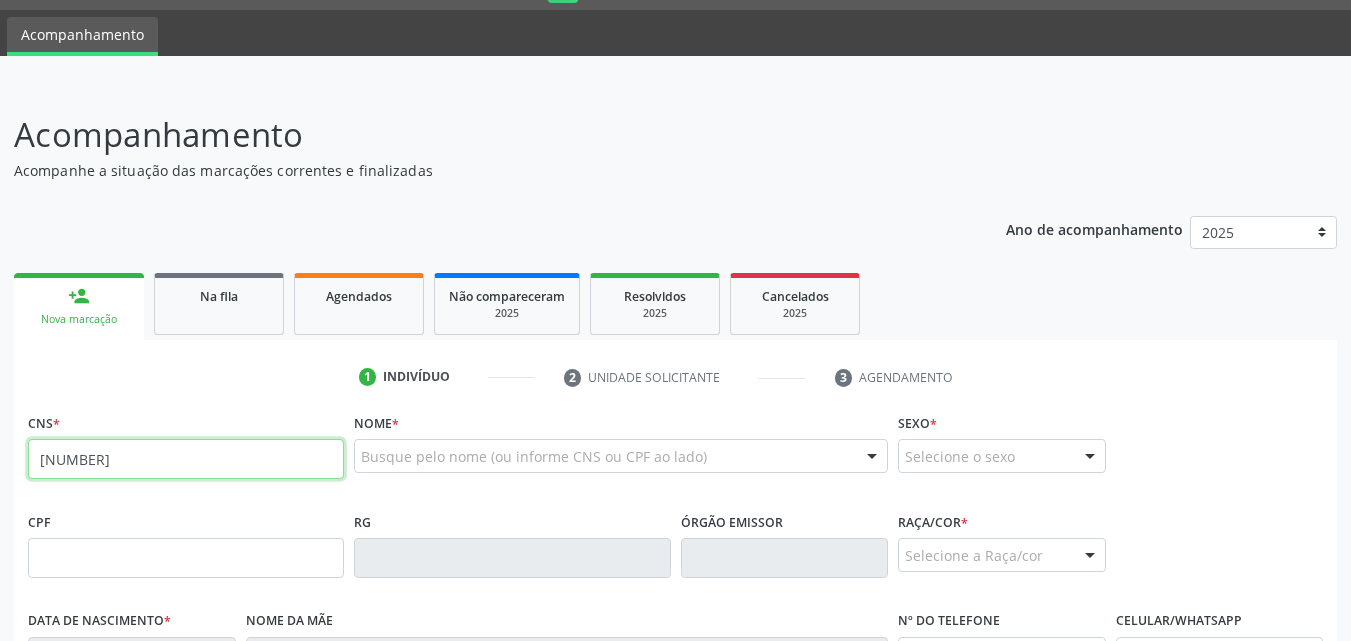type on "[NUMBER]" 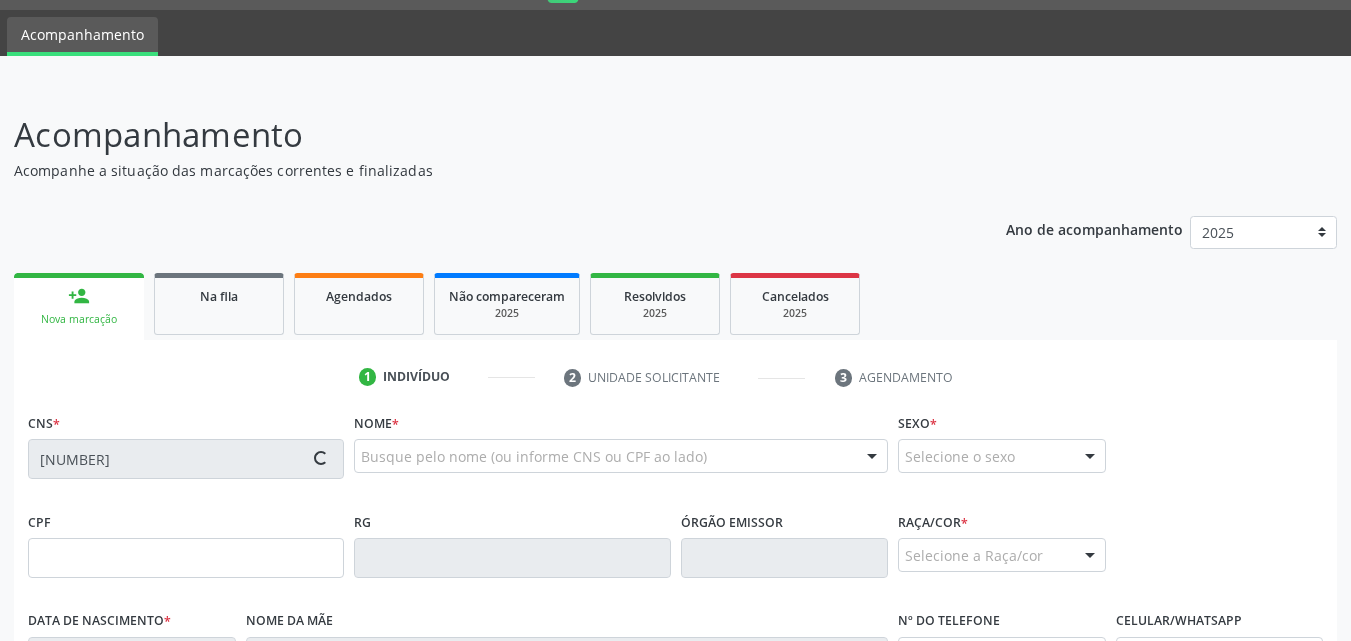 type on "[DATE]" 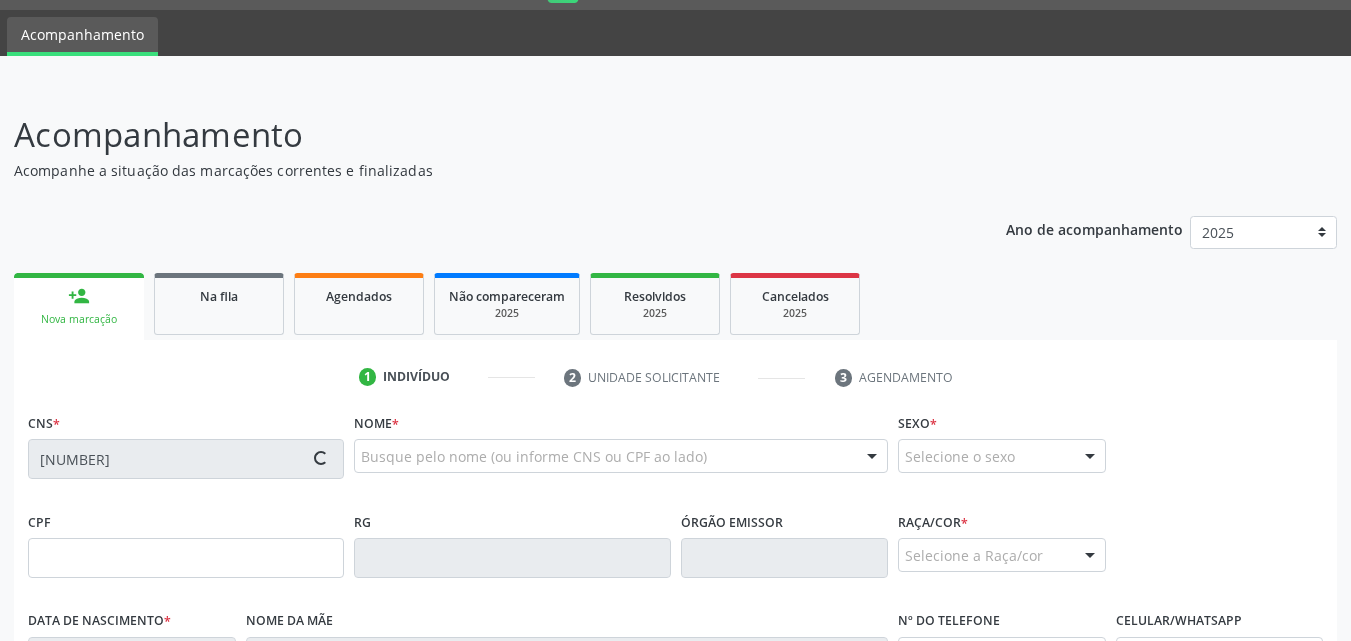 type on "[FIRST] [MIDDLE] [LAST] [LAST]" 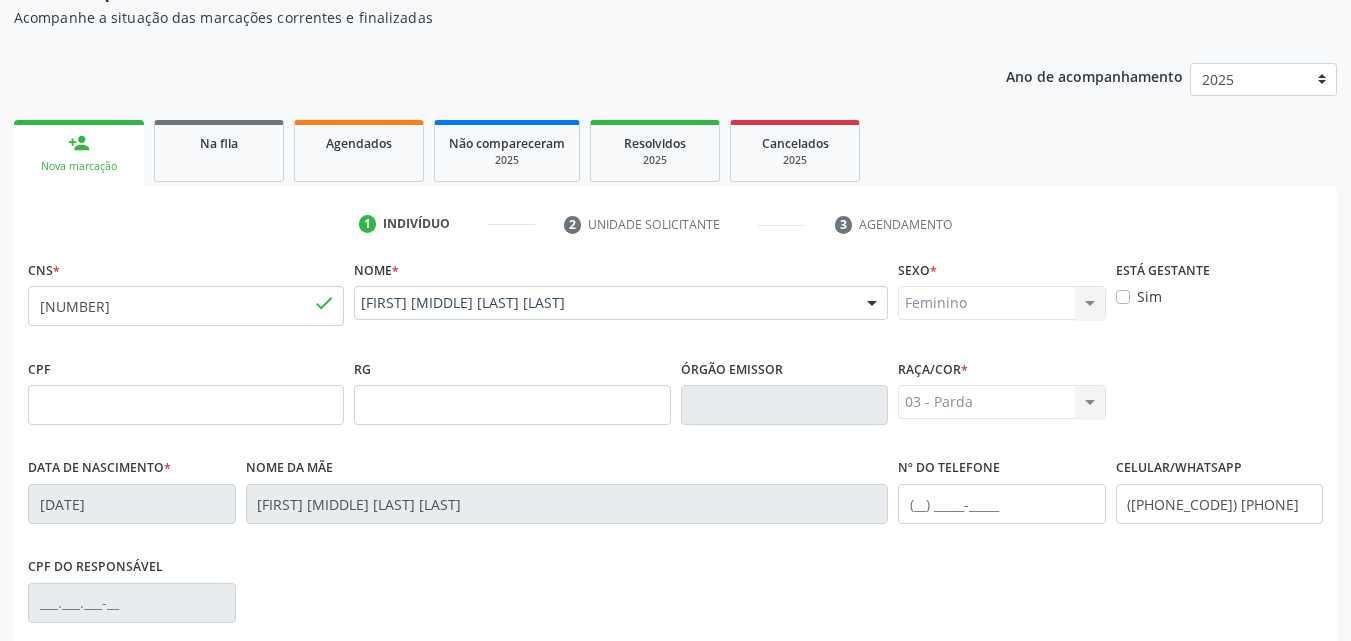 scroll, scrollTop: 454, scrollLeft: 0, axis: vertical 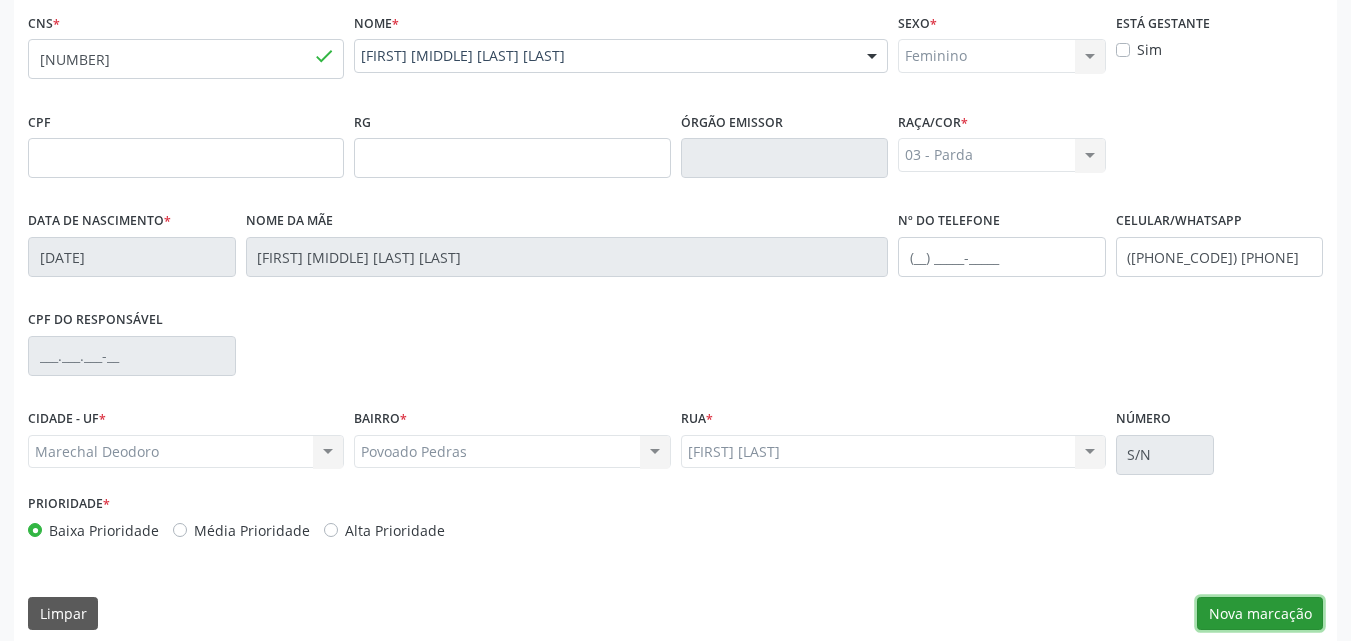 click on "Nova marcação" at bounding box center [1260, 614] 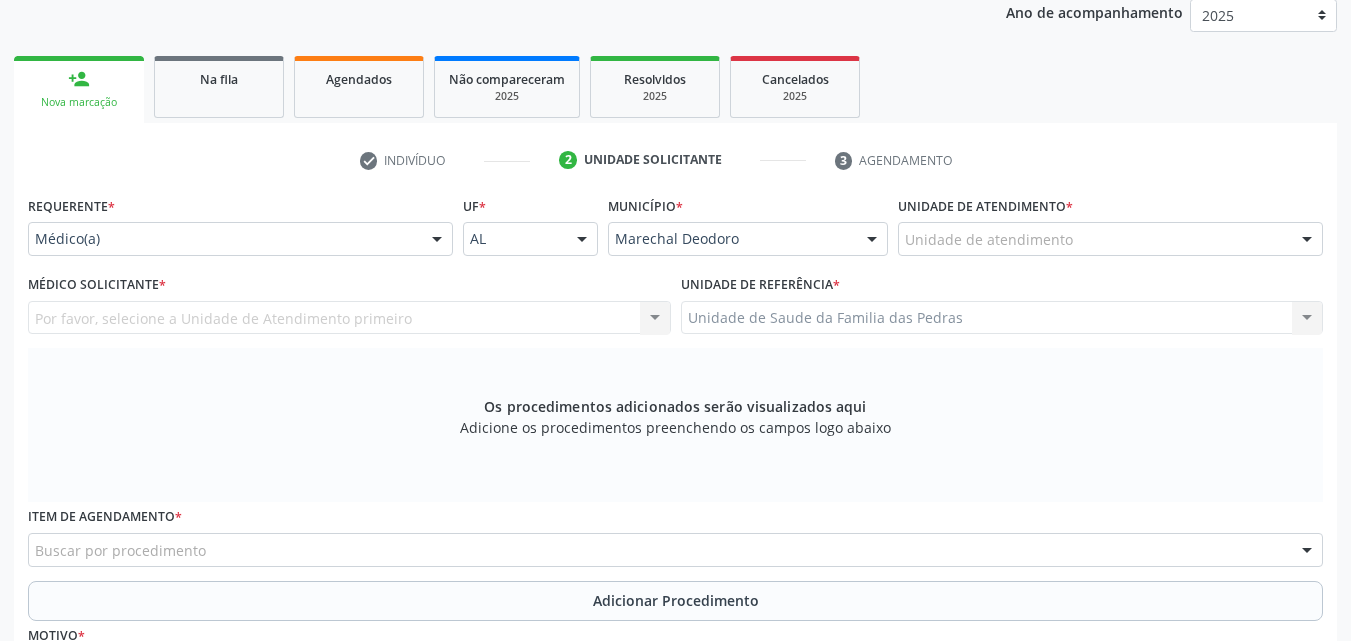 scroll, scrollTop: 254, scrollLeft: 0, axis: vertical 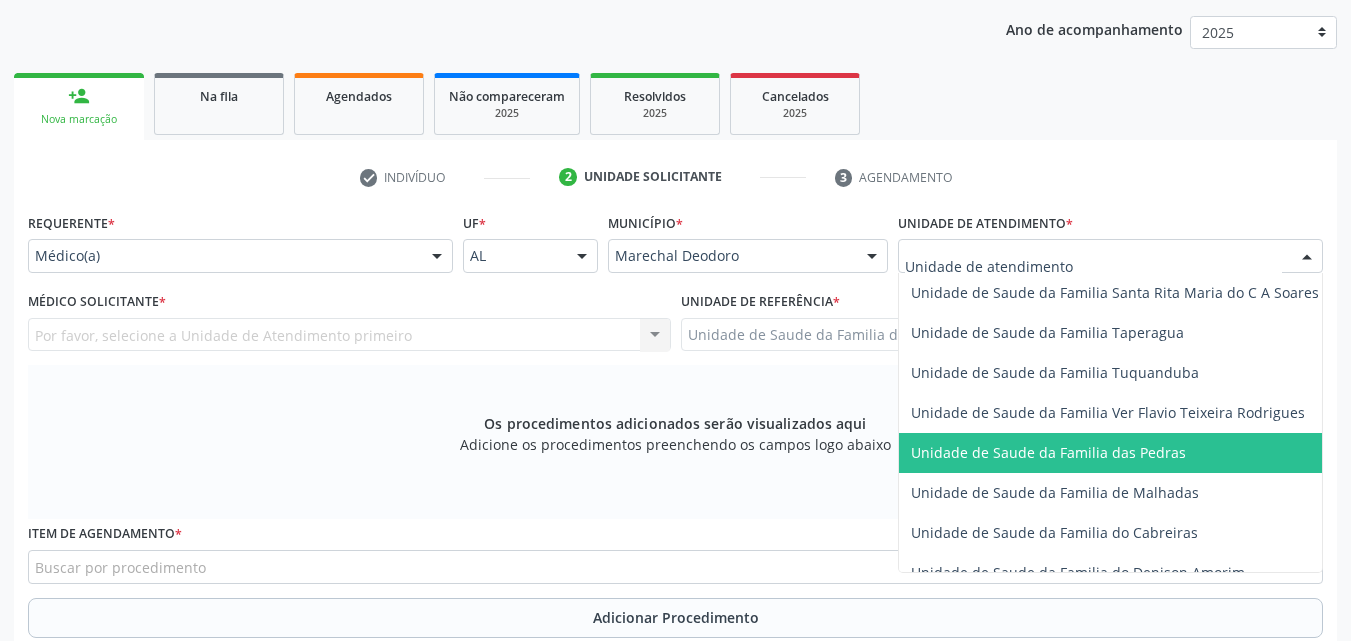 click on "Unidade de Saude da Familia das Pedras" at bounding box center [1048, 452] 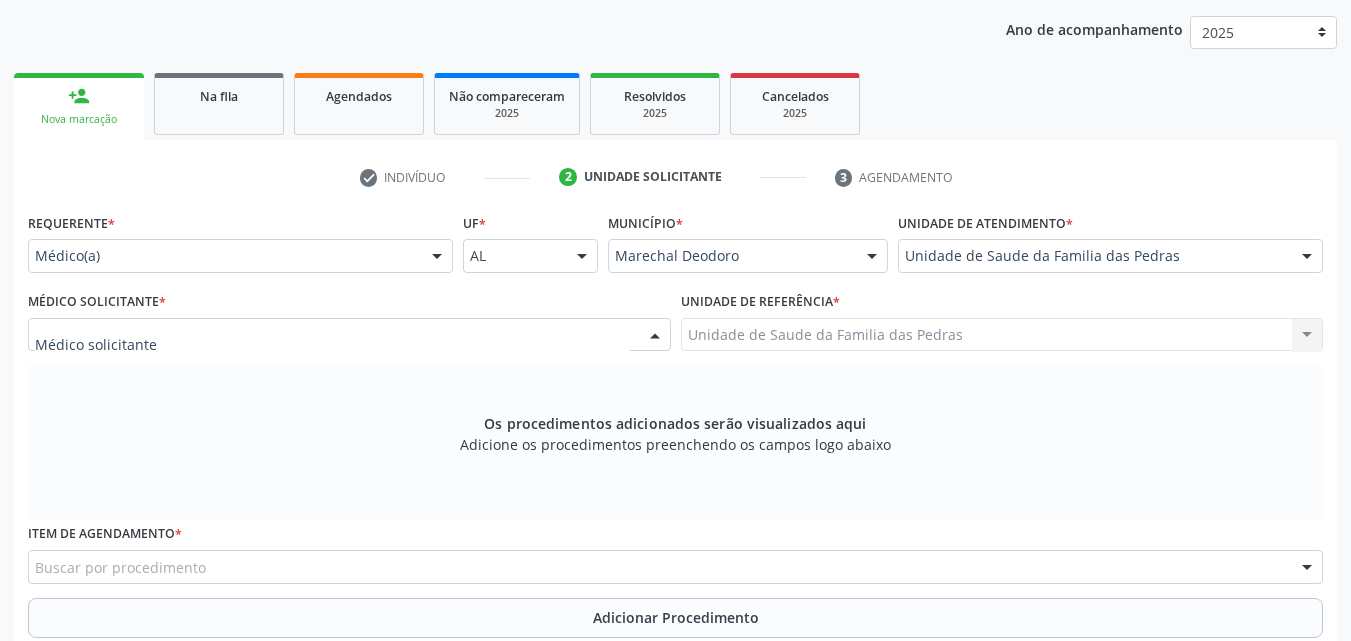click at bounding box center (349, 335) 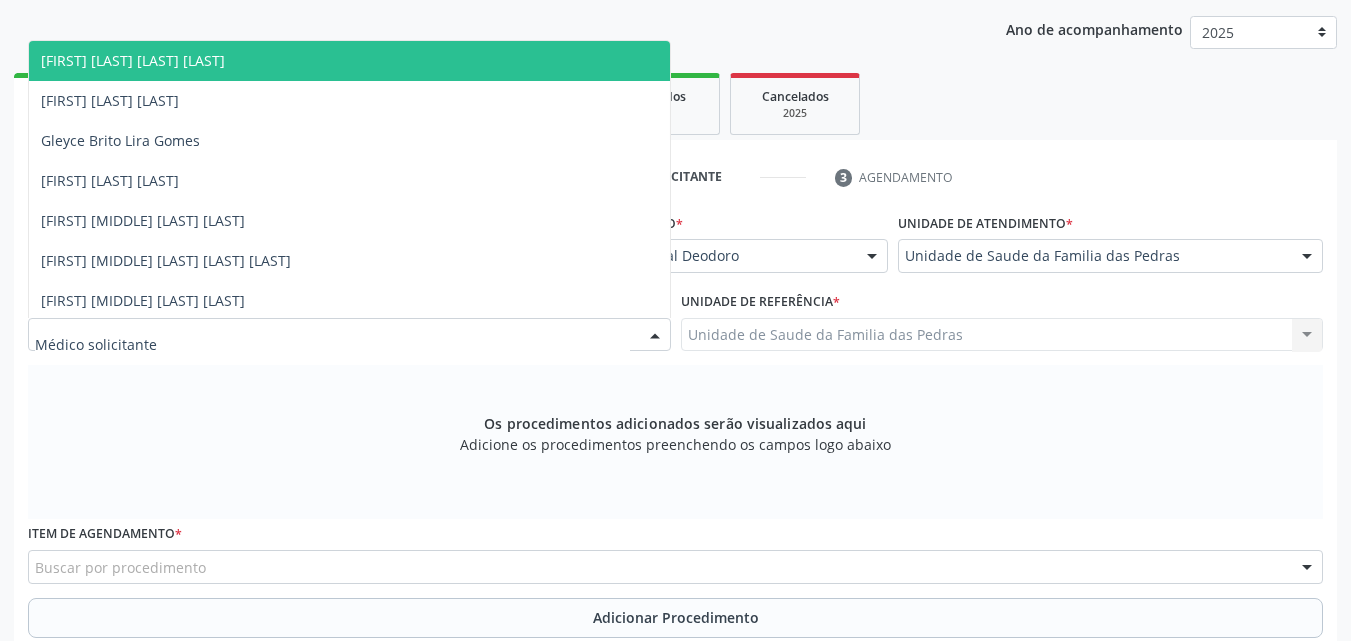 click on "[FIRST] [LAST] [LAST] [LAST]" at bounding box center (349, 61) 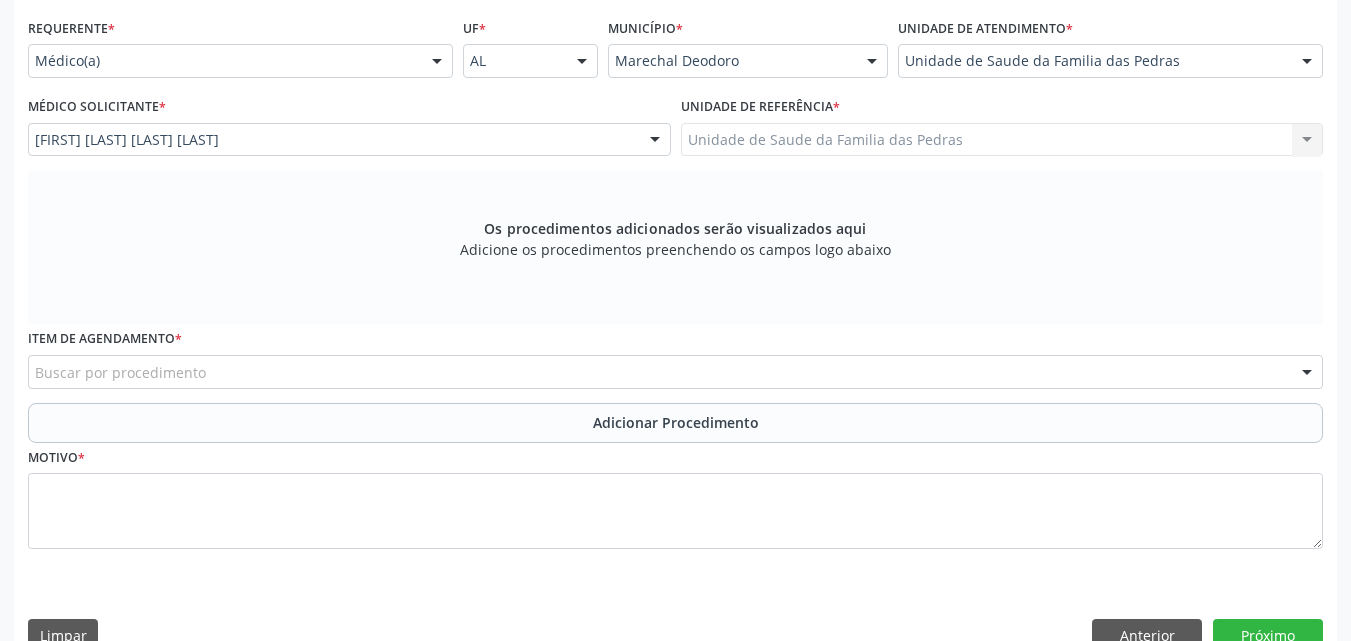 scroll, scrollTop: 454, scrollLeft: 0, axis: vertical 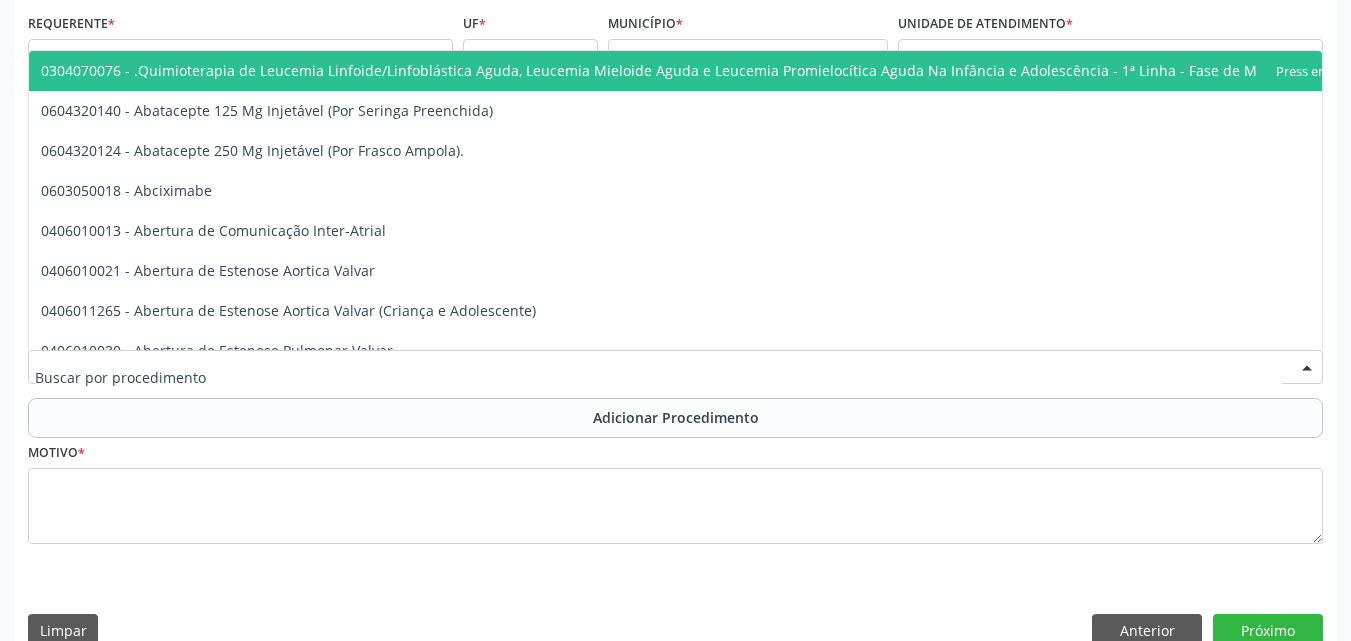 click at bounding box center [675, 367] 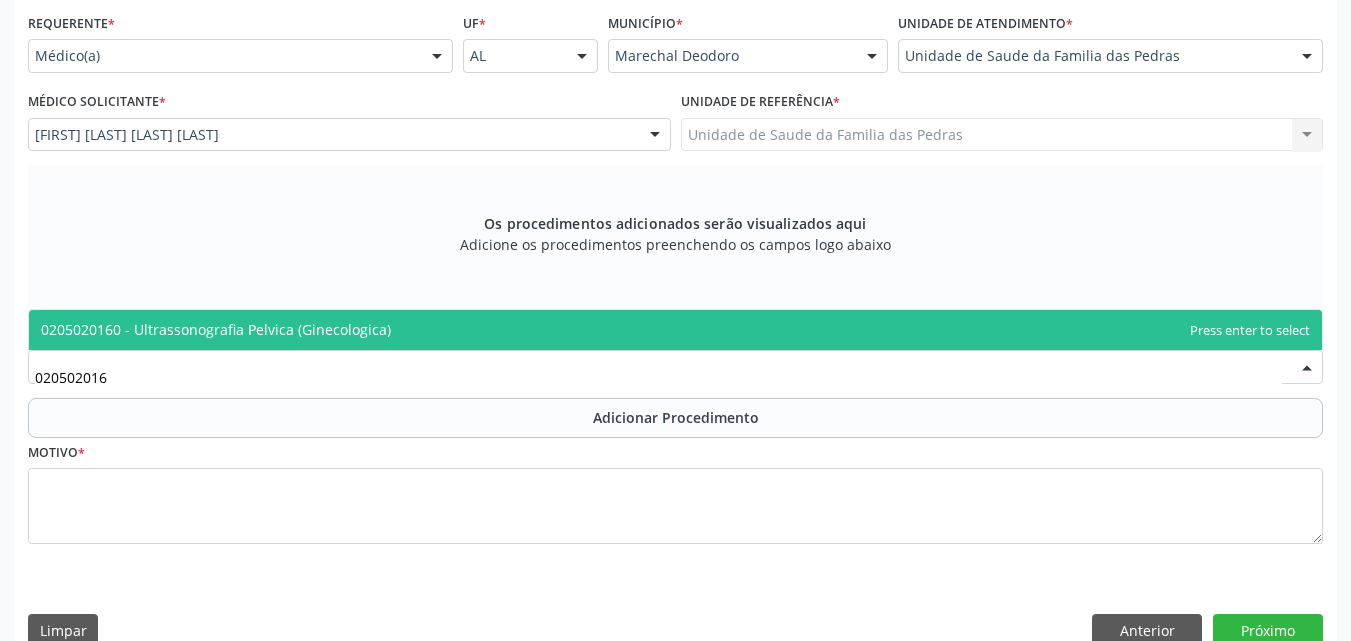 type on "0205020160" 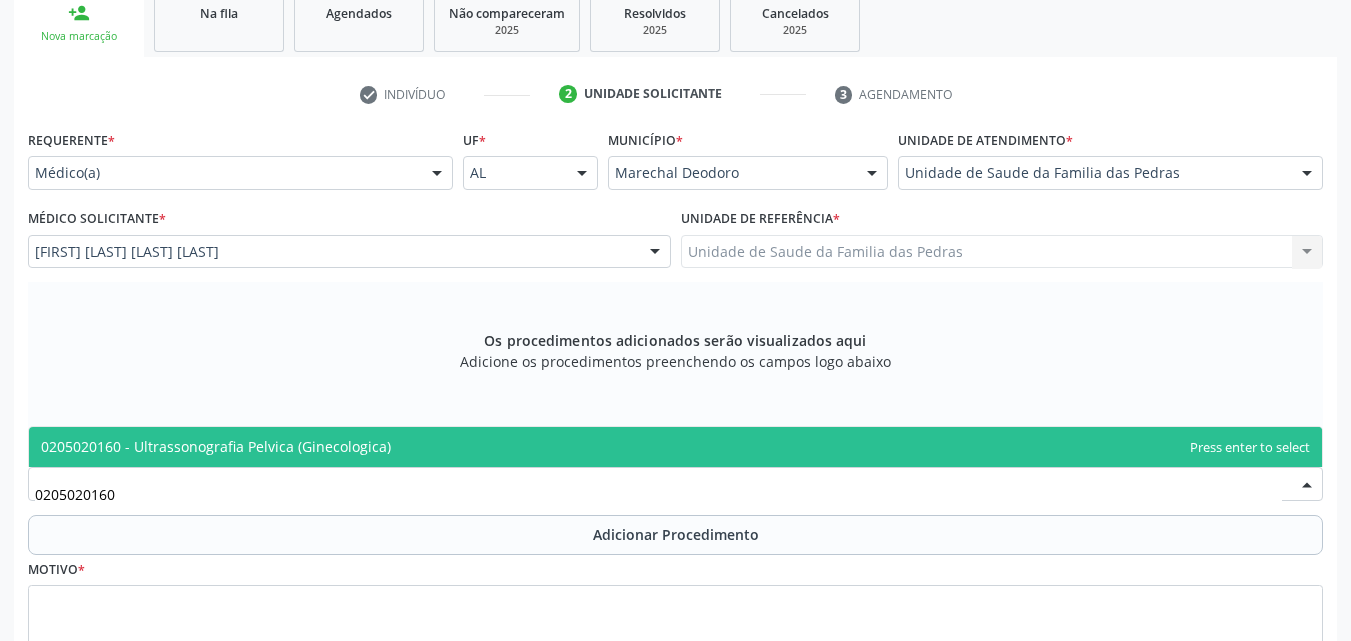 scroll, scrollTop: 154, scrollLeft: 0, axis: vertical 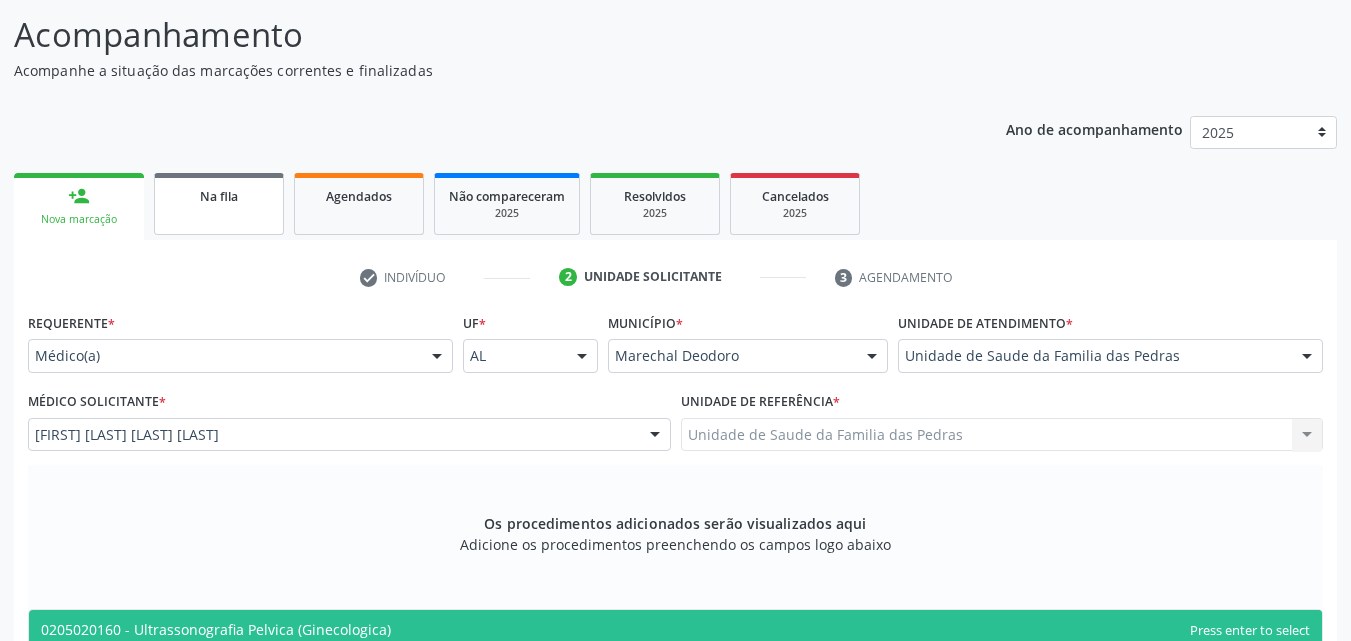 click on "Na fila" at bounding box center (219, 204) 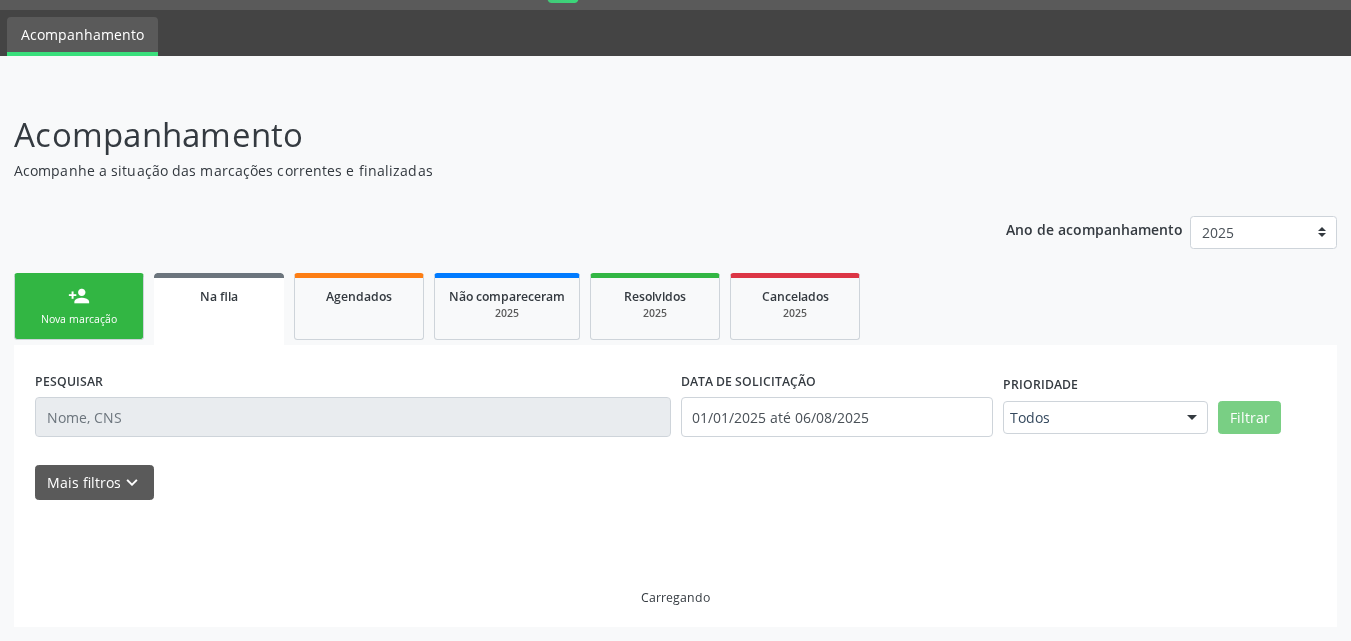 scroll, scrollTop: 54, scrollLeft: 0, axis: vertical 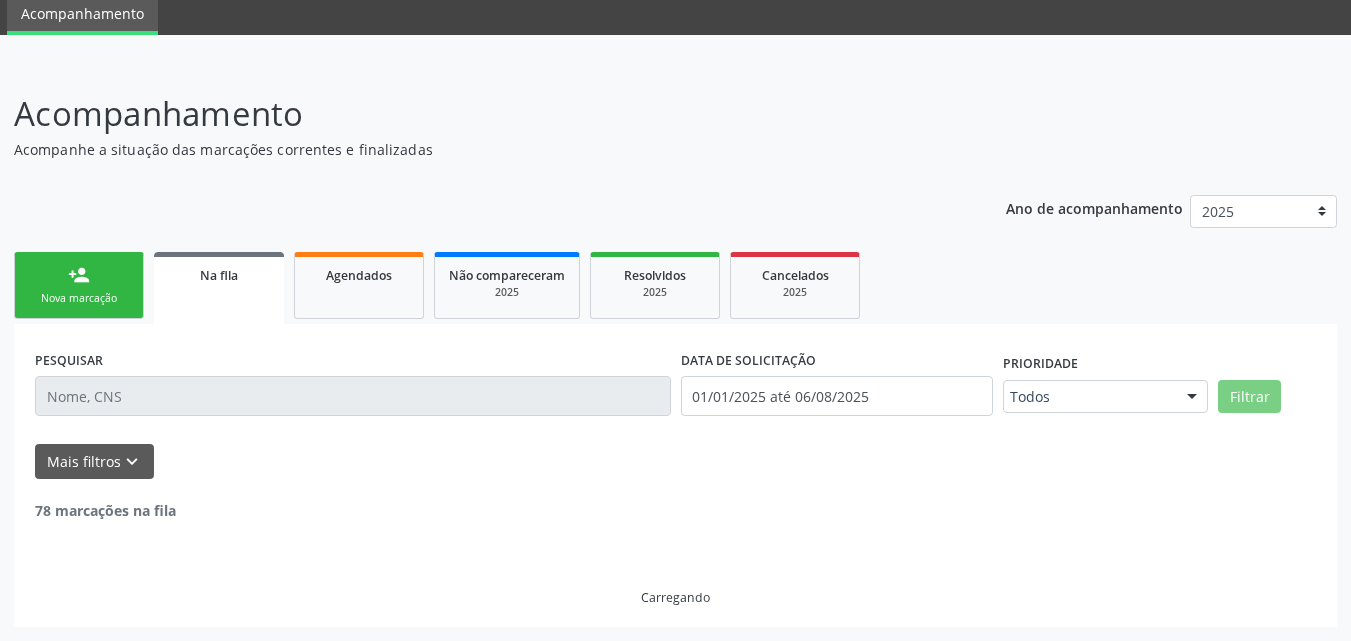 click on "Na fila" at bounding box center (219, 288) 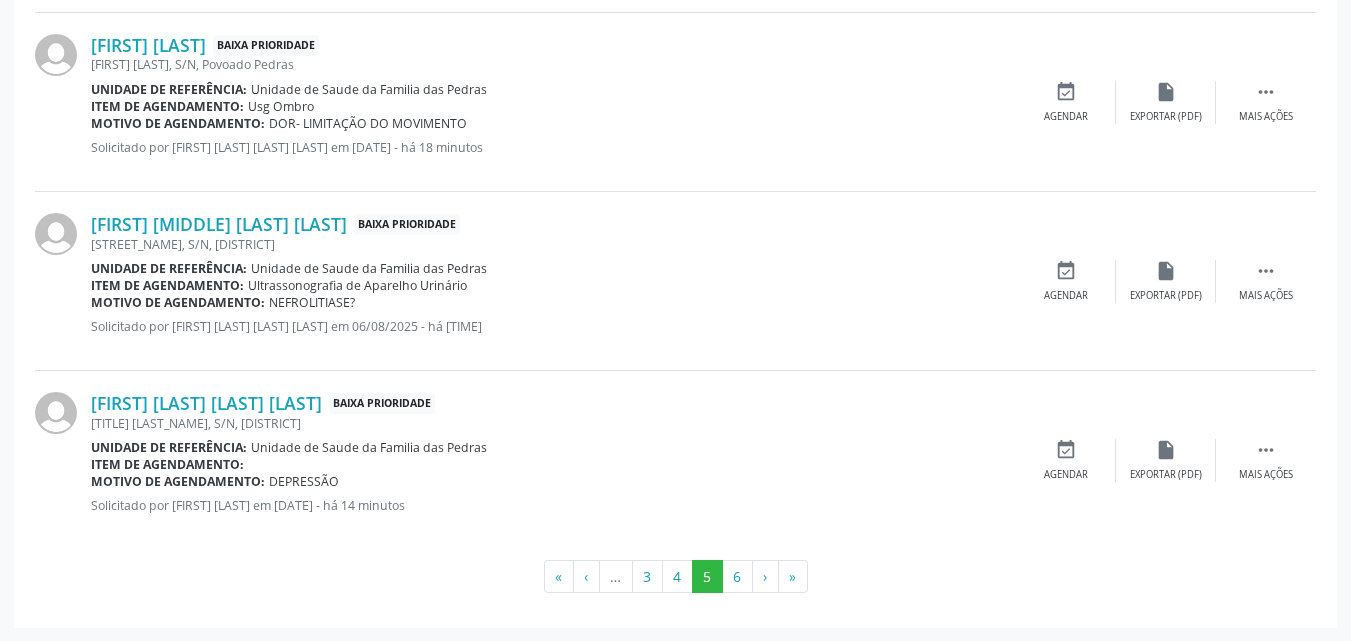 scroll, scrollTop: 2754, scrollLeft: 0, axis: vertical 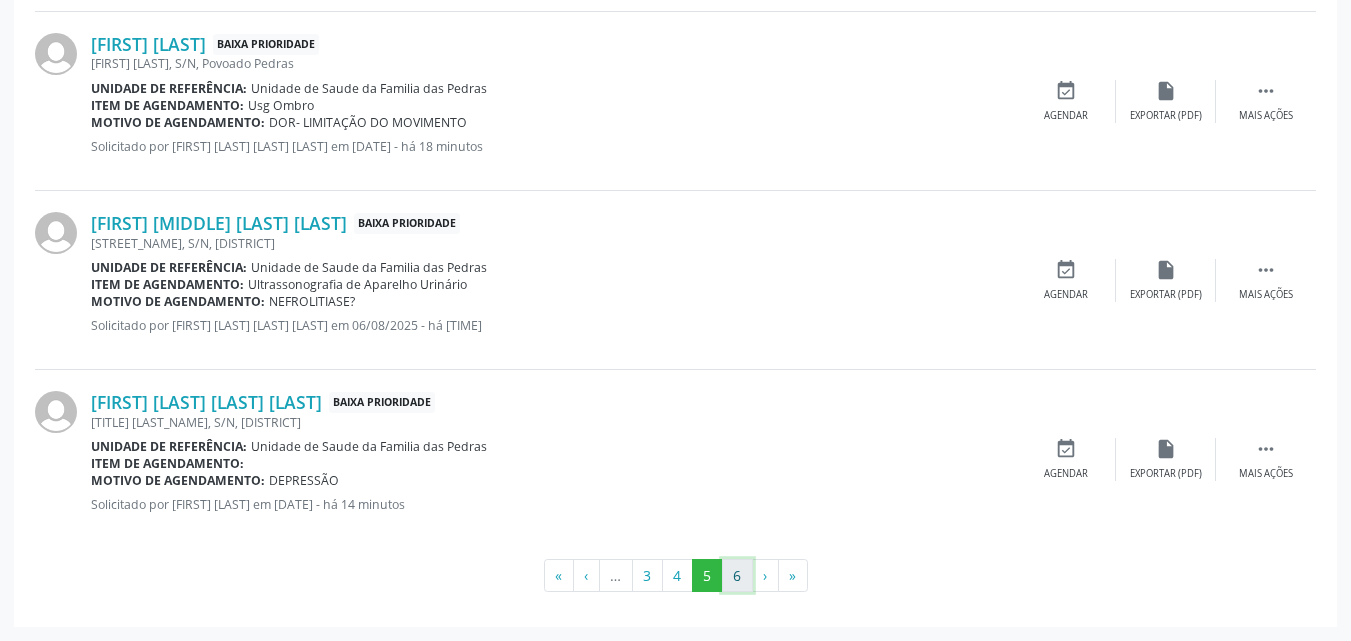 click on "6" at bounding box center [737, 576] 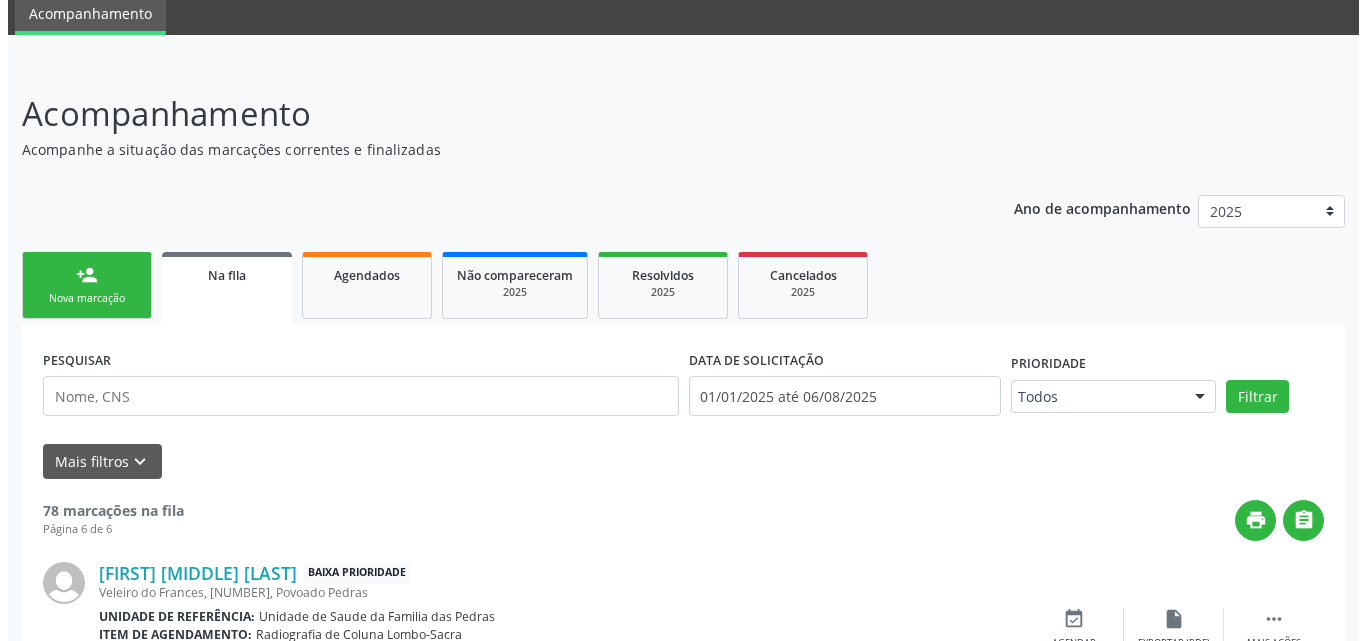 scroll, scrollTop: 604, scrollLeft: 0, axis: vertical 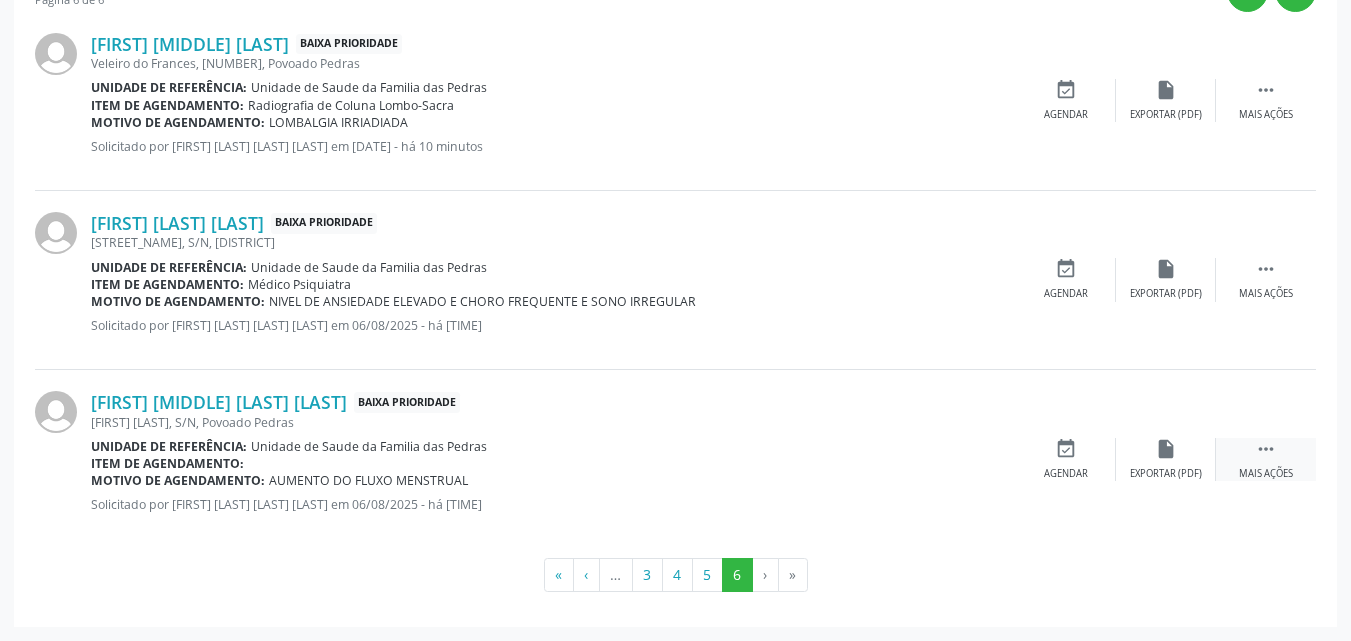 click on "" at bounding box center [1266, 449] 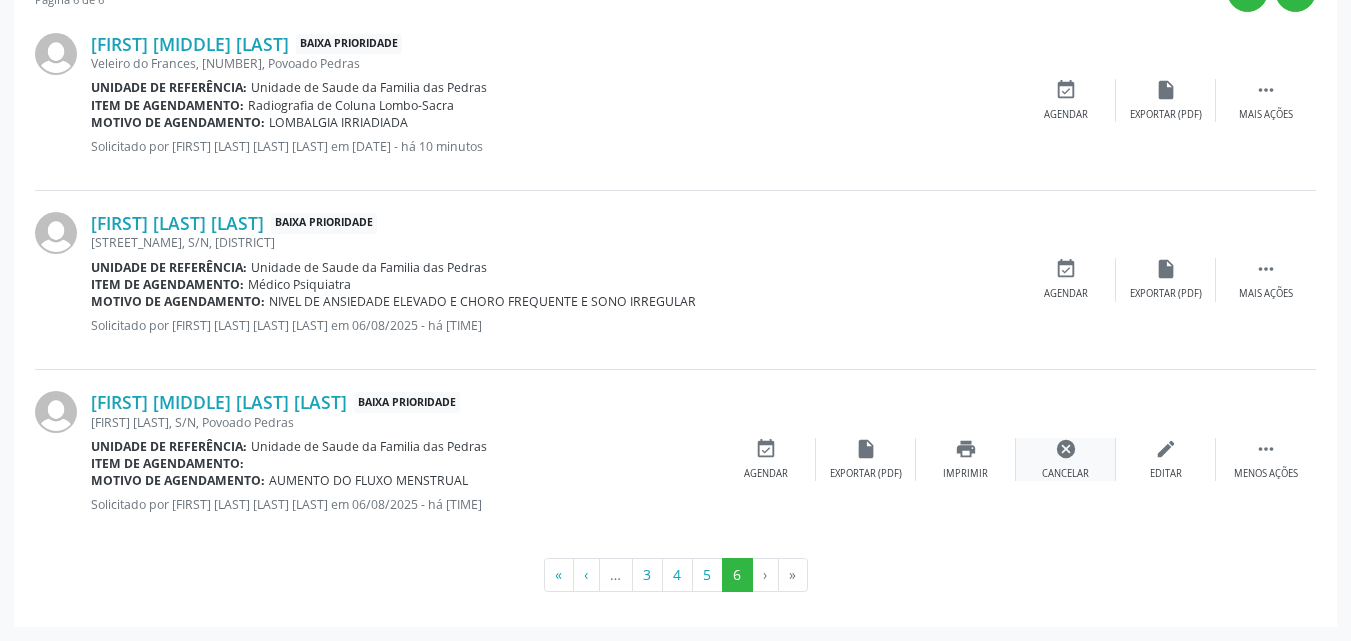 click on "cancel" at bounding box center (1066, 449) 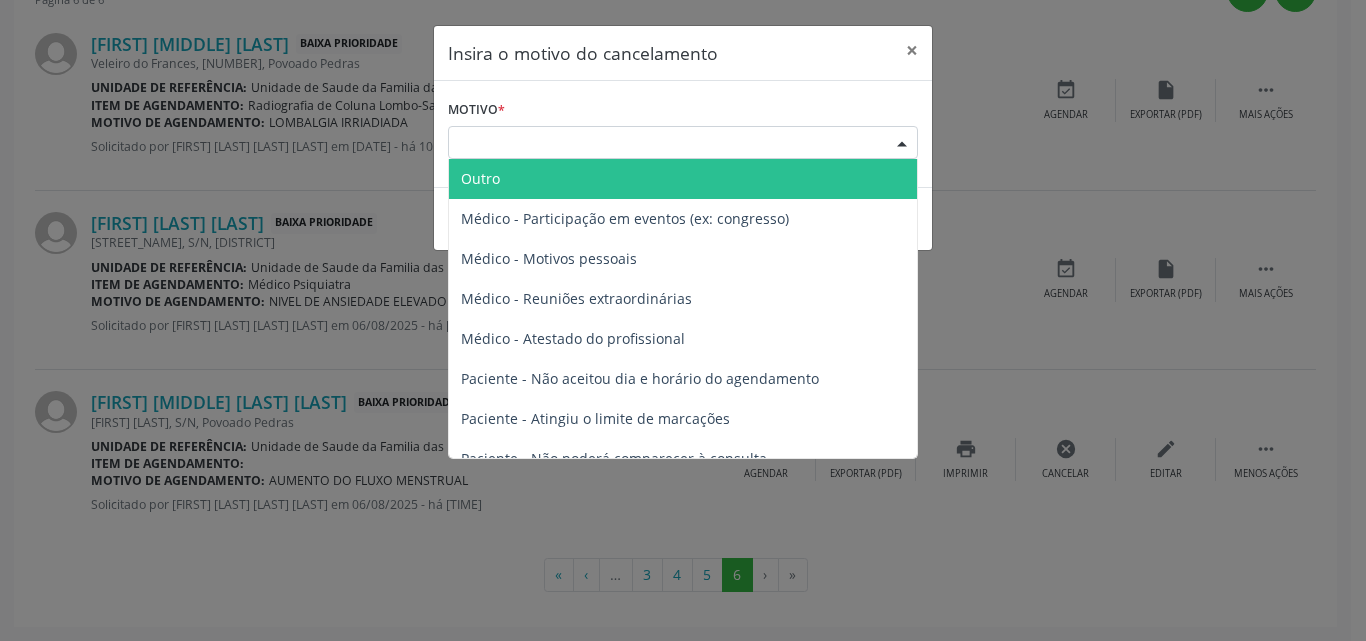 click at bounding box center (902, 144) 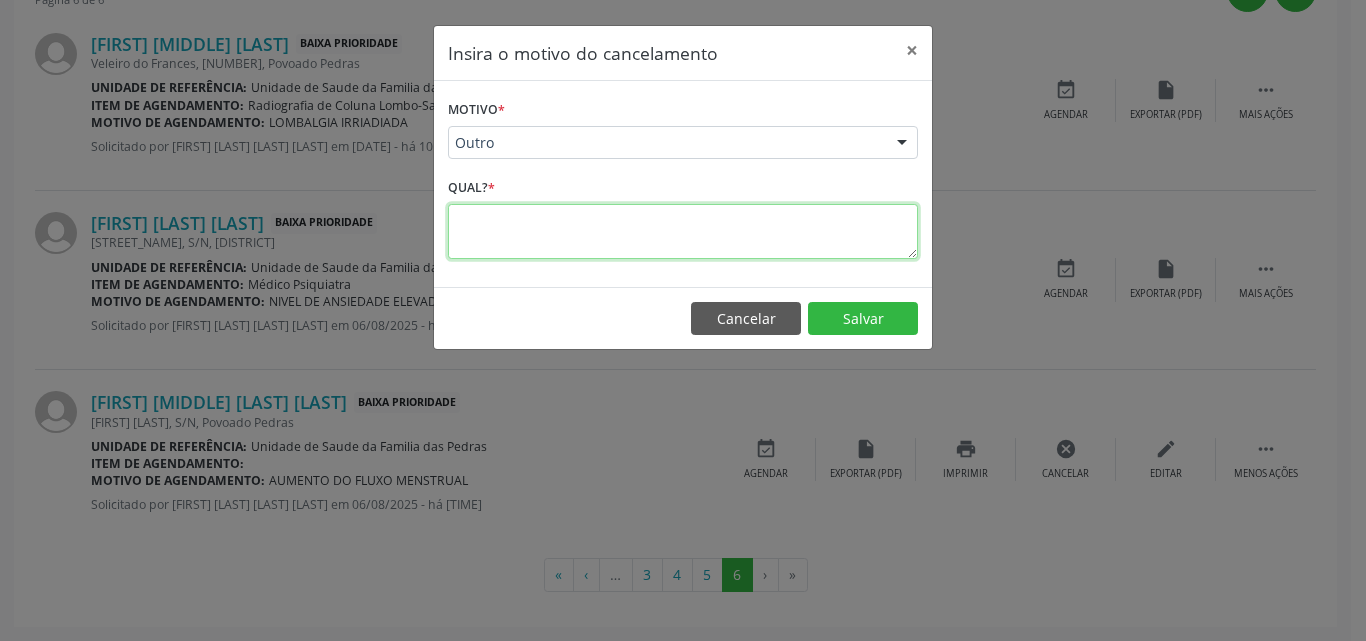 click at bounding box center [683, 231] 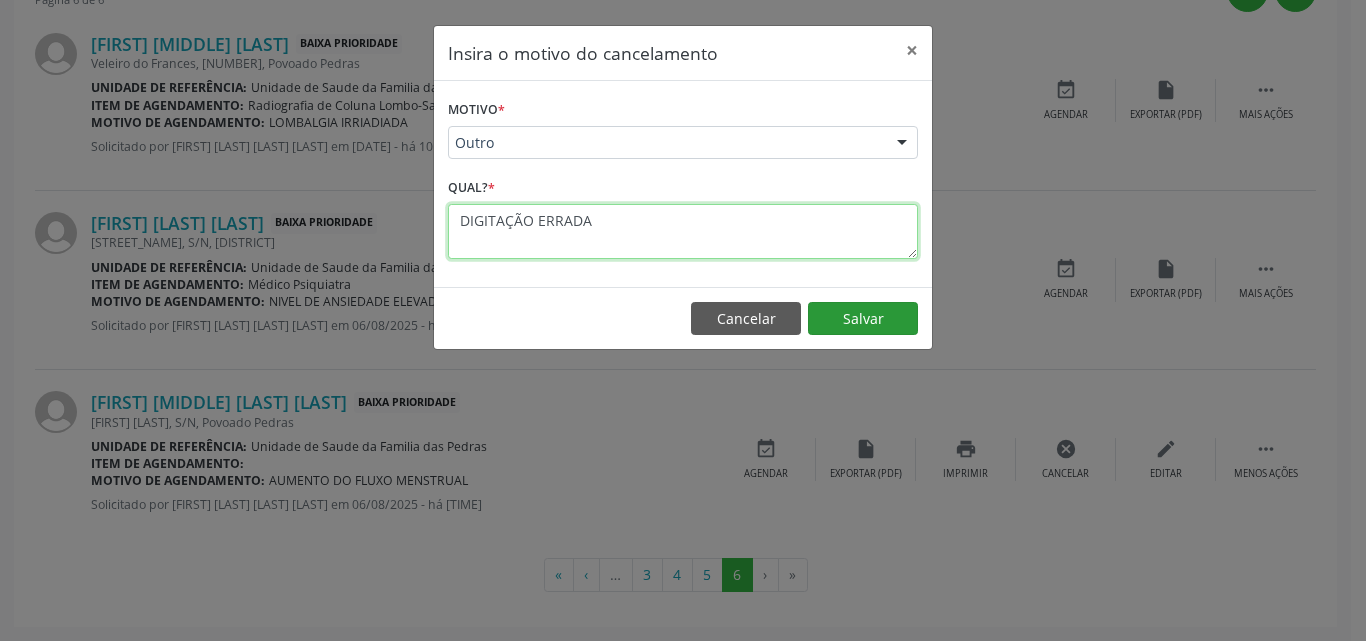type on "DIGITAÇÃO ERRADA" 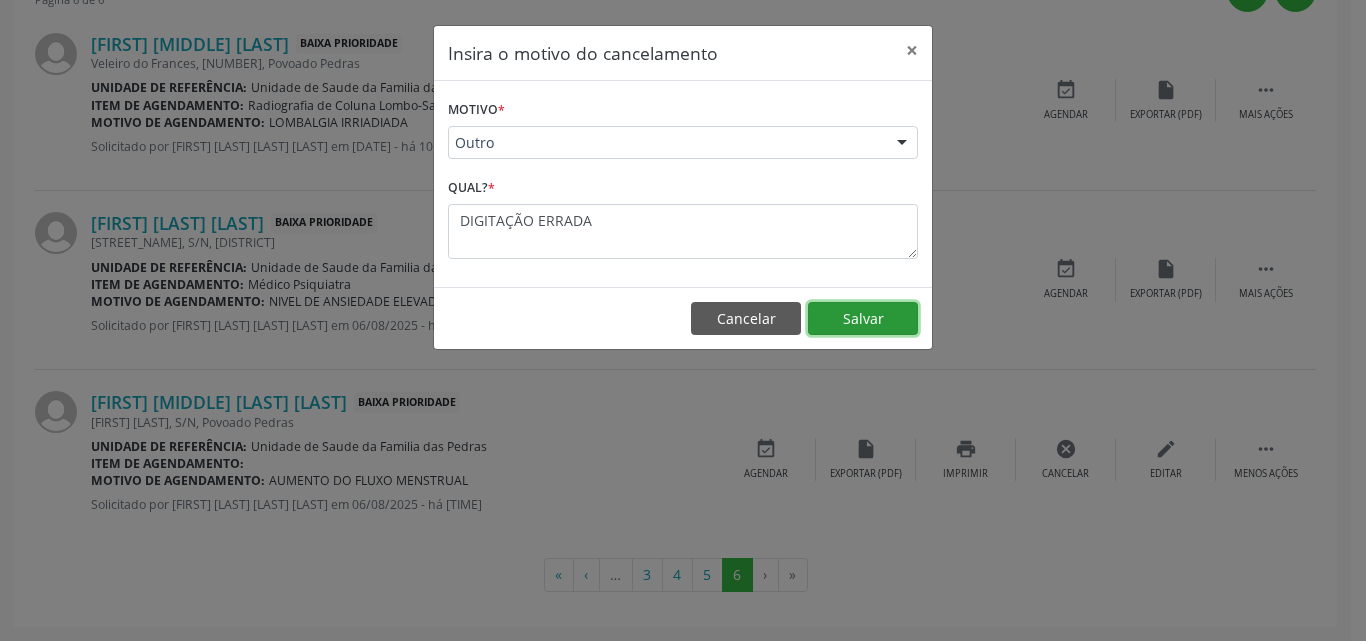 click on "Salvar" at bounding box center (863, 319) 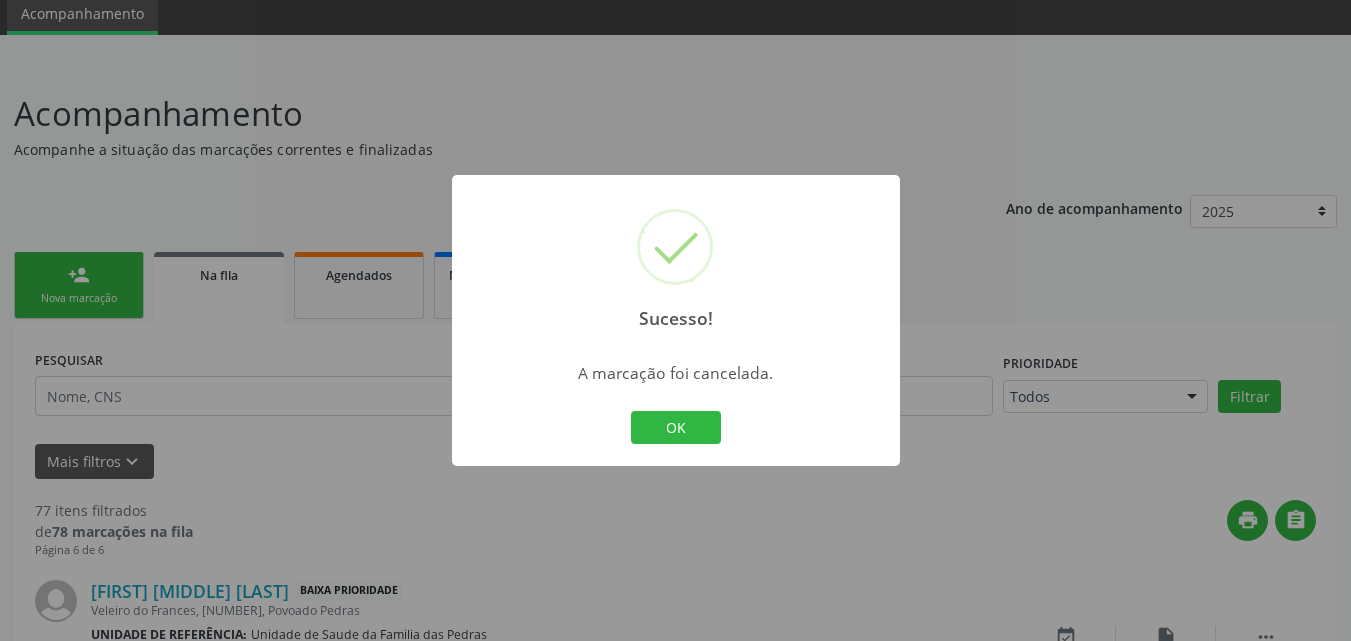scroll, scrollTop: 442, scrollLeft: 0, axis: vertical 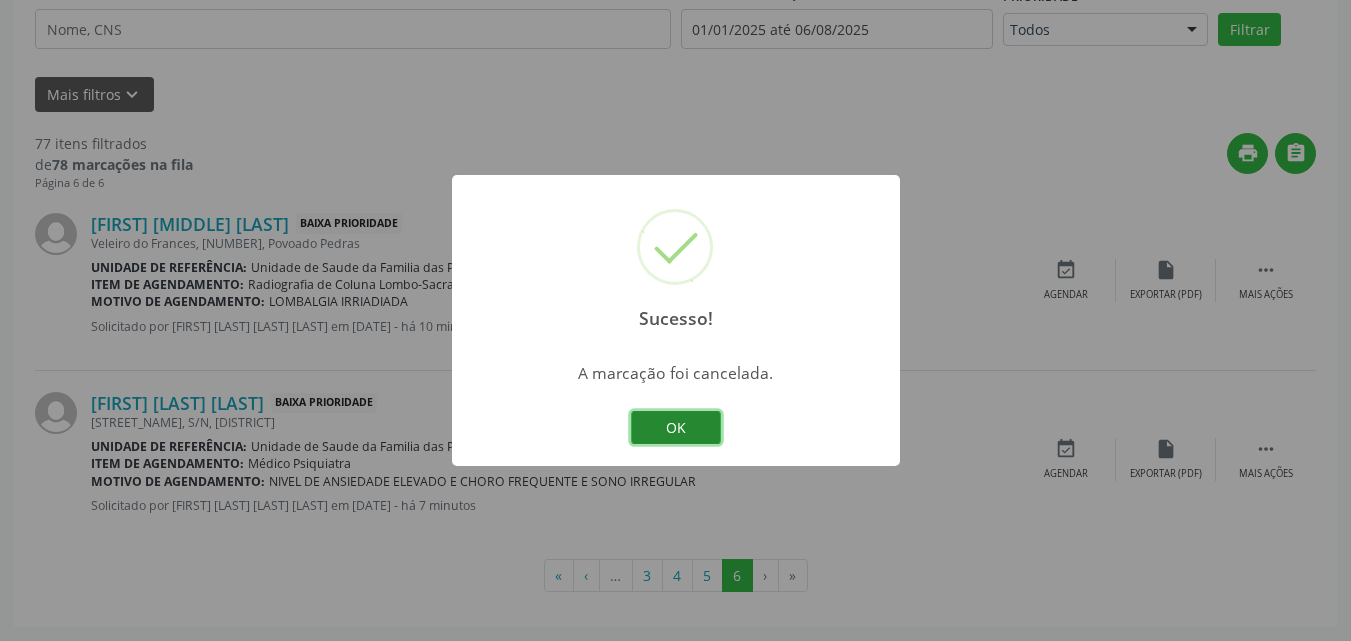click on "OK" at bounding box center [676, 428] 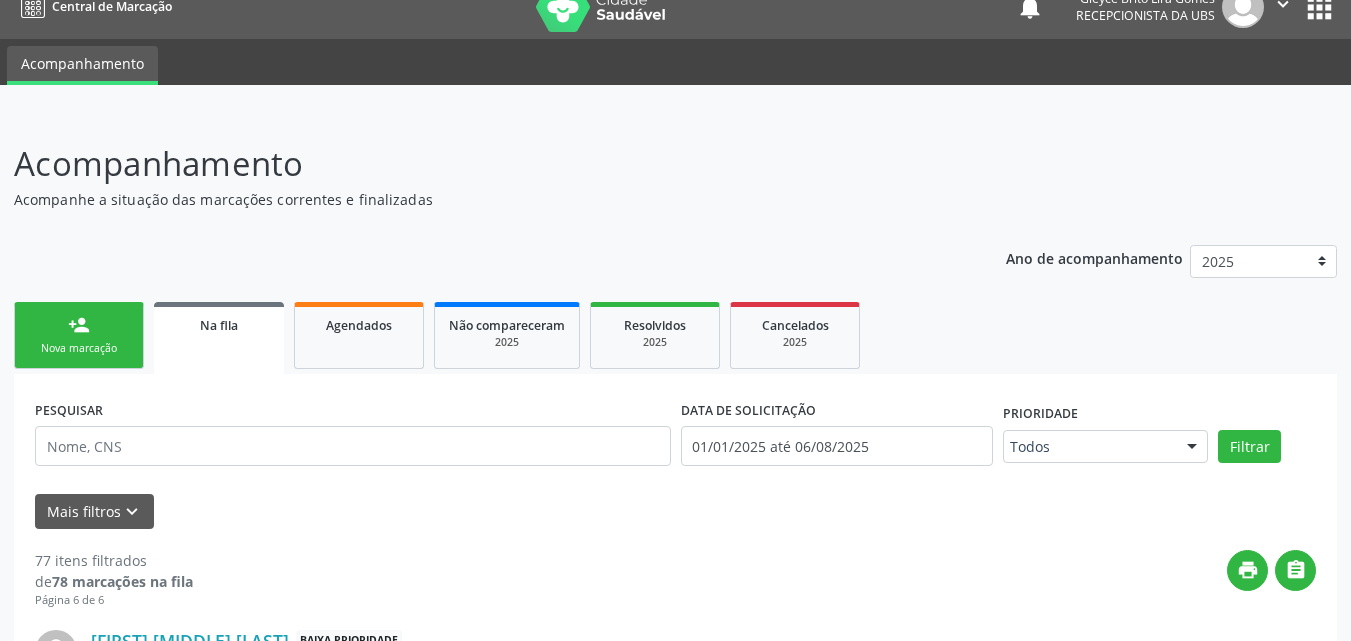 scroll, scrollTop: 0, scrollLeft: 0, axis: both 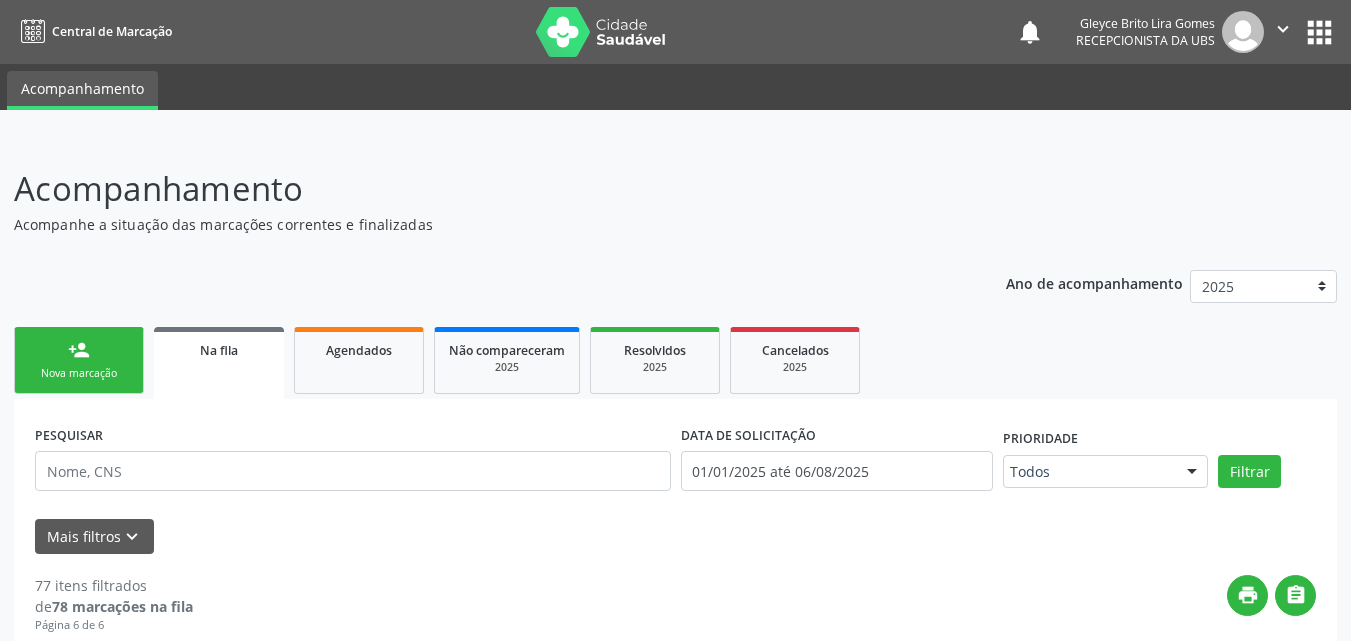 click on "Nova marcação" at bounding box center (79, 373) 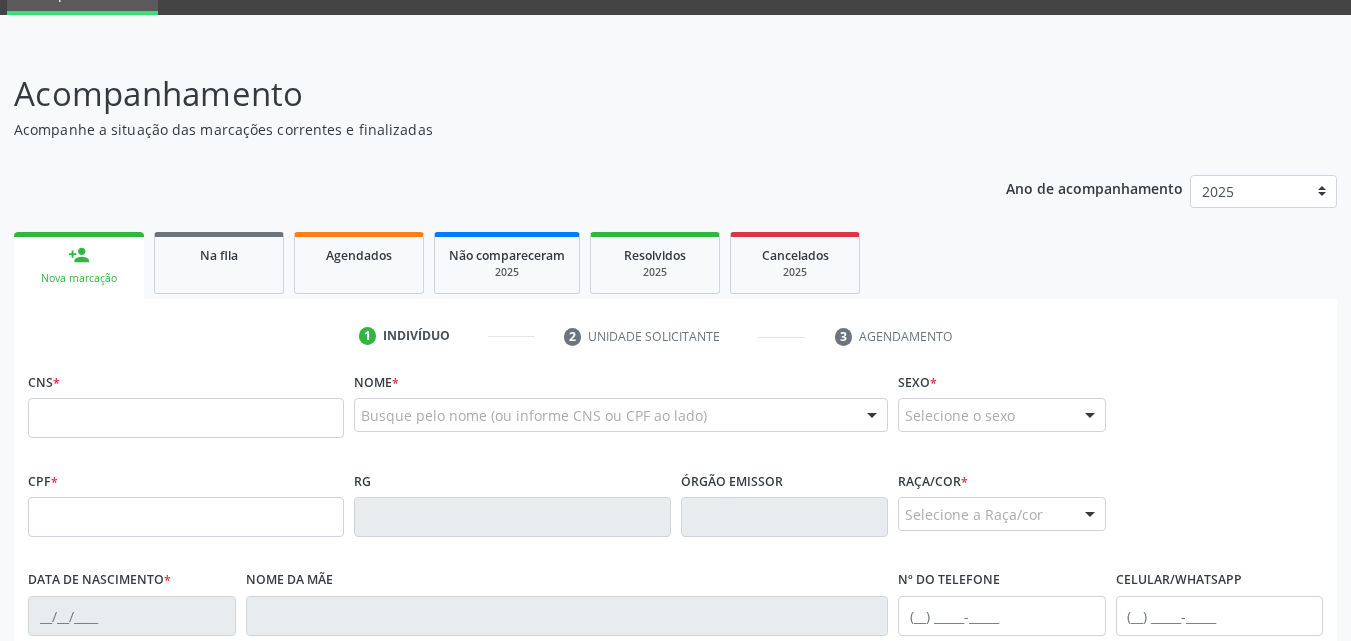 scroll, scrollTop: 100, scrollLeft: 0, axis: vertical 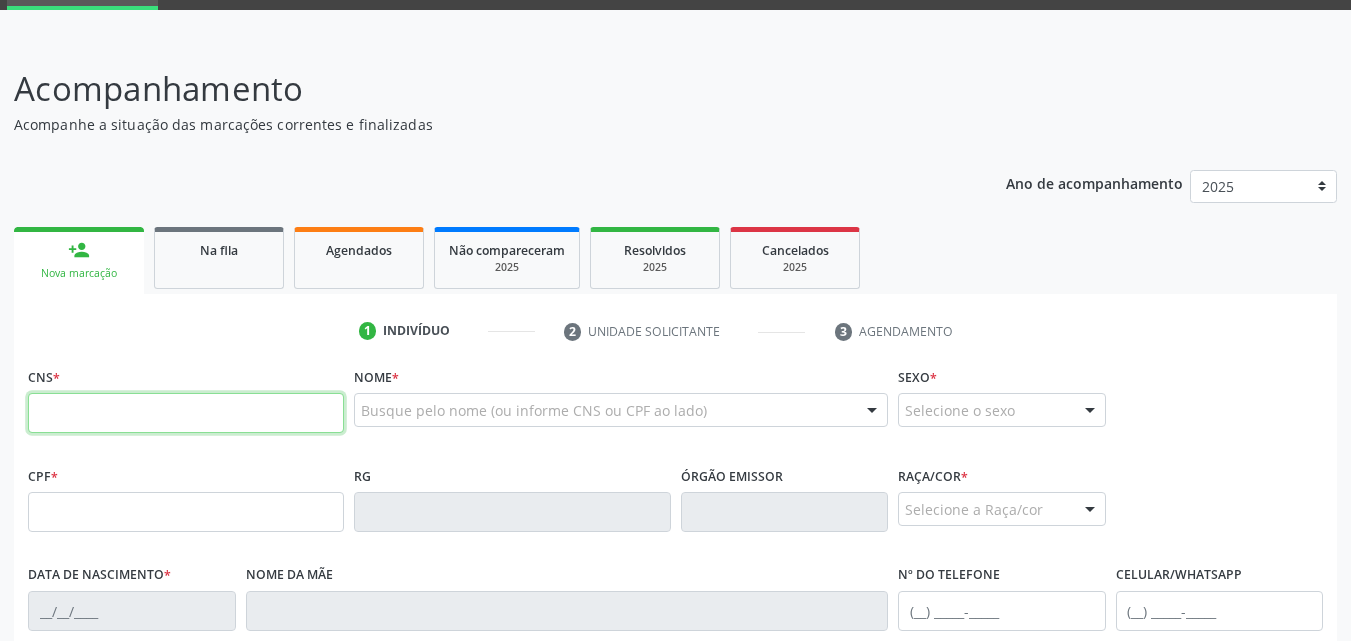 click at bounding box center [186, 413] 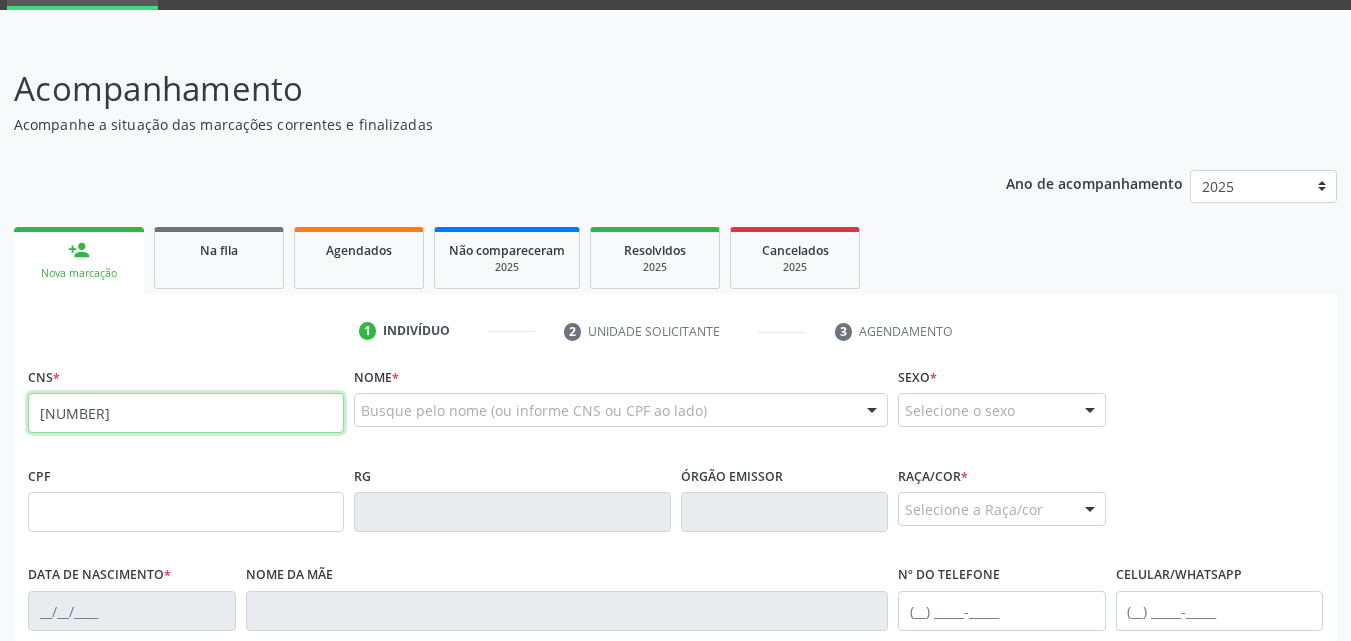 type on "[NUMBER]" 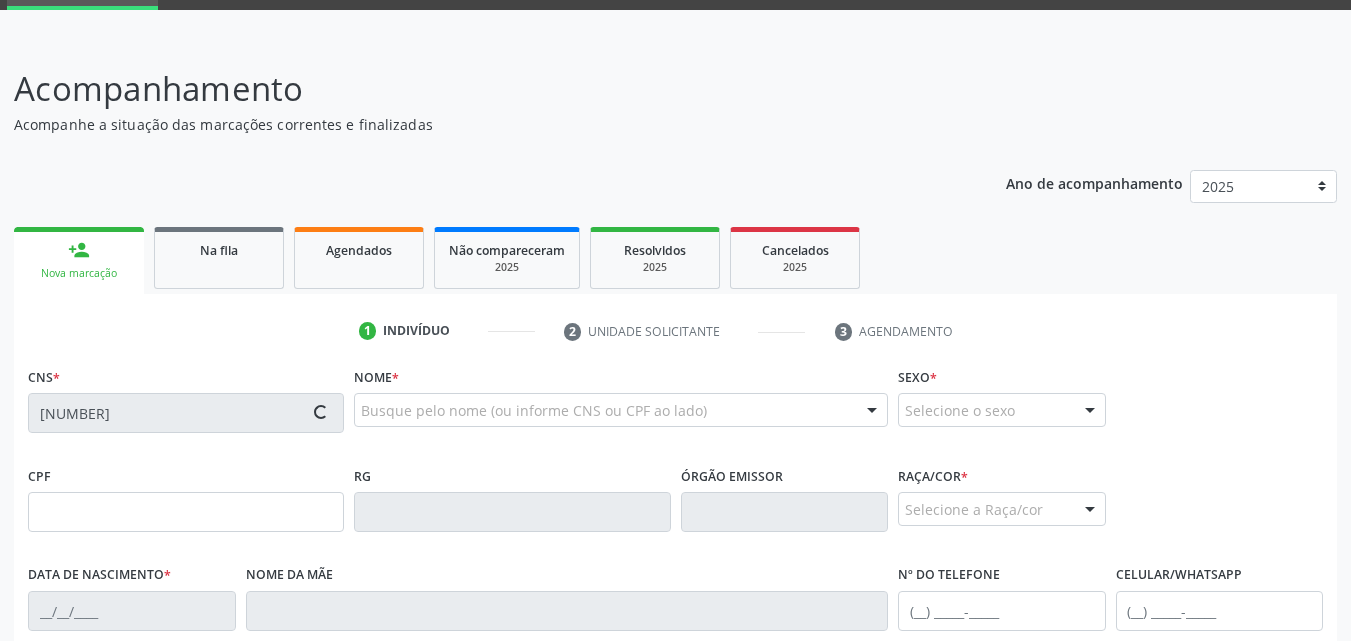 type on "[DATE]" 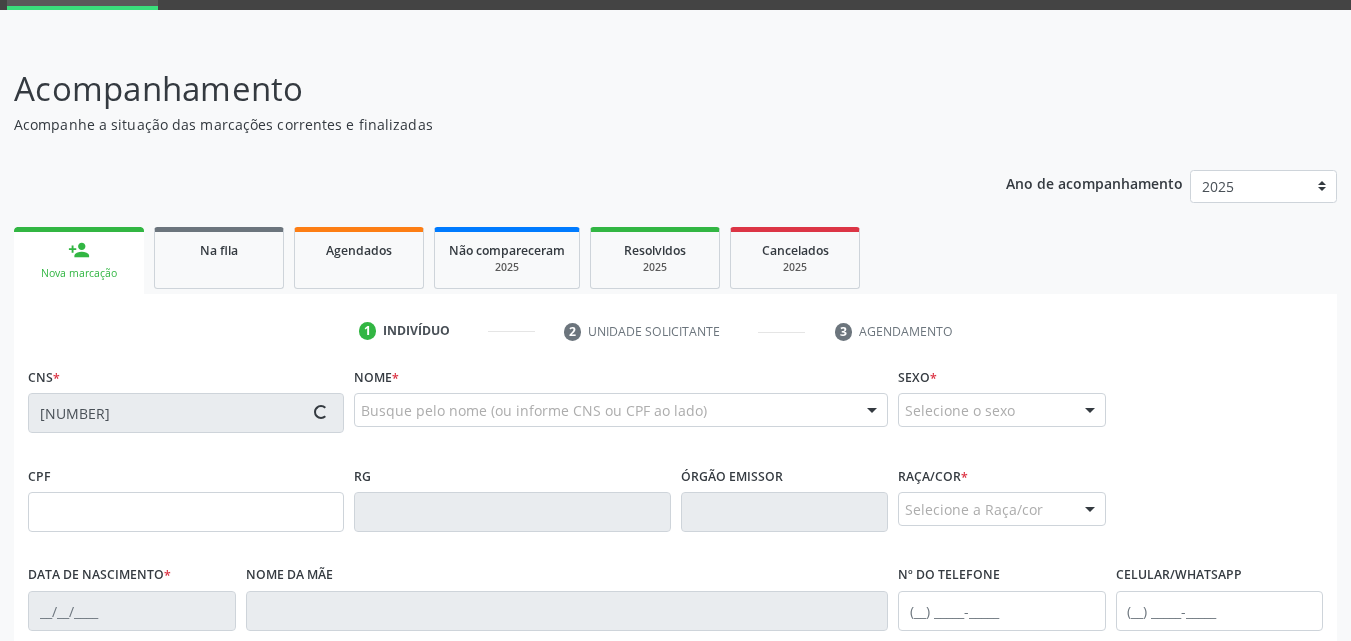 type on "[FIRST] [MIDDLE] [LAST] [LAST]" 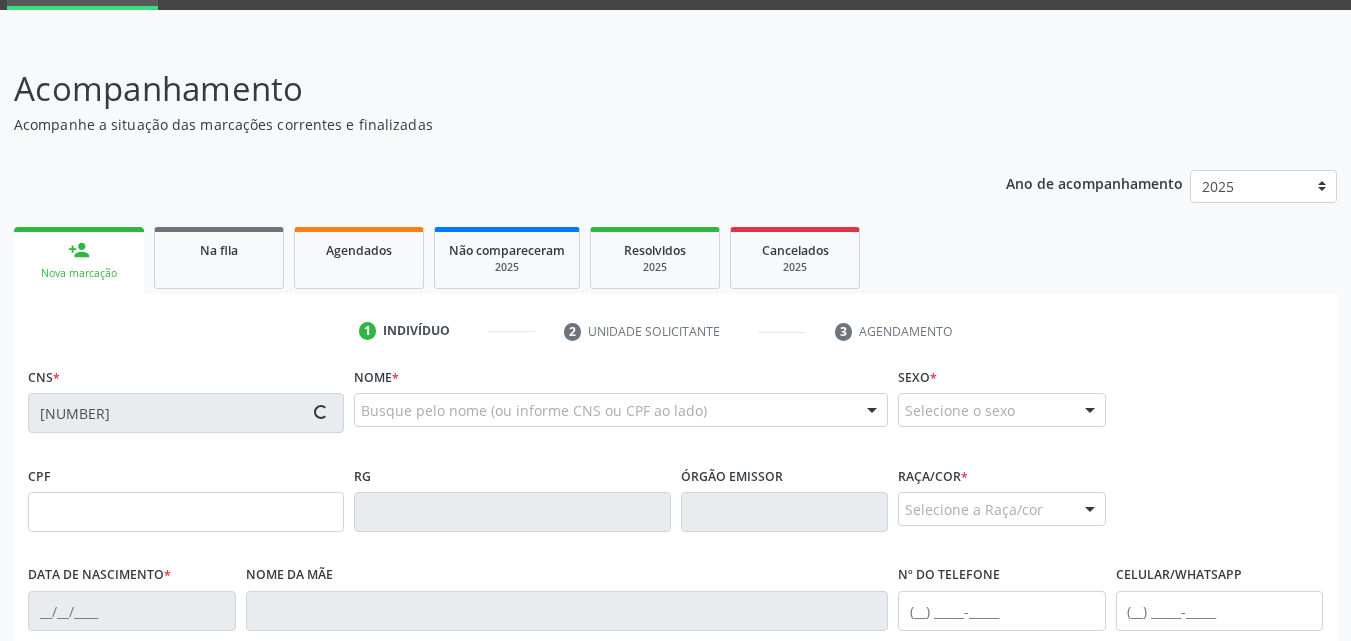 type on "([PHONE_CODE]) [PHONE]" 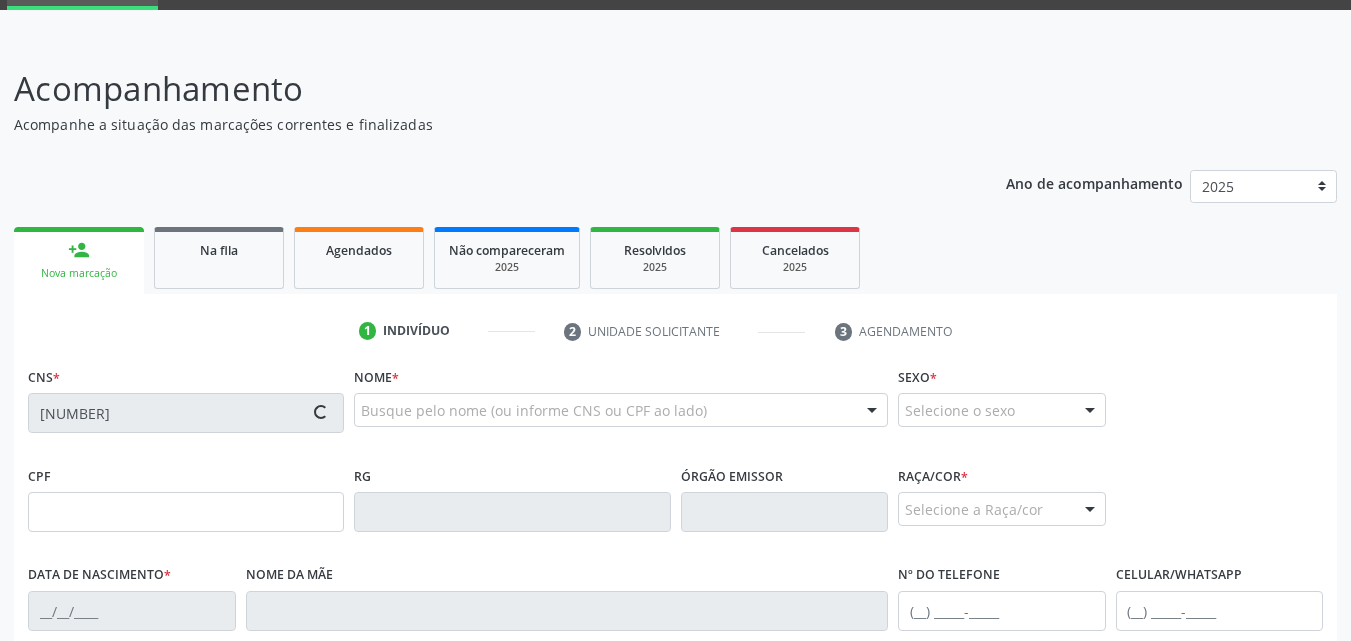 type on "S/N" 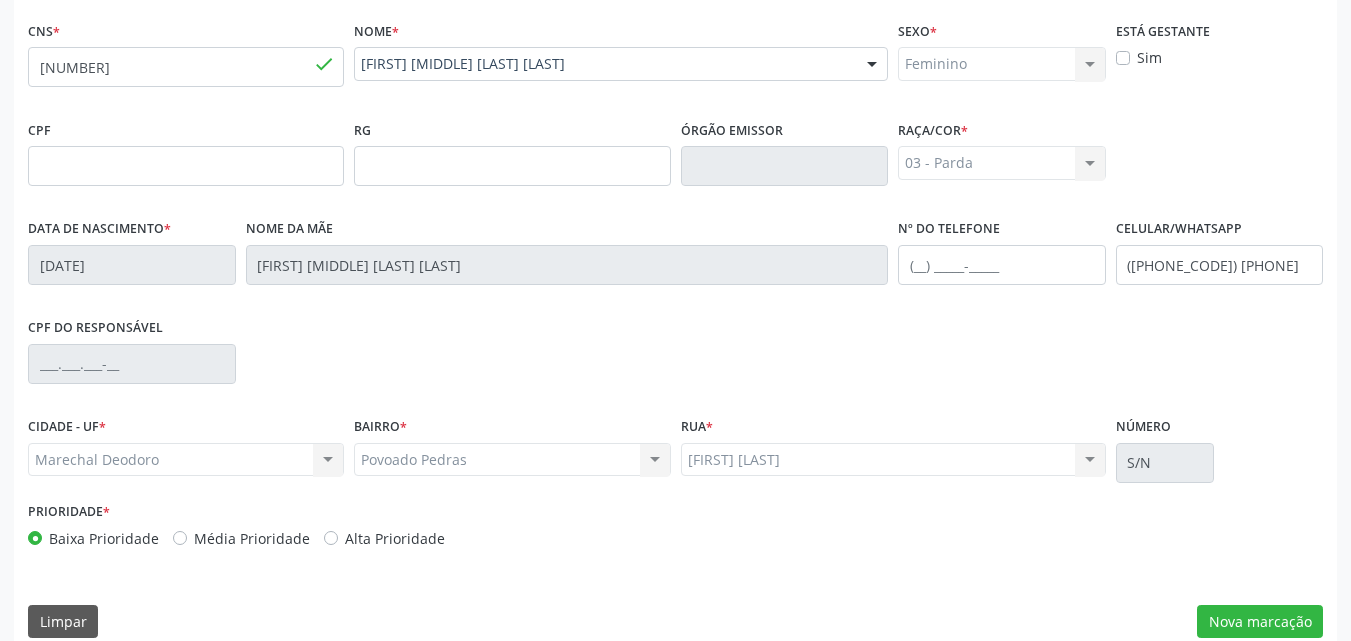 scroll, scrollTop: 471, scrollLeft: 0, axis: vertical 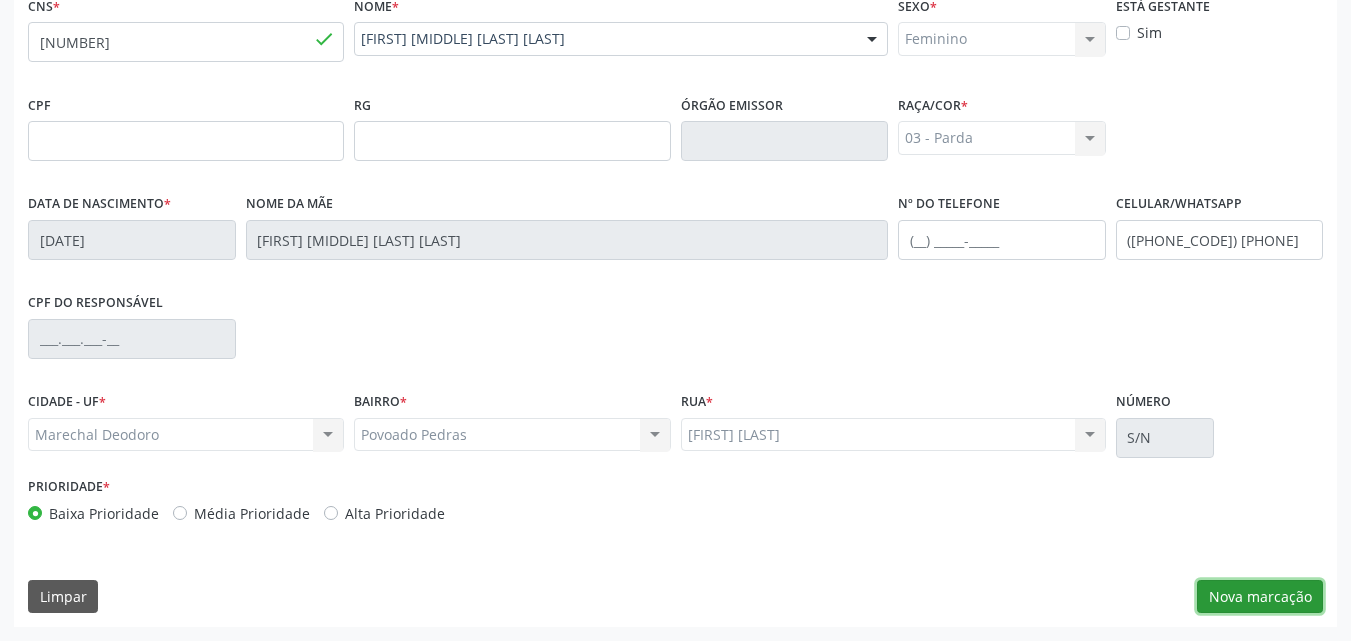 click on "Nova marcação" at bounding box center [1260, 597] 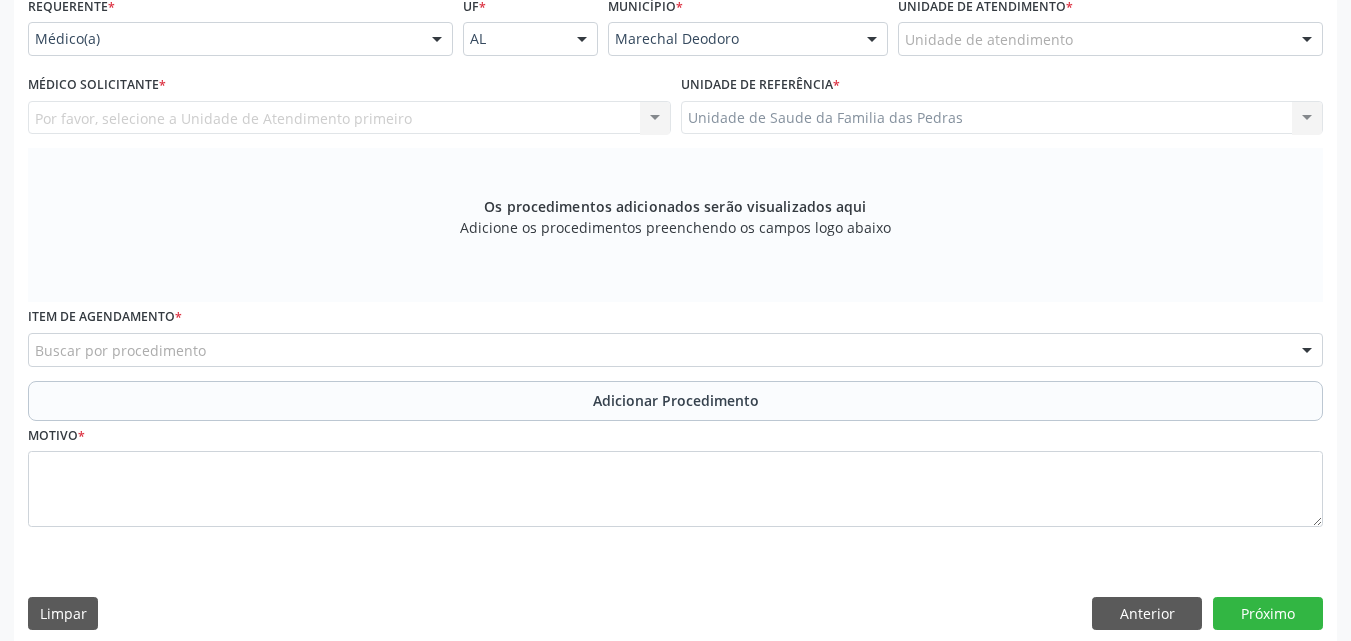 click on "Buscar por procedimento" at bounding box center [675, 350] 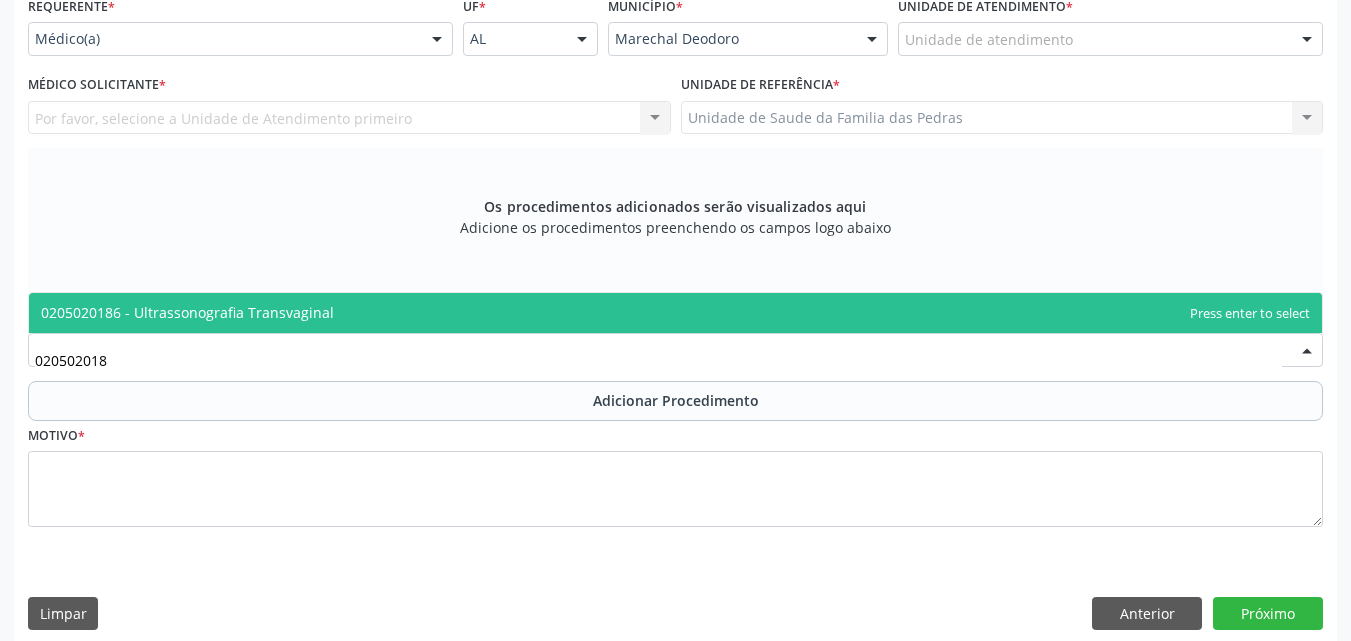 type on "0205020186" 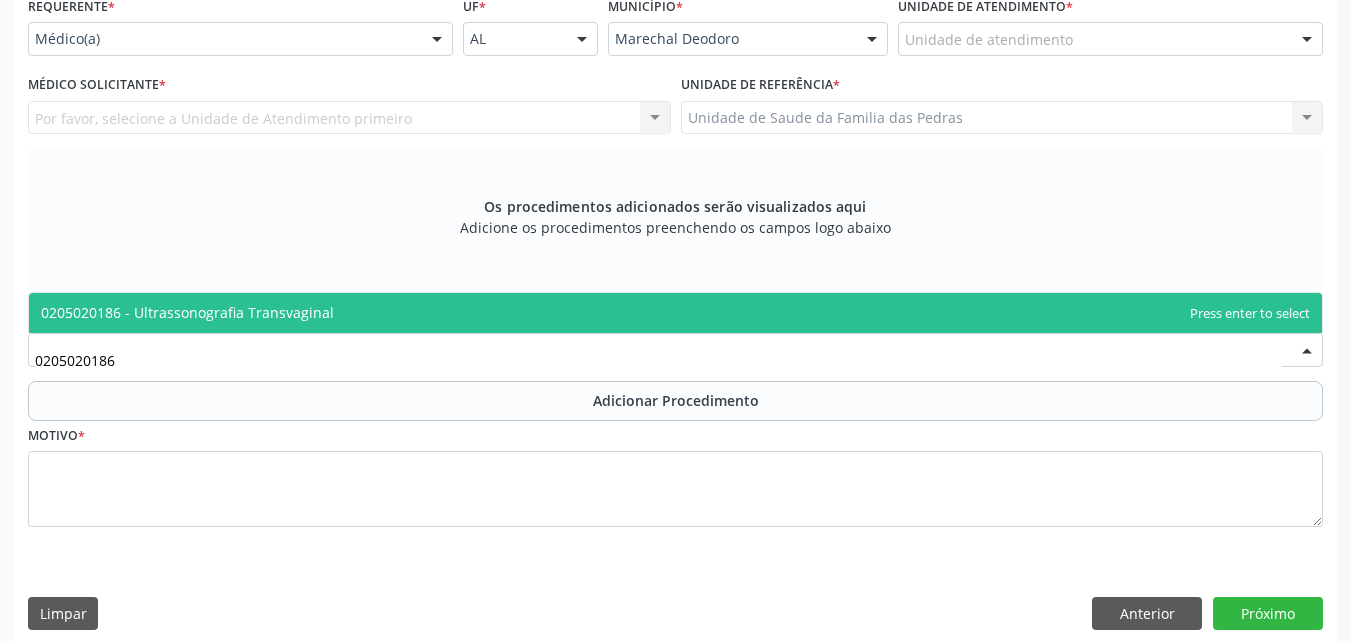 click on "0205020186 - Ultrassonografia Transvaginal" at bounding box center [675, 313] 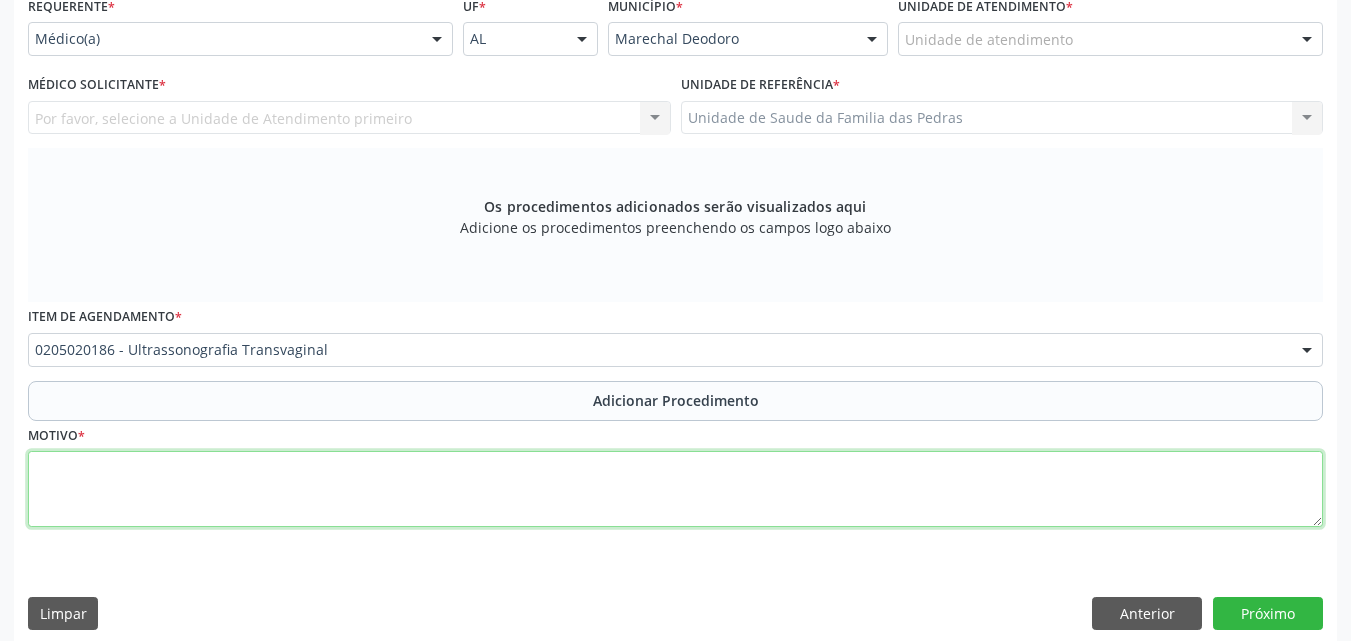 click at bounding box center (675, 489) 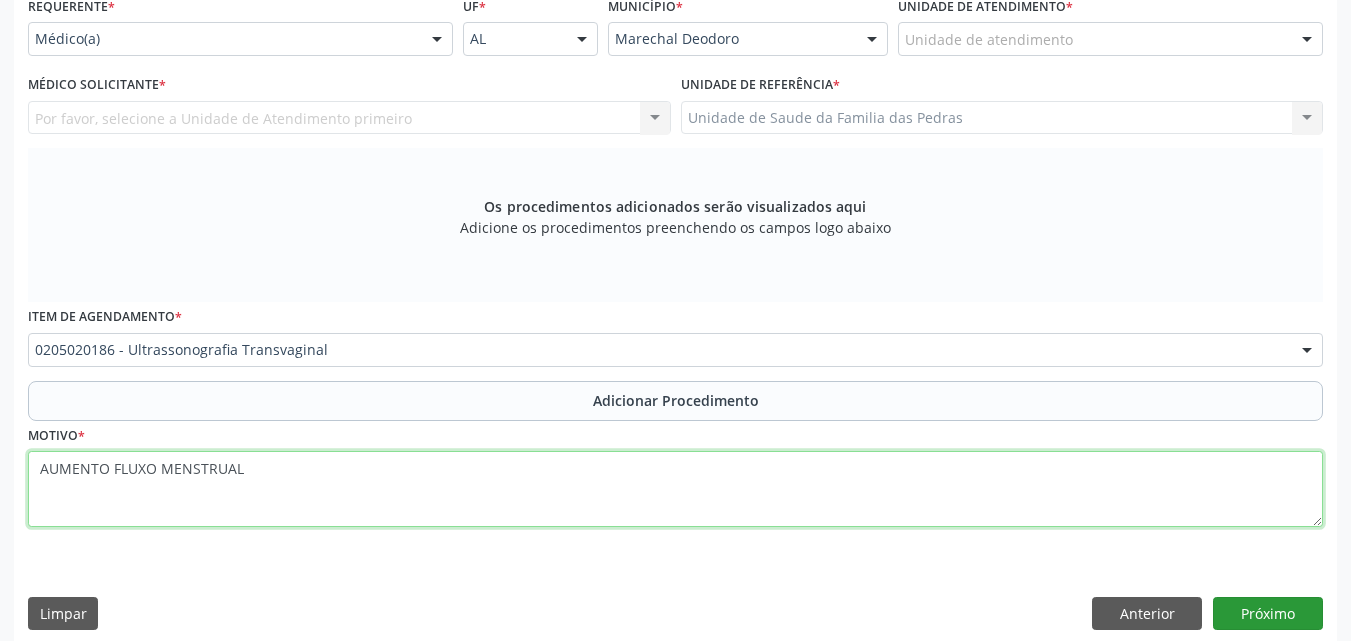type on "AUMENTO FLUXO MENSTRUAL" 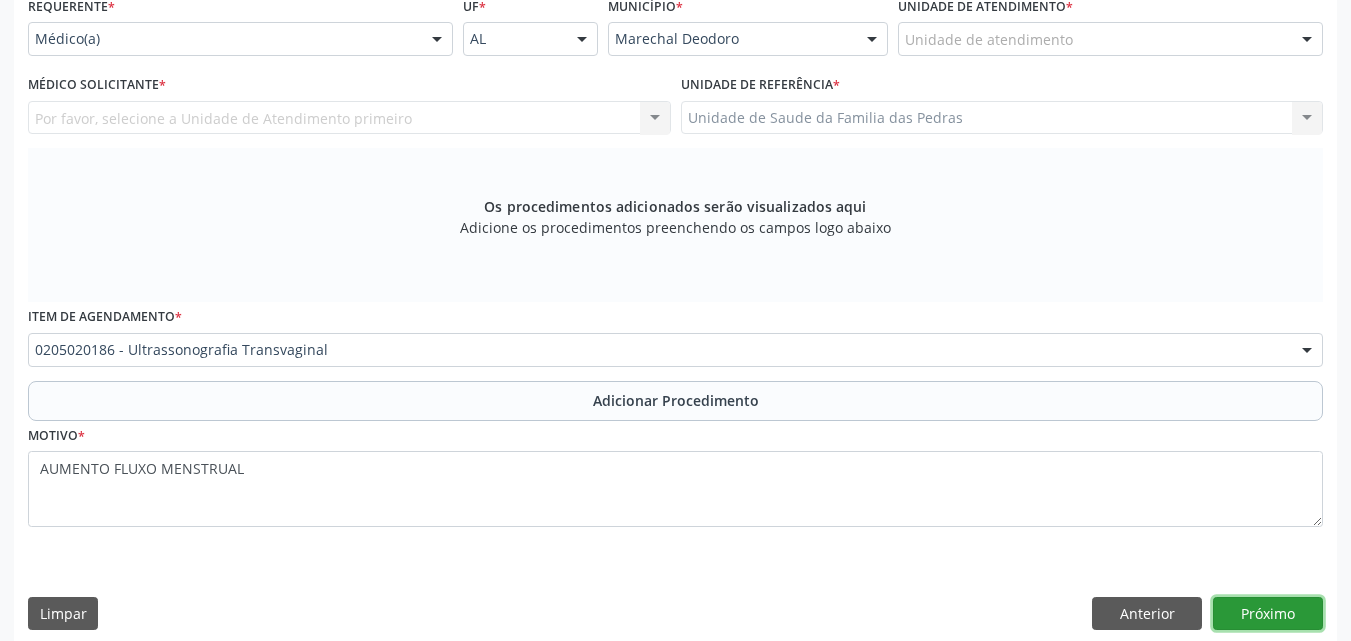 click on "Próximo" at bounding box center (1268, 614) 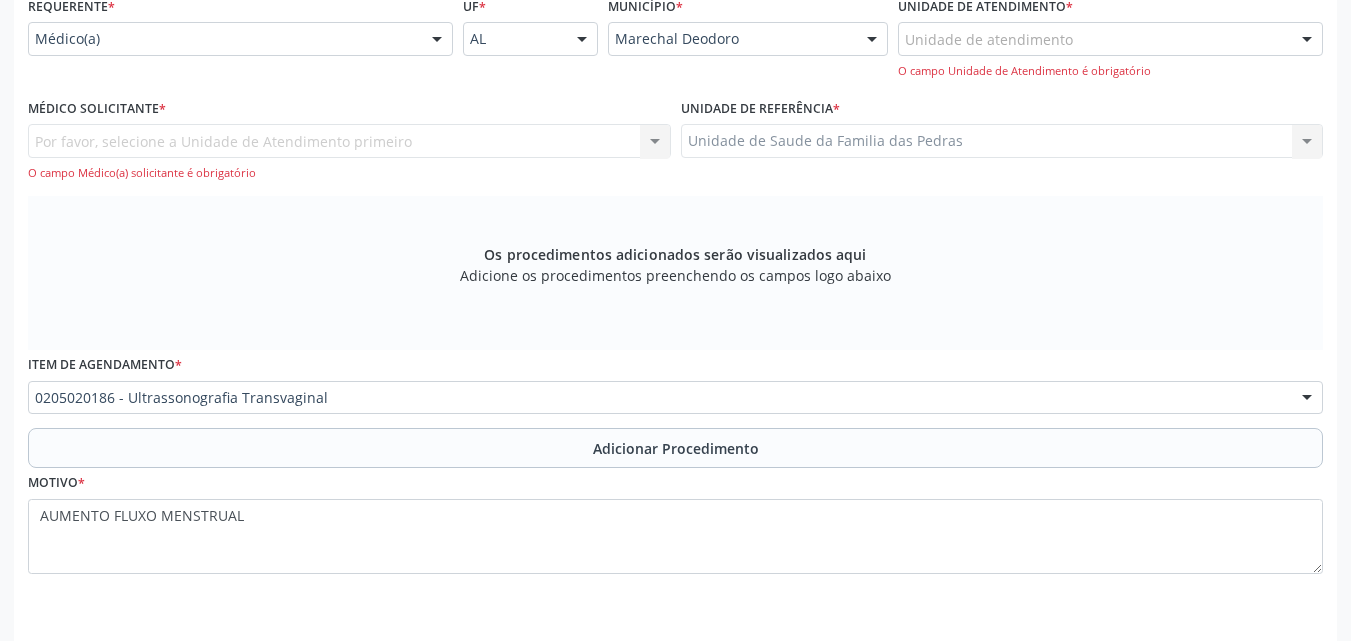 click on "Por favor, selecione a Unidade de Atendimento primeiro
Nenhum resultado encontrado para: "   "
Não há nenhuma opção para ser exibida.
O campo Médico(a) solicitante é obrigatório" at bounding box center [349, 152] 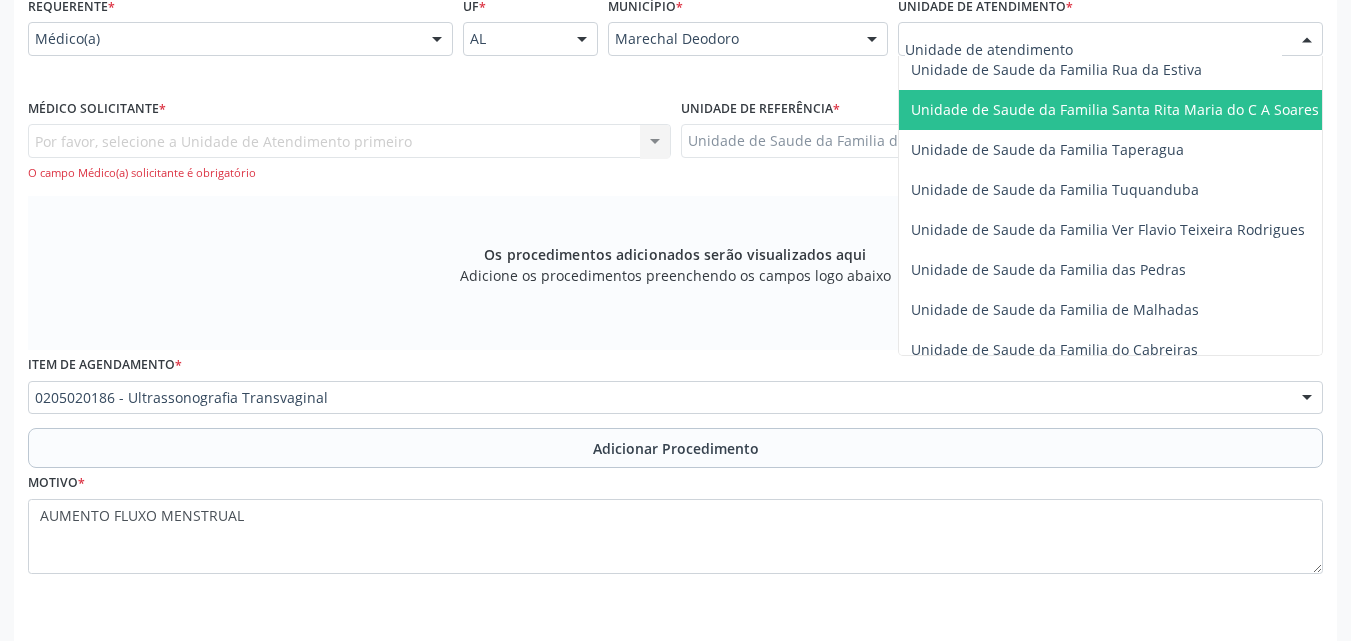 scroll, scrollTop: 1400, scrollLeft: 0, axis: vertical 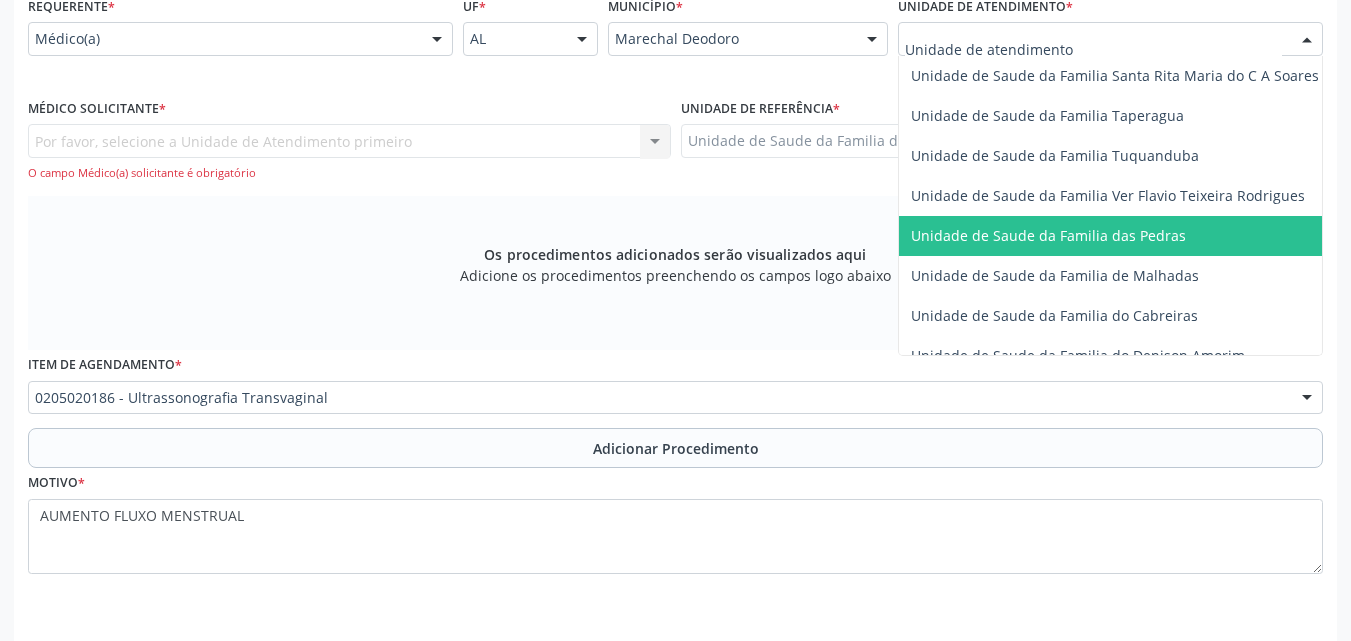 click on "Unidade de Saude da Familia das Pedras" at bounding box center (1048, 235) 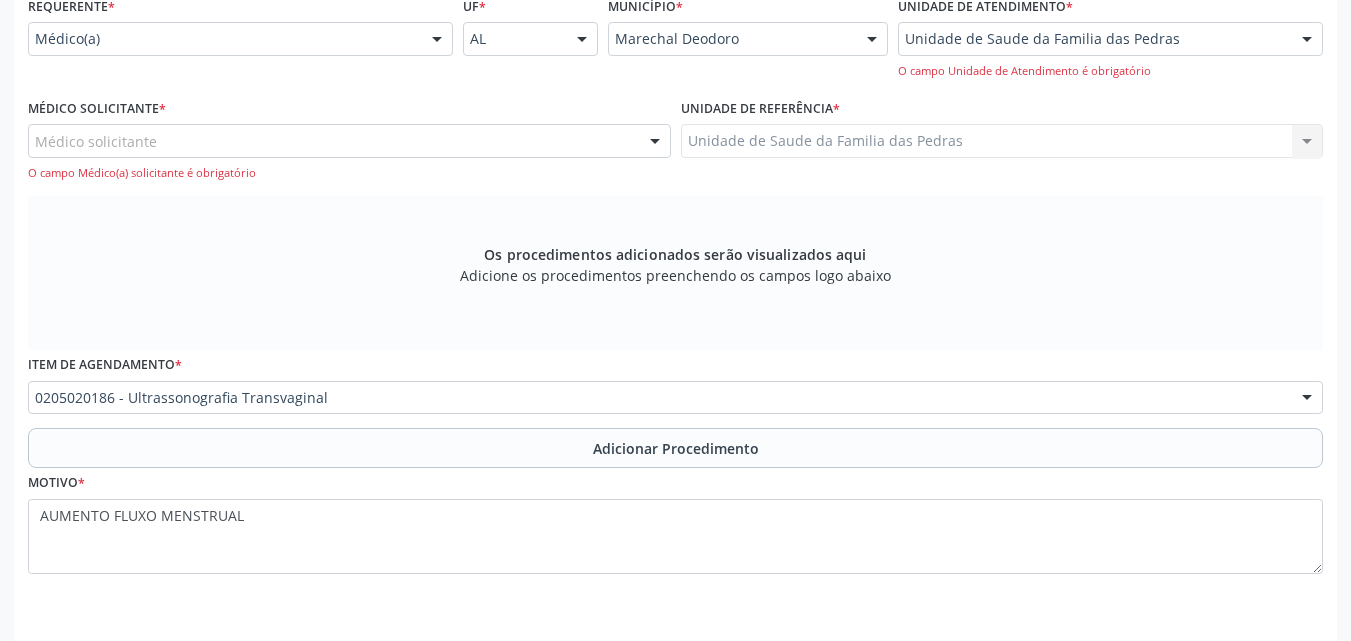 click on "Médico solicitante" at bounding box center (349, 141) 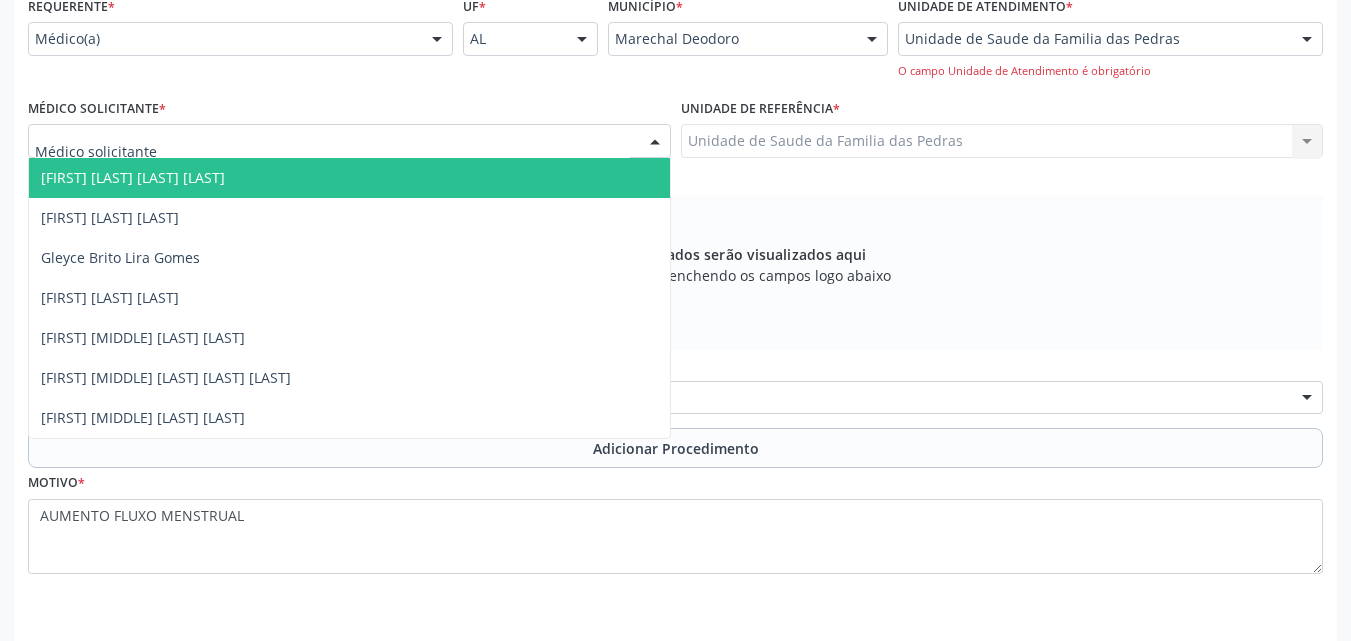 click on "[FIRST] [LAST] [LAST] [LAST]" at bounding box center [349, 178] 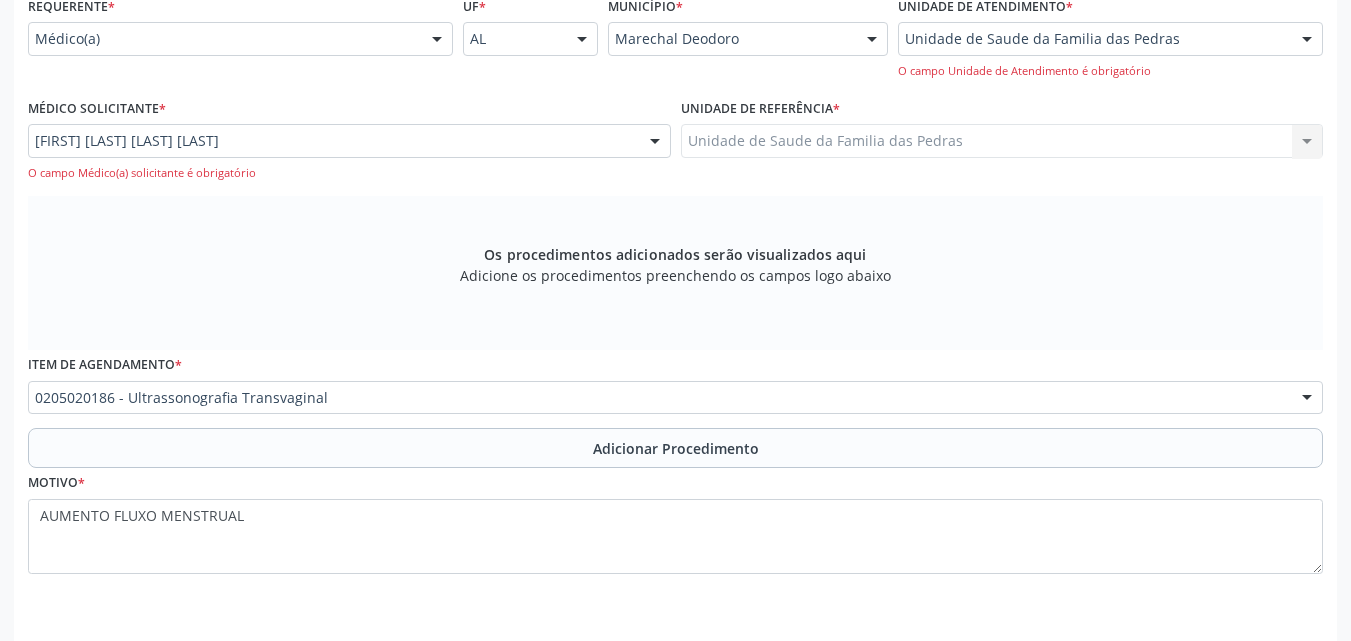 scroll, scrollTop: 536, scrollLeft: 0, axis: vertical 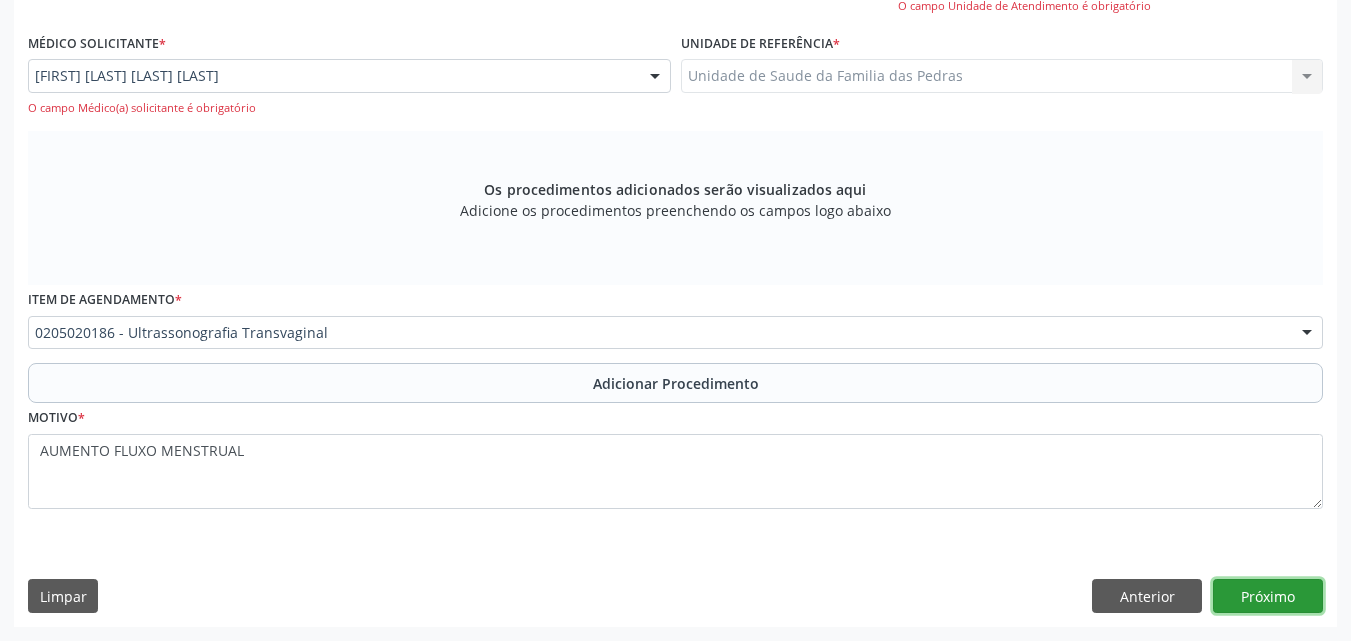 click on "Próximo" at bounding box center (1268, 596) 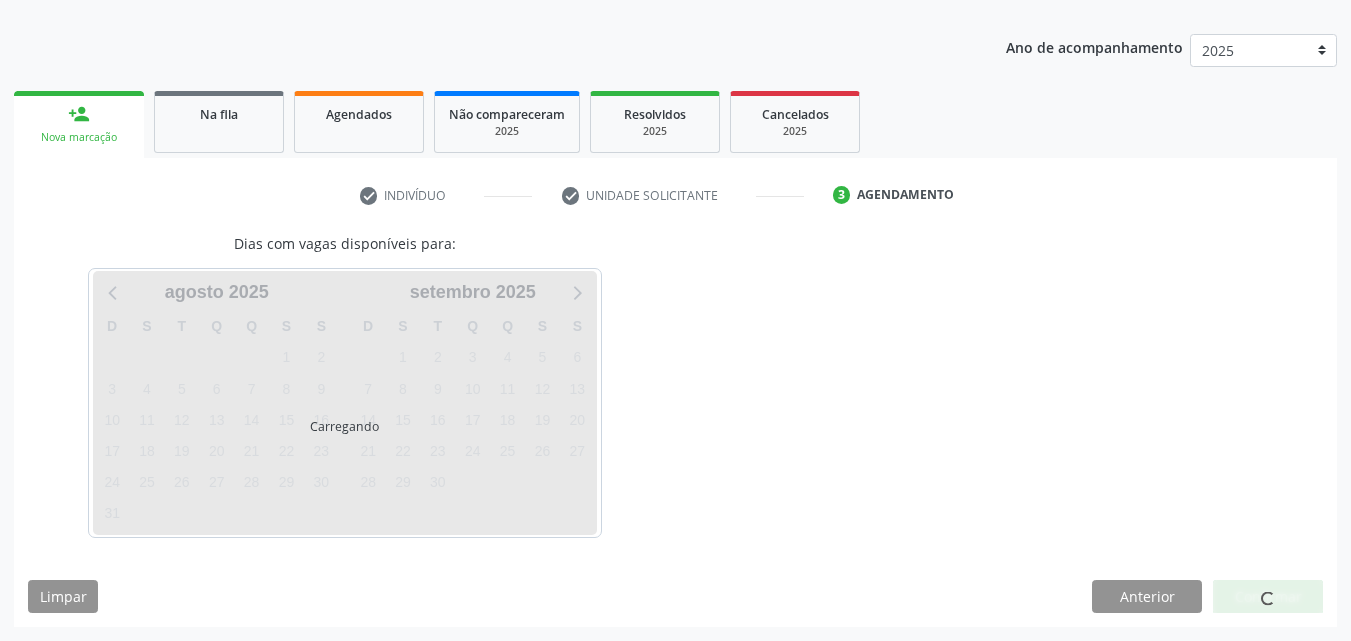 scroll, scrollTop: 295, scrollLeft: 0, axis: vertical 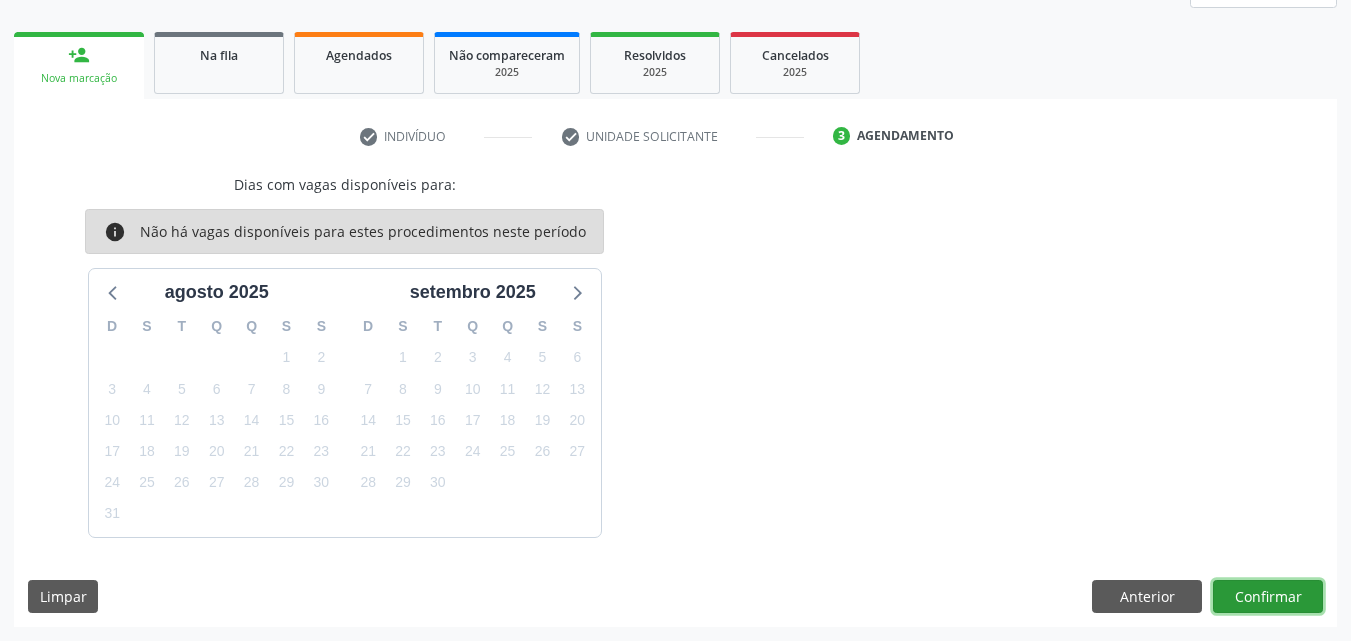 click on "Confirmar" at bounding box center (1268, 597) 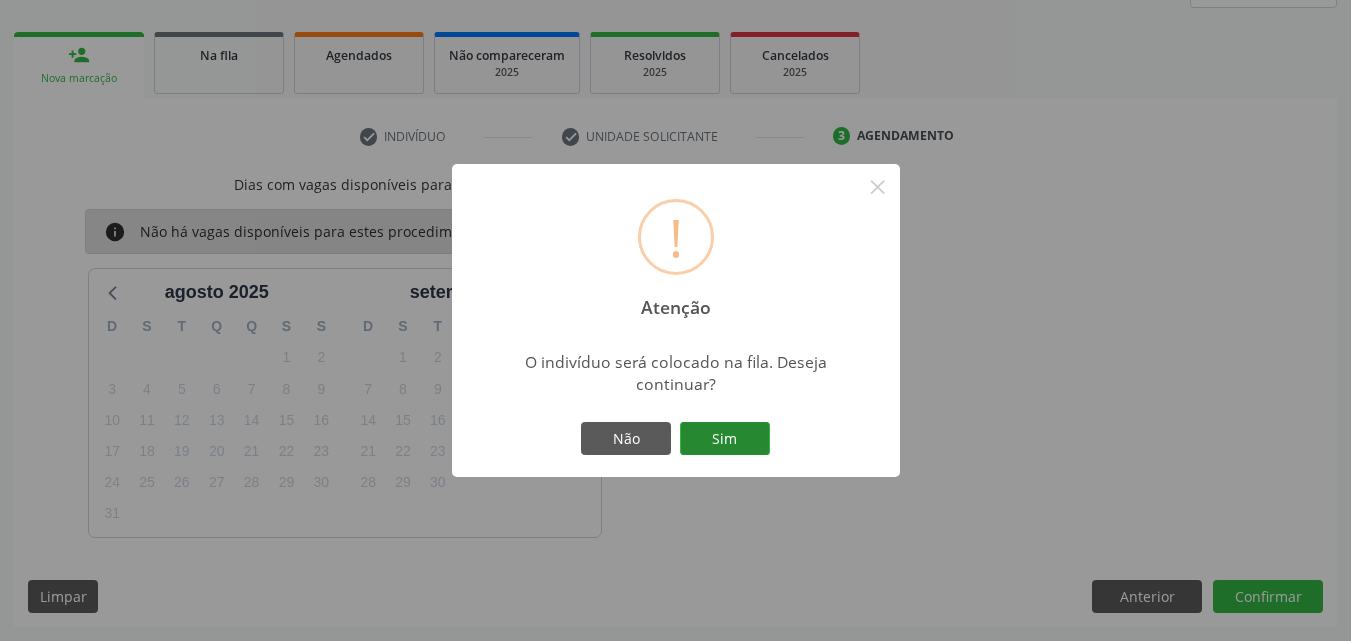 click on "Sim" at bounding box center [725, 439] 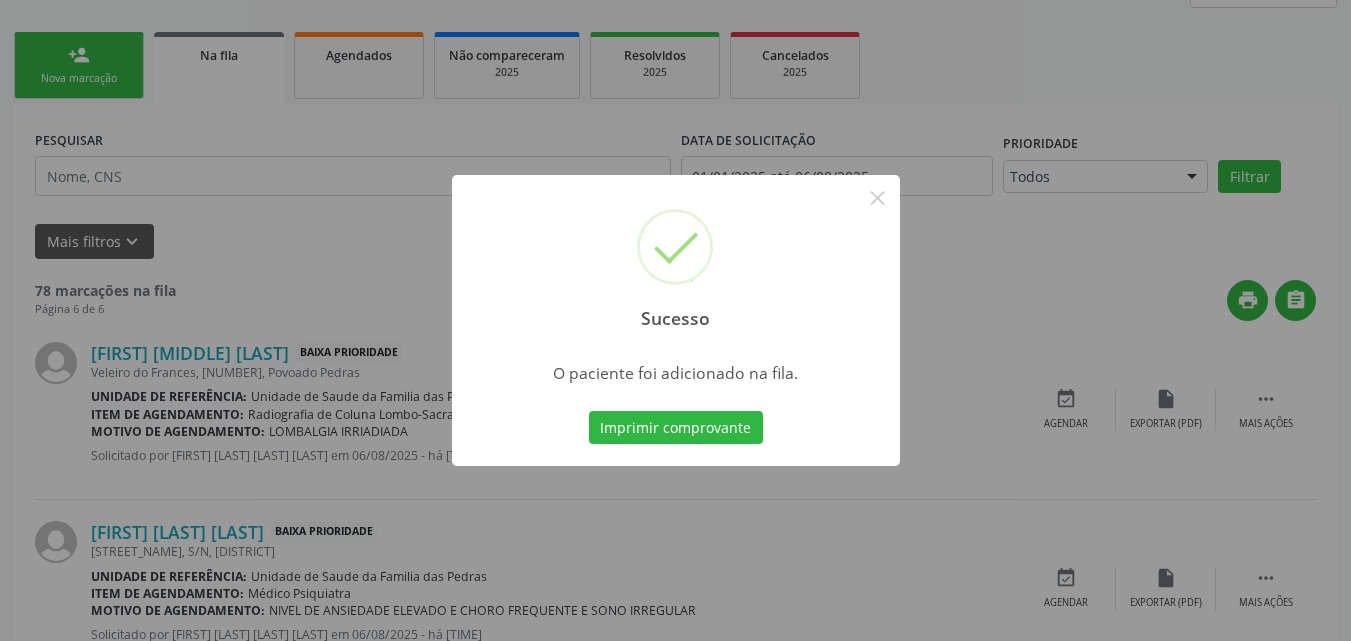 scroll, scrollTop: 54, scrollLeft: 0, axis: vertical 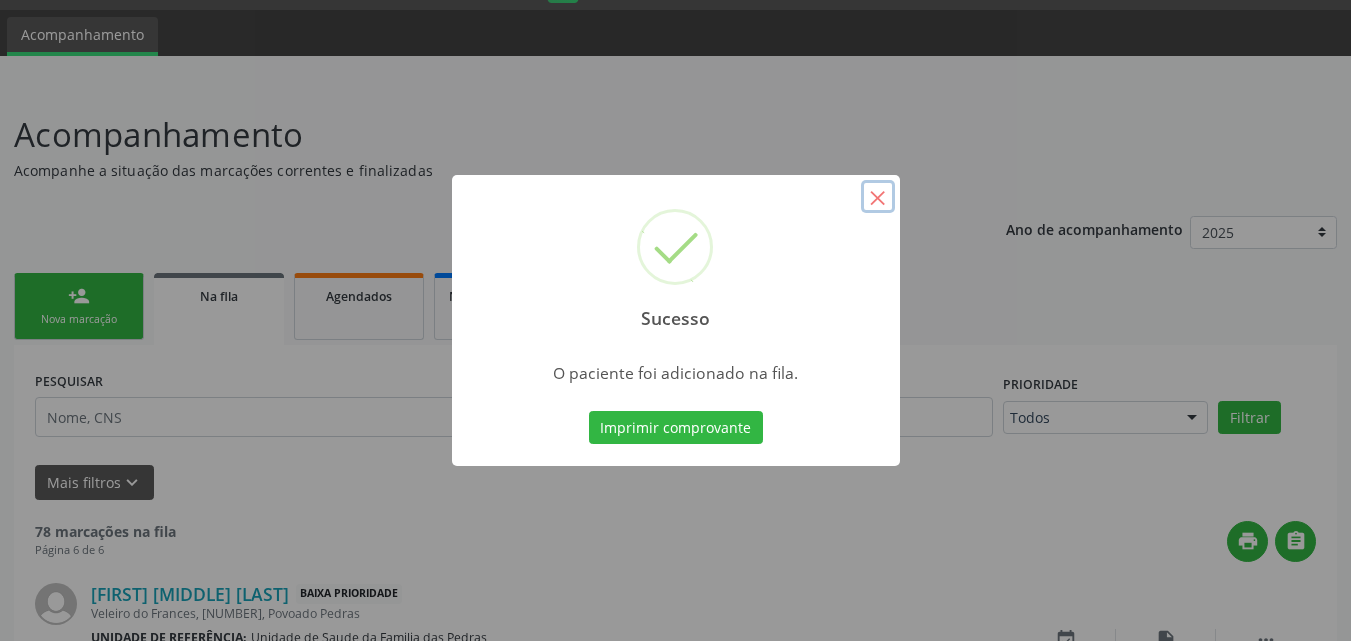 click on "×" at bounding box center (878, 197) 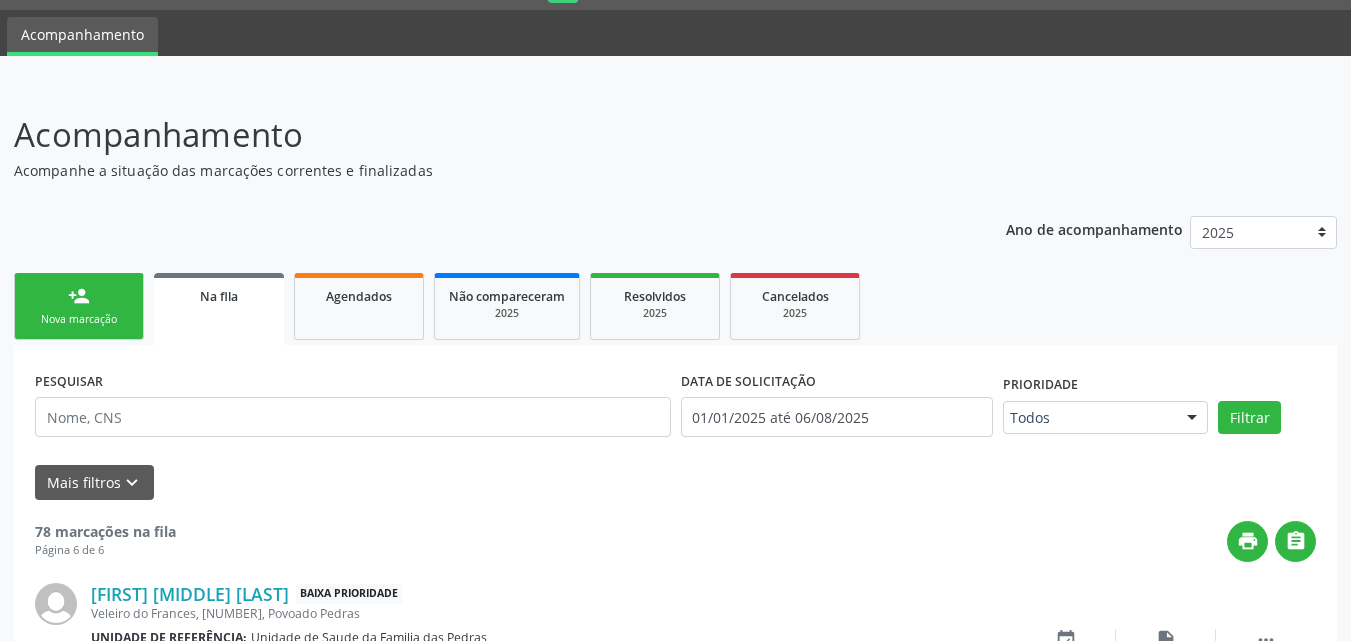 click on "person_add
Nova marcação" at bounding box center (79, 306) 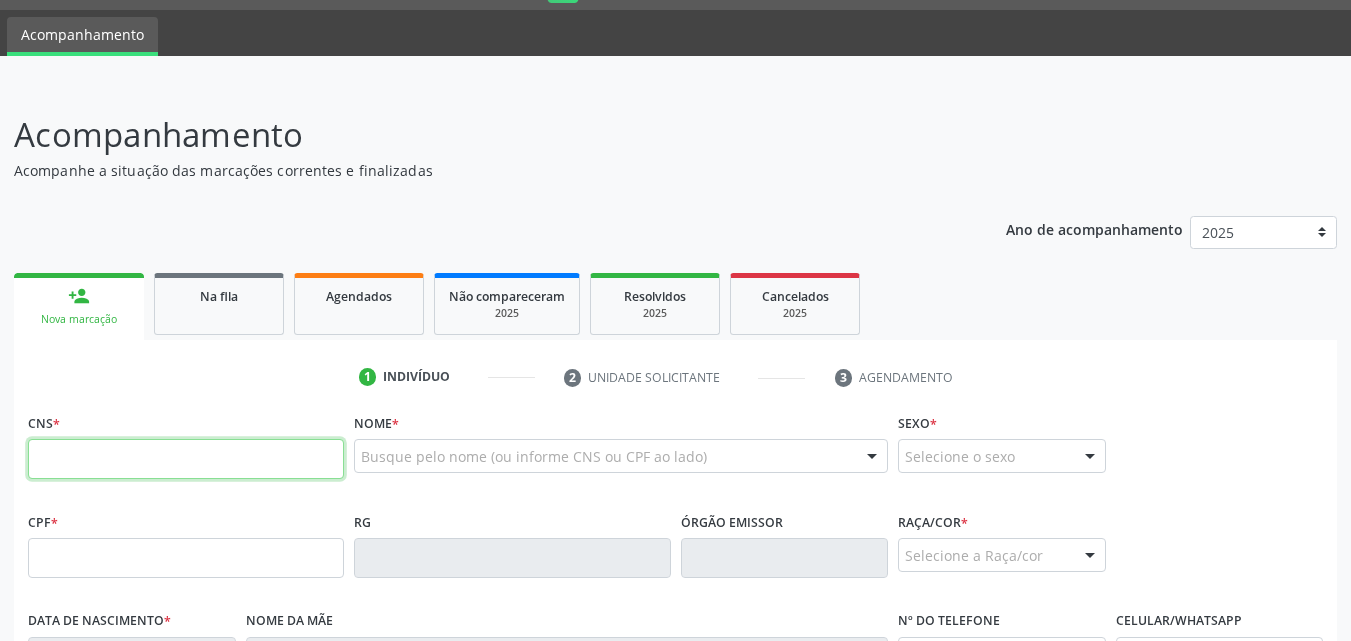 click at bounding box center [186, 459] 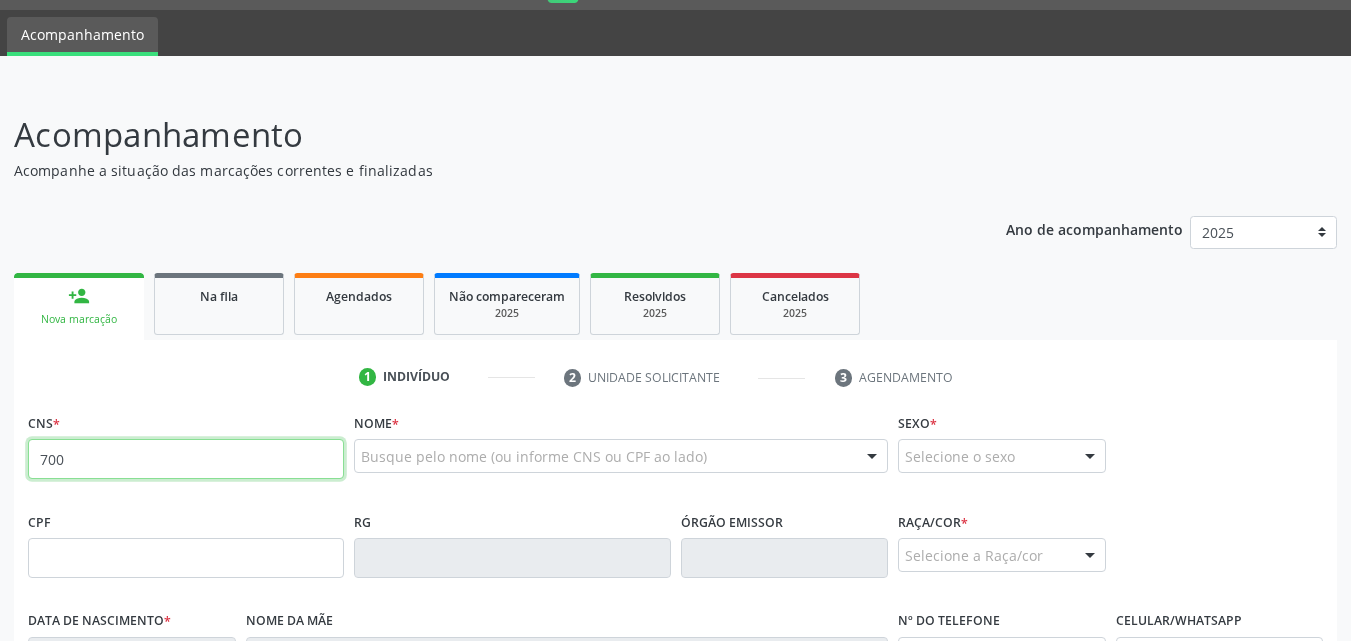 type on "[NUMBER]" 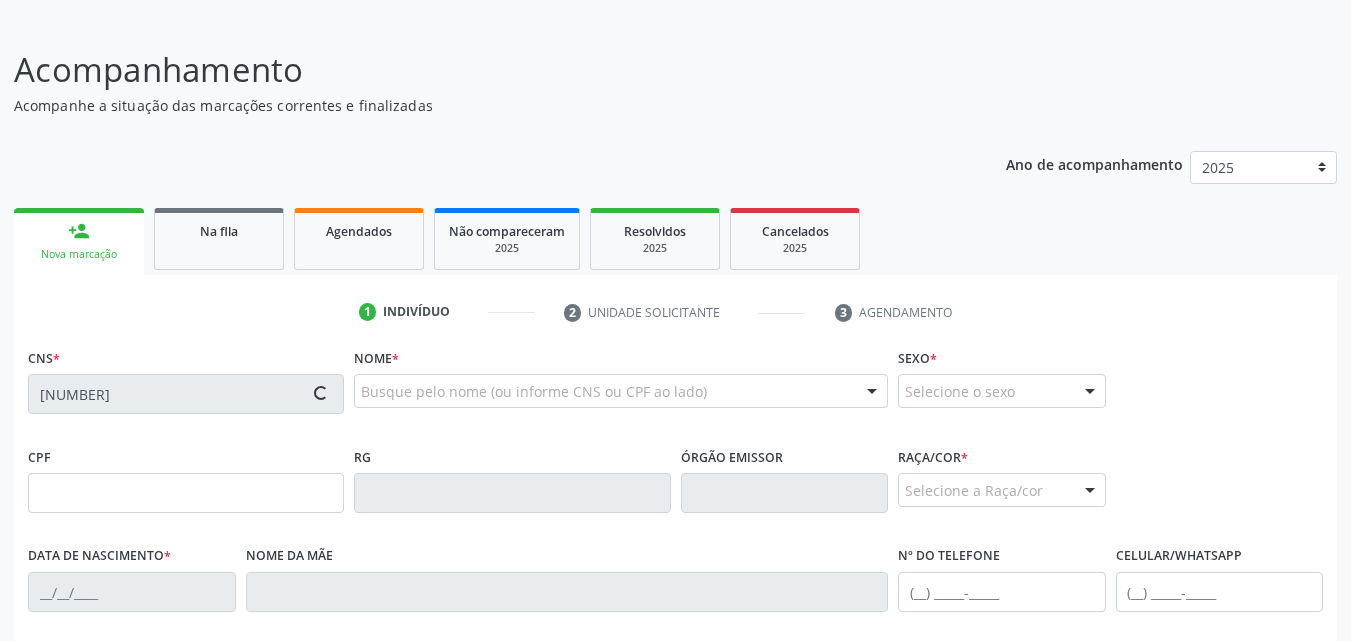scroll, scrollTop: 154, scrollLeft: 0, axis: vertical 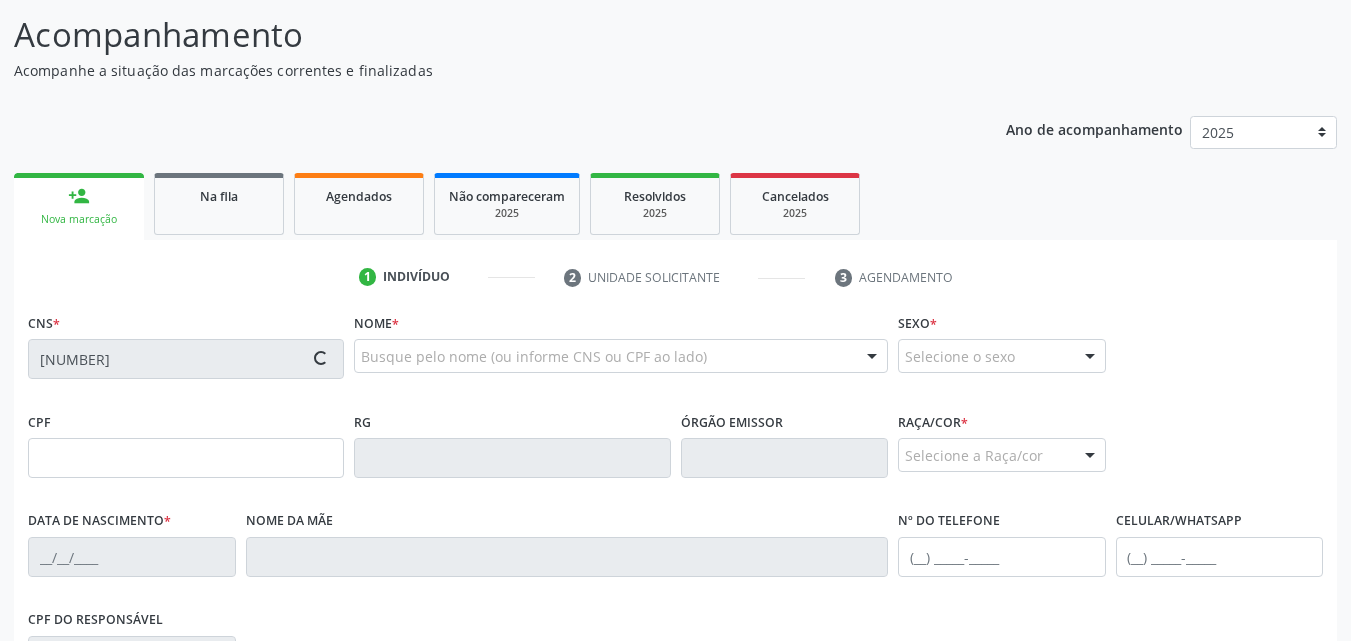 type on "[DATE]" 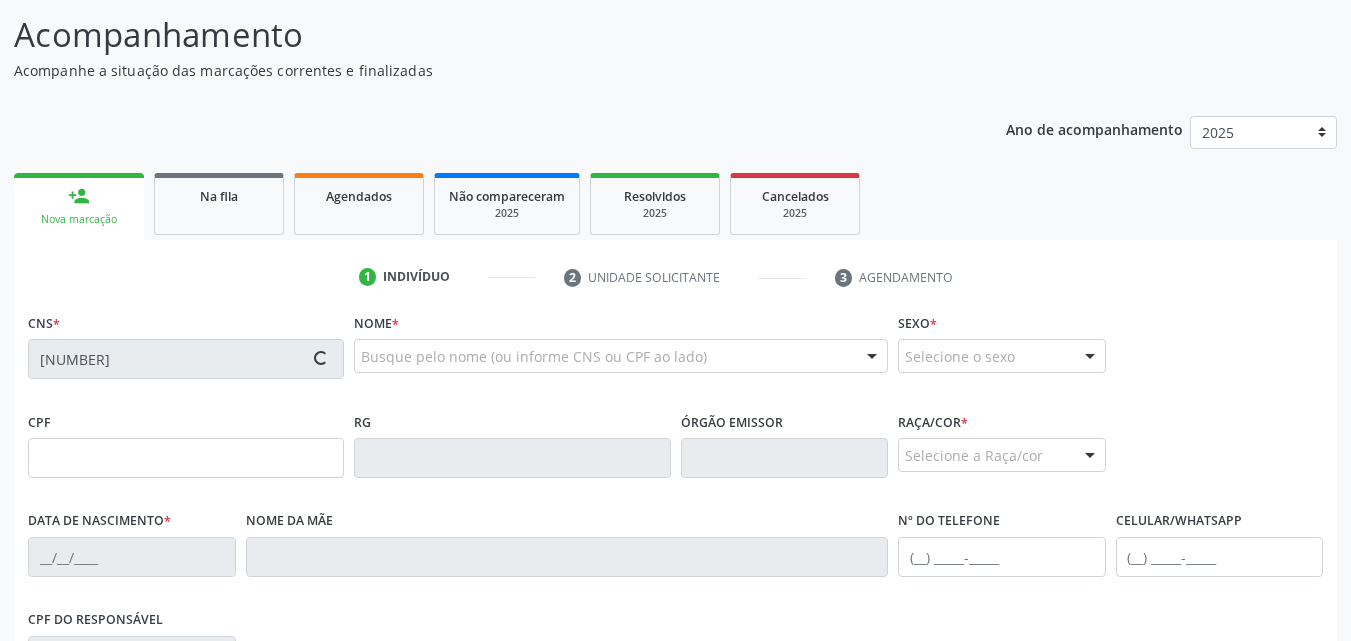type on "[FIRST] [MIDDLE] [LAST] [LAST]" 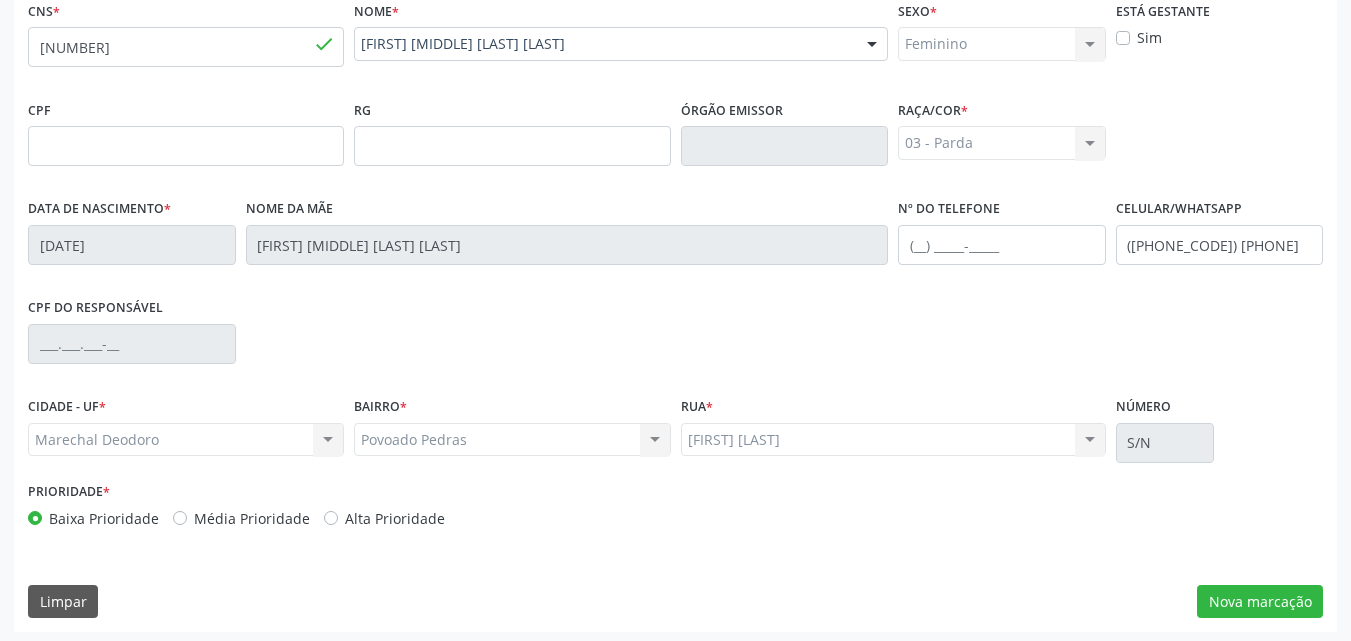 scroll, scrollTop: 471, scrollLeft: 0, axis: vertical 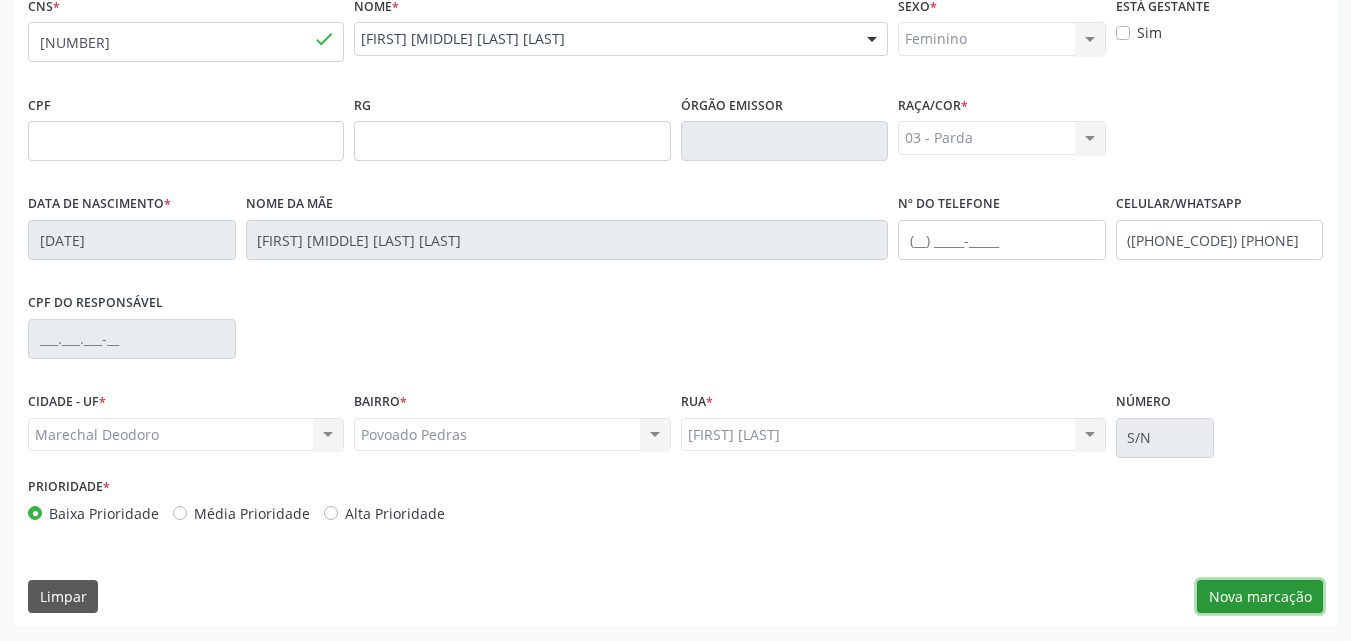 click on "Nova marcação" at bounding box center (1260, 597) 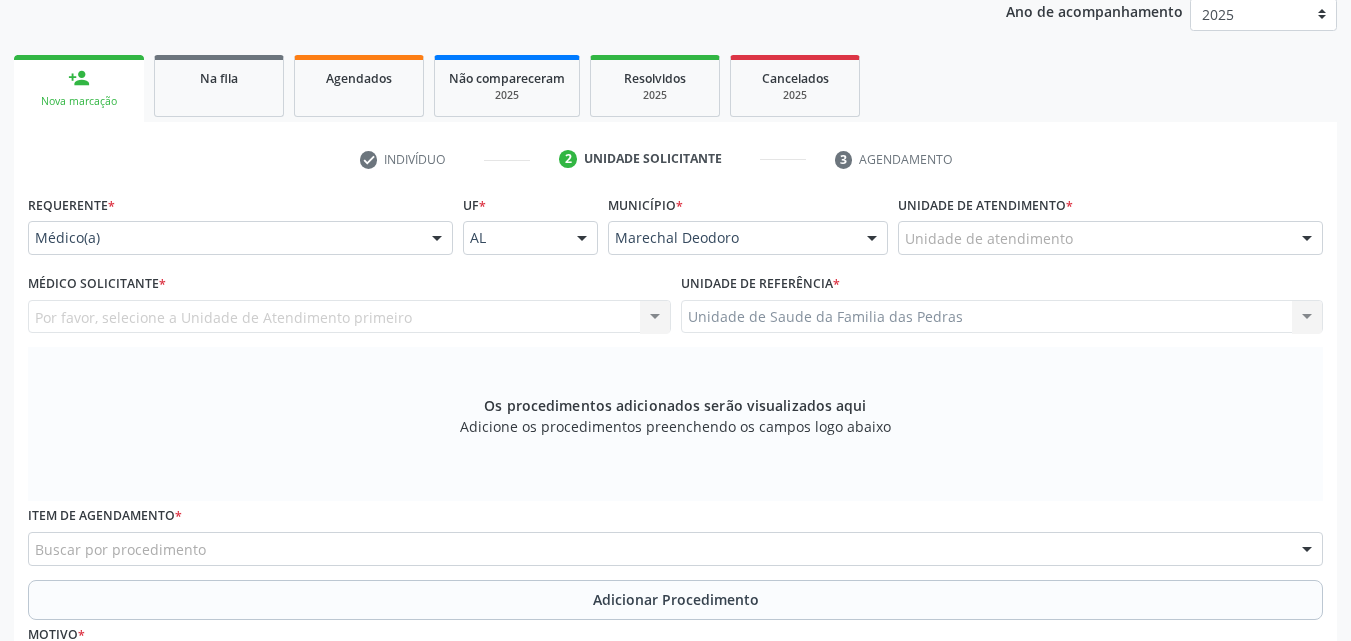 scroll, scrollTop: 271, scrollLeft: 0, axis: vertical 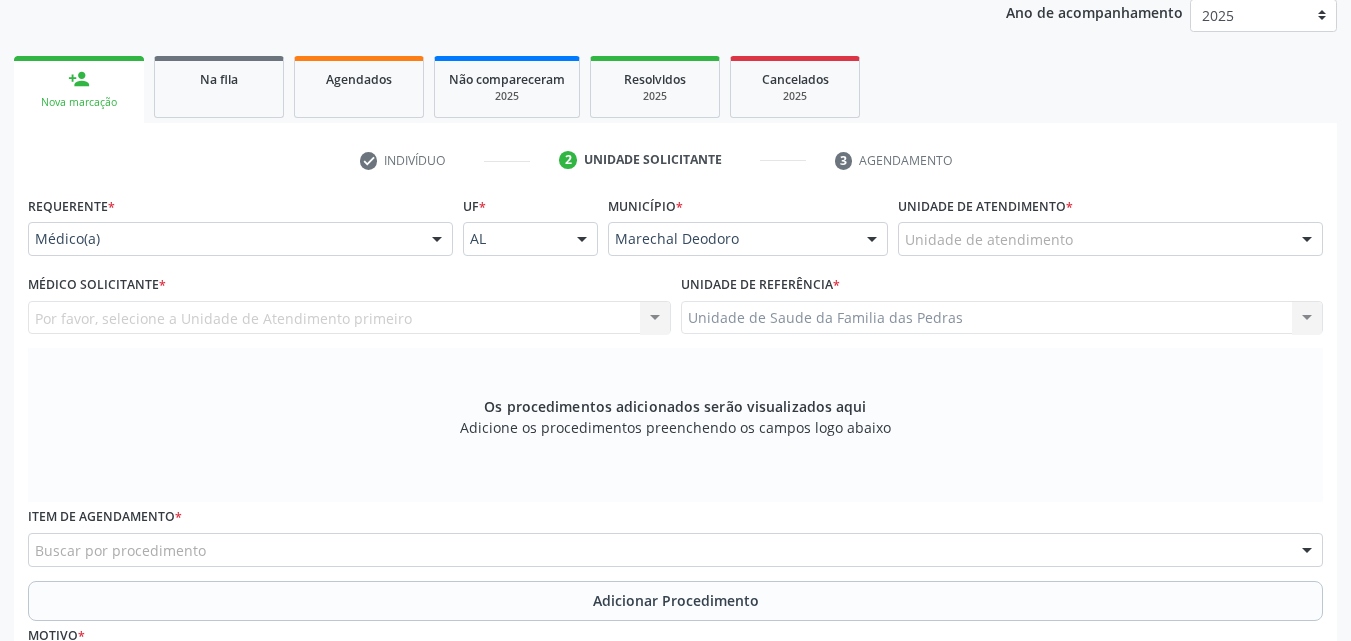 click on "Unidade de atendimento" at bounding box center [1110, 239] 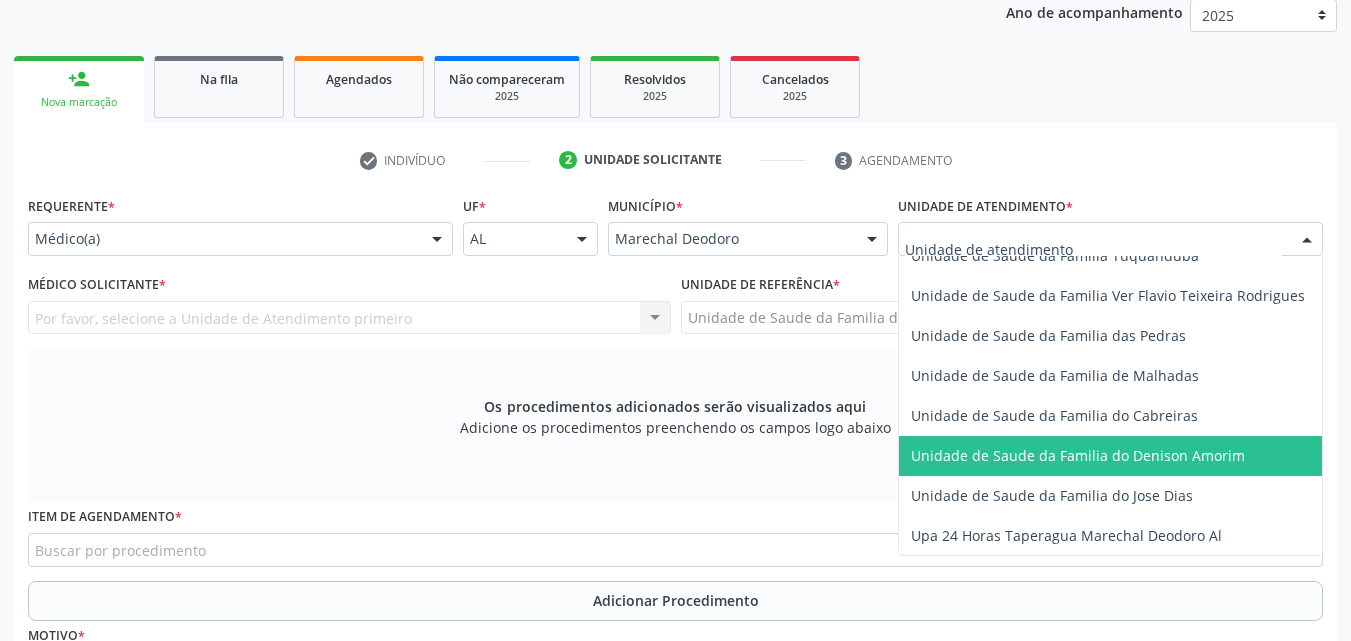scroll, scrollTop: 1400, scrollLeft: 0, axis: vertical 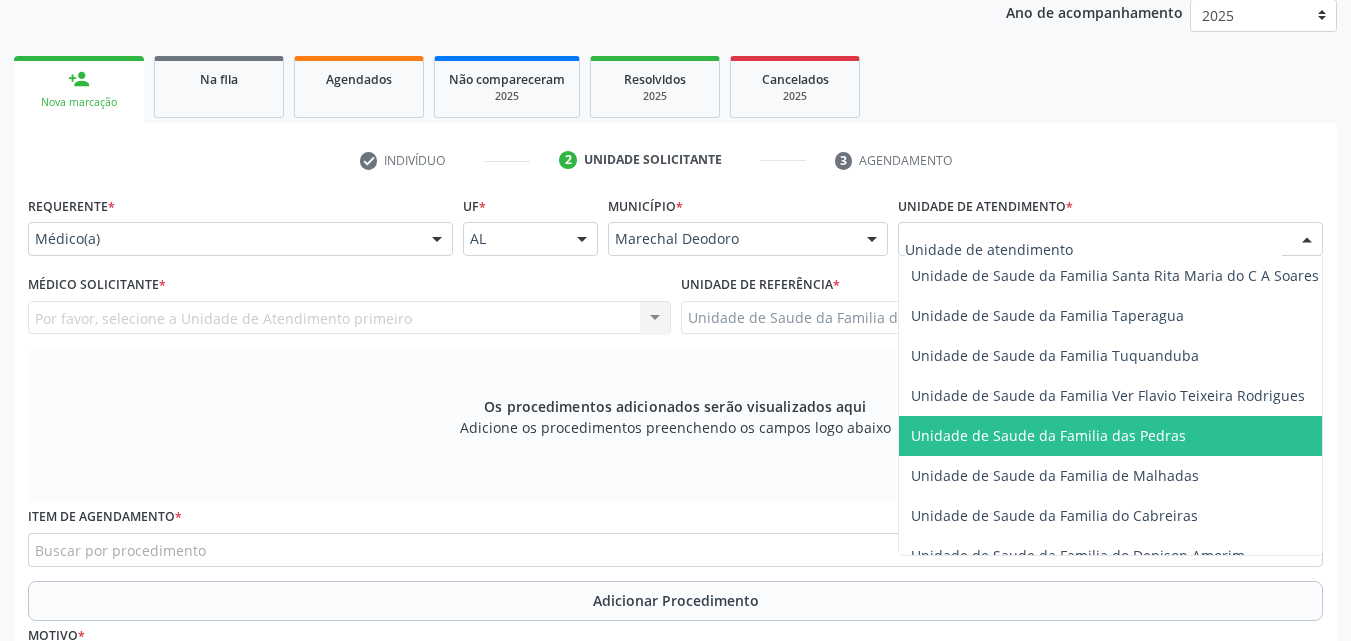 click on "Unidade de Saude da Familia das Pedras" at bounding box center [1048, 435] 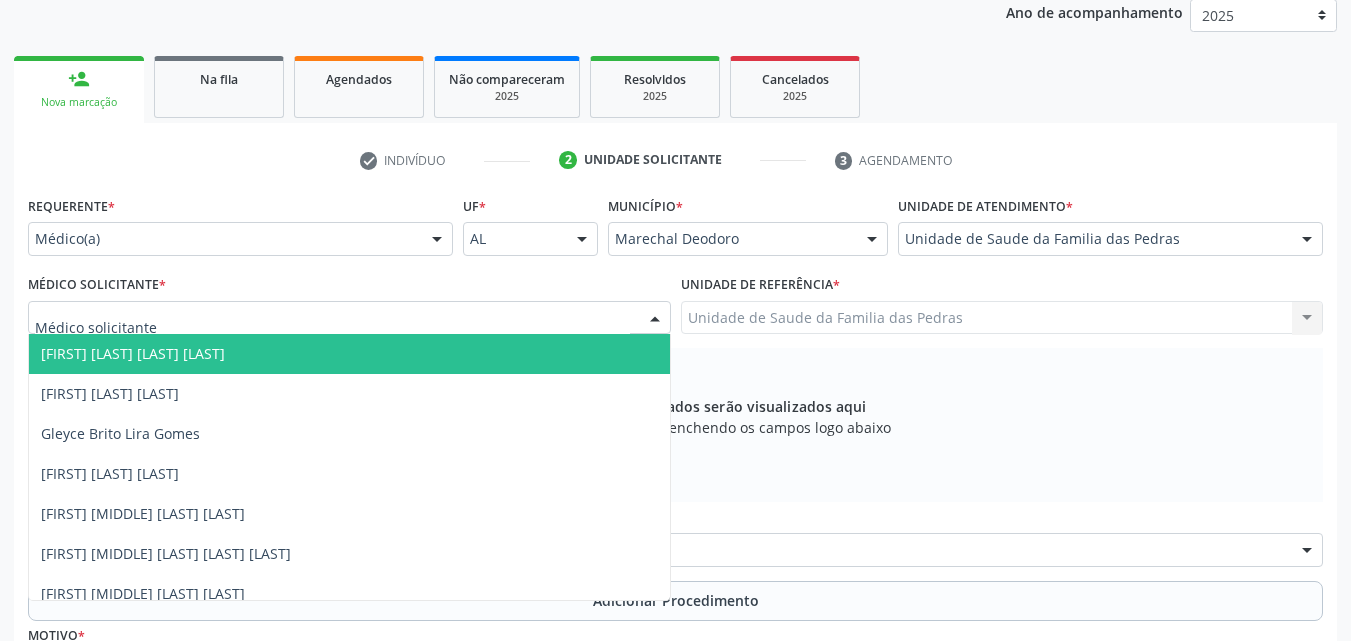 click at bounding box center [349, 318] 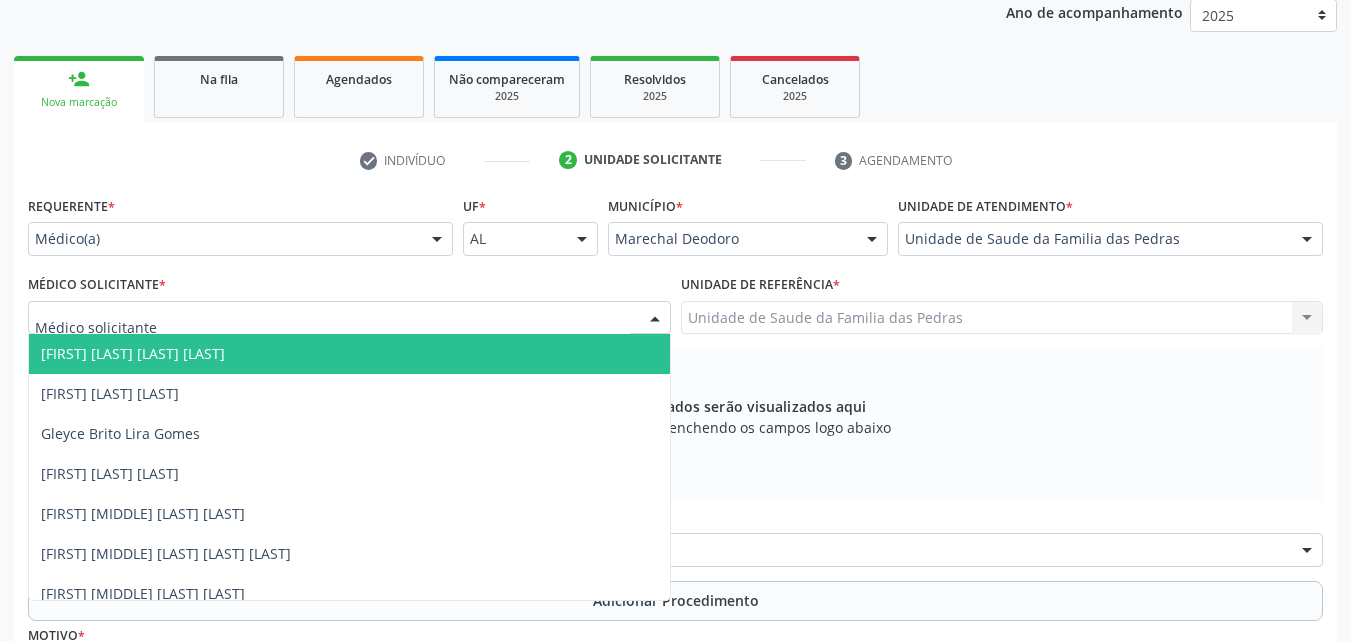 click on "[FIRST] [LAST] [LAST] [LAST]" at bounding box center [349, 354] 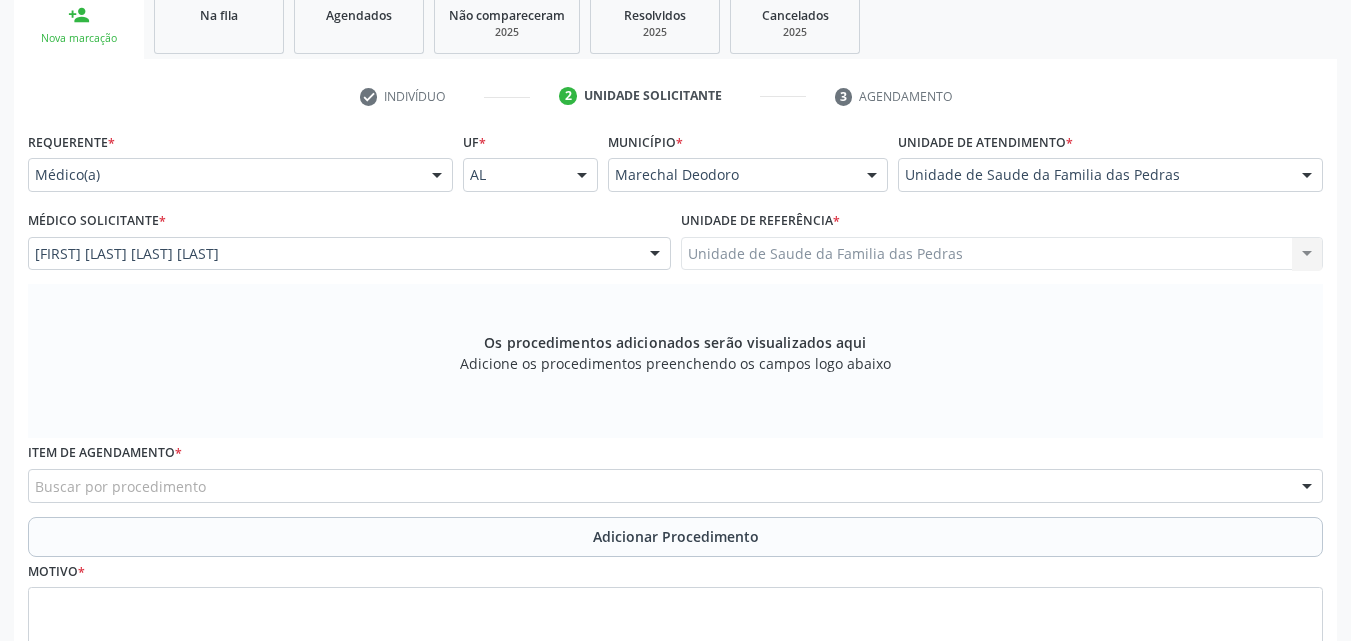 scroll, scrollTop: 371, scrollLeft: 0, axis: vertical 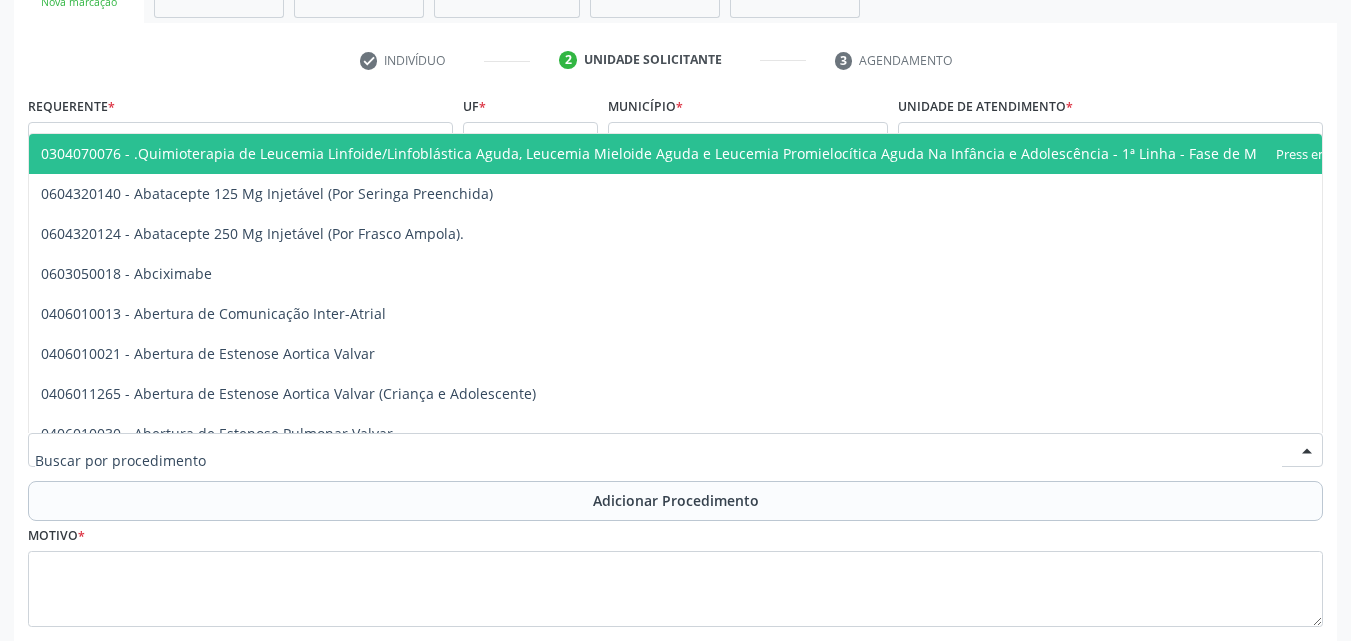 click at bounding box center (675, 450) 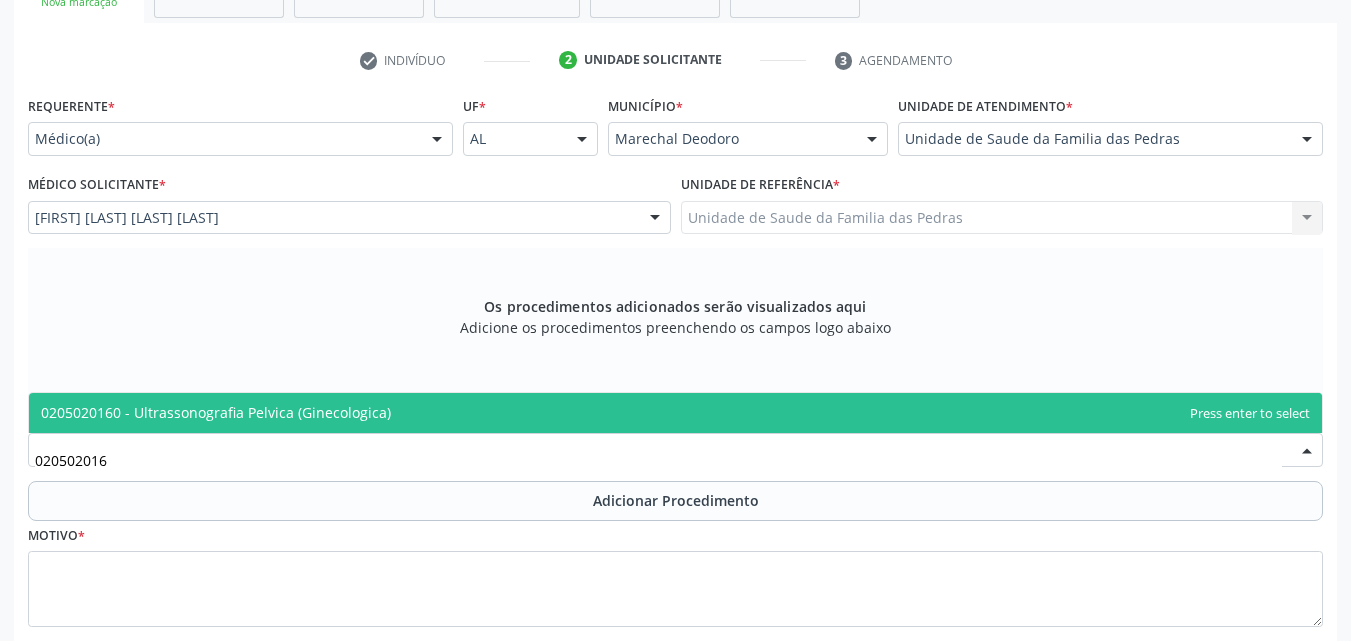 type on "0205020160" 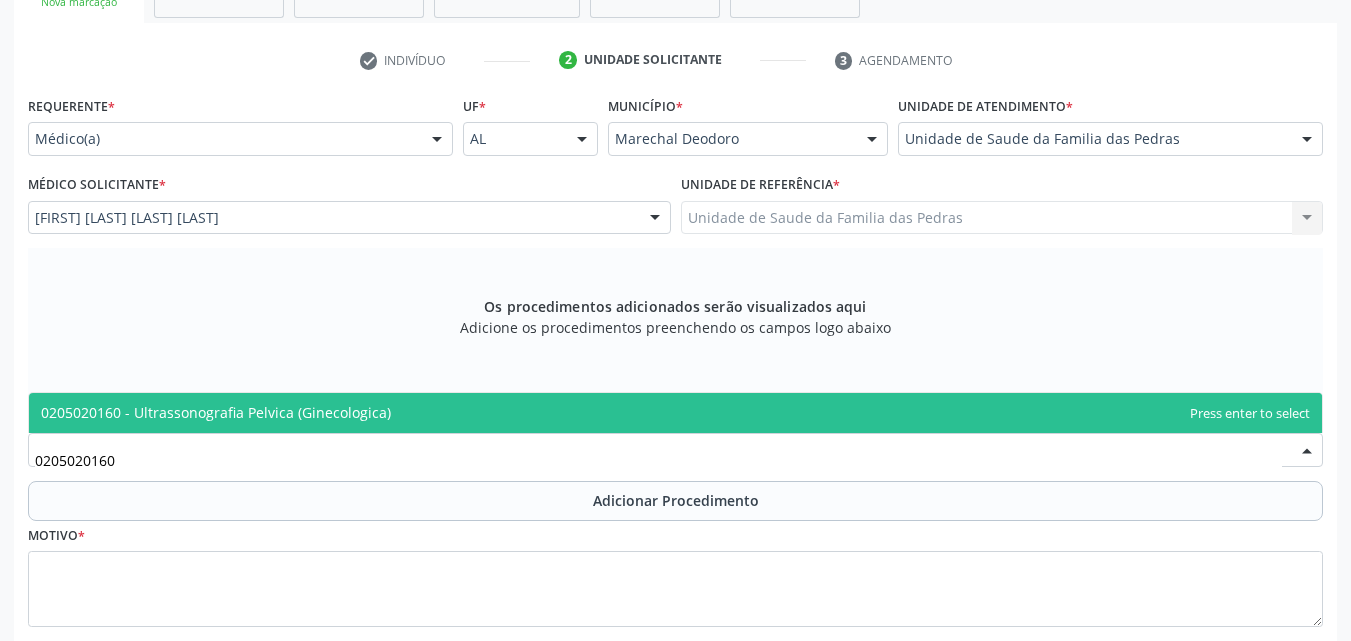 click on "0205020160 - Ultrassonografia Pelvica (Ginecologica)" at bounding box center [216, 412] 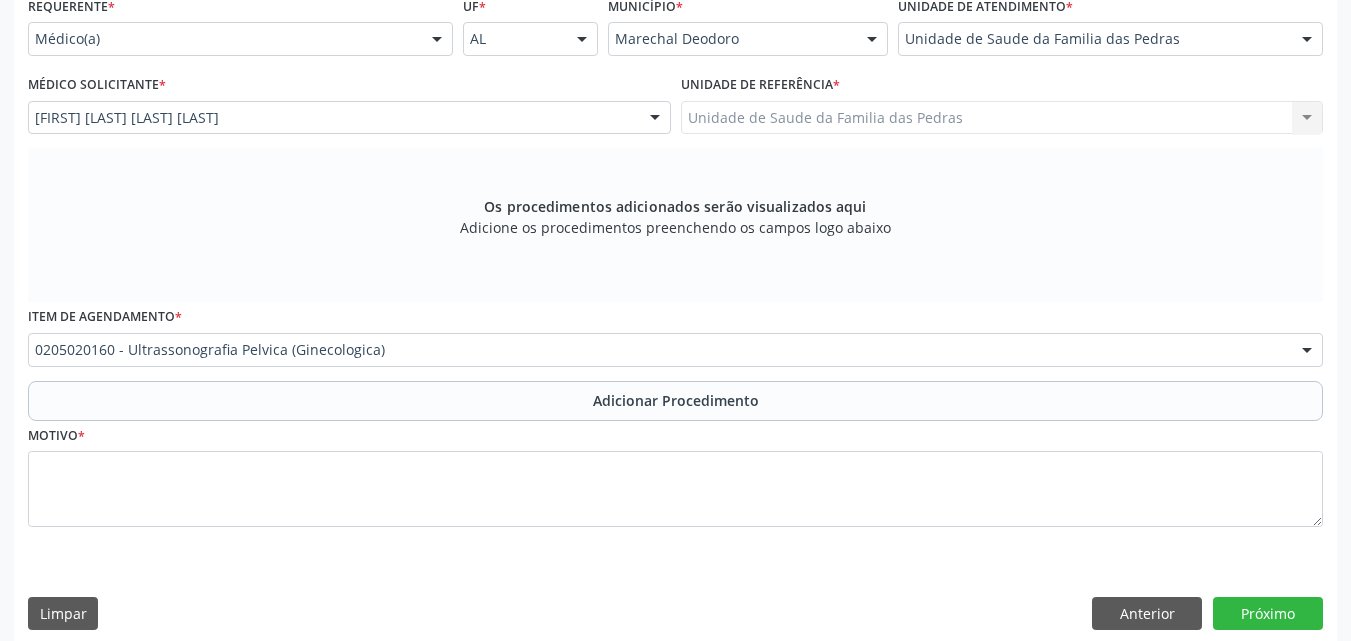scroll, scrollTop: 488, scrollLeft: 0, axis: vertical 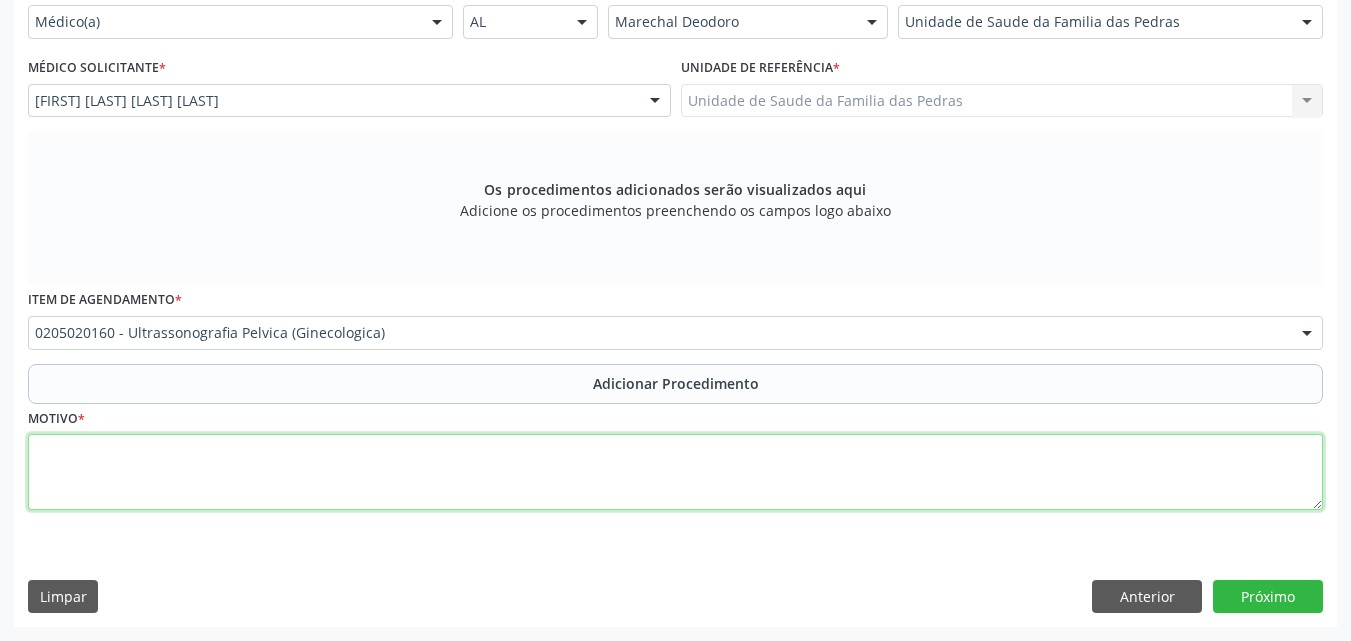 click at bounding box center (675, 472) 